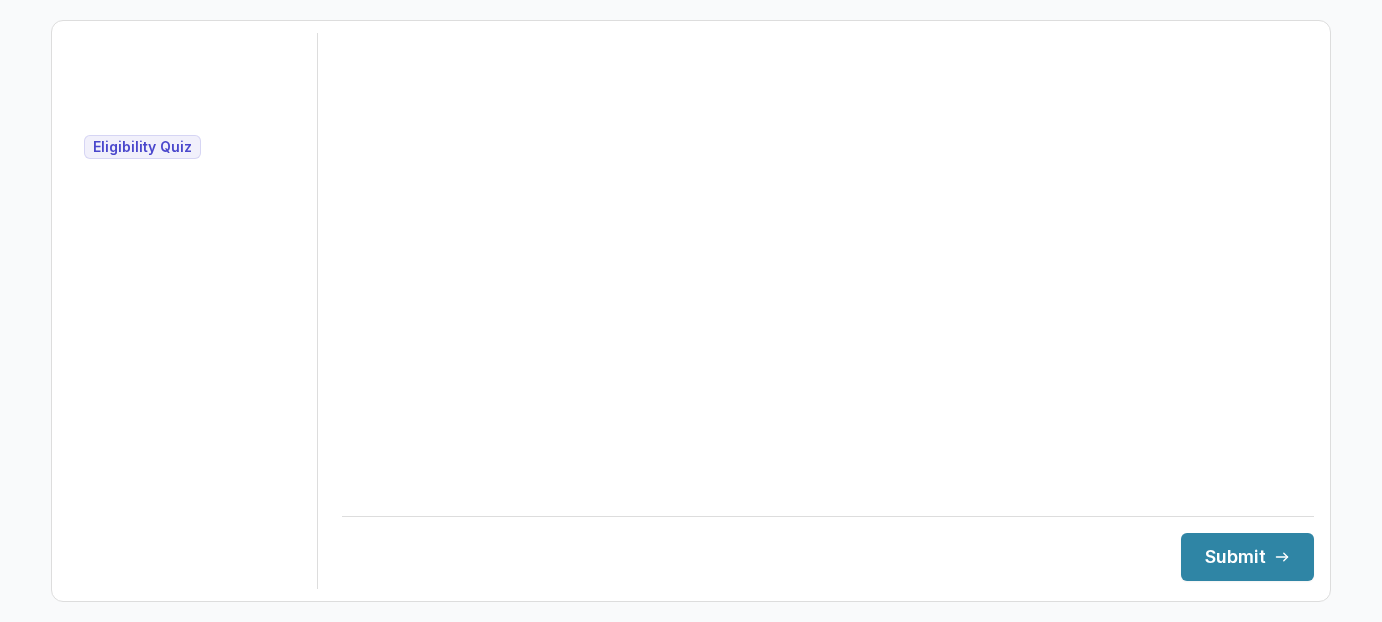 scroll, scrollTop: 0, scrollLeft: 0, axis: both 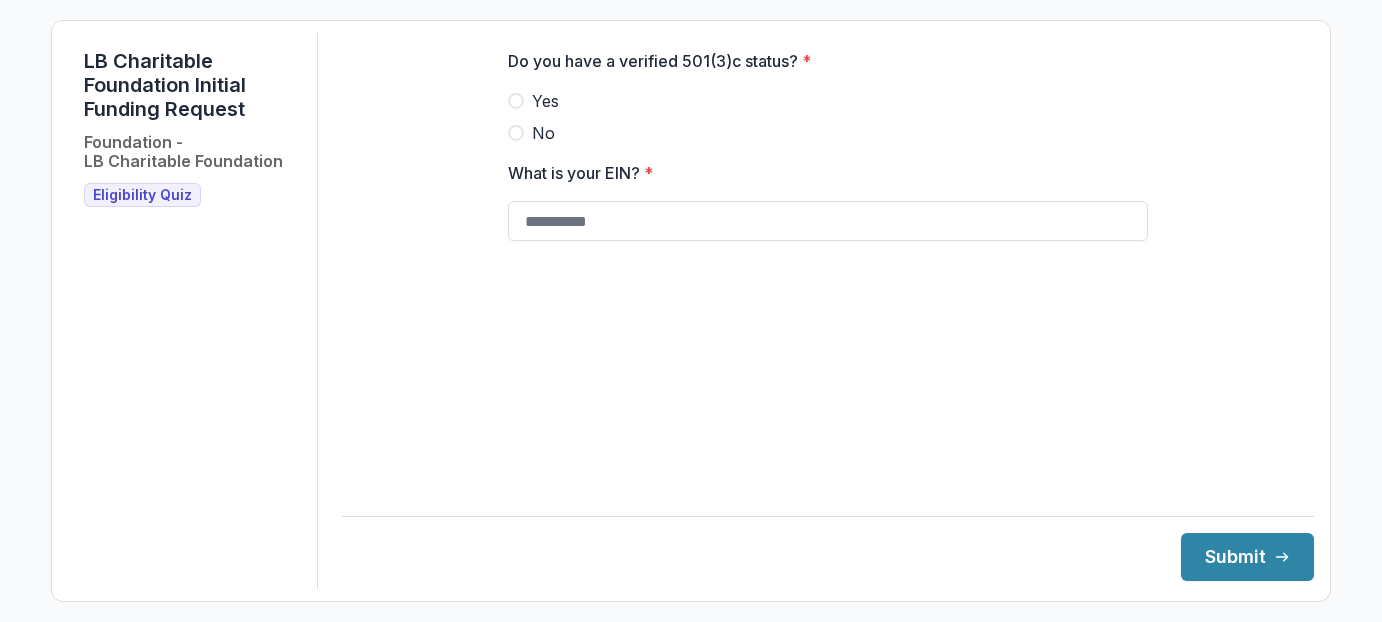 click at bounding box center [516, 101] 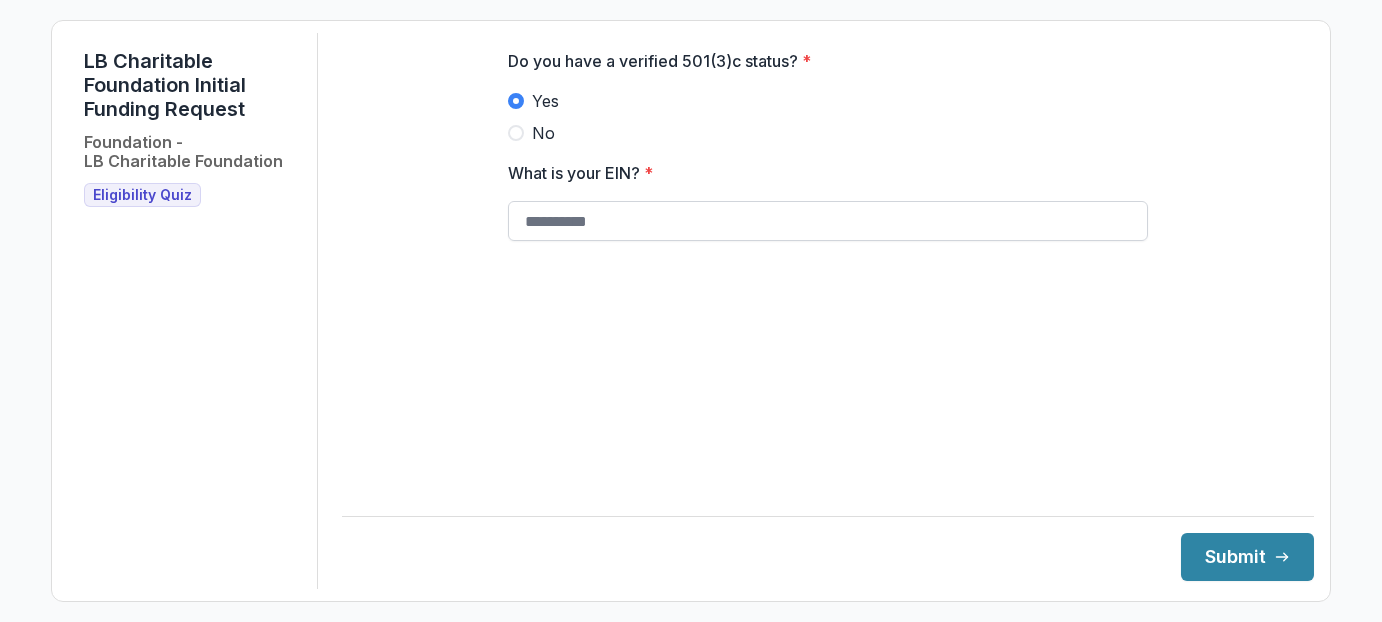 click on "What is your EIN? *" at bounding box center [828, 221] 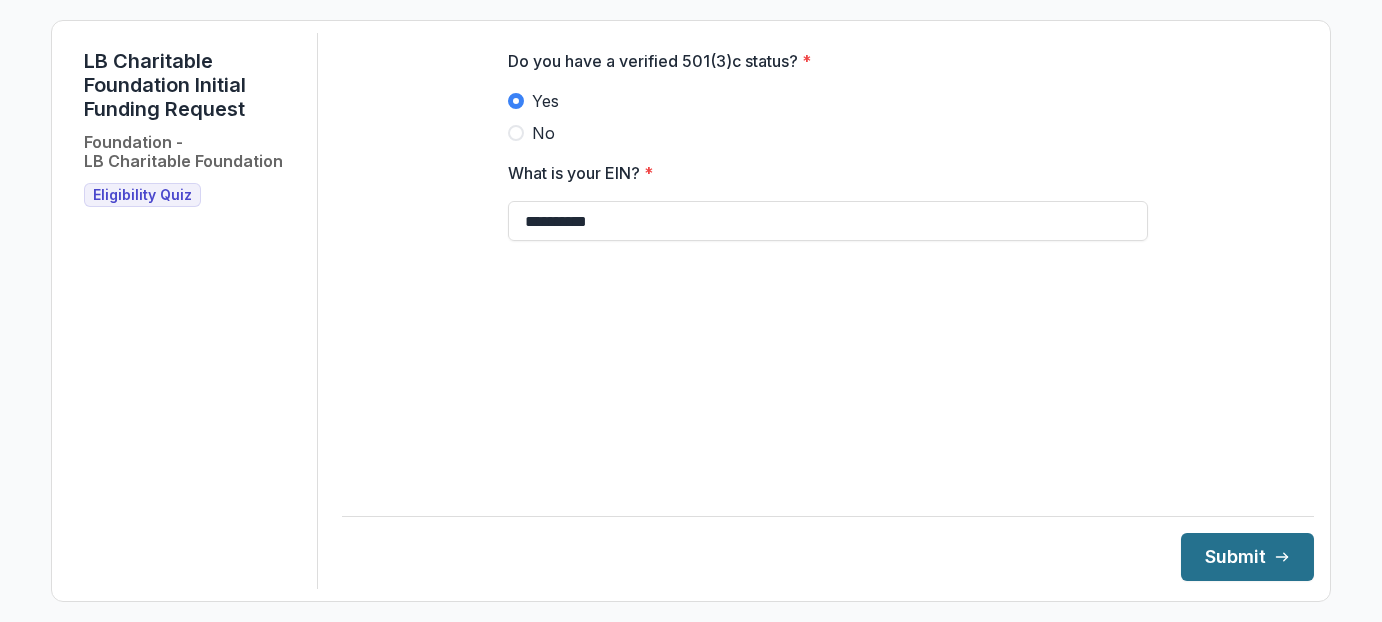 type on "**********" 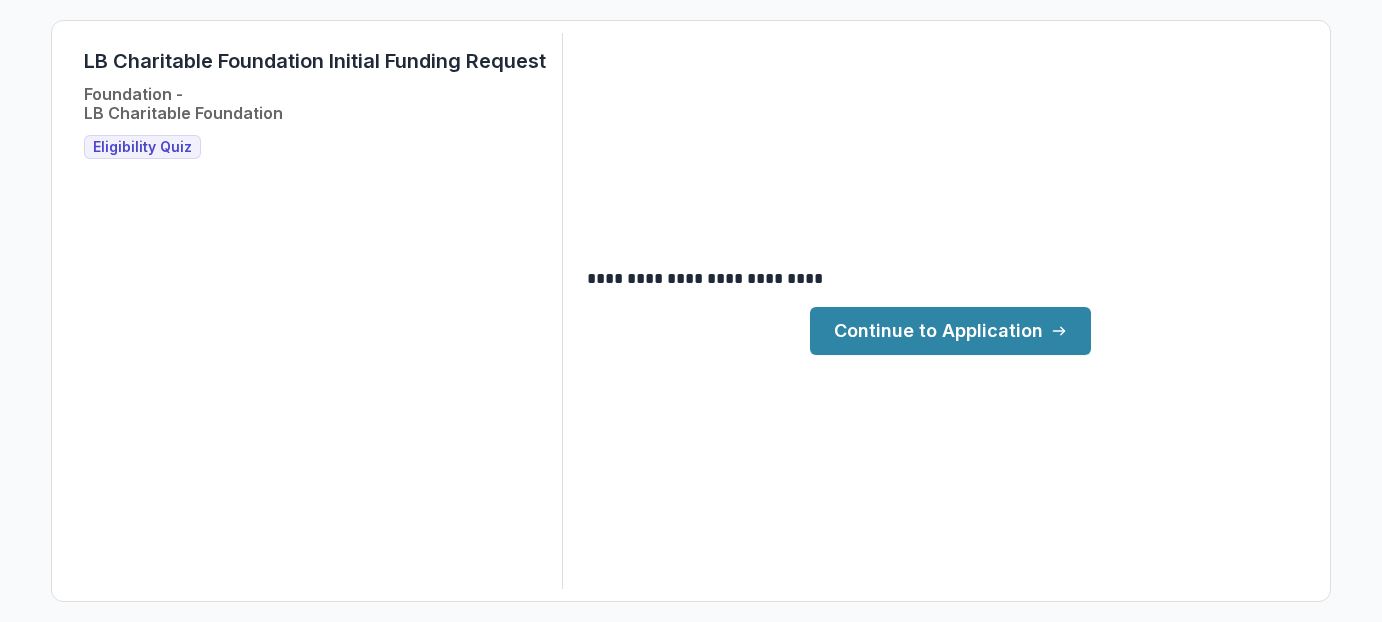 click on "Continue to Application" at bounding box center [950, 331] 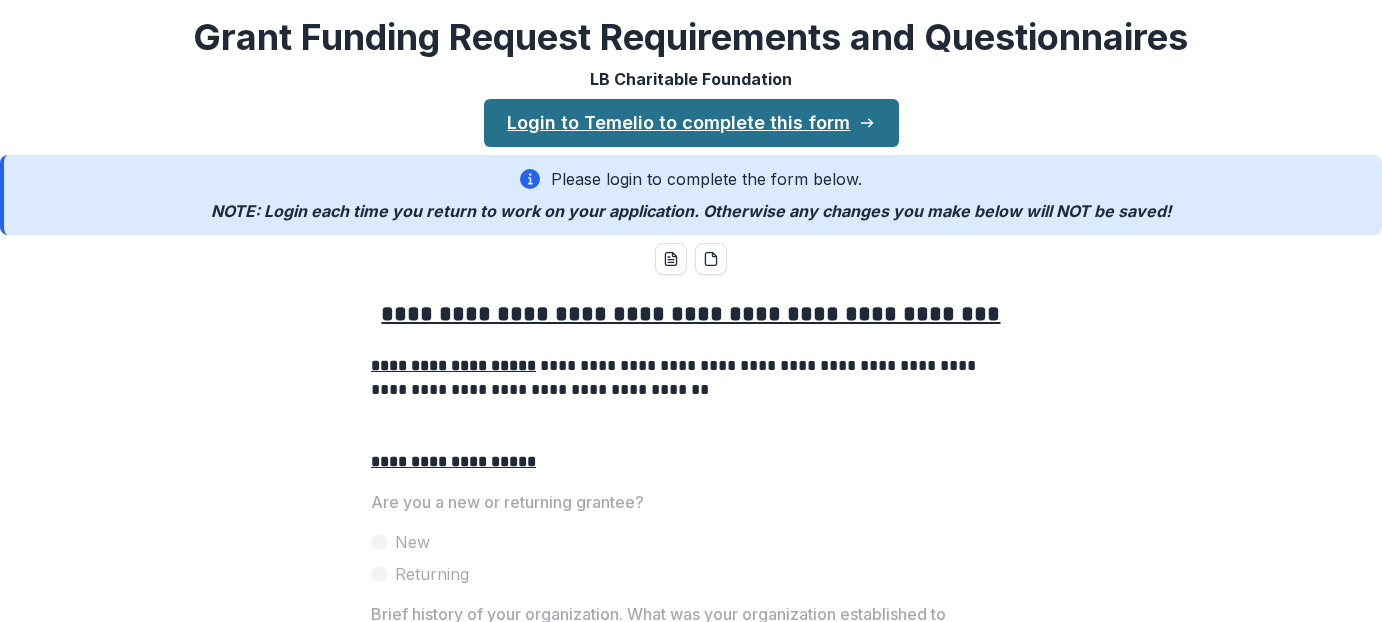 click on "Login to Temelio to complete this form" at bounding box center [691, 123] 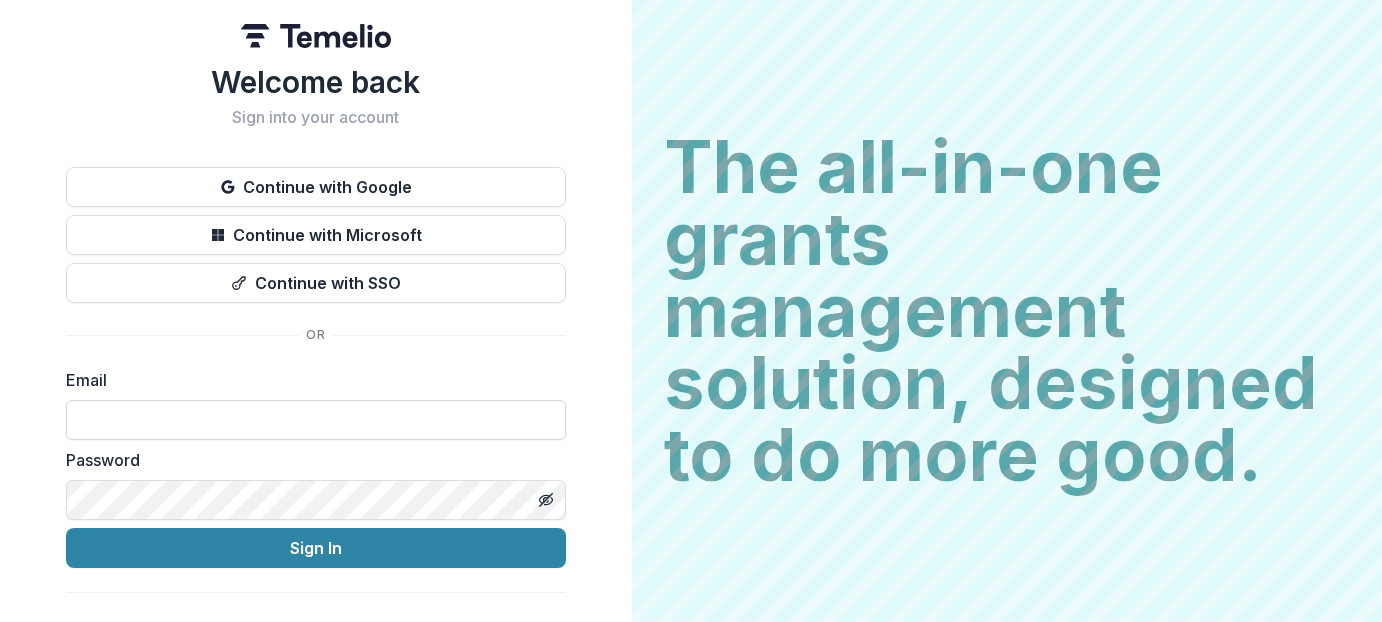 click at bounding box center [316, 420] 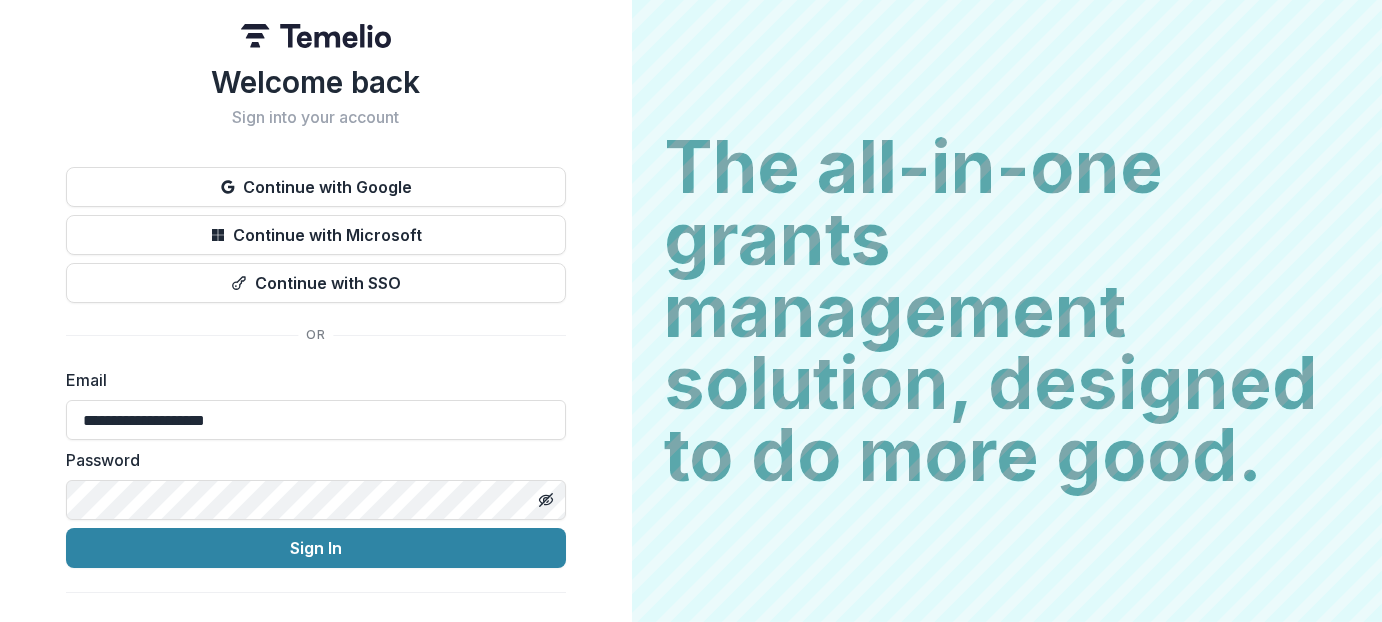 type on "**********" 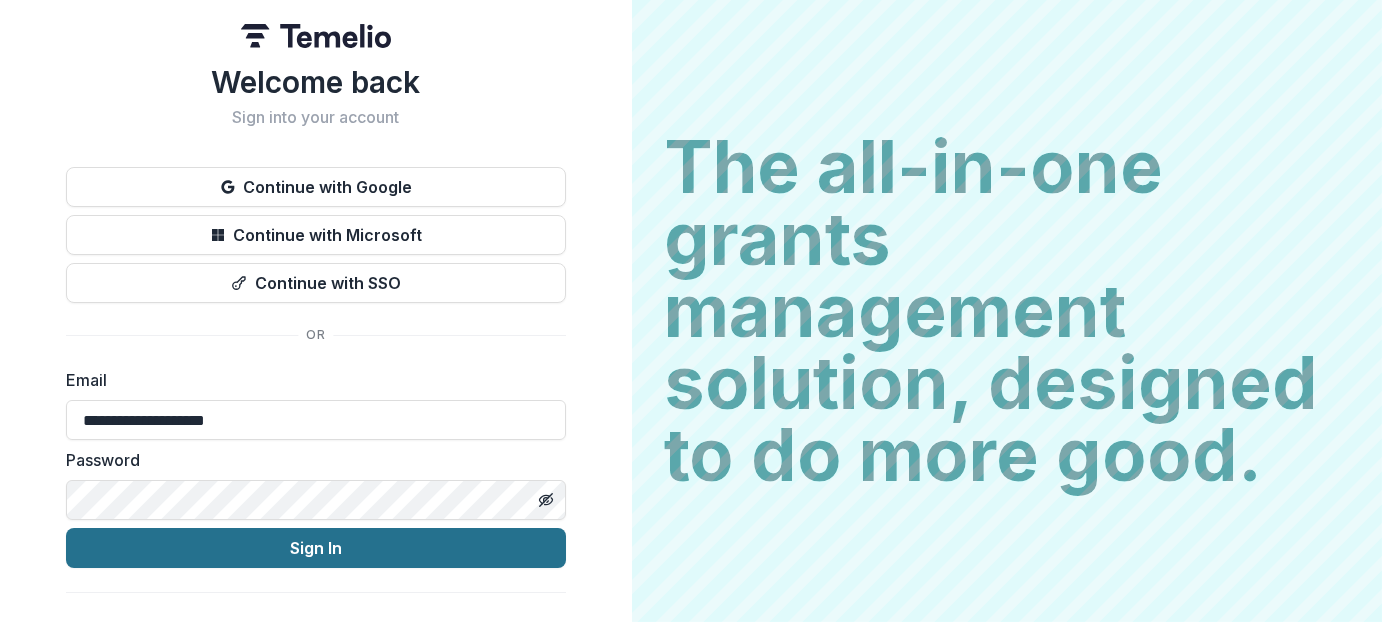 click on "Sign In" at bounding box center (316, 548) 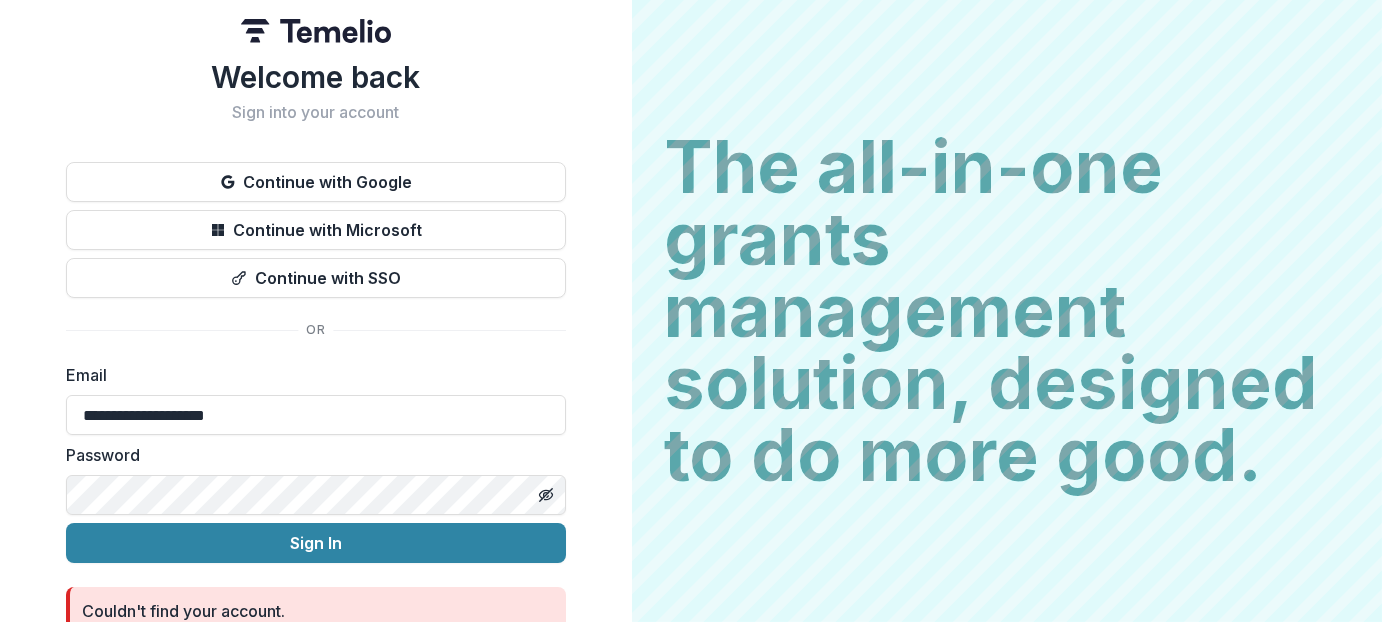 scroll, scrollTop: 2, scrollLeft: 0, axis: vertical 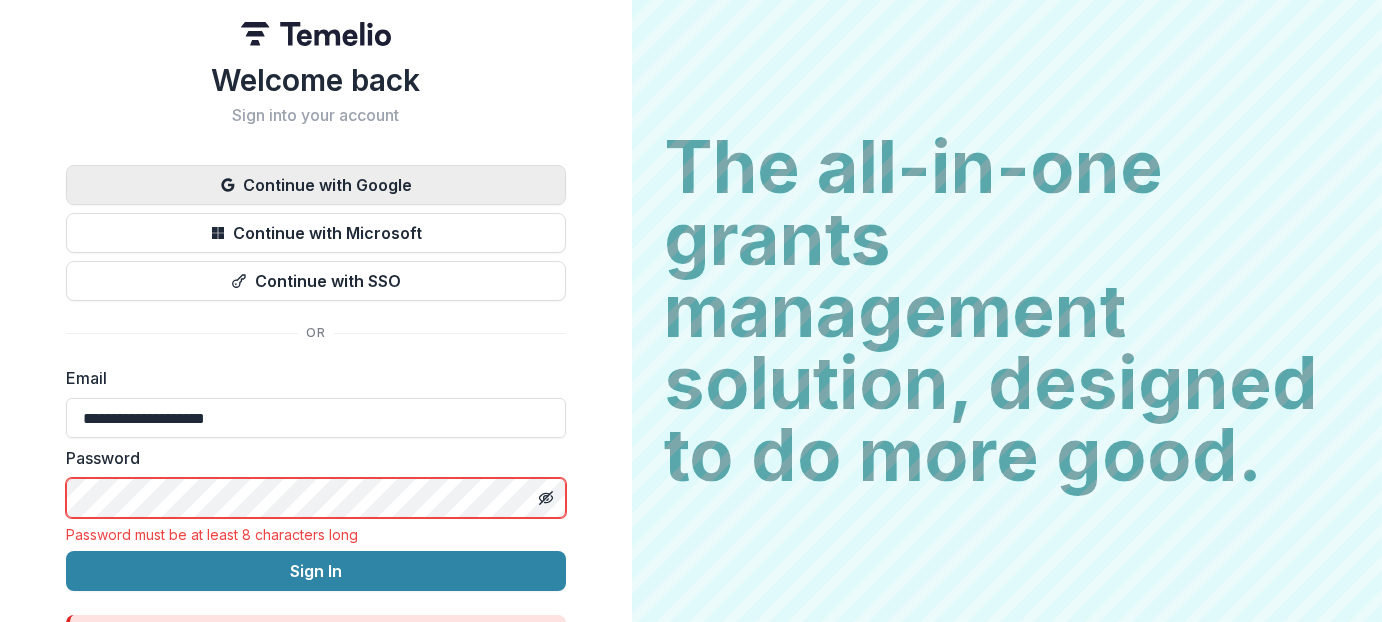 click on "Continue with Google" at bounding box center (316, 185) 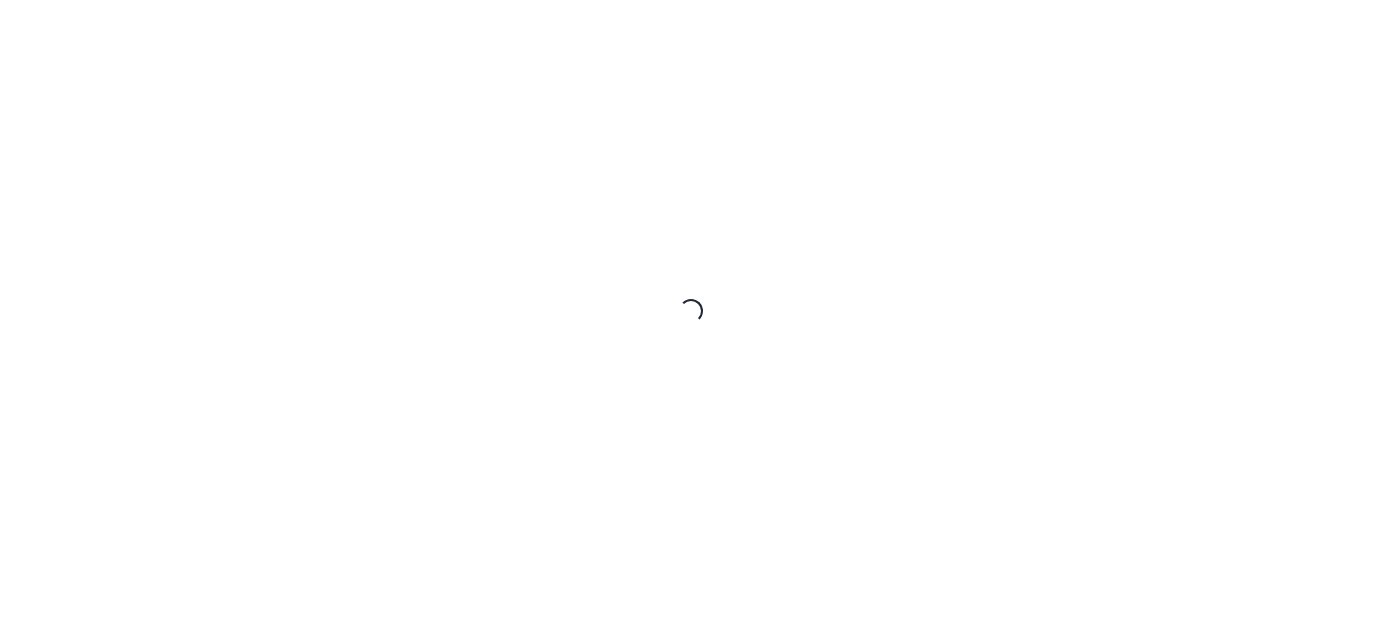 scroll, scrollTop: 0, scrollLeft: 0, axis: both 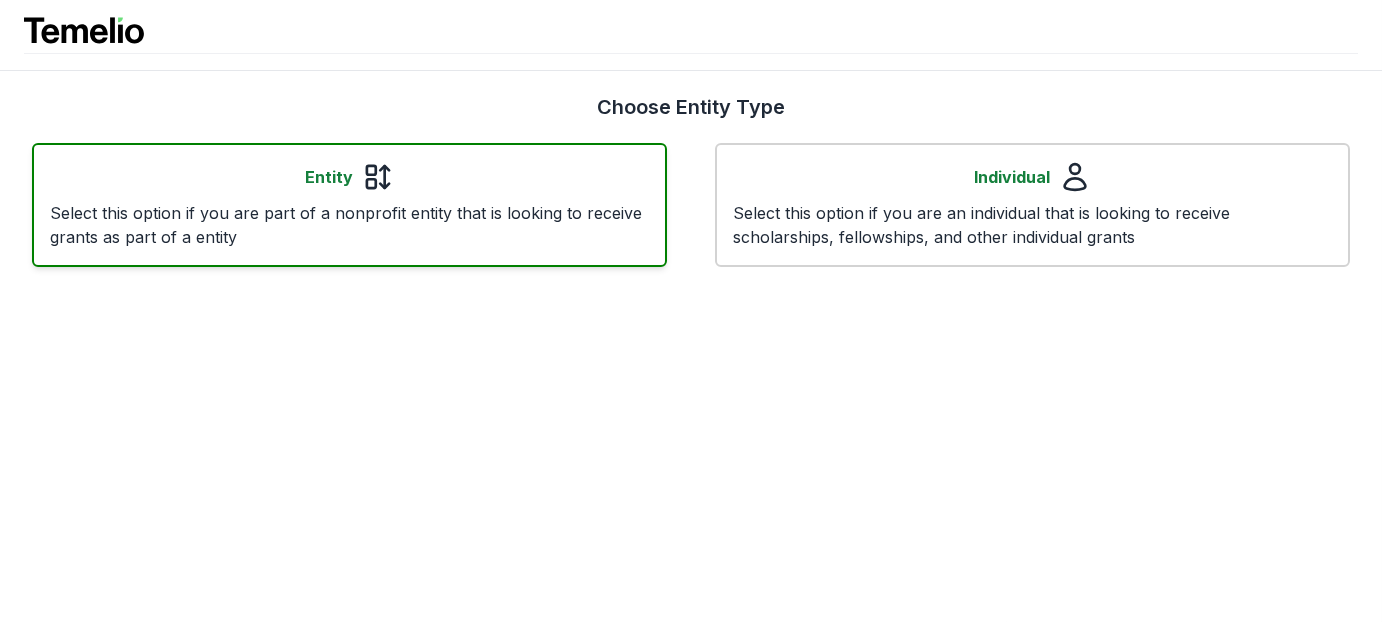 click on "Select this option if you are part of a nonprofit entity that is looking to receive grants as part of a entity" at bounding box center [349, 225] 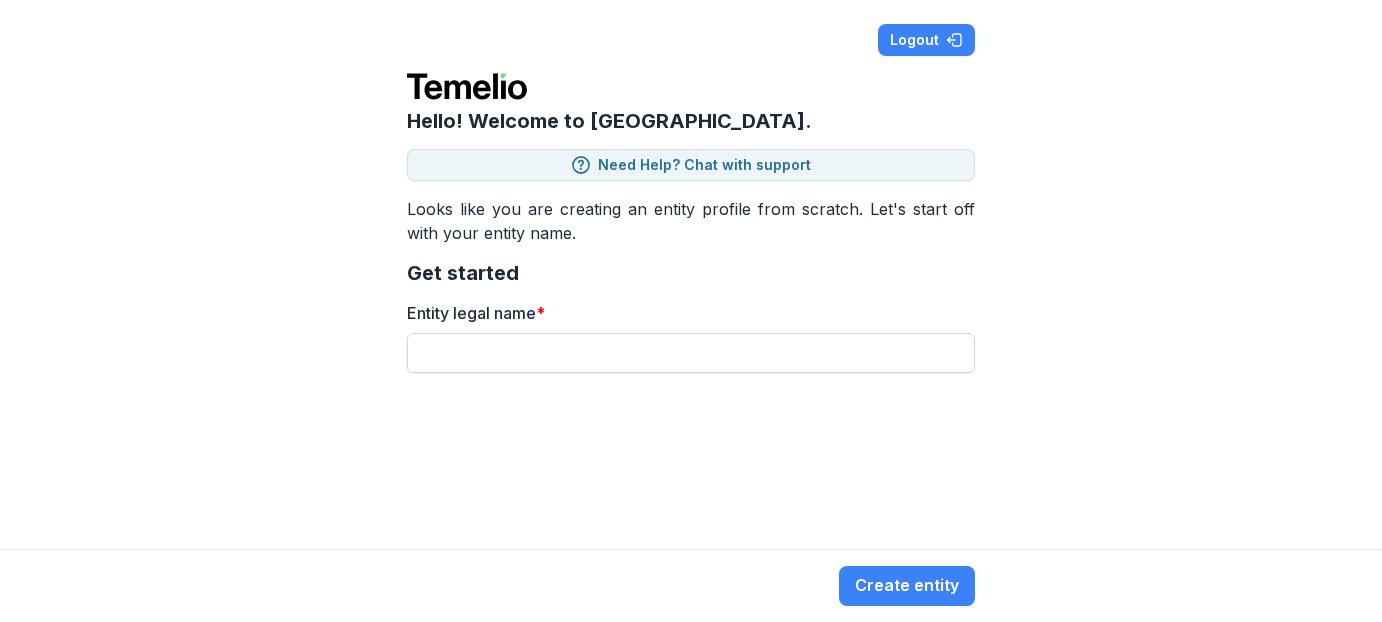 click on "Entity legal name *" at bounding box center [691, 353] 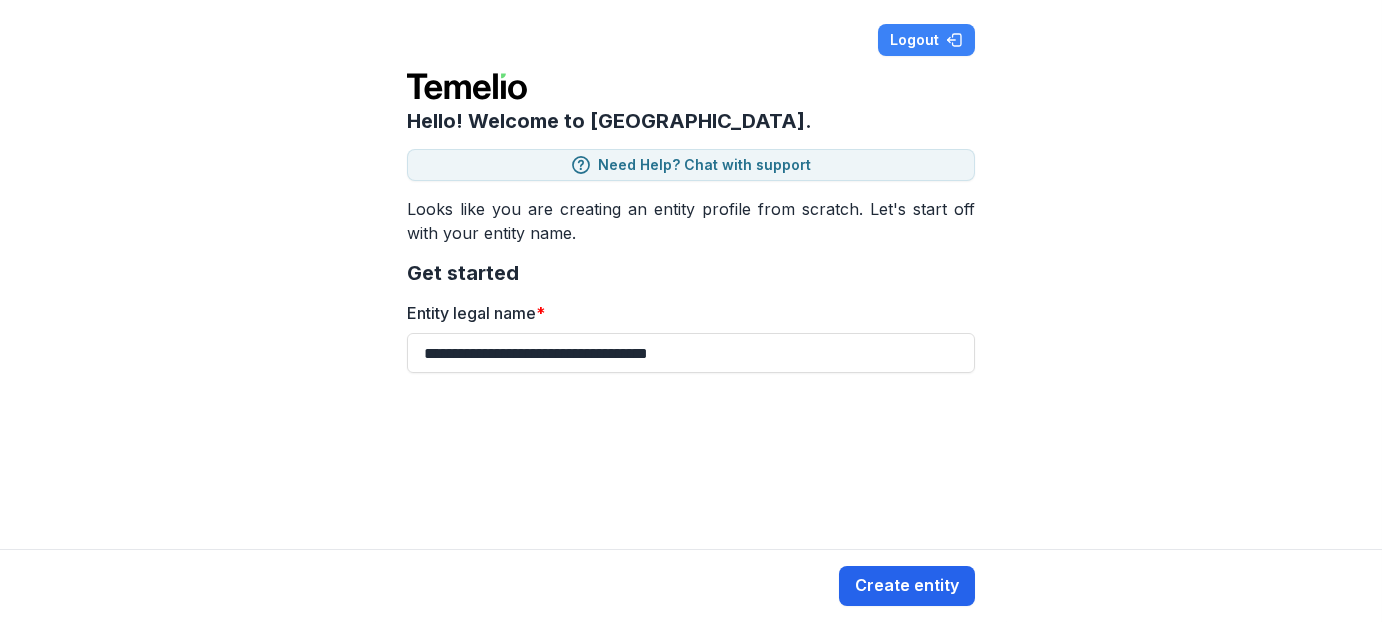 type on "**********" 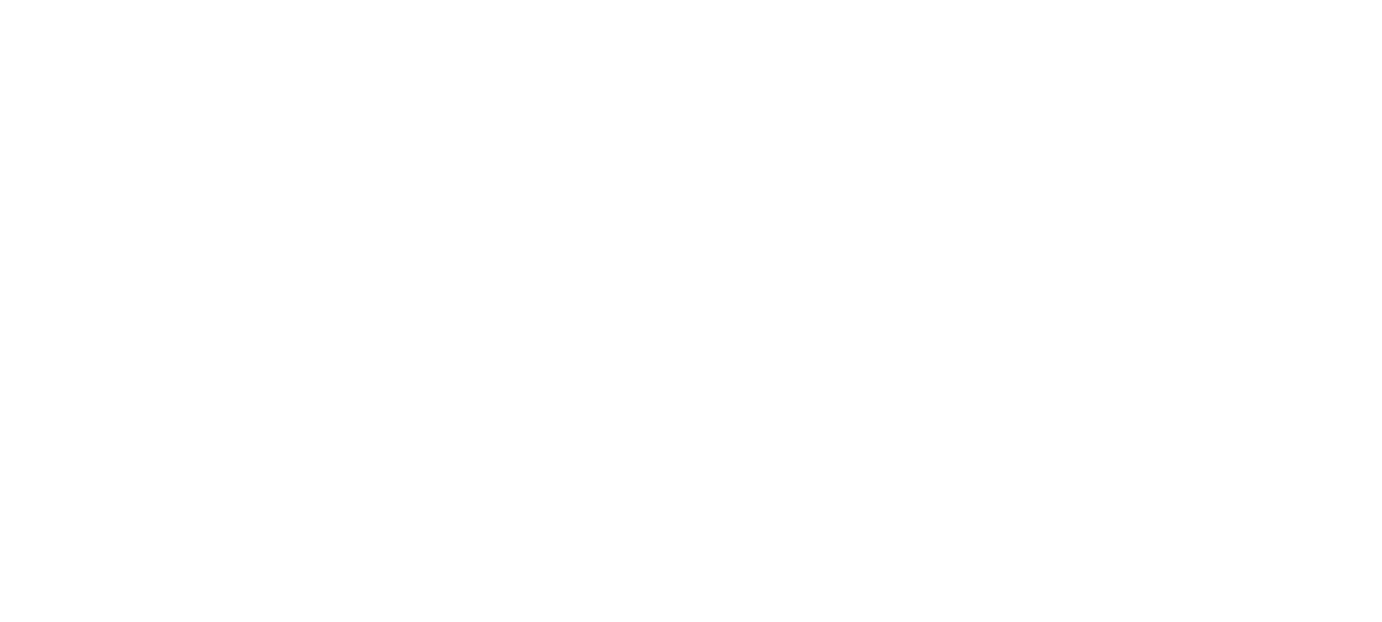 scroll, scrollTop: 0, scrollLeft: 0, axis: both 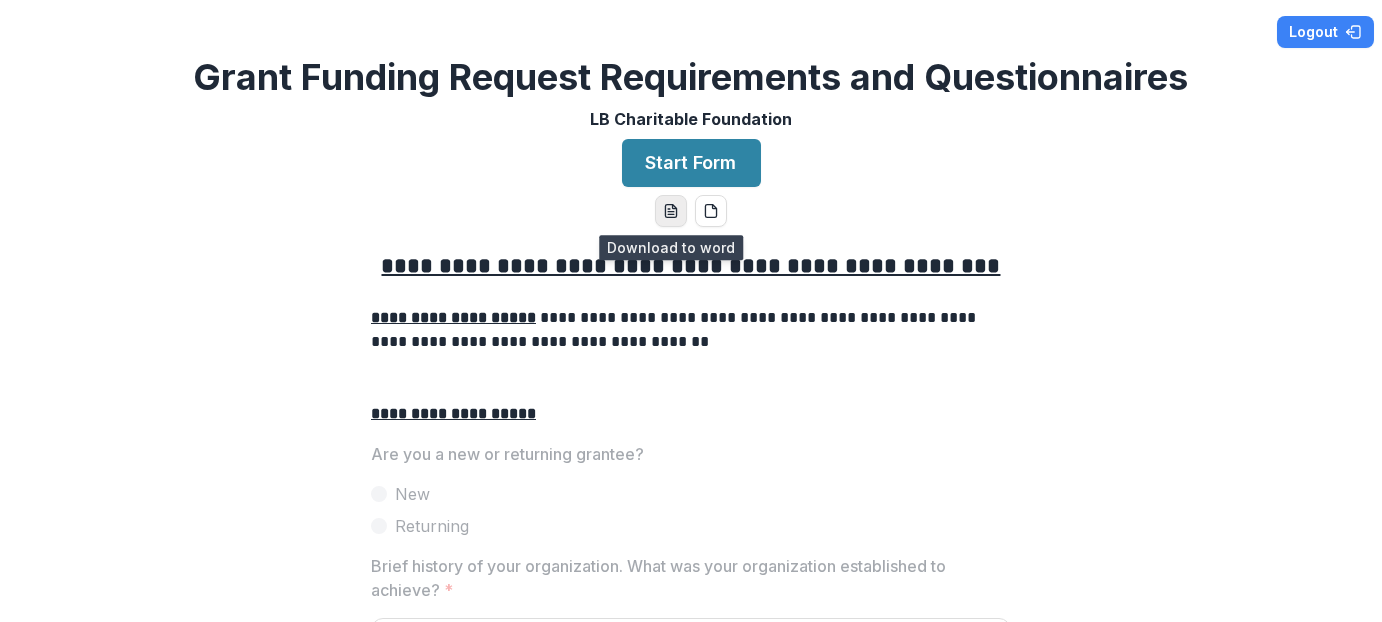 click 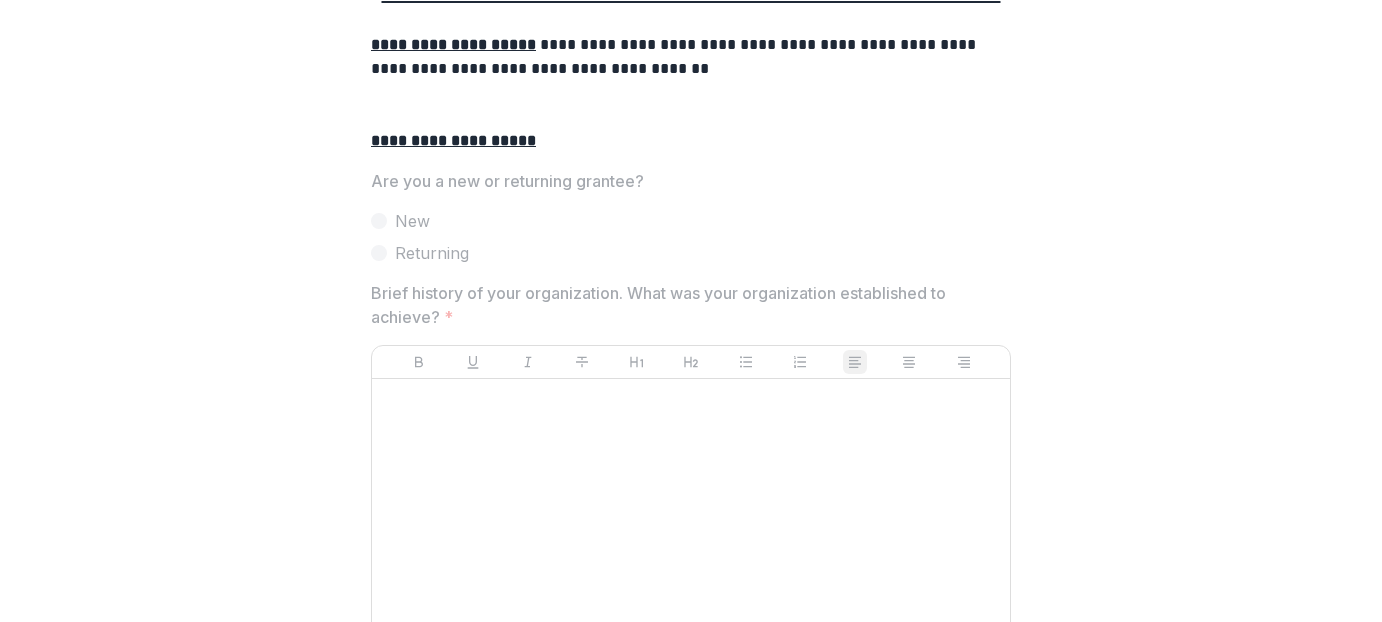 scroll, scrollTop: 300, scrollLeft: 0, axis: vertical 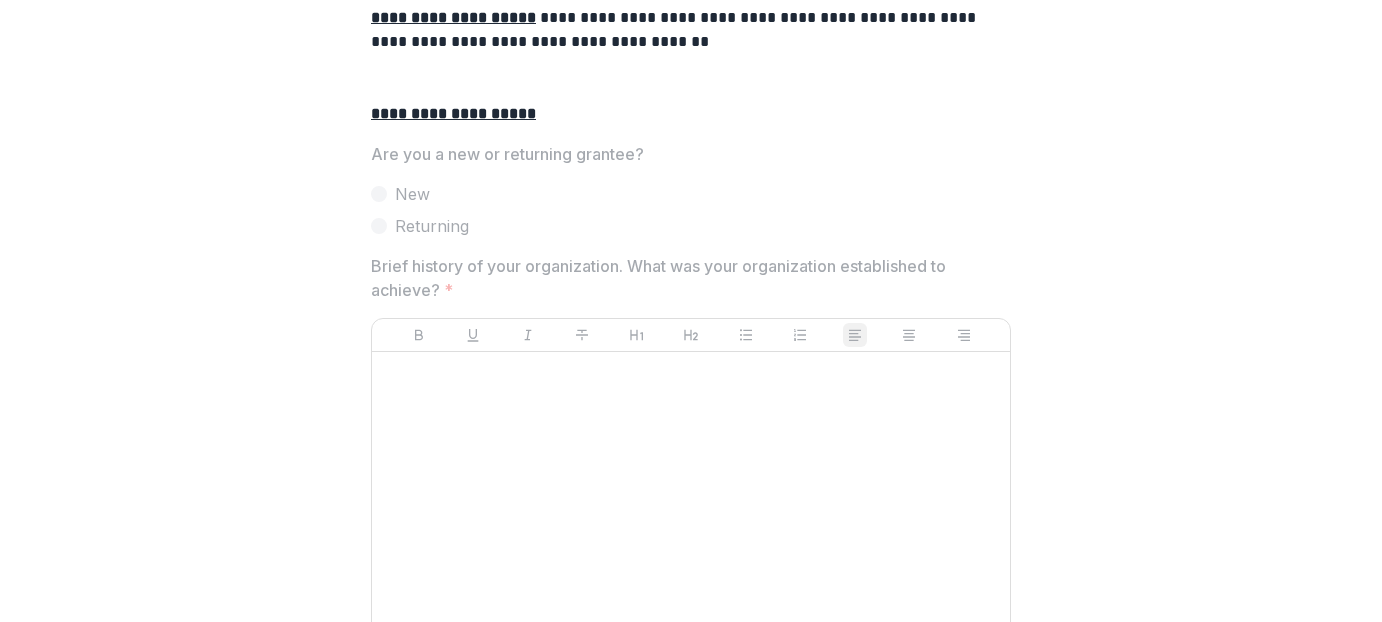 click at bounding box center [691, 335] 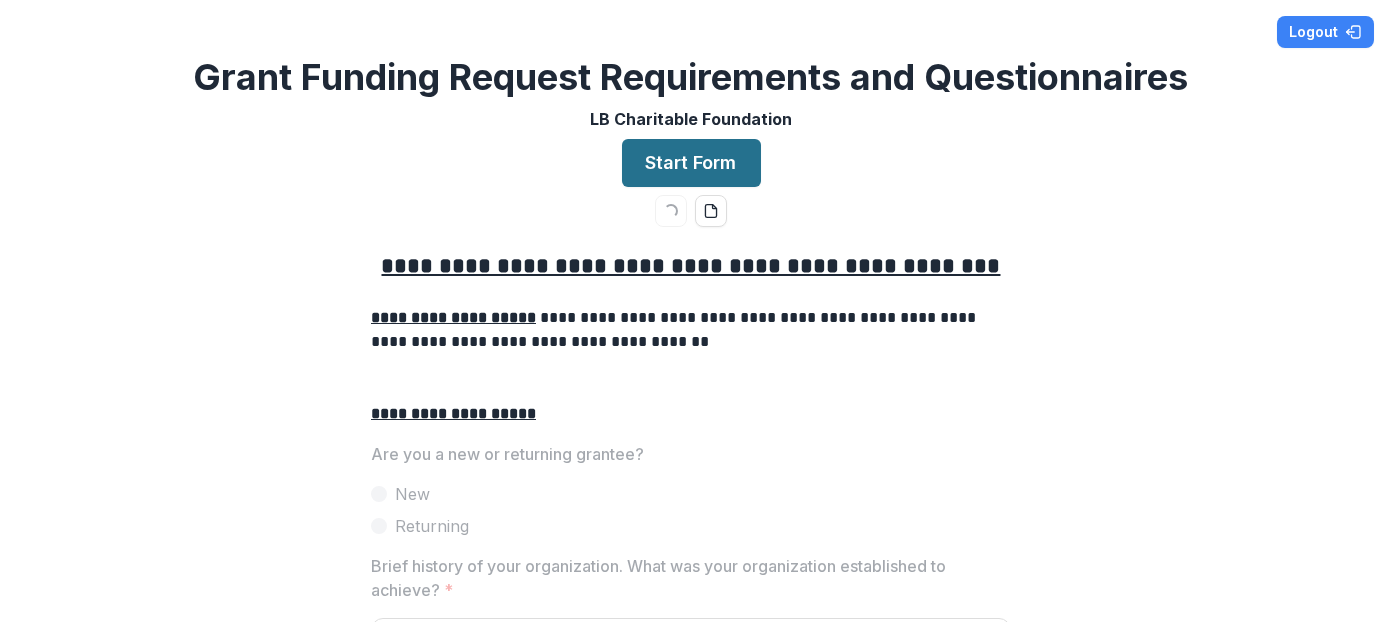 click on "Start Form" at bounding box center [691, 163] 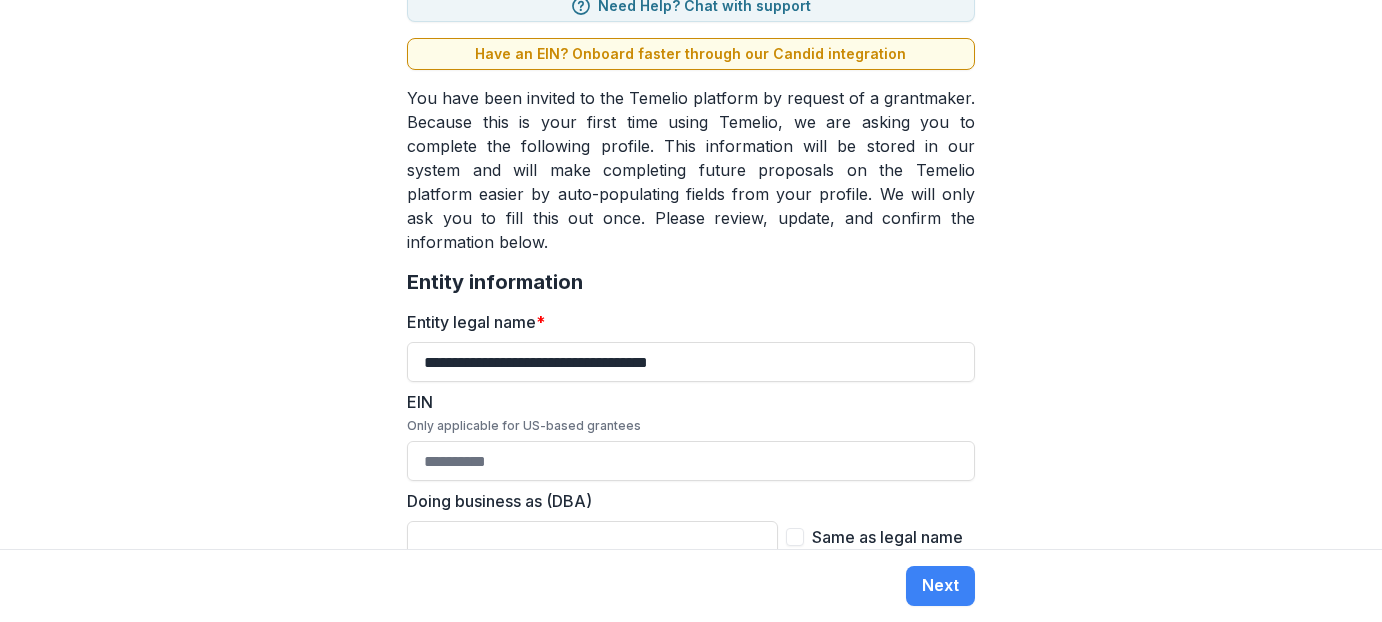 scroll, scrollTop: 200, scrollLeft: 0, axis: vertical 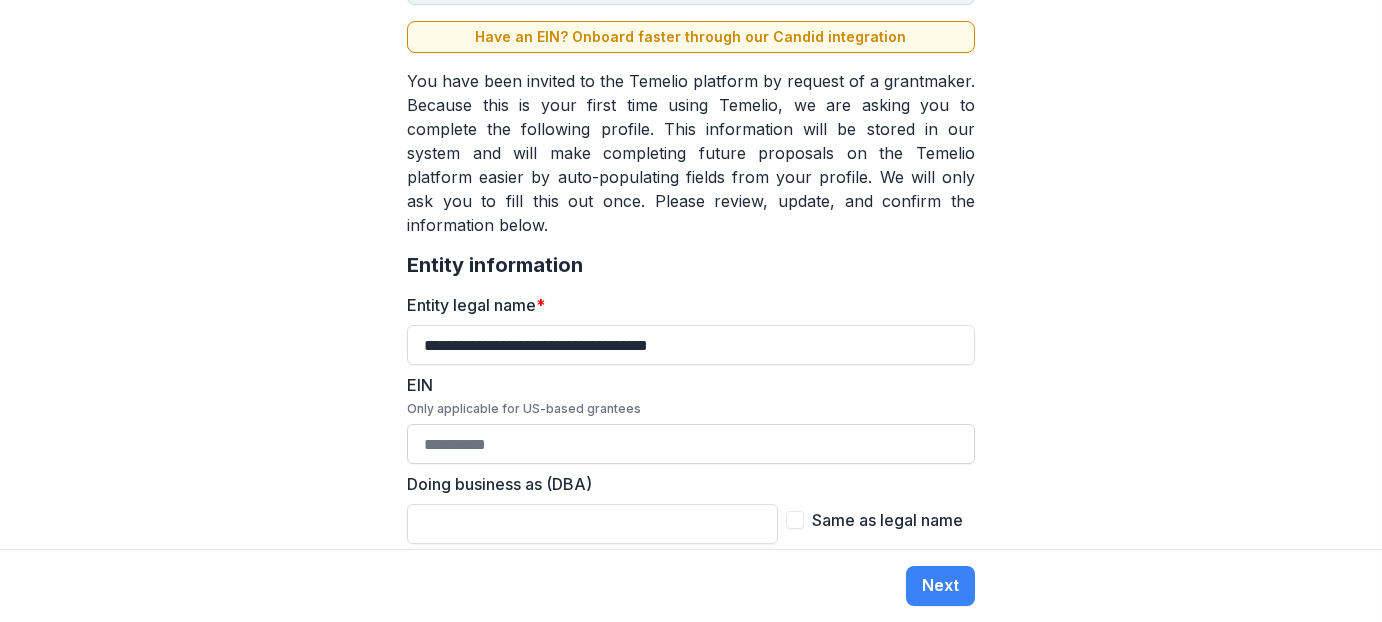 click on "EIN Only applicable for US-based grantees" at bounding box center (691, 444) 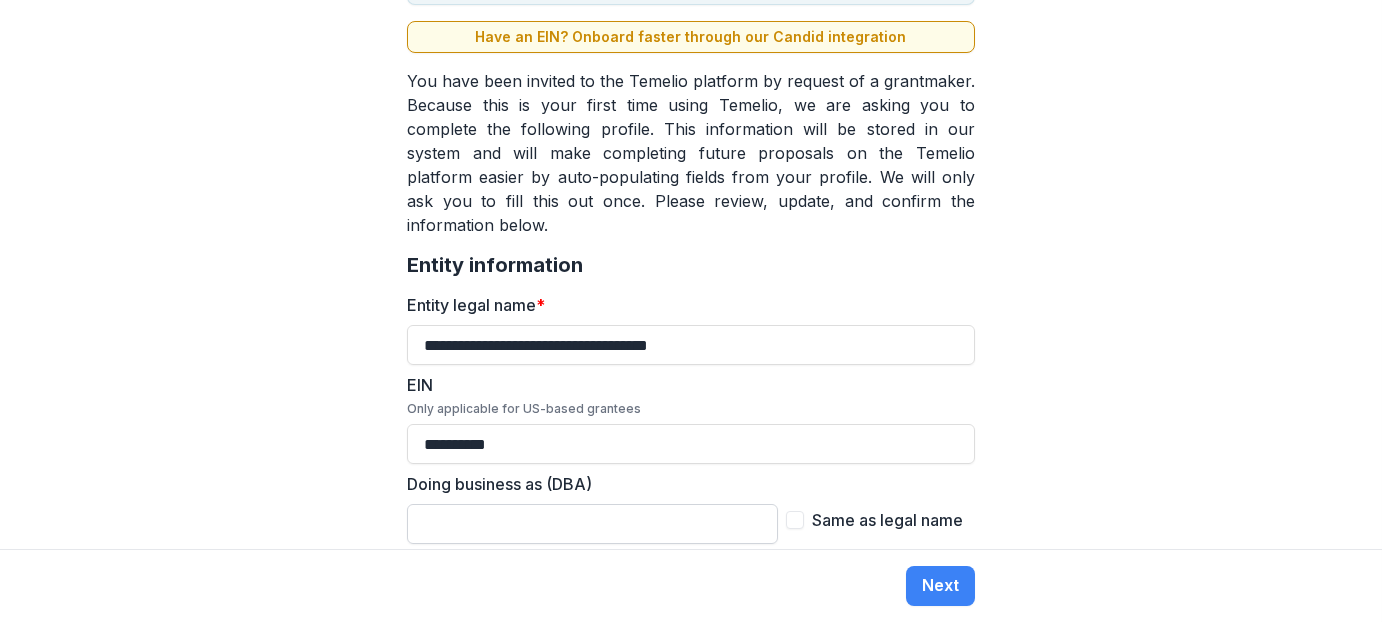 type on "**********" 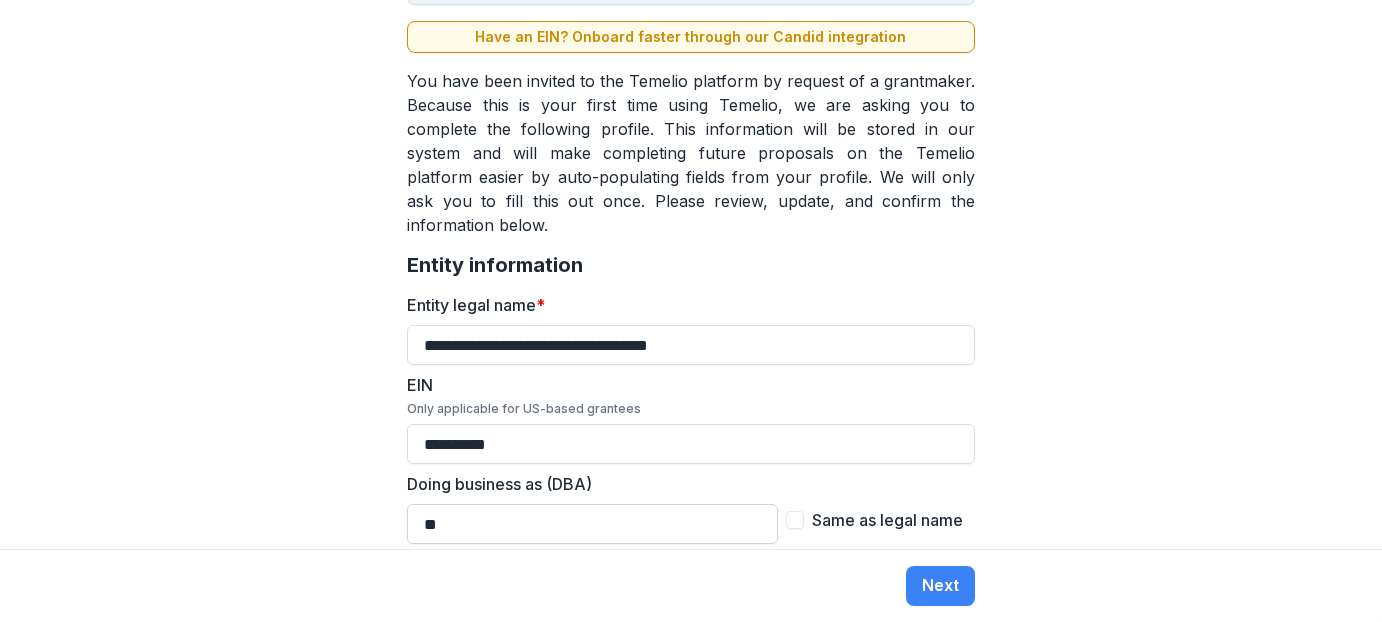 type on "*" 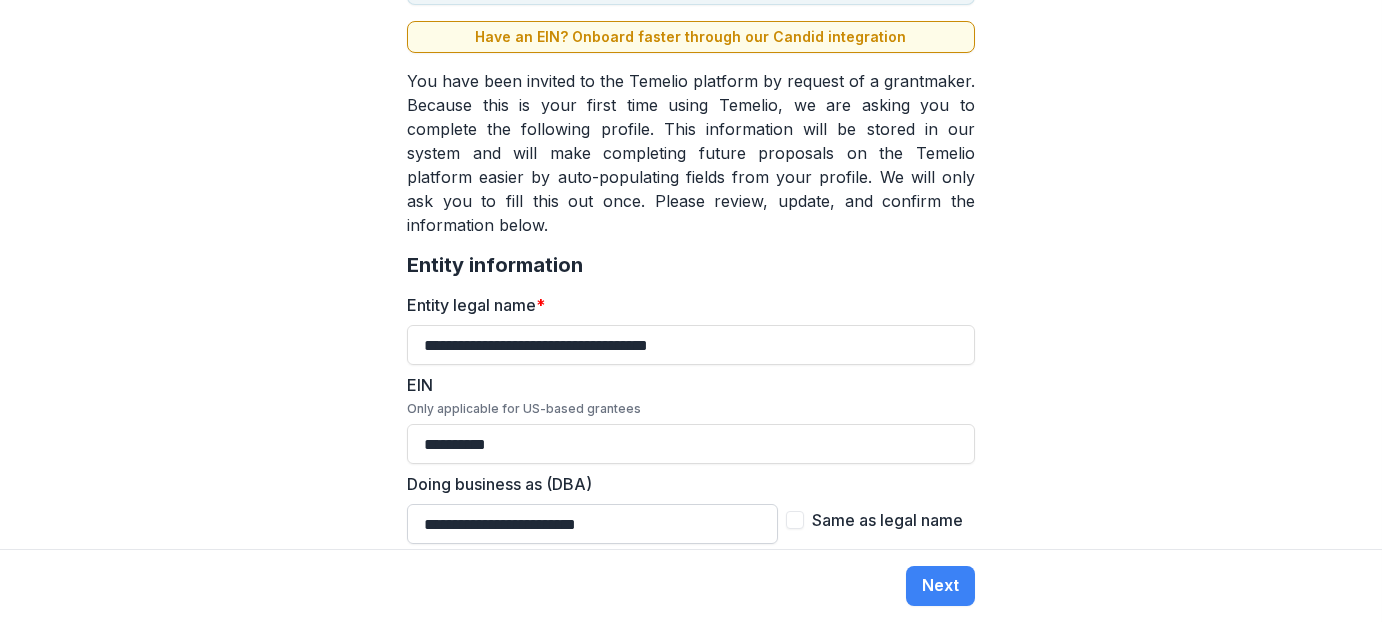 click on "**********" at bounding box center (592, 524) 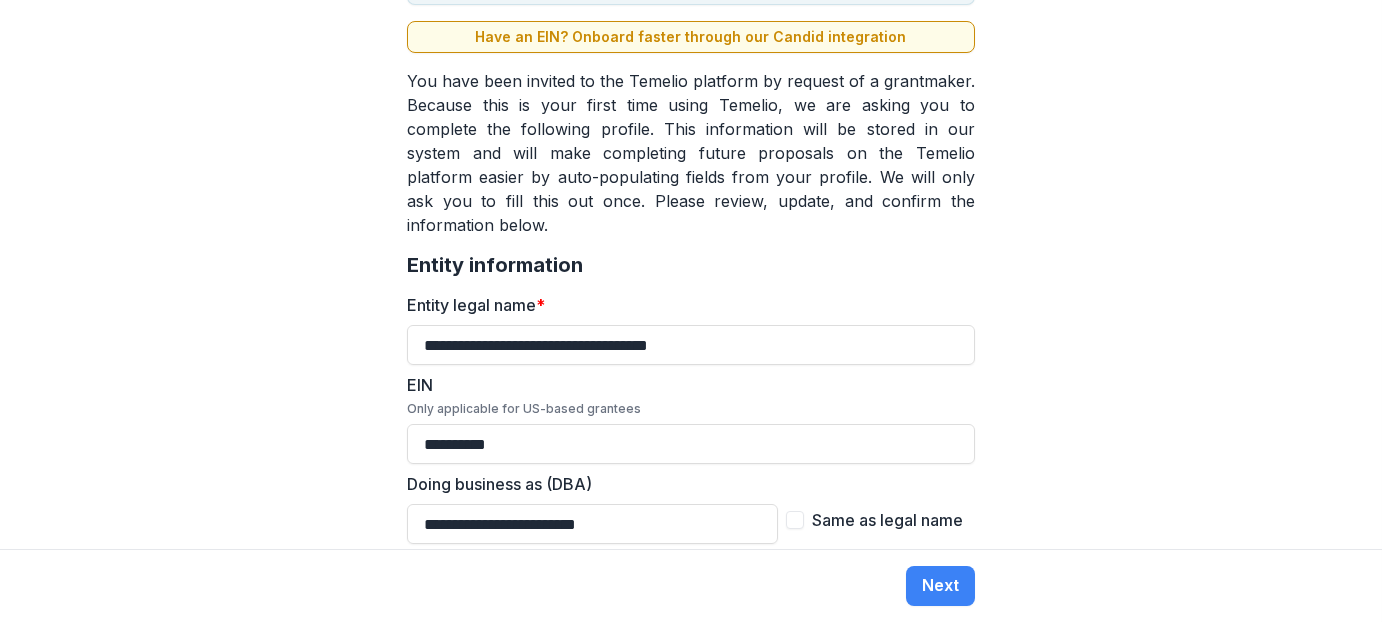 type on "**********" 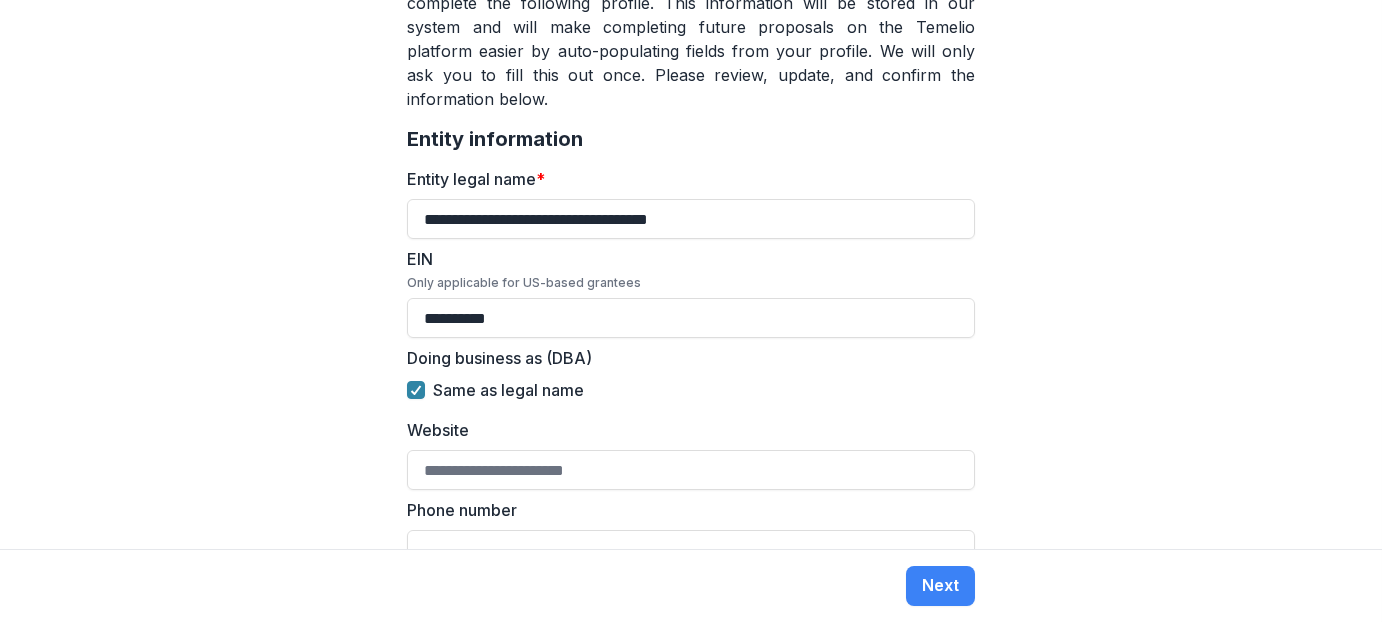 scroll, scrollTop: 400, scrollLeft: 0, axis: vertical 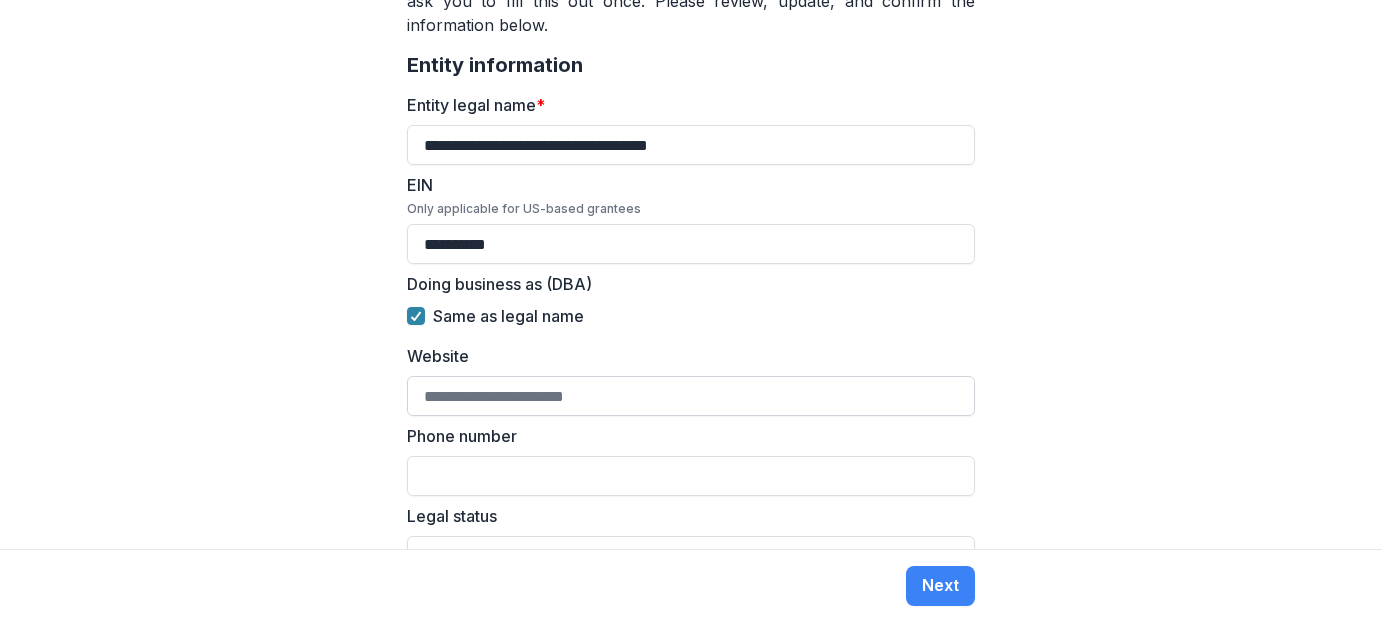 click on "Website" at bounding box center (691, 396) 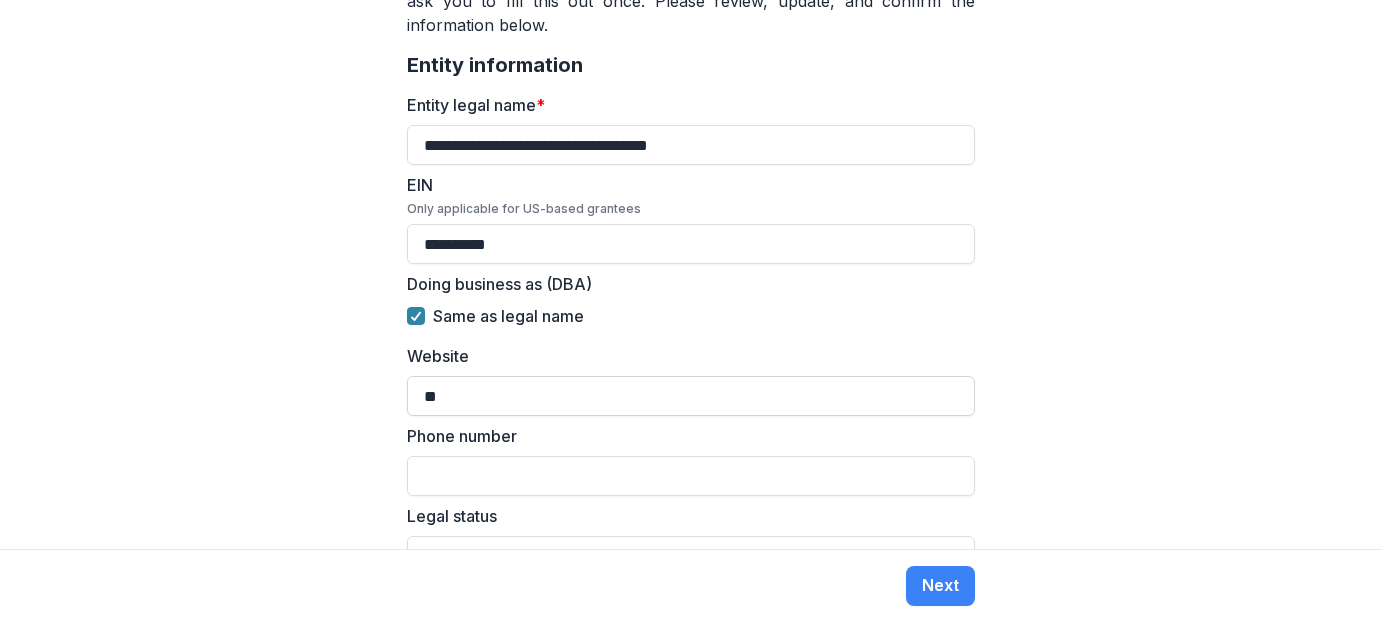 type on "*" 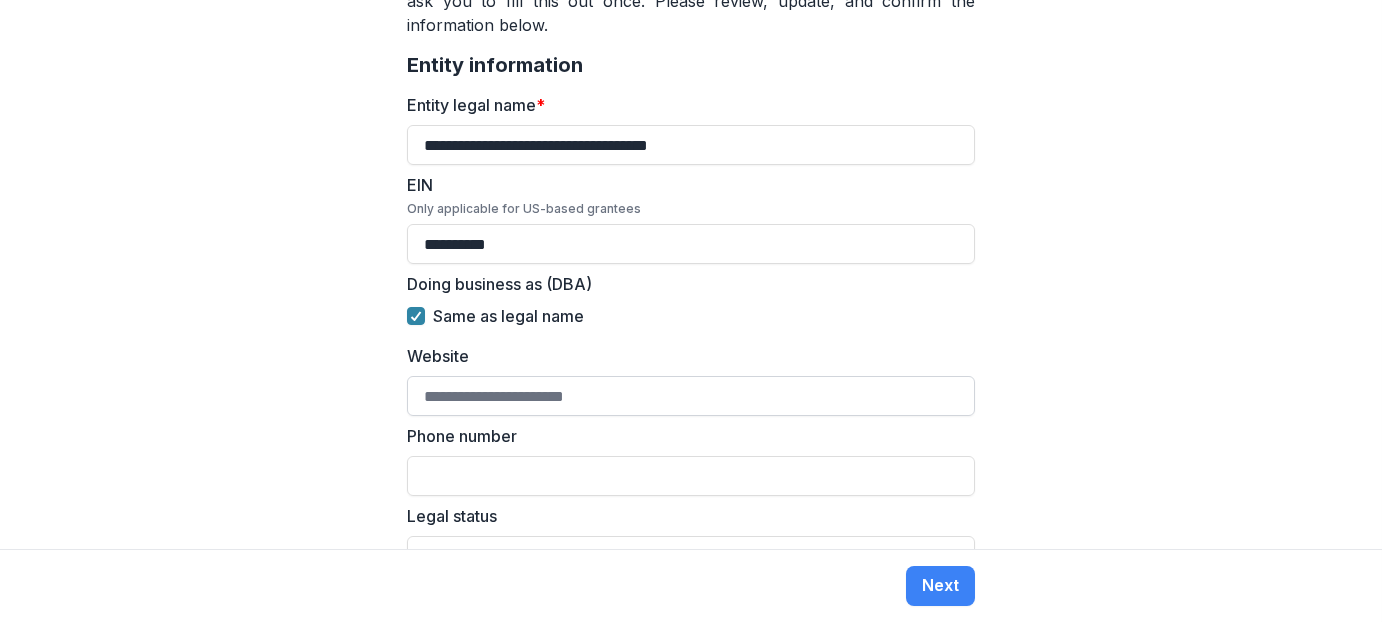 paste on "**********" 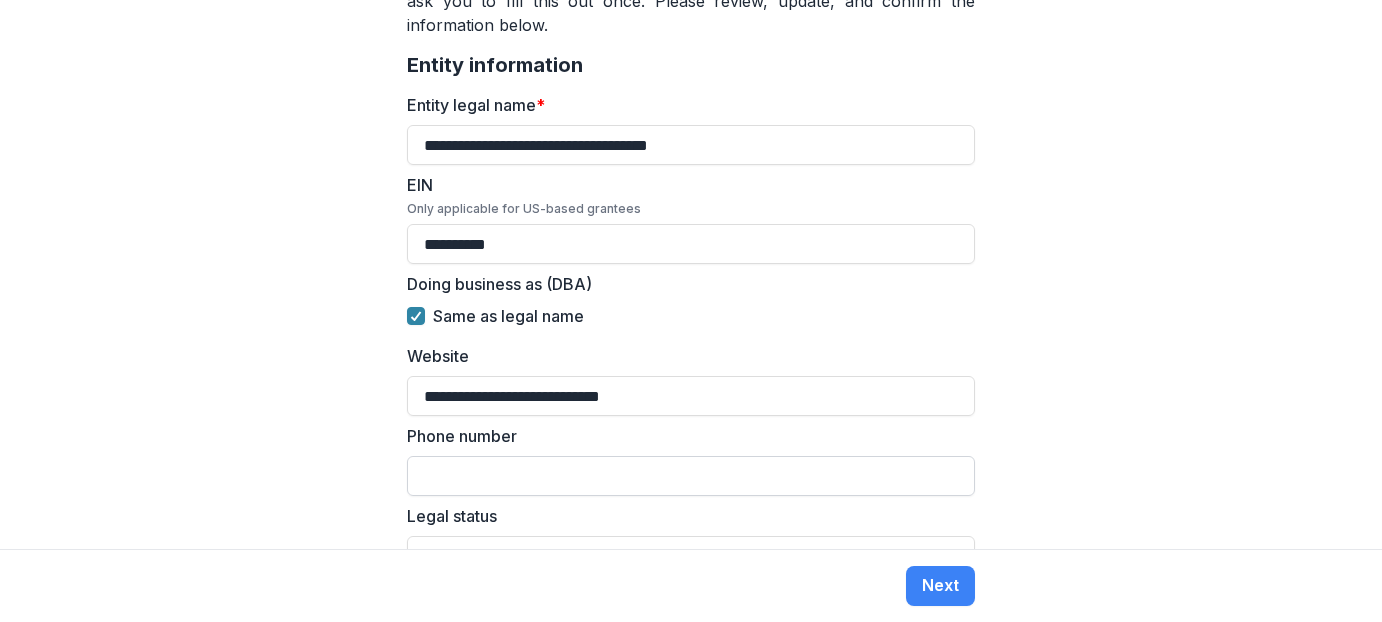 type on "**********" 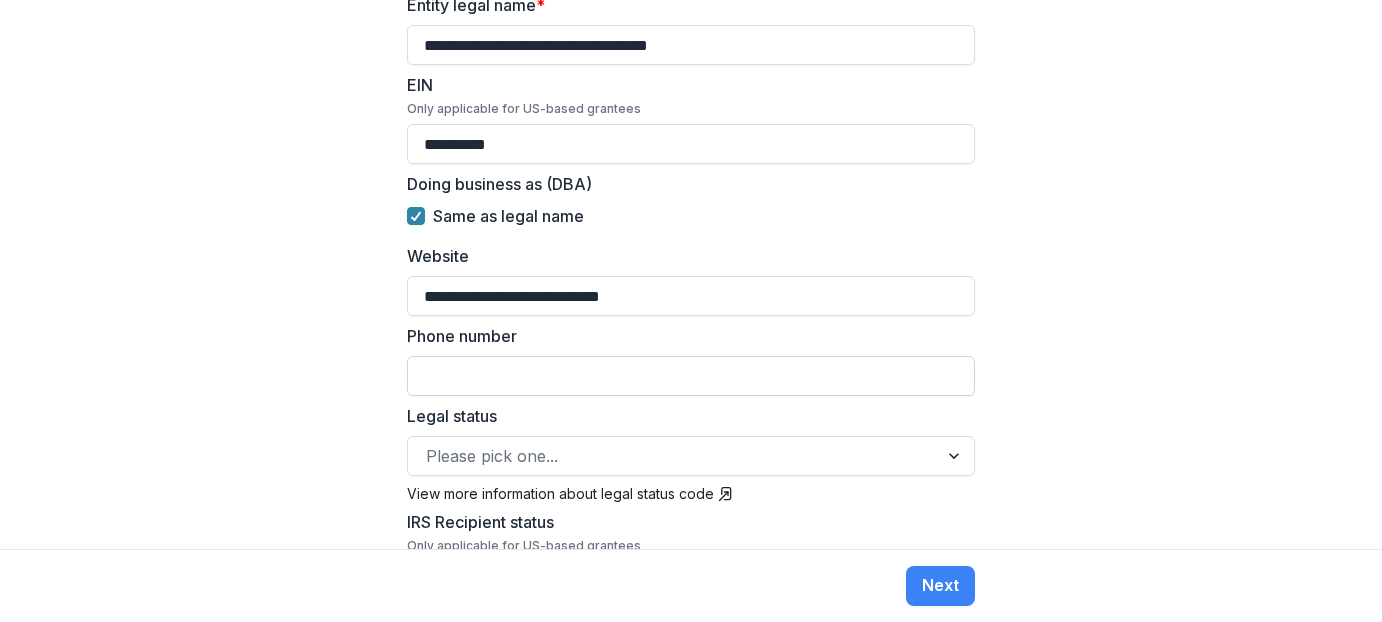 scroll, scrollTop: 600, scrollLeft: 0, axis: vertical 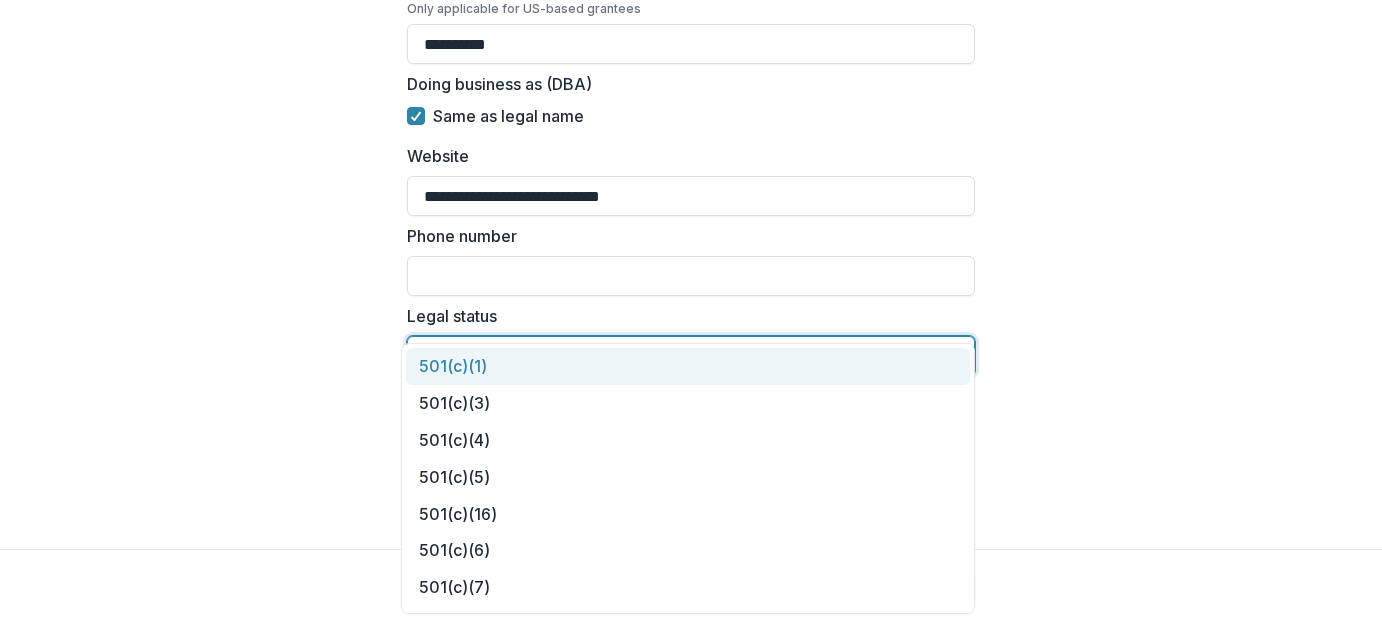 click at bounding box center [956, 356] 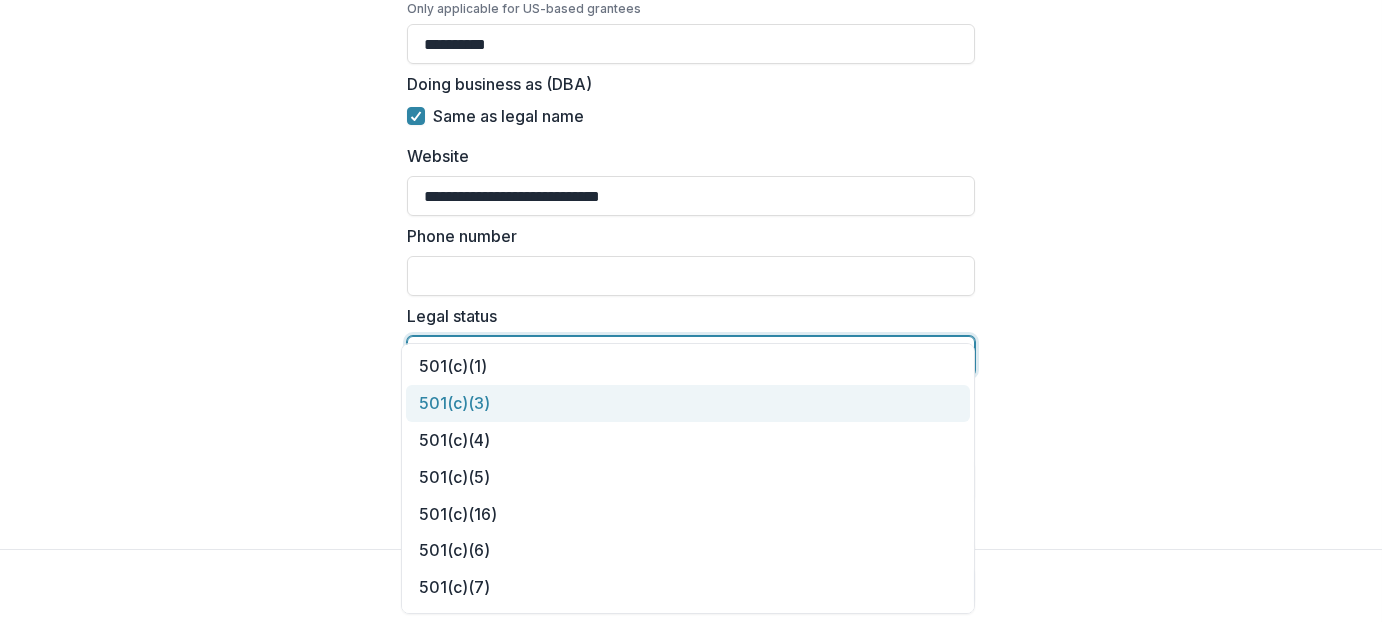 click on "501(c)(3)" at bounding box center (688, 403) 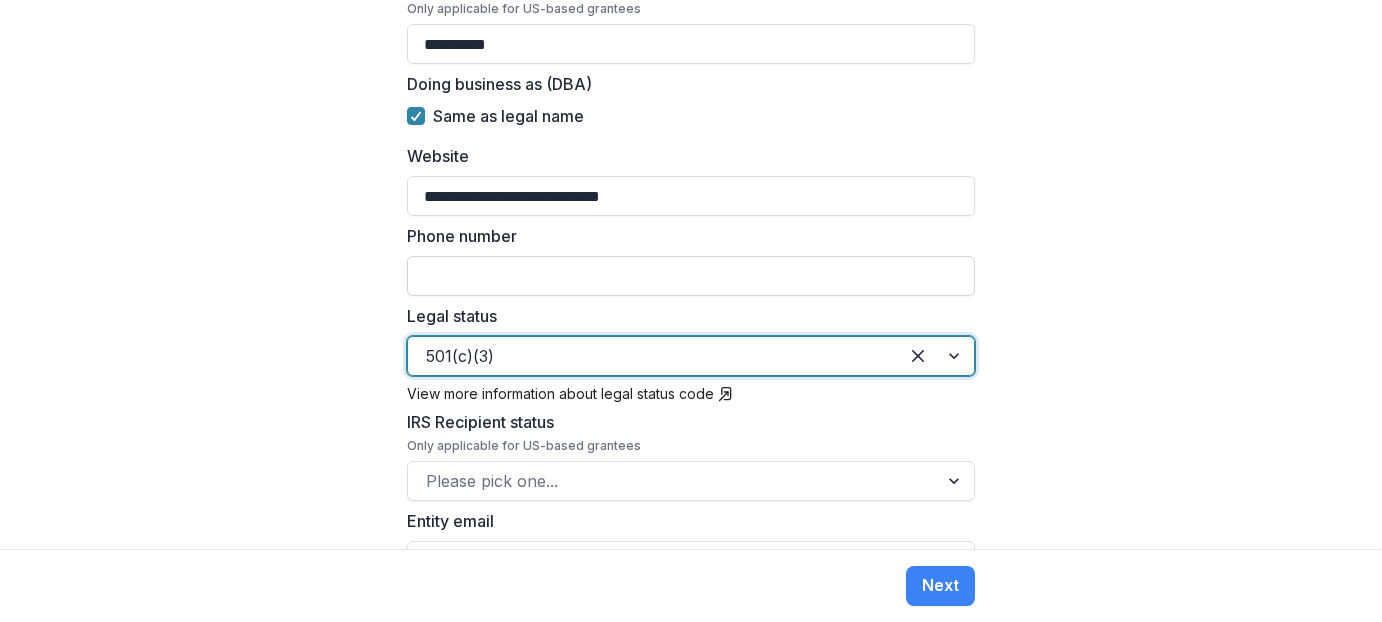 click on "Phone number" at bounding box center (691, 276) 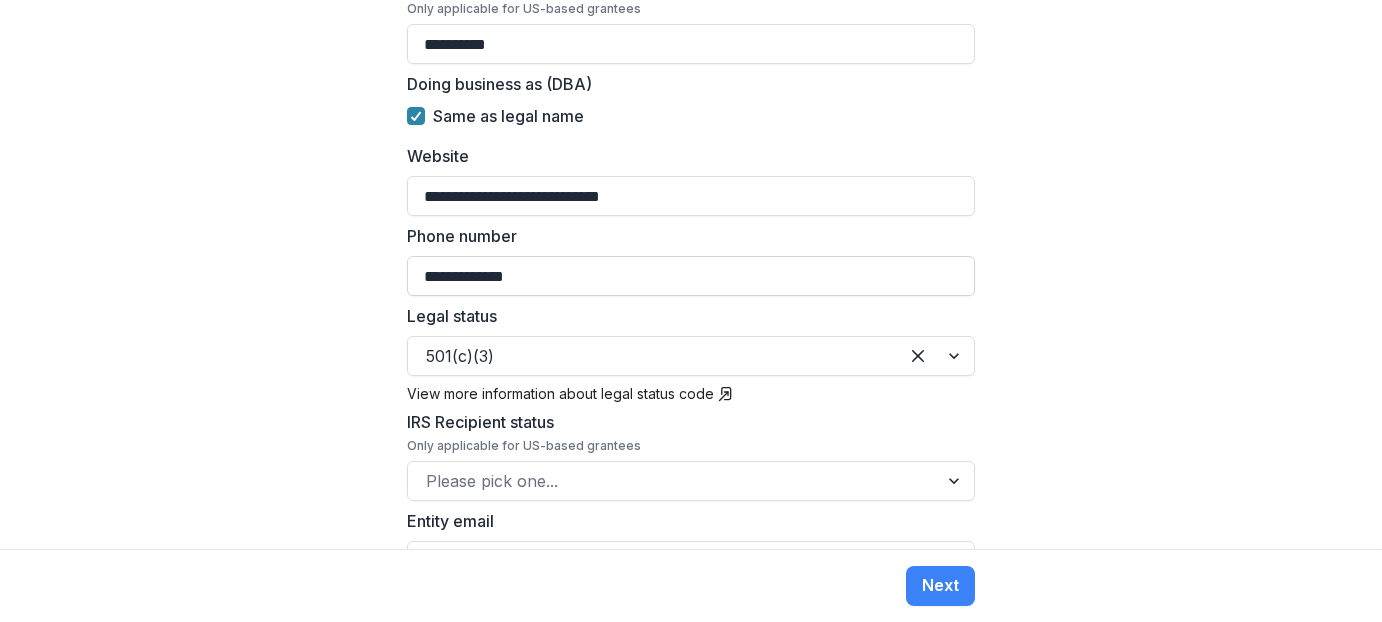 click on "**********" at bounding box center (691, 276) 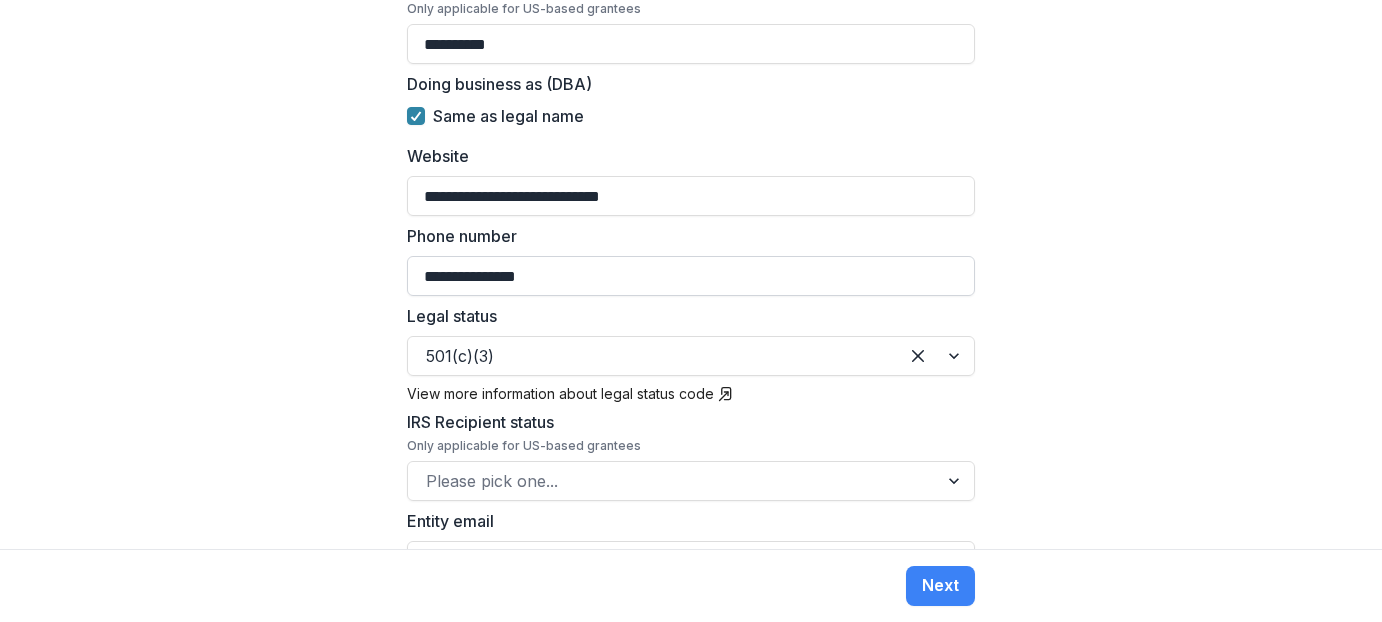 click on "**********" at bounding box center [691, 276] 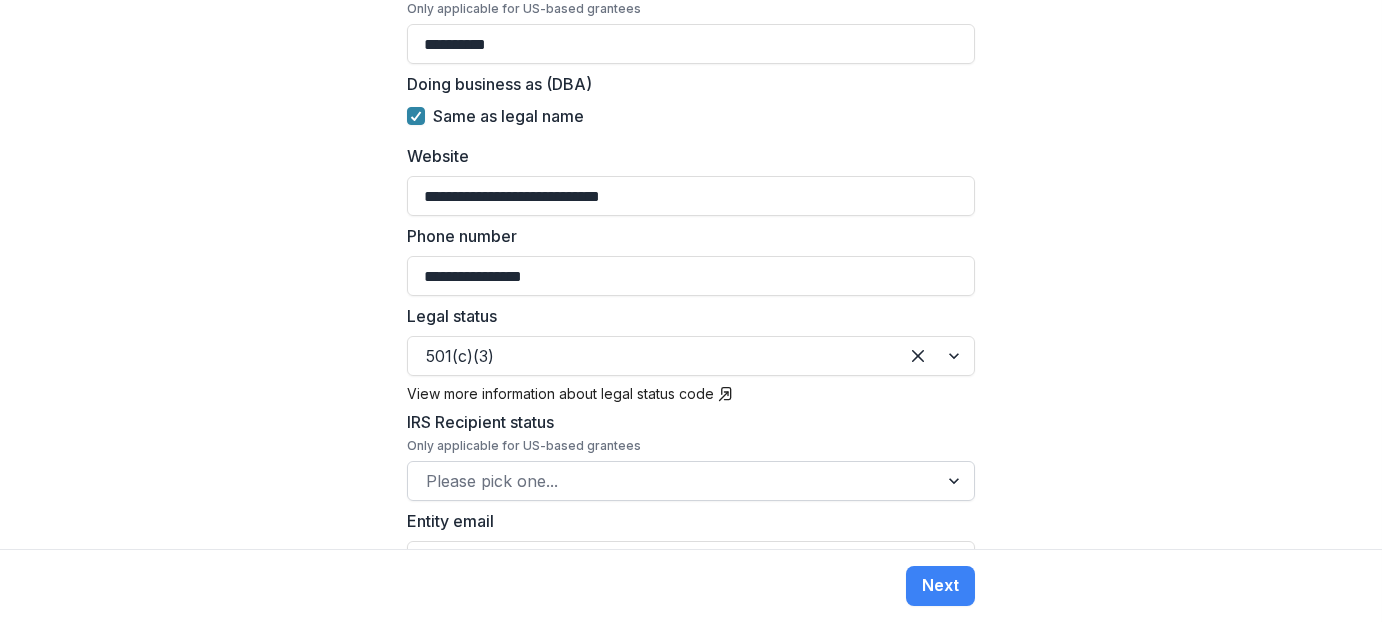 type on "**********" 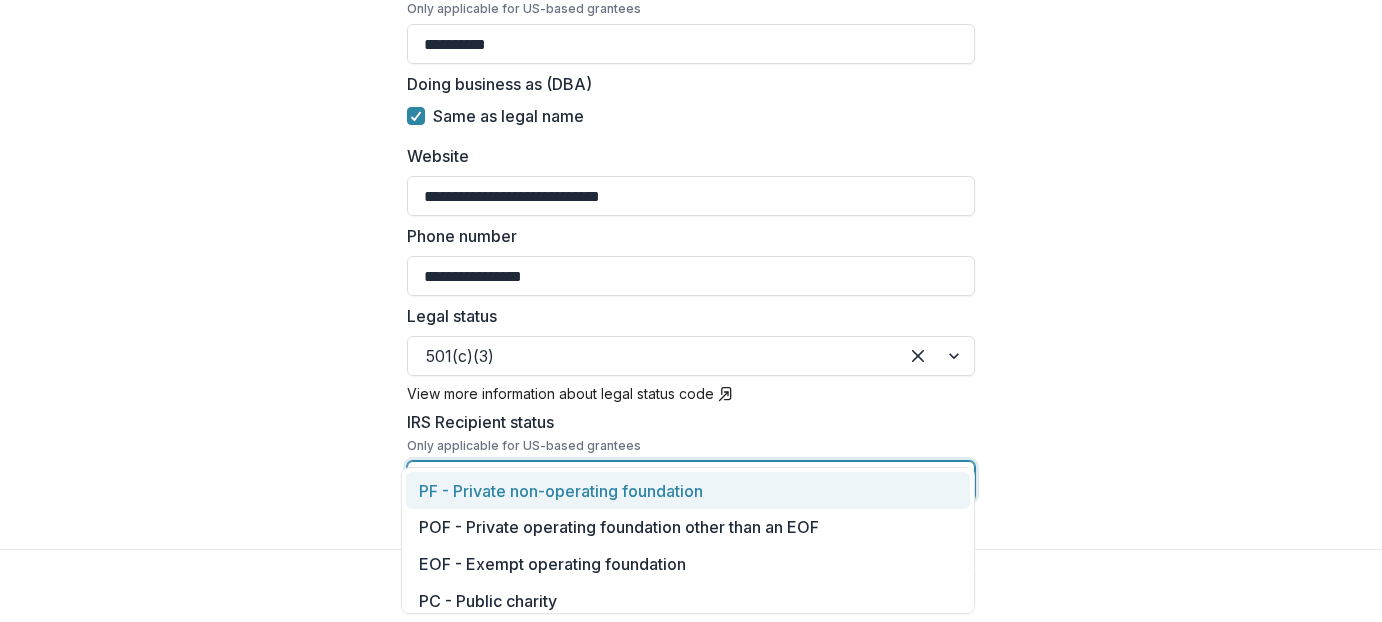 click at bounding box center (956, 481) 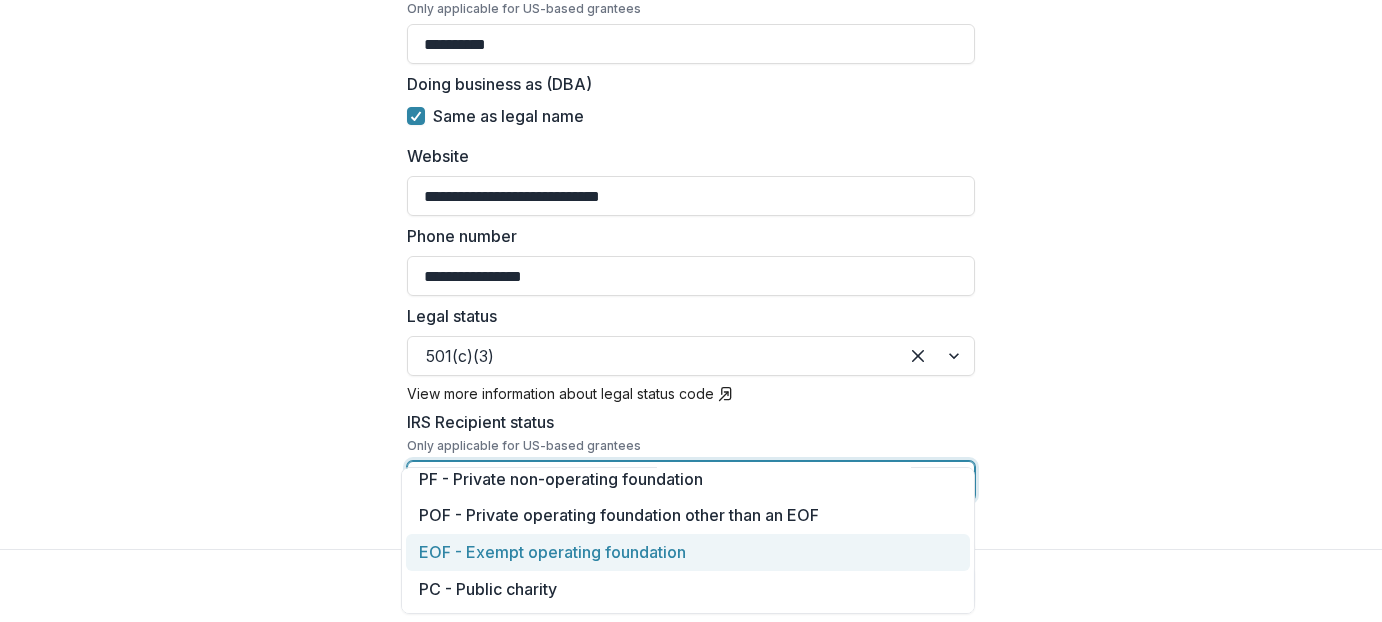 scroll, scrollTop: 0, scrollLeft: 0, axis: both 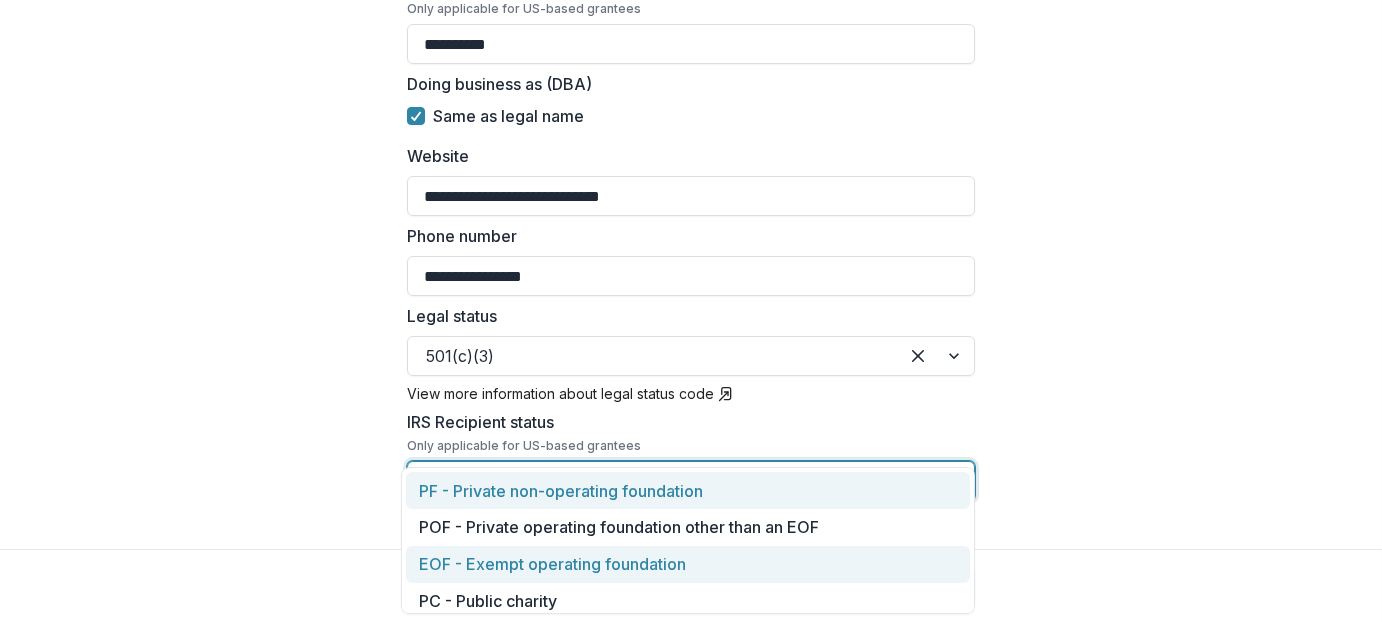 click on "EOF - Exempt operating foundation" at bounding box center [688, 564] 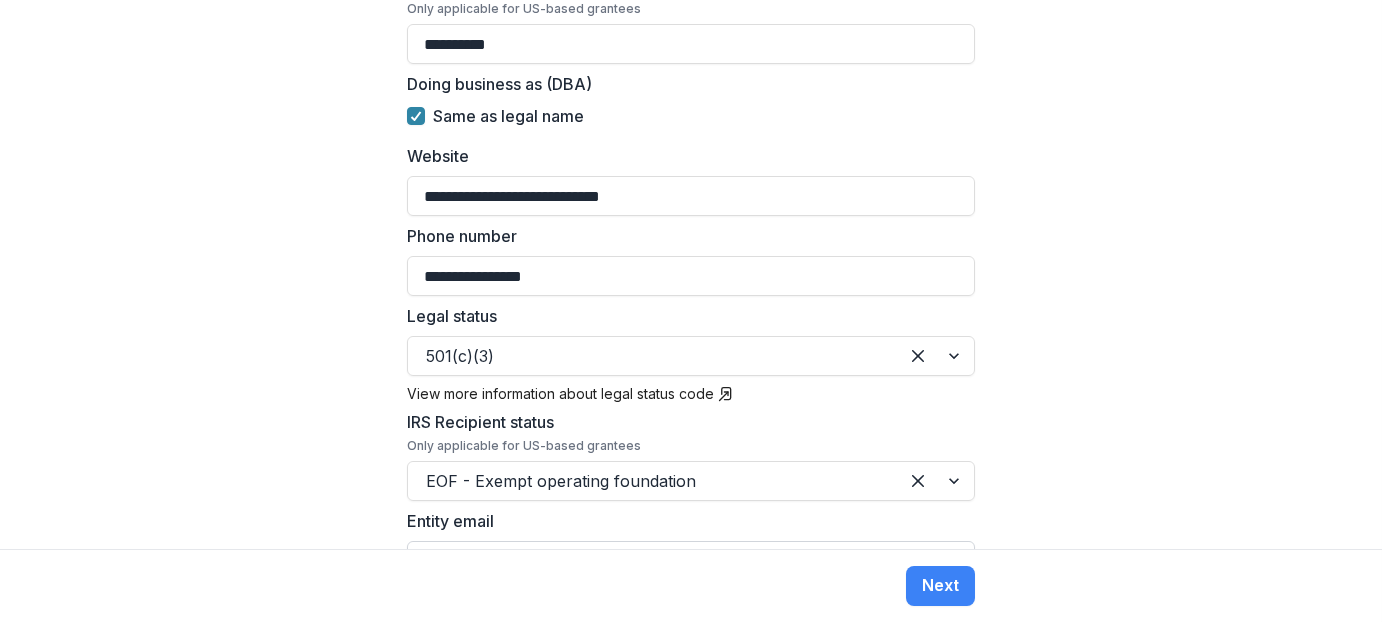 click on "Entity email" at bounding box center [691, 561] 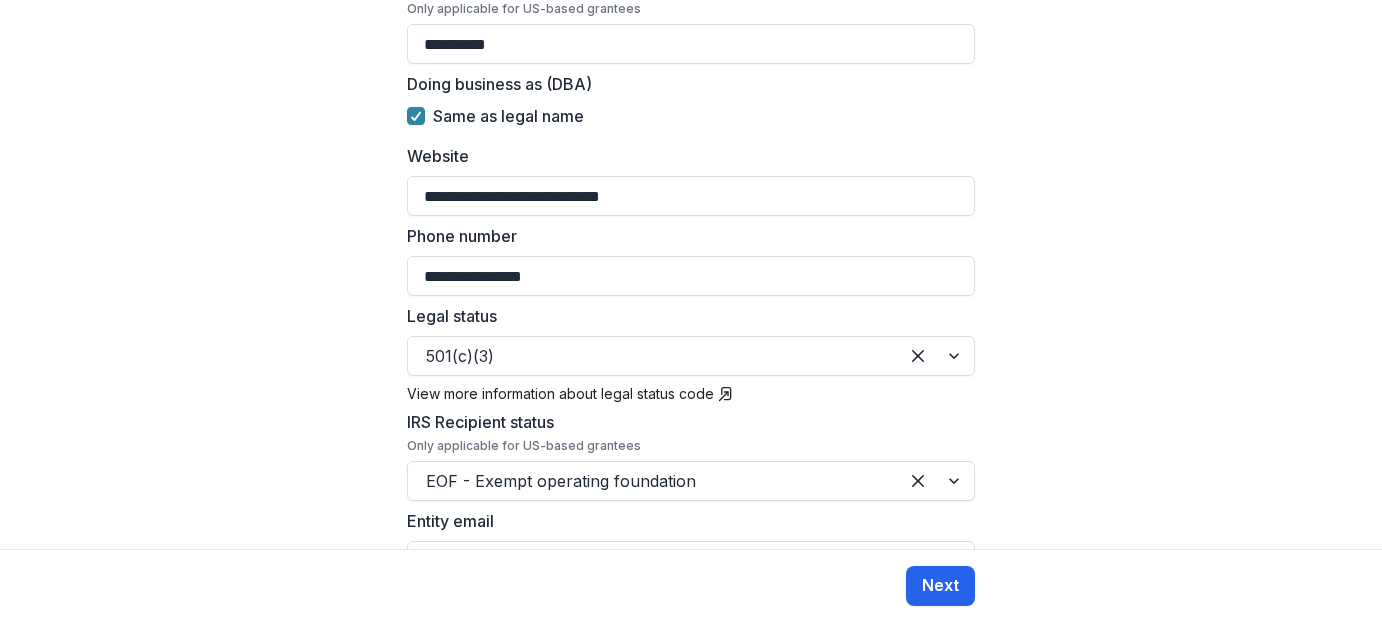 type on "**********" 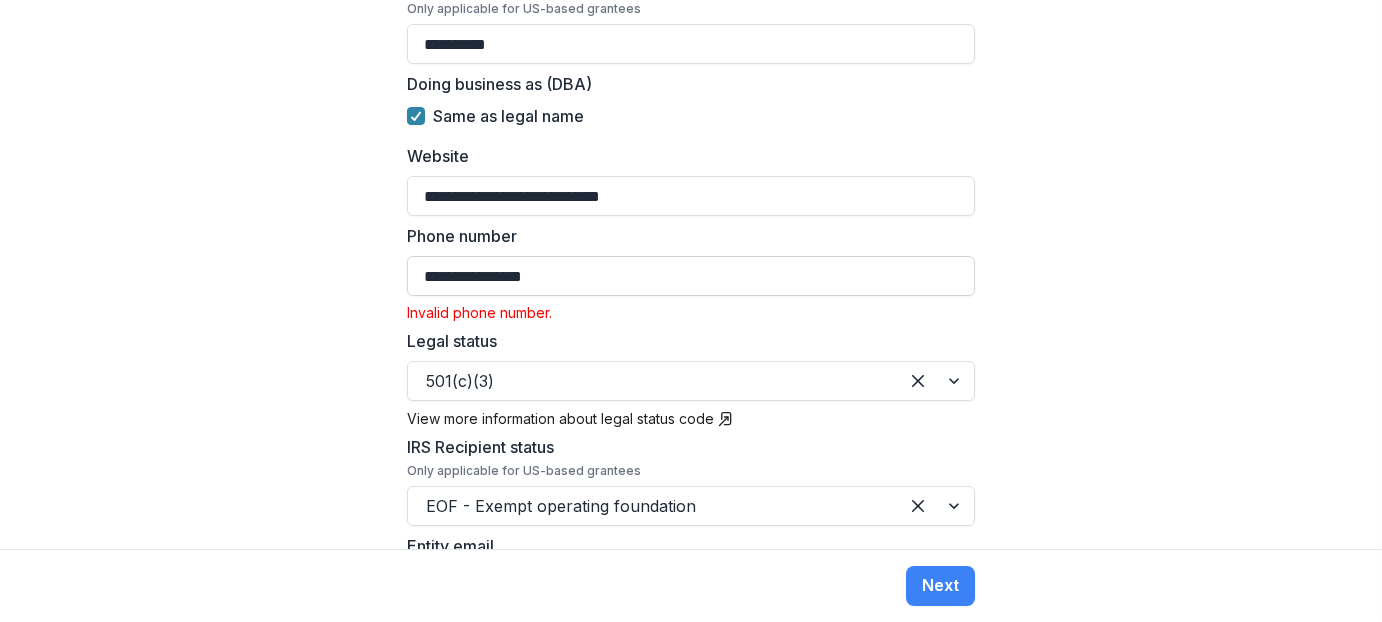 click on "**********" at bounding box center (691, 276) 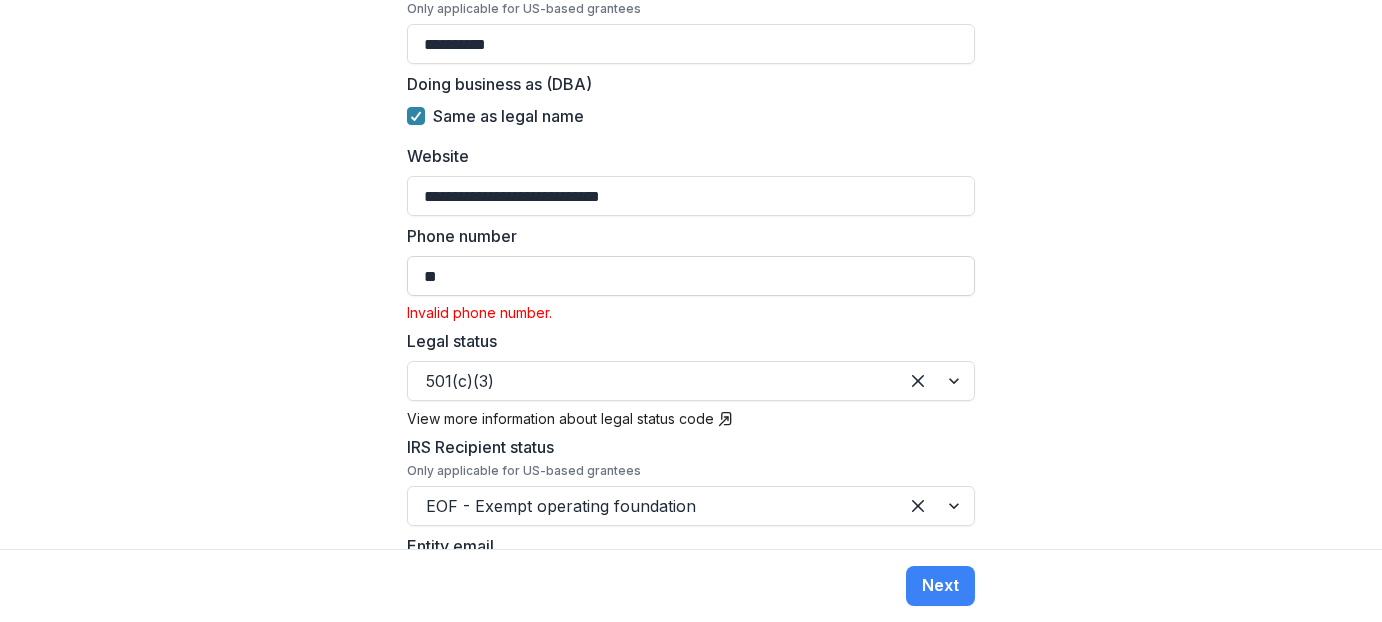 type on "*" 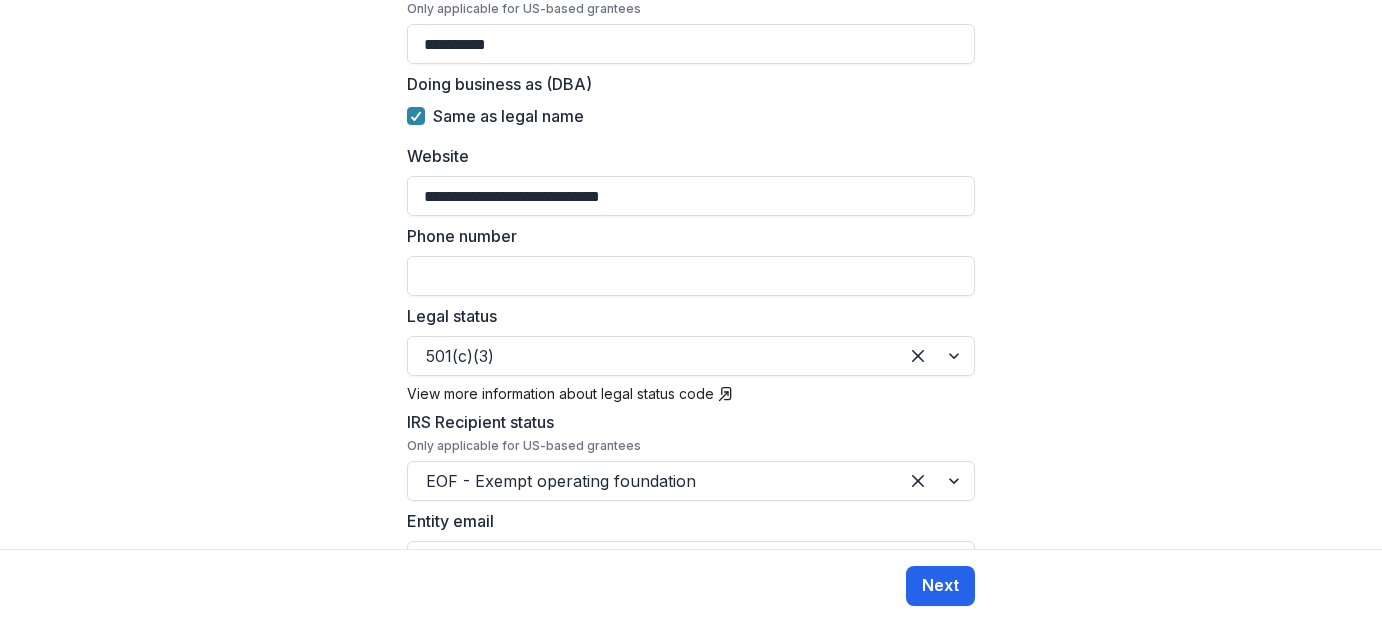 type 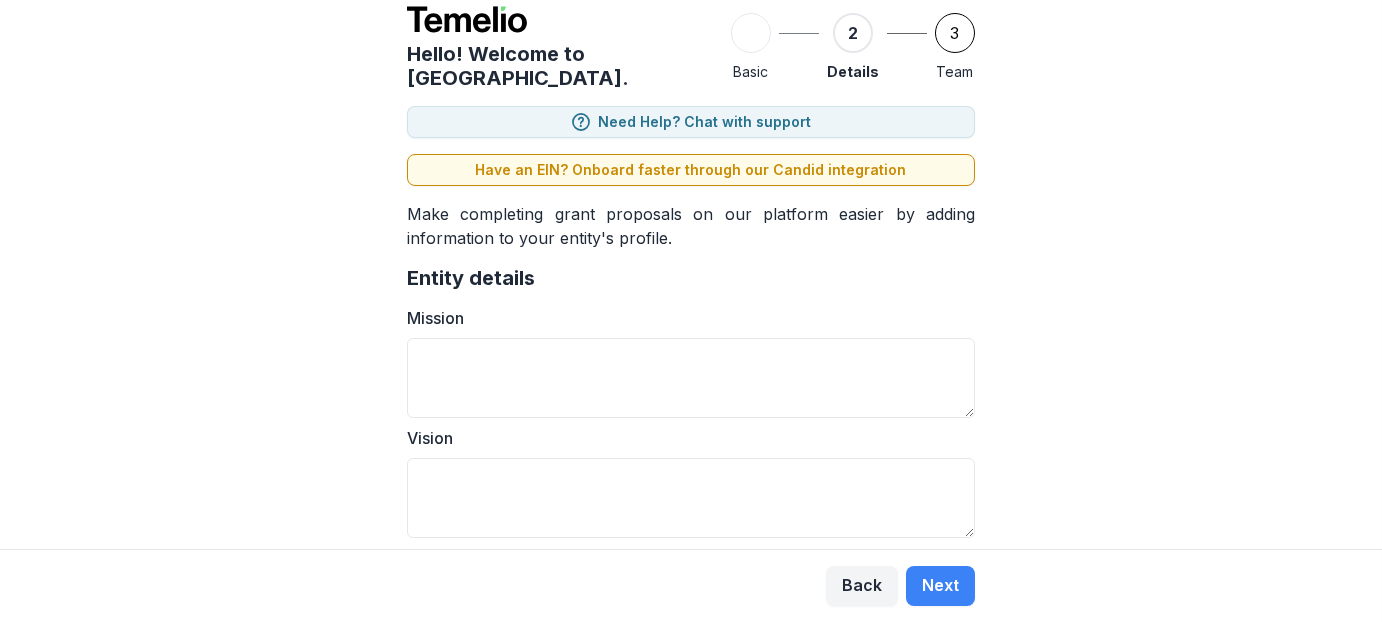 scroll, scrollTop: 100, scrollLeft: 0, axis: vertical 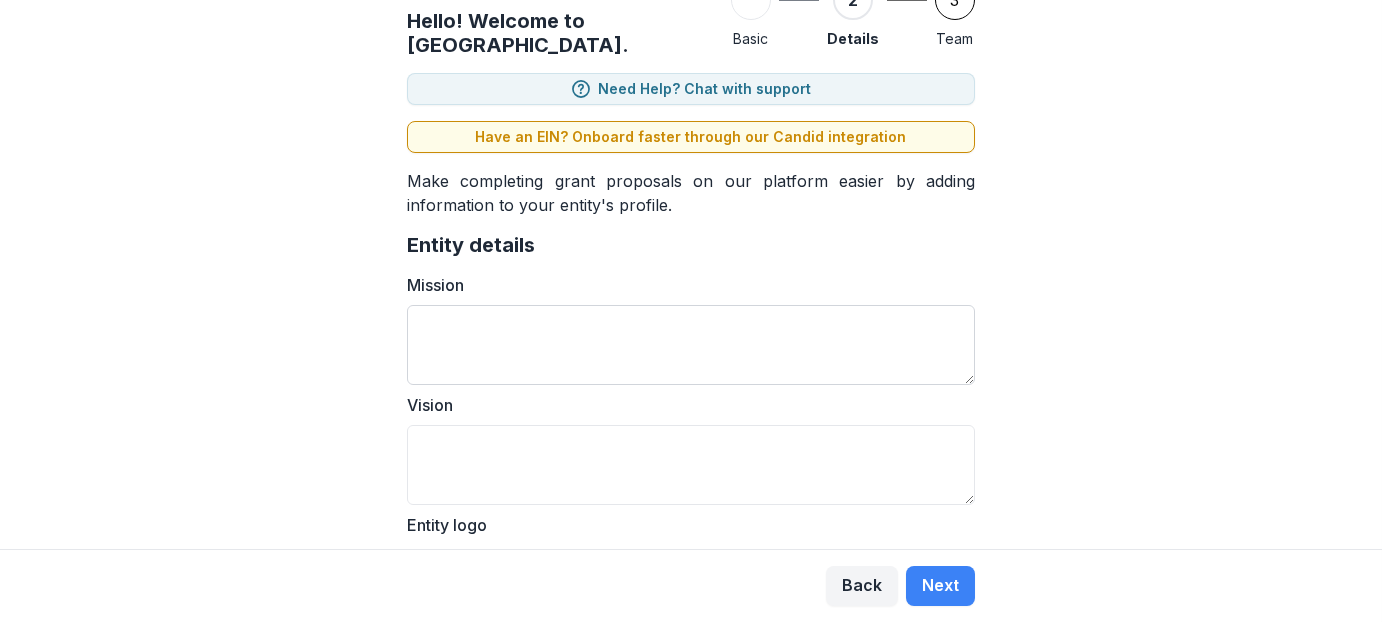 click on "Mission" at bounding box center (691, 345) 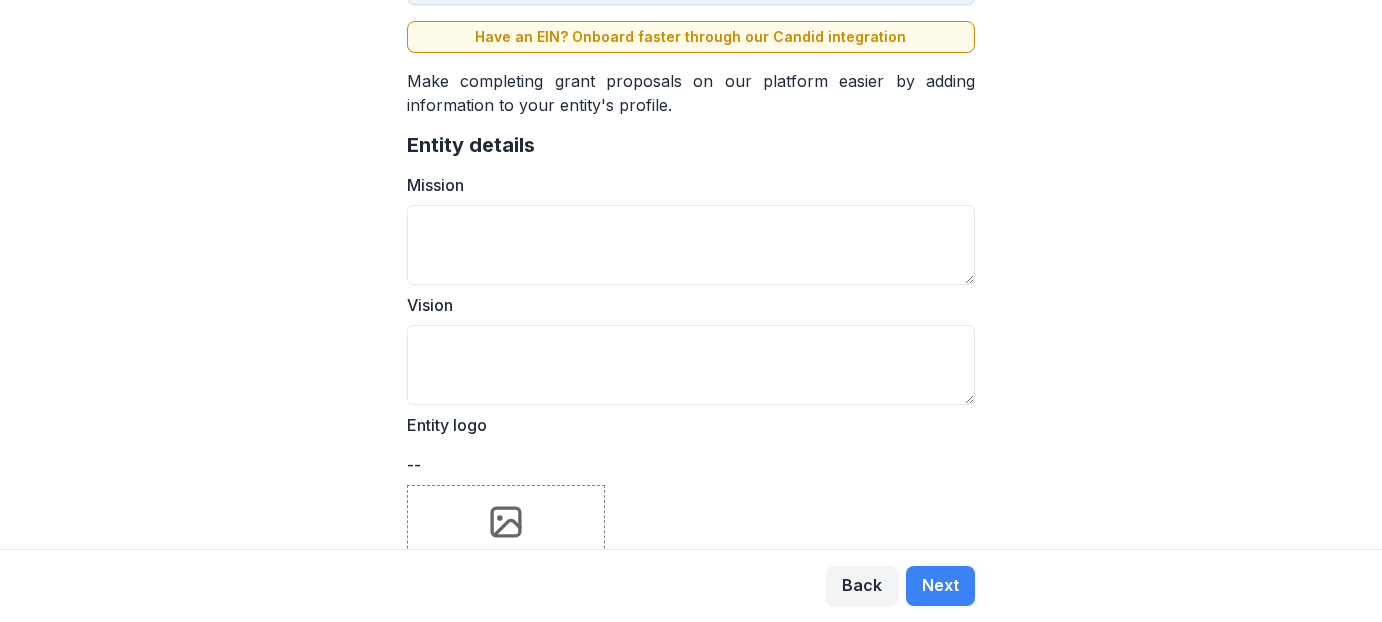scroll, scrollTop: 100, scrollLeft: 0, axis: vertical 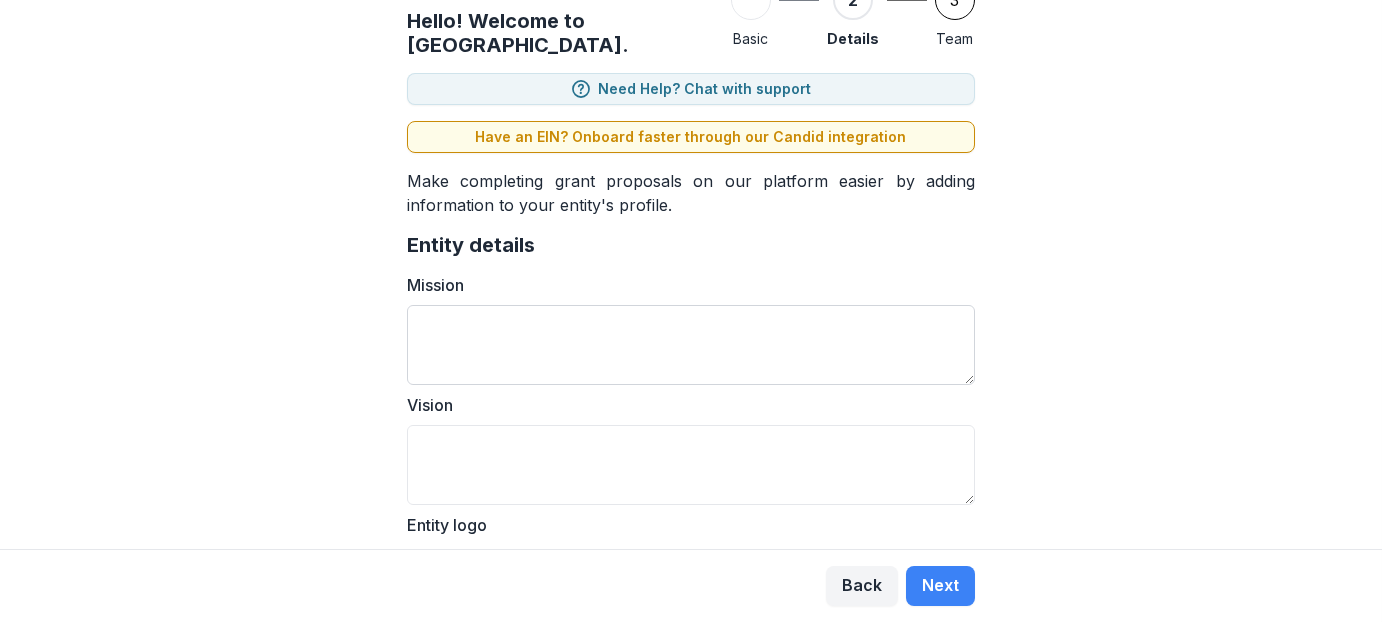 click on "Mission" at bounding box center (691, 345) 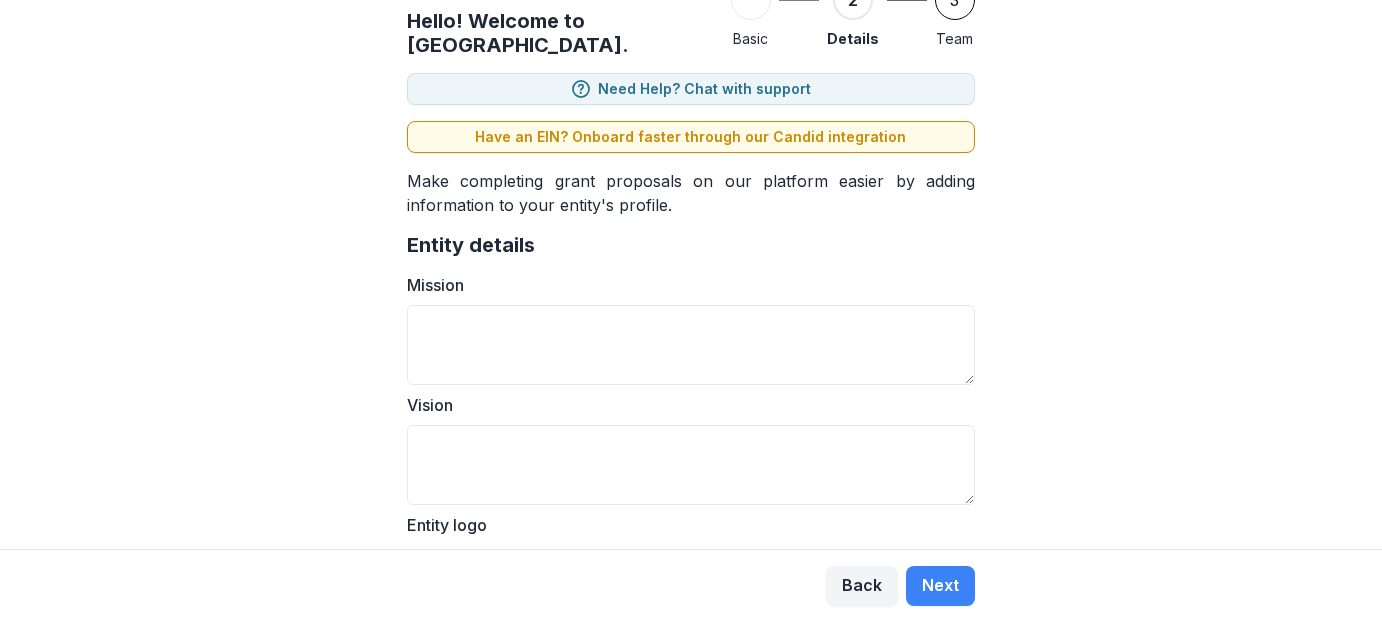 click on "Logout Hello! Welcome to Temelio. 1 Basic 2 Details 3 Team Need Help? Chat with support Have an EIN? Onboard faster through our Candid integration Make completing grant proposals on our platform easier by adding information to your entity's profile. Entity details Mission Vision Entity logo -- Select a file to upload or drag and drop it here Facebook Instagram Twitter LinkedIn GuideStar" at bounding box center [691, 274] 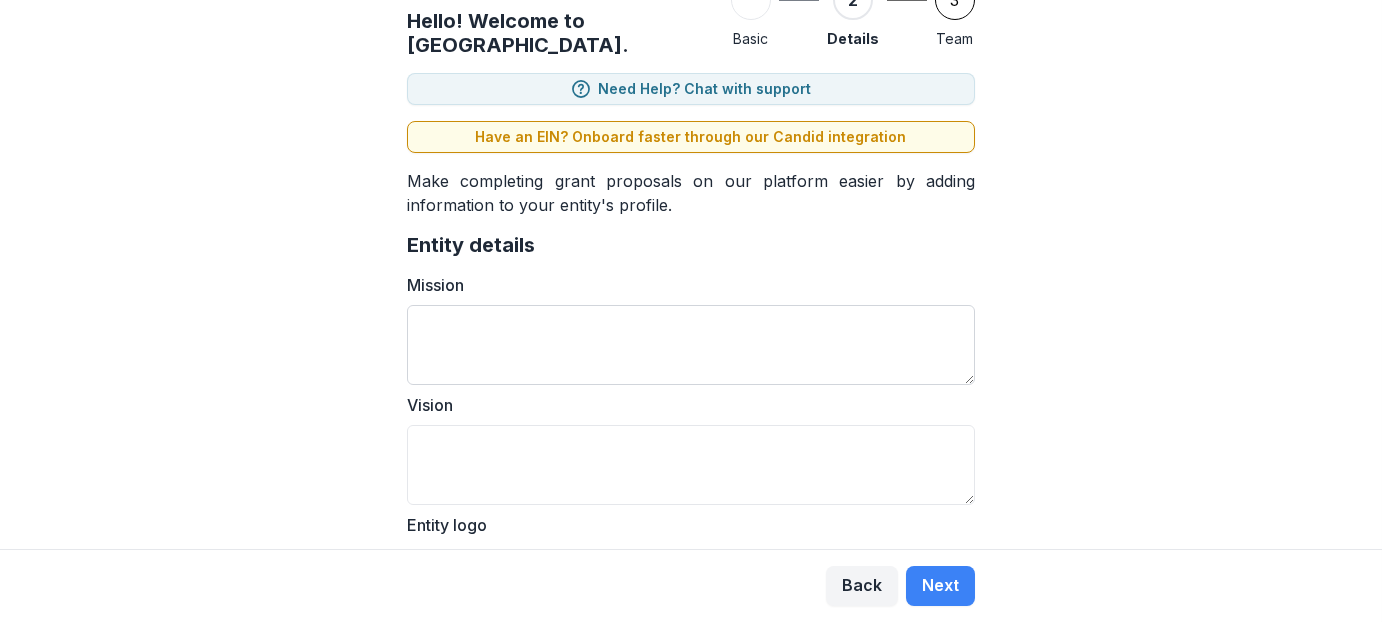 click on "Mission" at bounding box center [691, 345] 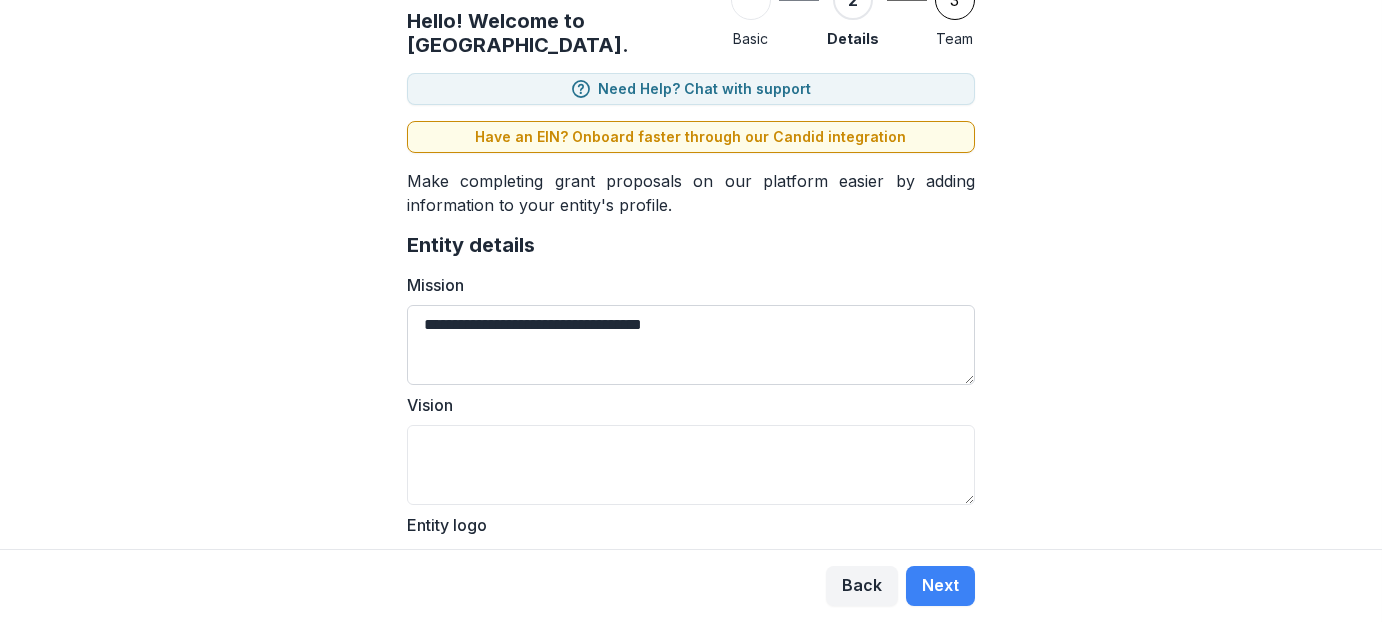 click on "**********" at bounding box center (691, 345) 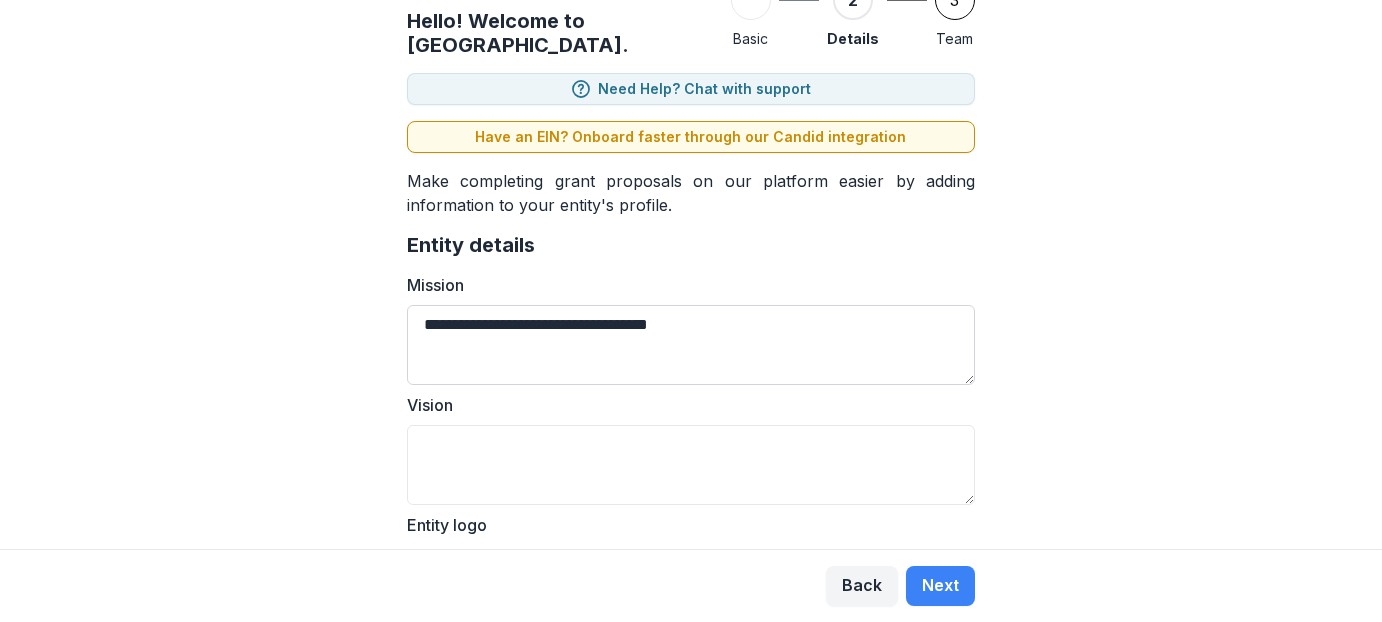 click on "**********" at bounding box center [691, 345] 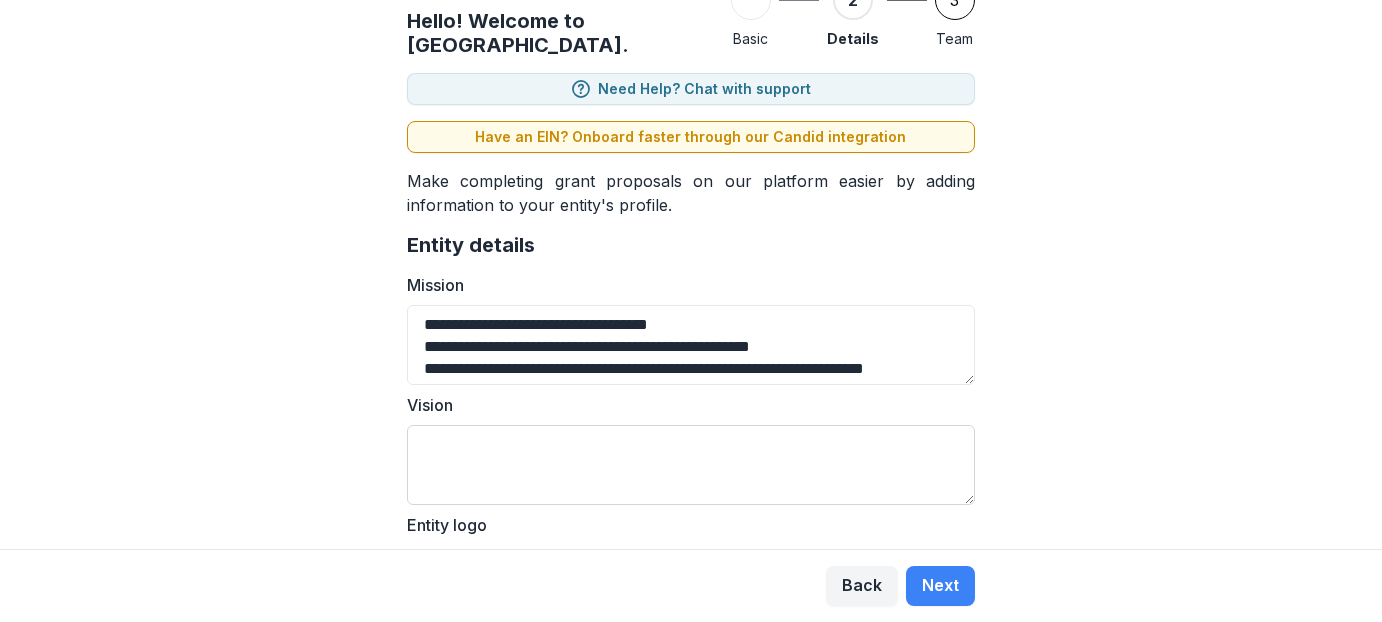 click on "Vision" at bounding box center [691, 465] 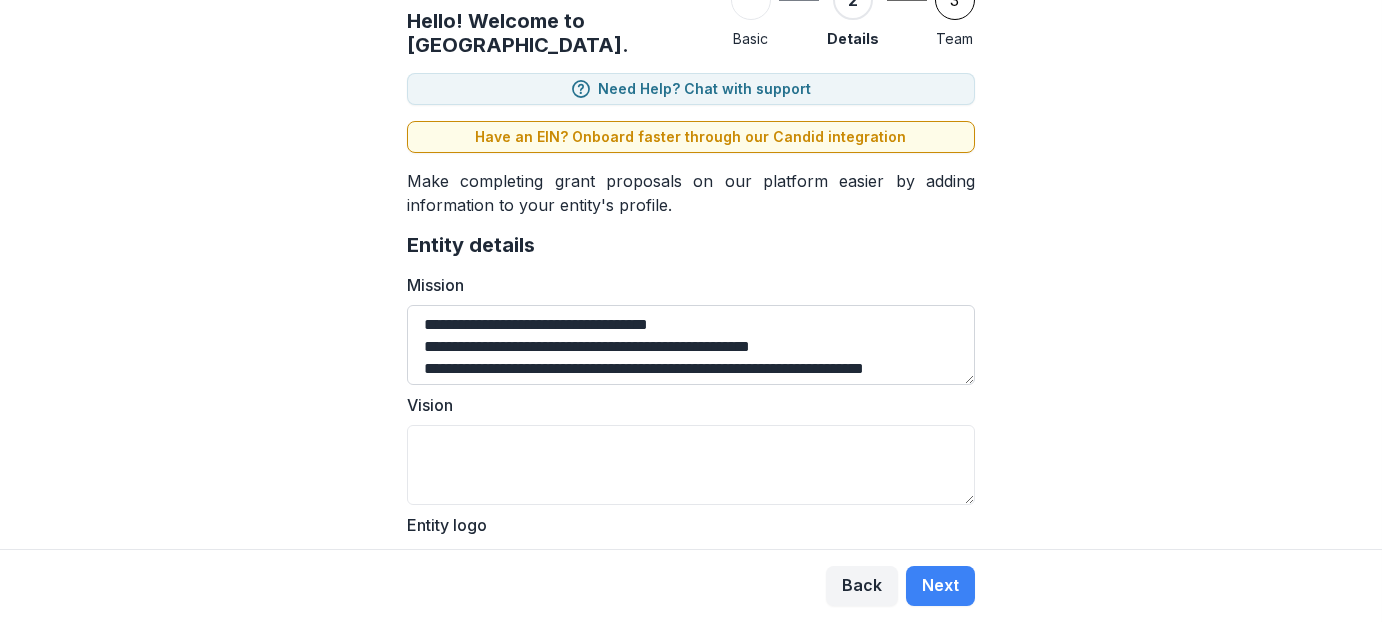 drag, startPoint x: 419, startPoint y: 345, endPoint x: 956, endPoint y: 353, distance: 537.0596 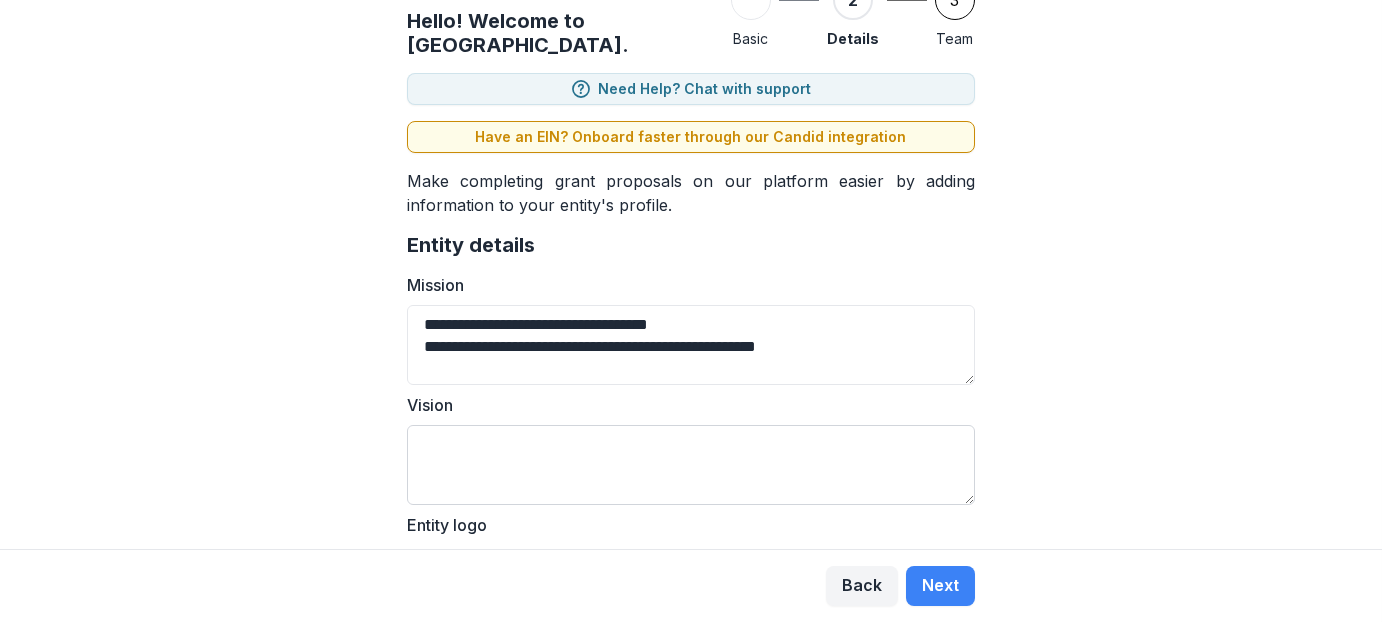 type on "**********" 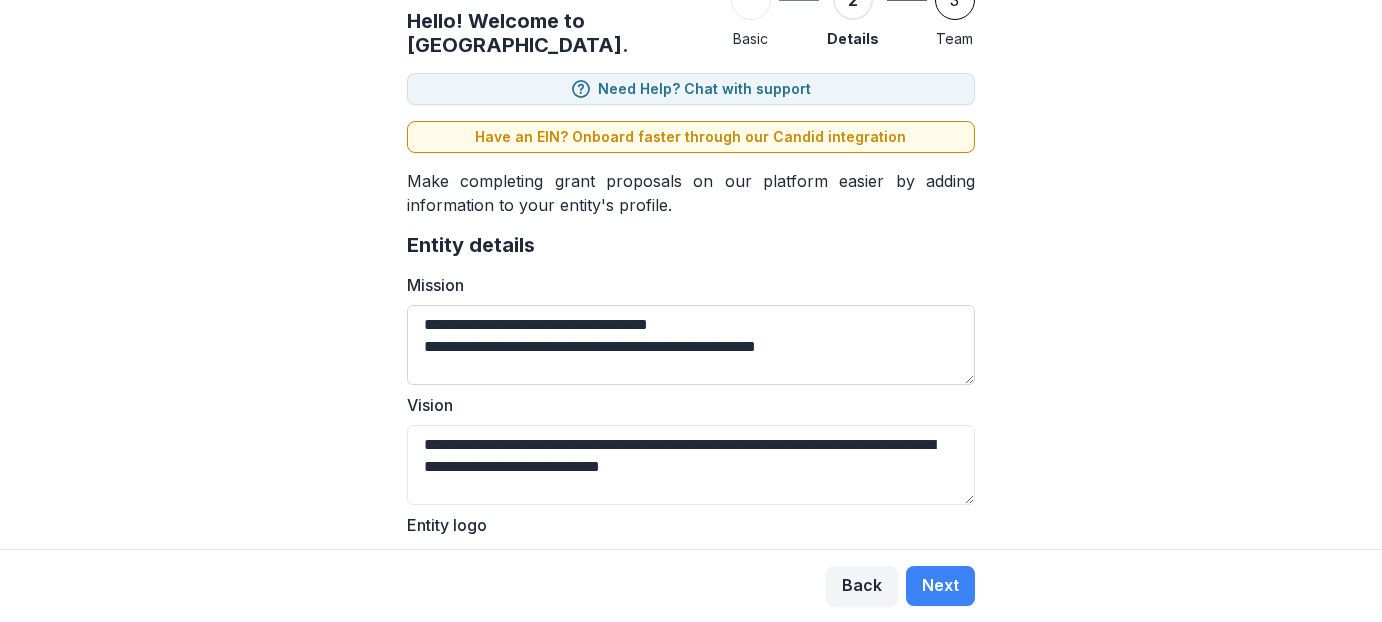 type on "**********" 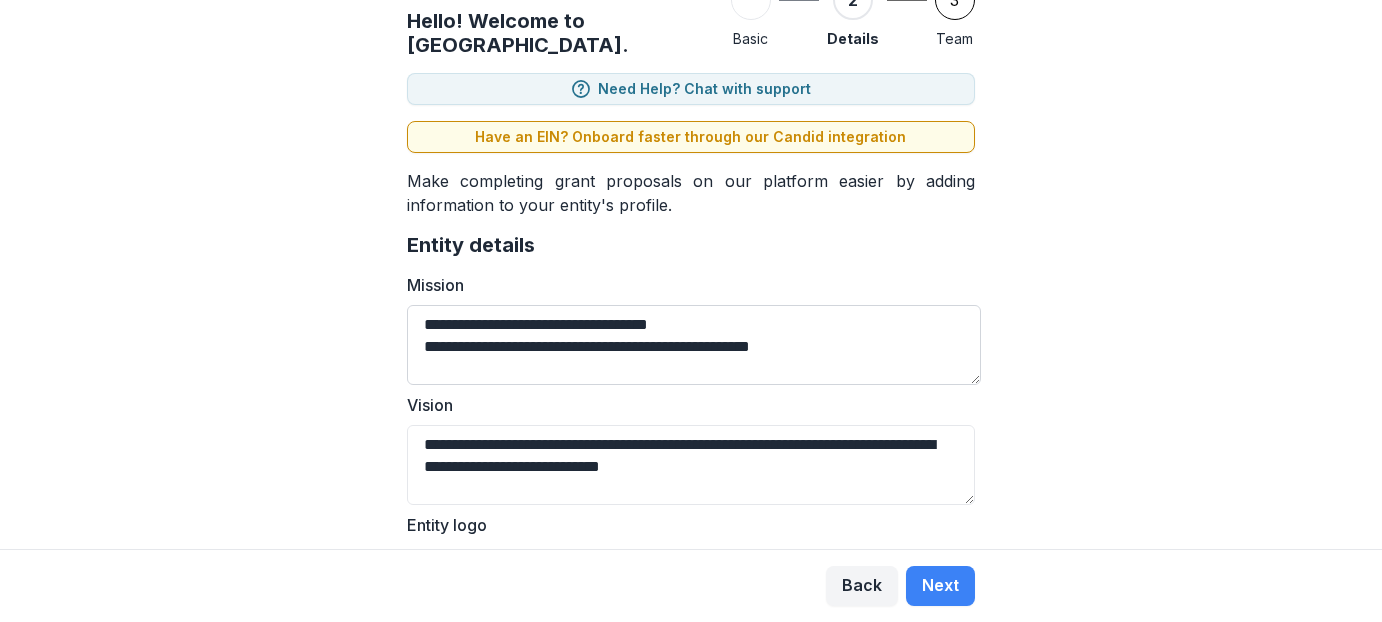 scroll, scrollTop: 0, scrollLeft: 0, axis: both 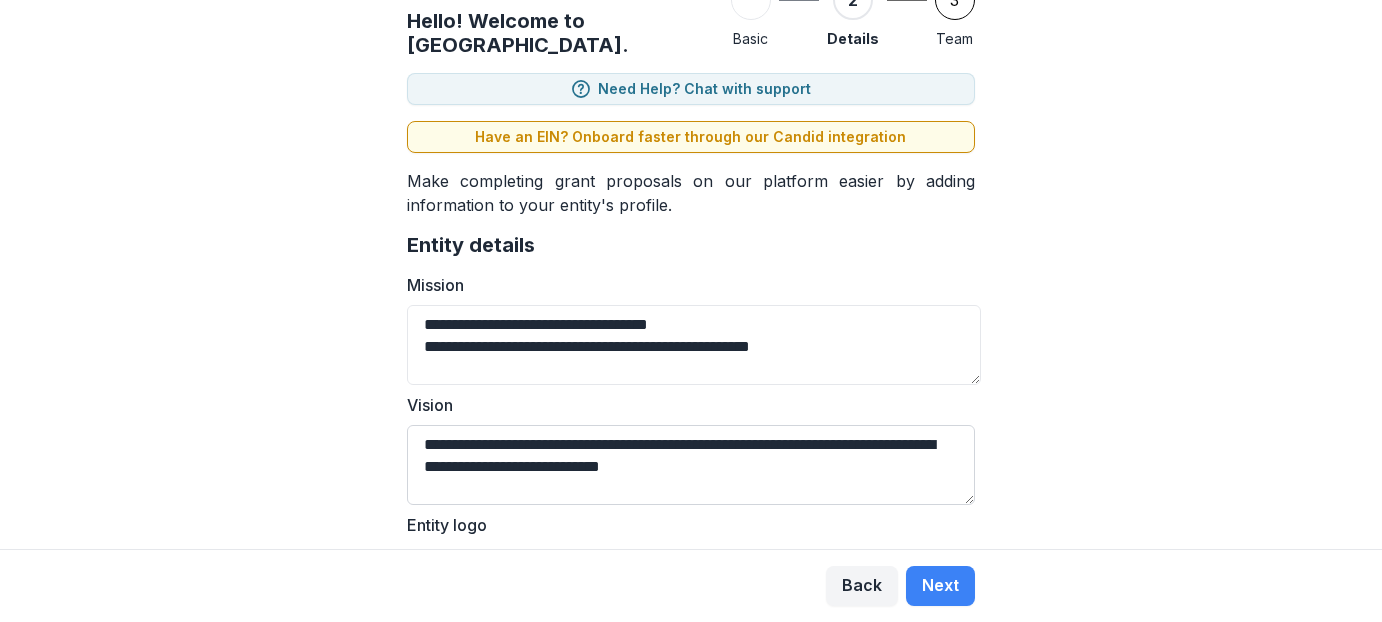 type on "**********" 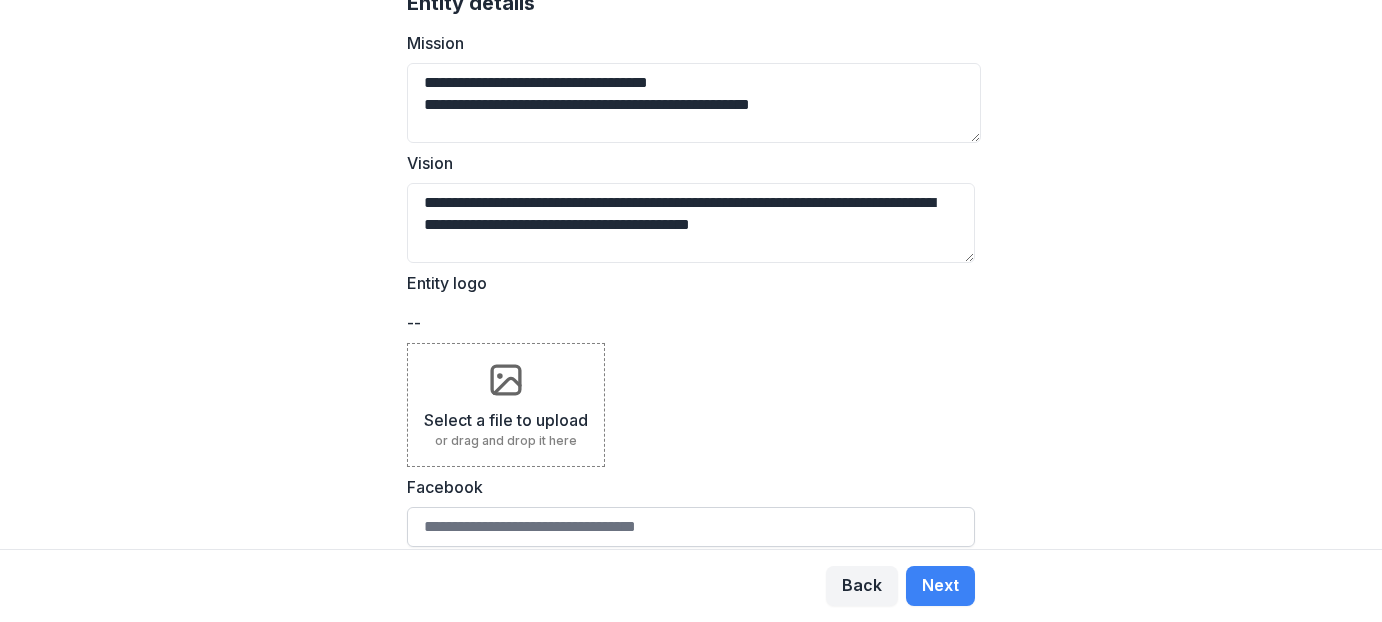 scroll, scrollTop: 400, scrollLeft: 0, axis: vertical 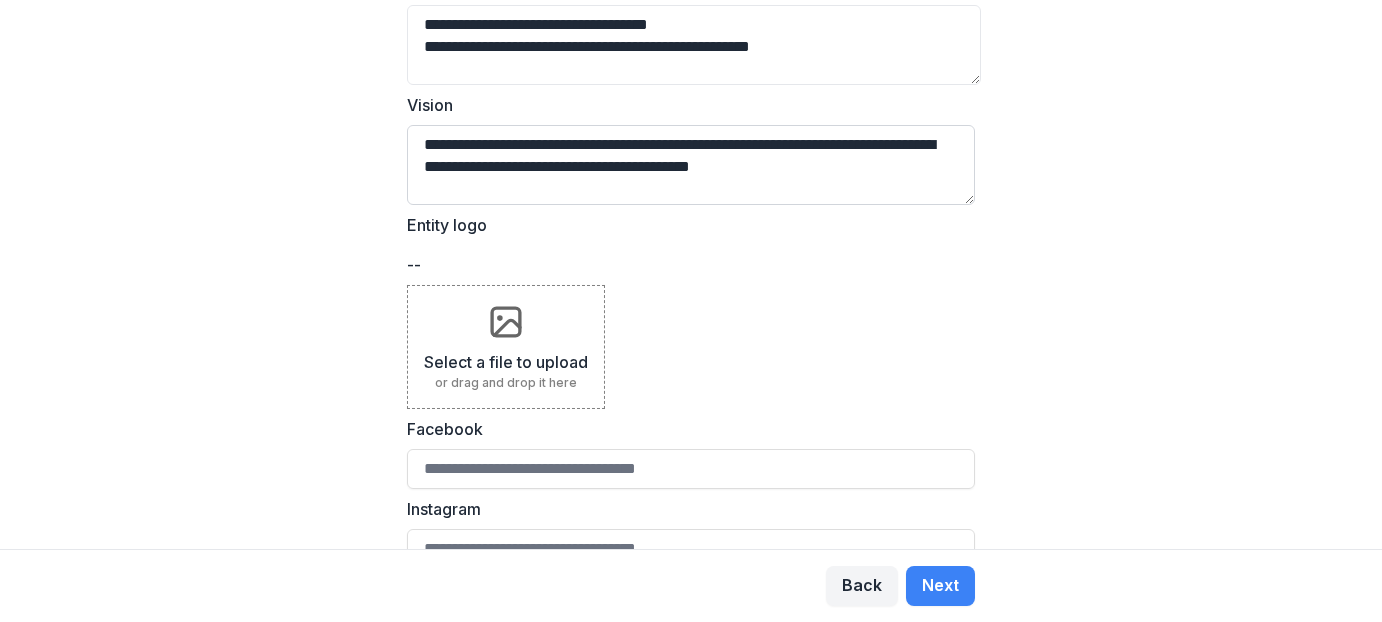 click on "**********" at bounding box center (691, 165) 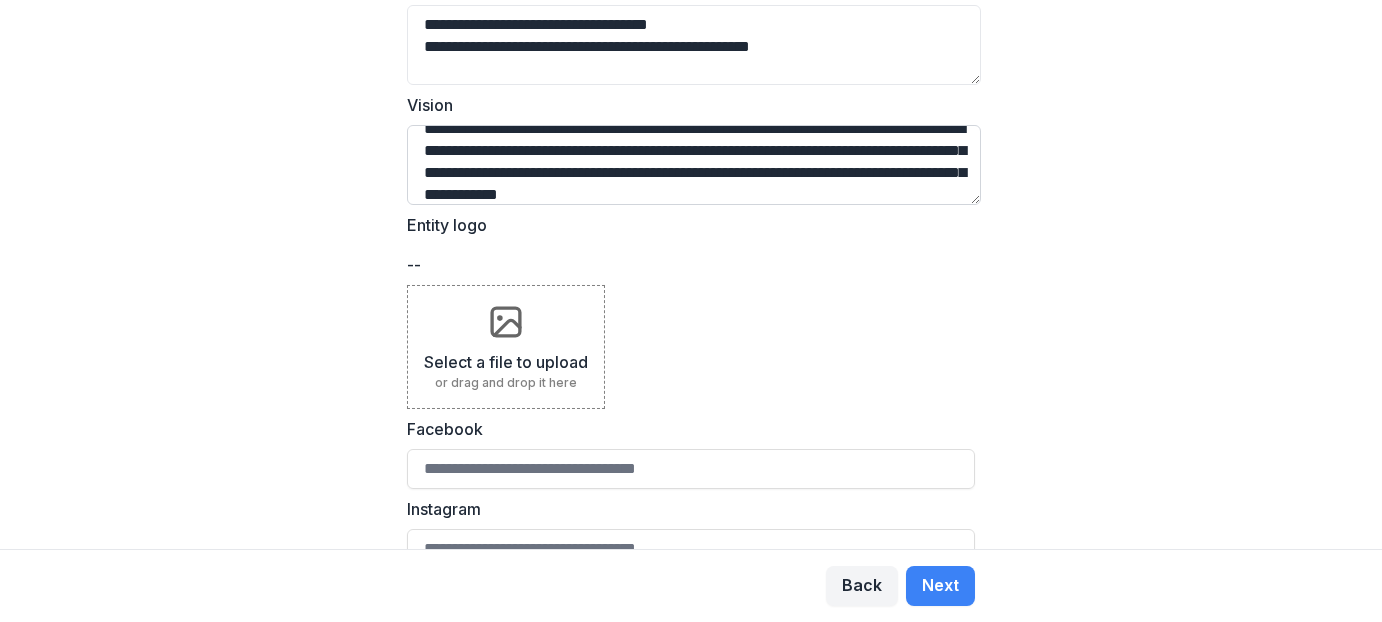 scroll, scrollTop: 38, scrollLeft: 0, axis: vertical 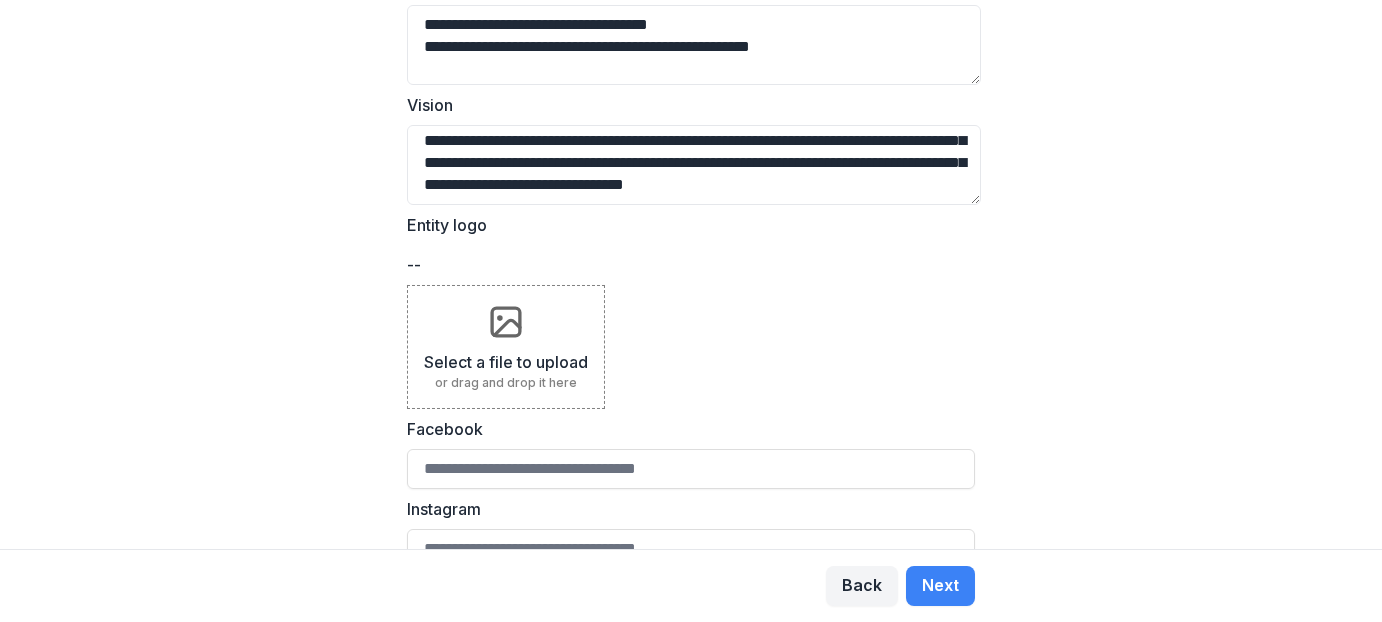 type on "**********" 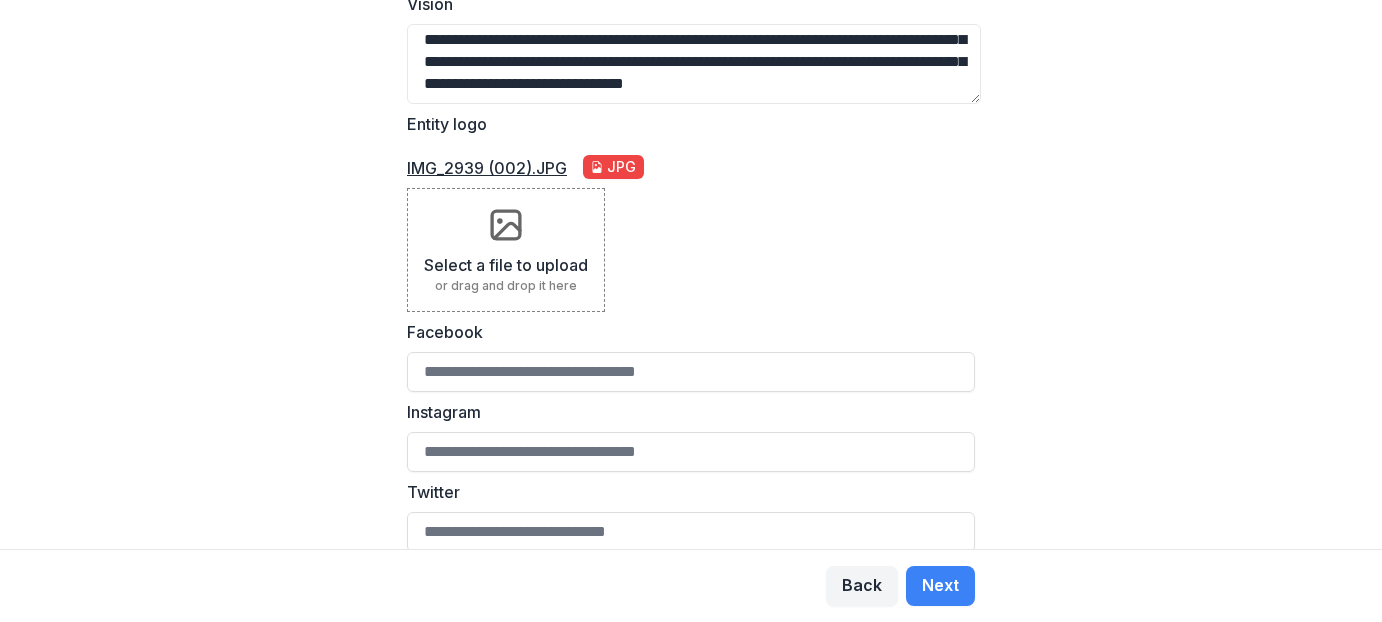scroll, scrollTop: 470, scrollLeft: 0, axis: vertical 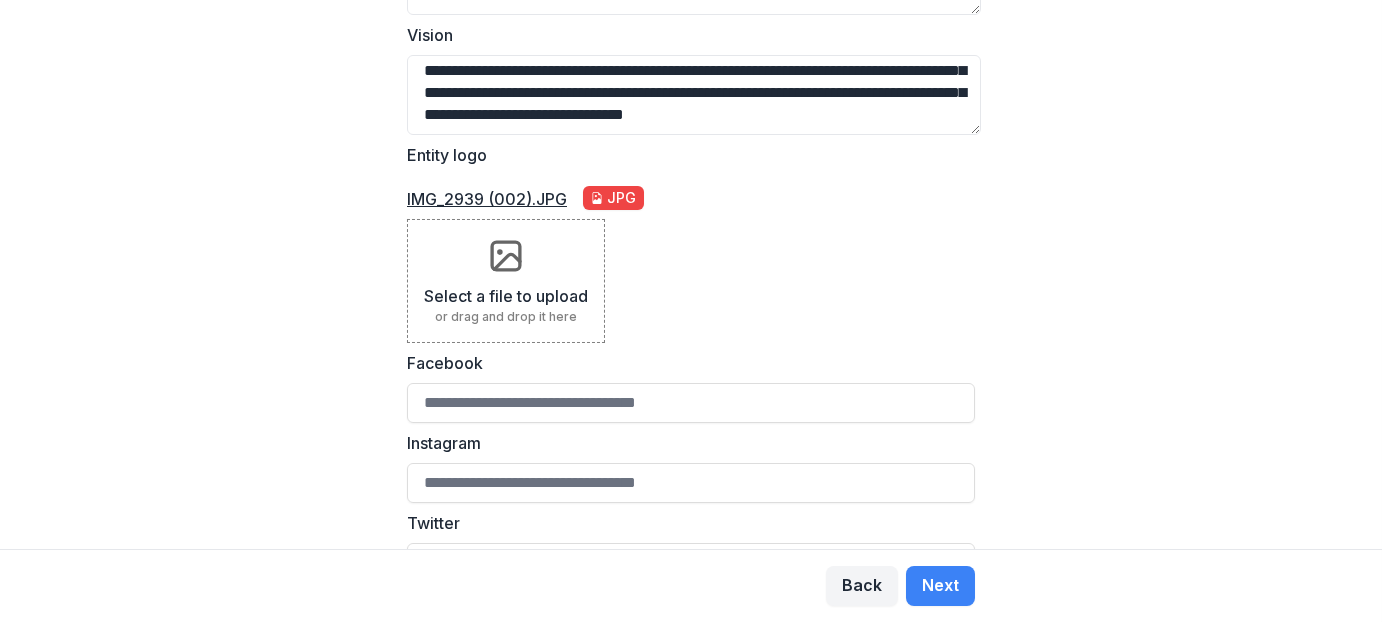 click on "Entity logo IMG_2939 (002).JPG   JPG Select a file to upload or drag and drop it here" at bounding box center (691, 243) 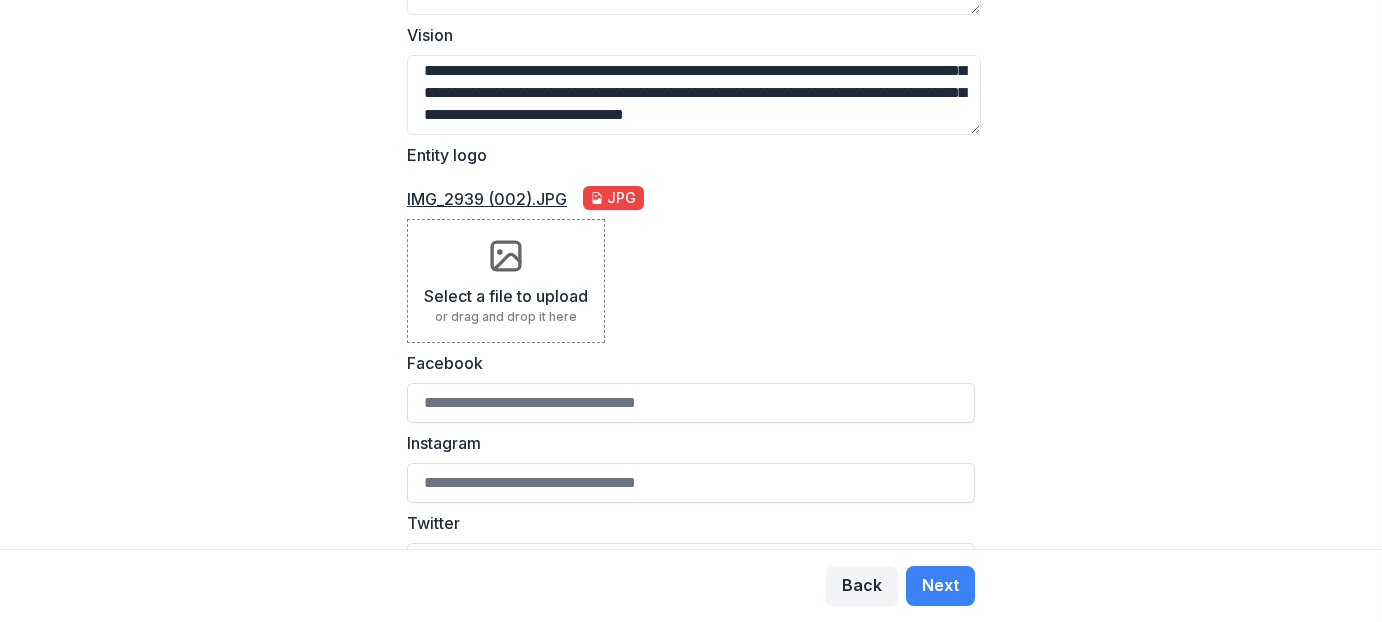 click on "JPG" at bounding box center (621, 198) 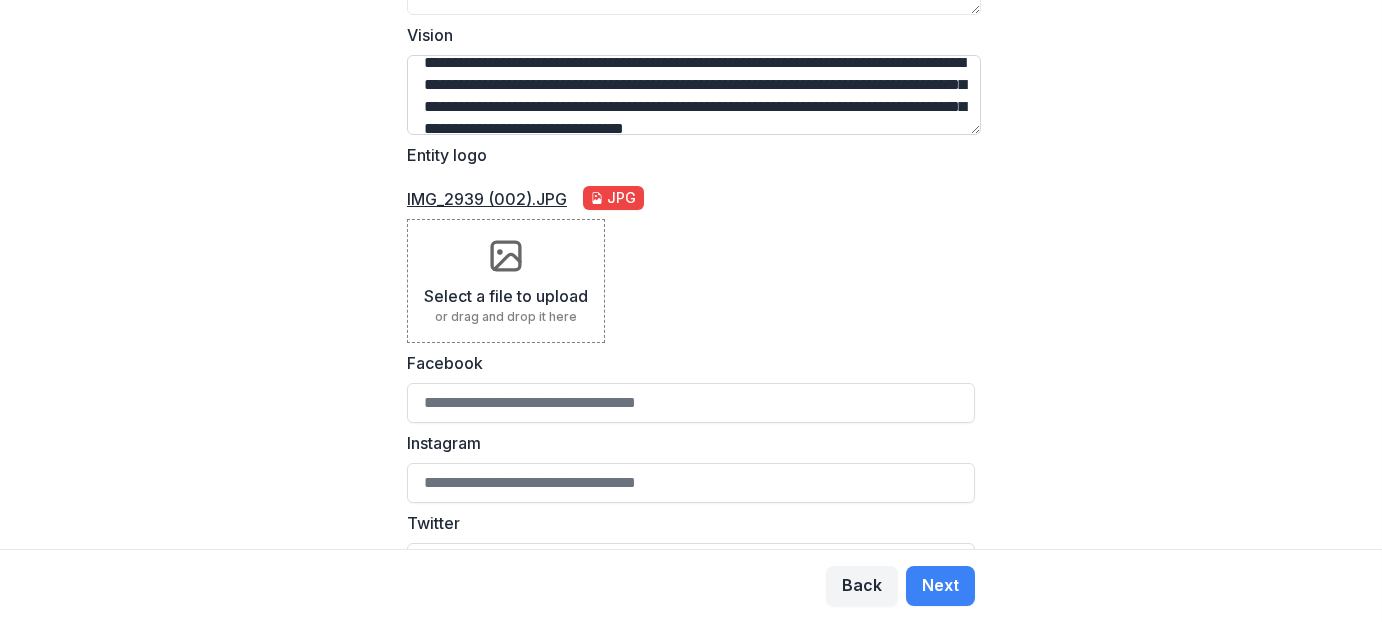 scroll, scrollTop: 0, scrollLeft: 0, axis: both 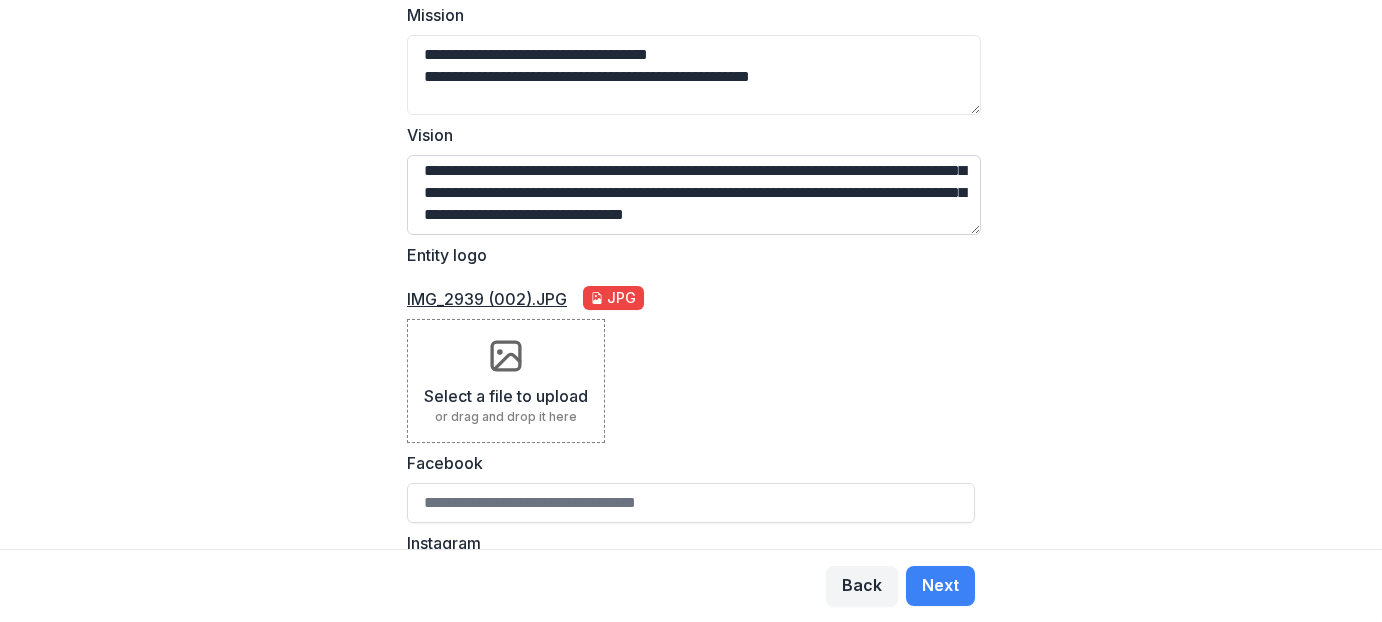 click on "**********" at bounding box center (694, 195) 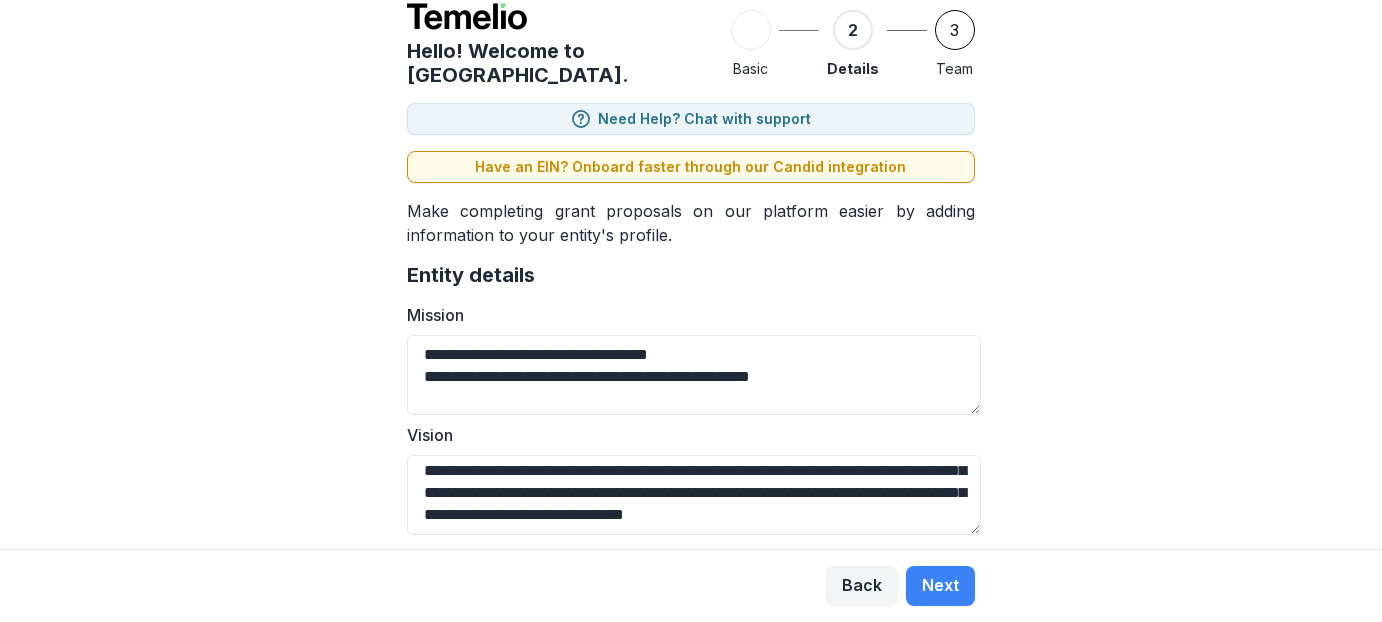 scroll, scrollTop: 0, scrollLeft: 0, axis: both 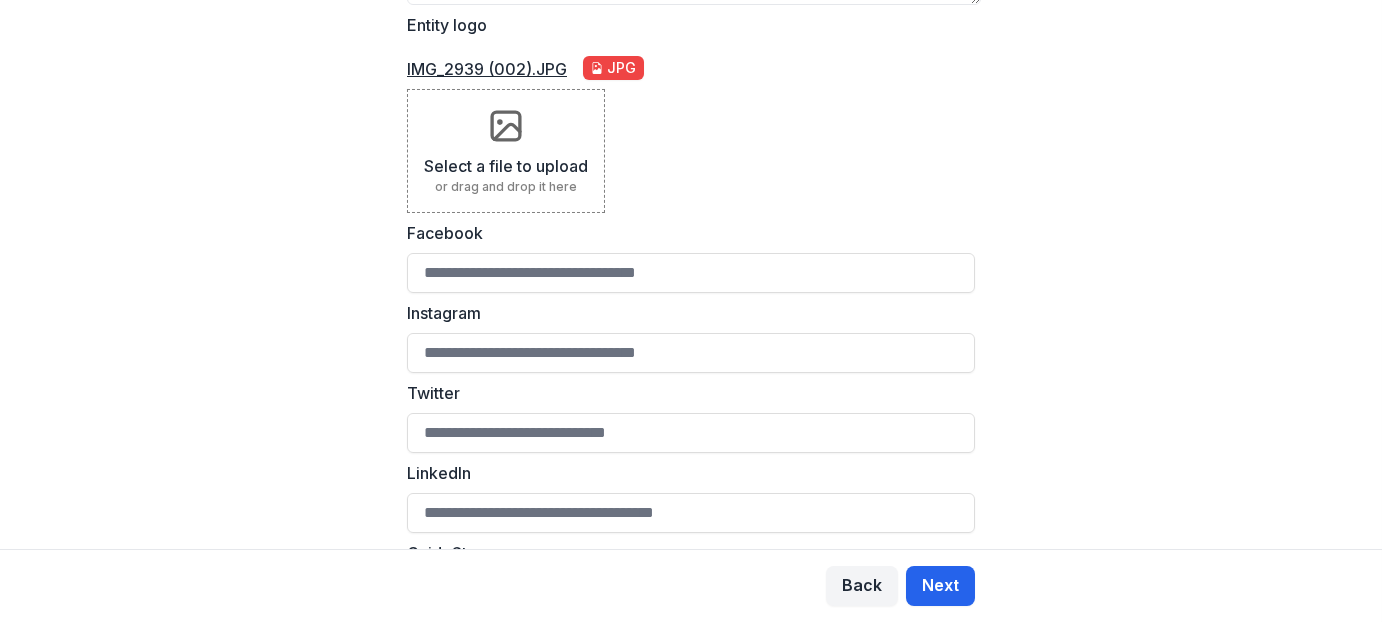 click on "Next" at bounding box center (940, 586) 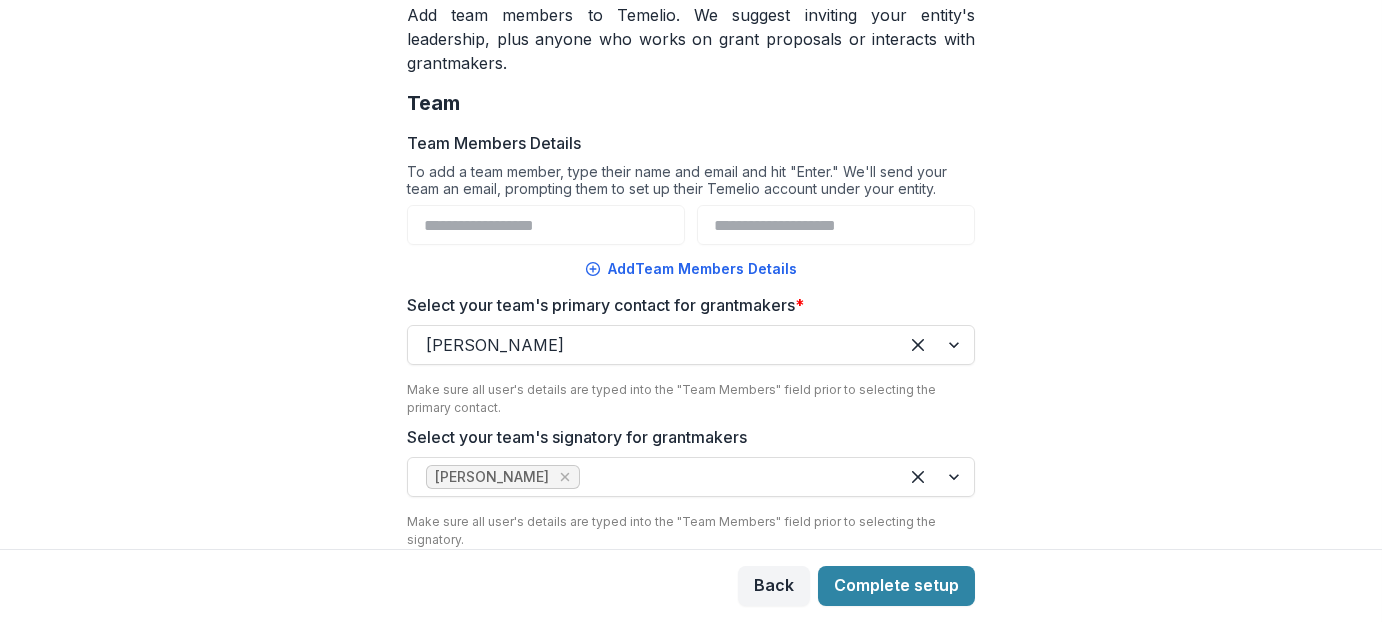 scroll, scrollTop: 235, scrollLeft: 0, axis: vertical 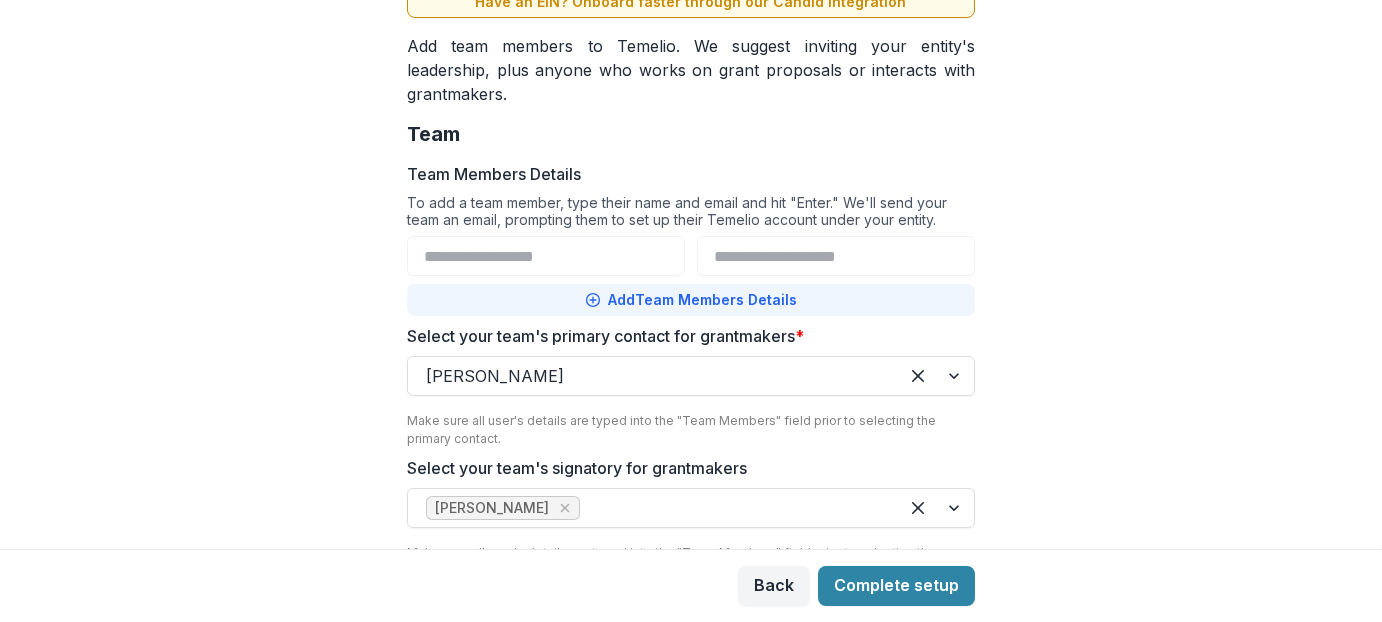 click on "Add  Team Members Details" at bounding box center [691, 300] 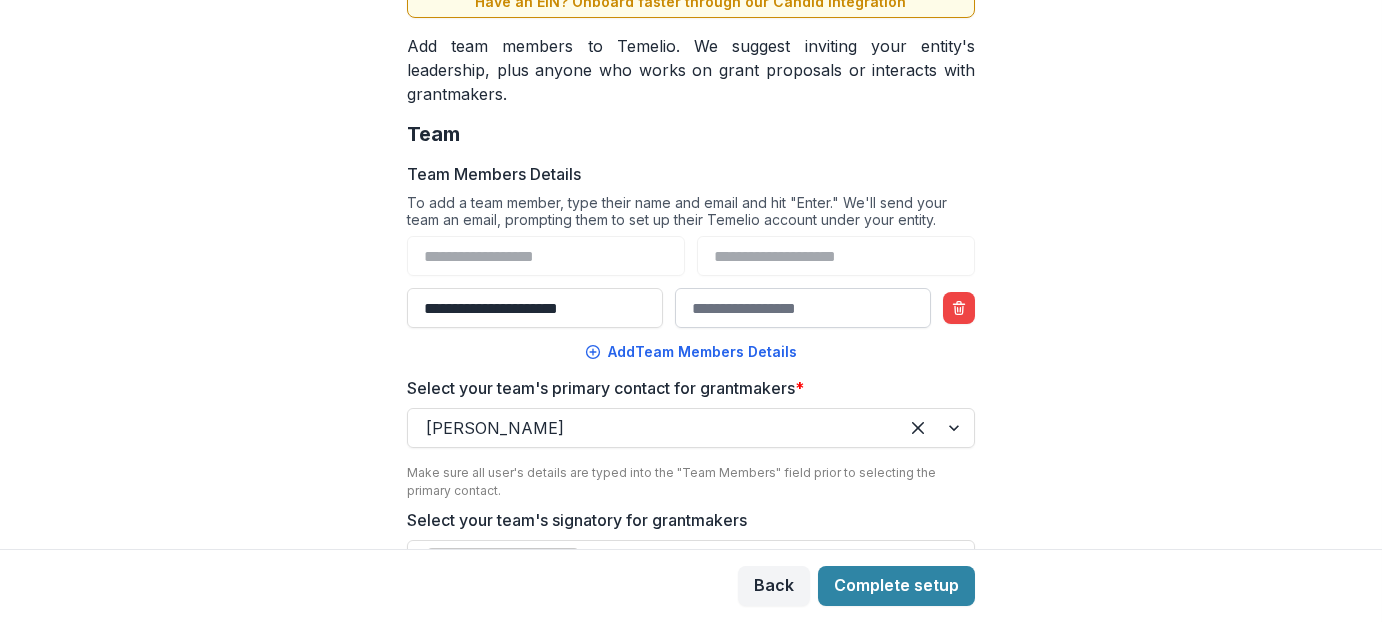 type on "**********" 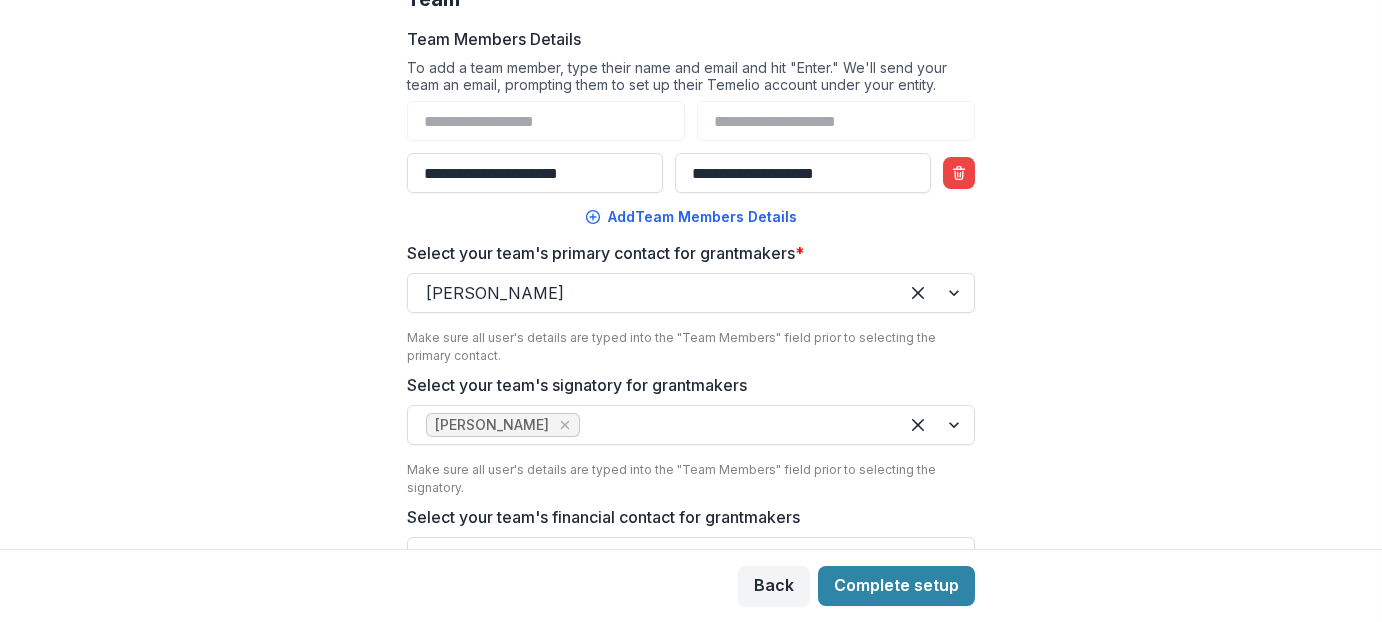 scroll, scrollTop: 387, scrollLeft: 0, axis: vertical 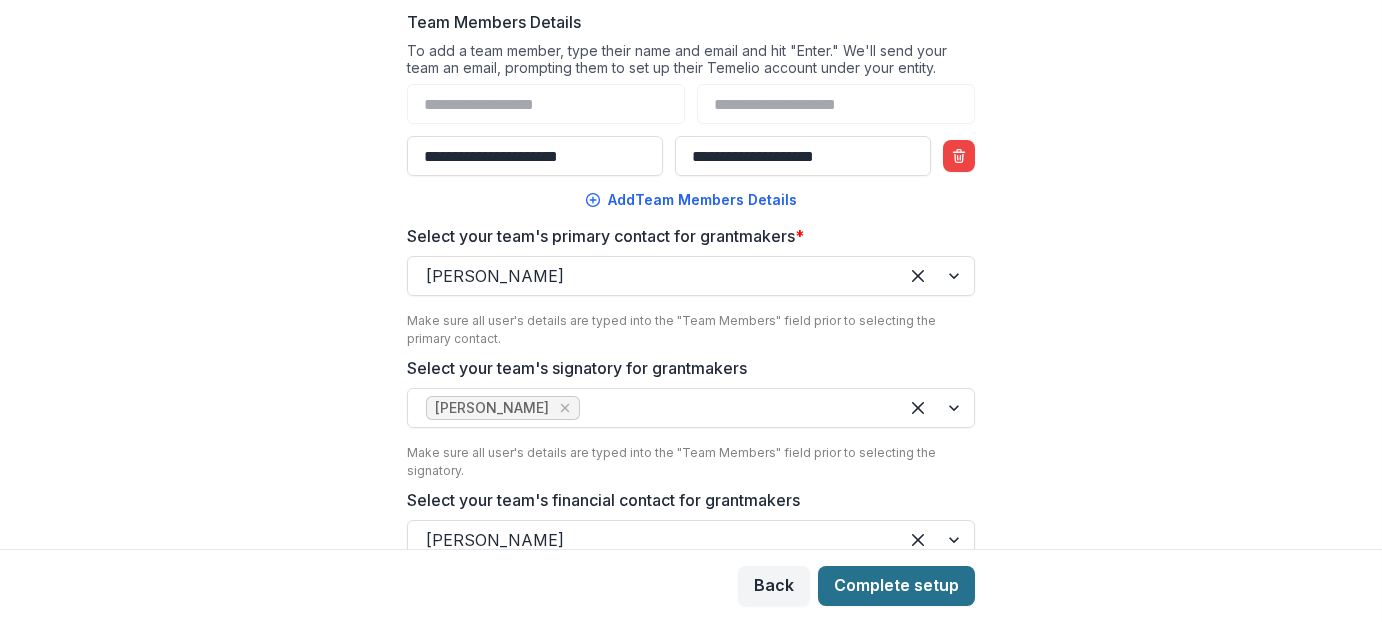 type on "**********" 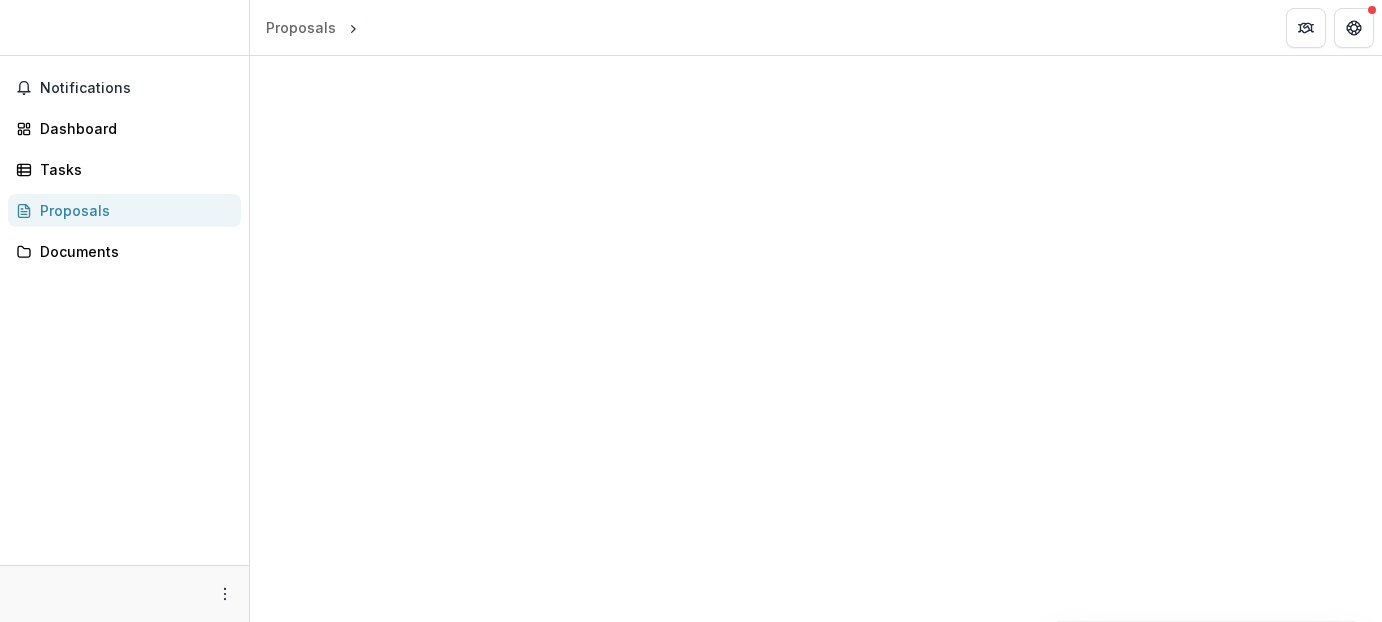 scroll, scrollTop: 0, scrollLeft: 0, axis: both 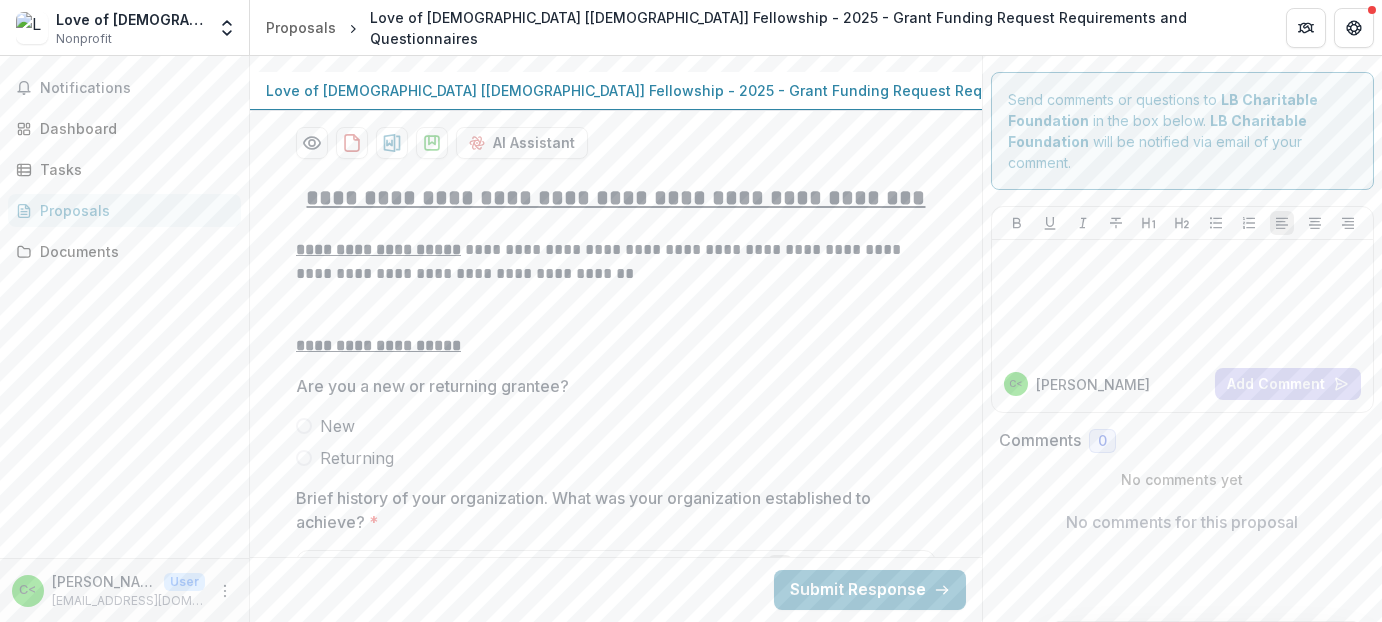click at bounding box center [304, 458] 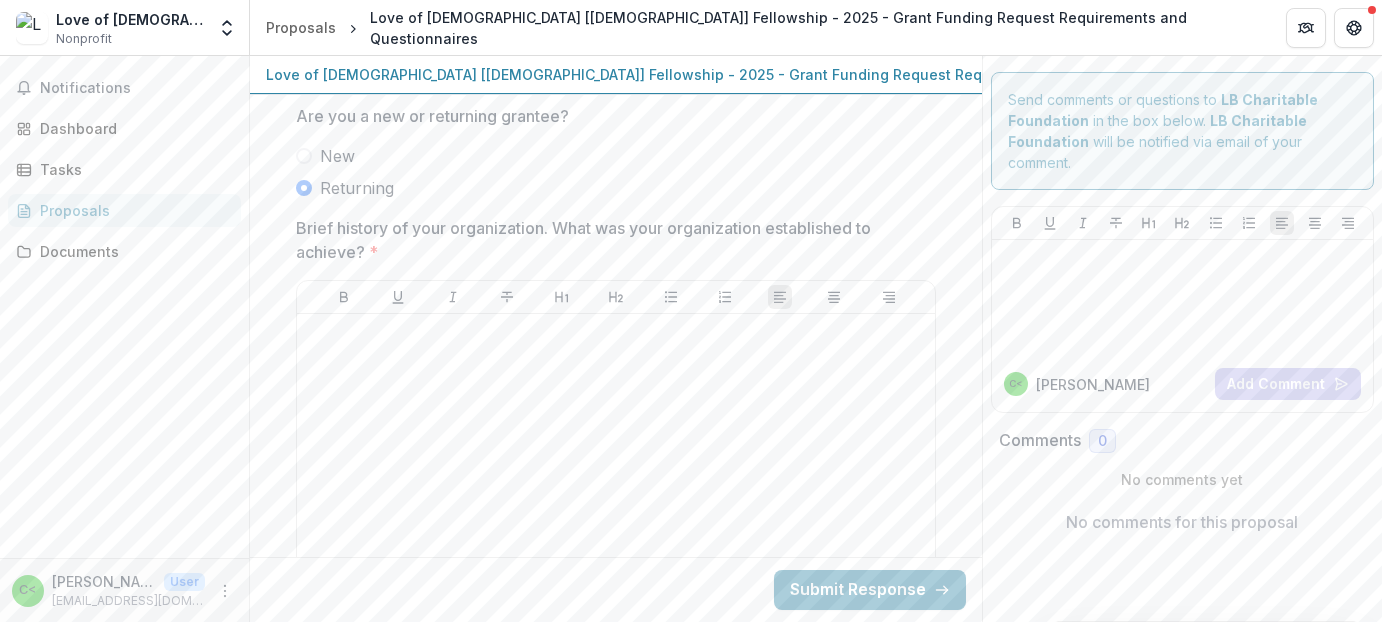 scroll, scrollTop: 500, scrollLeft: 0, axis: vertical 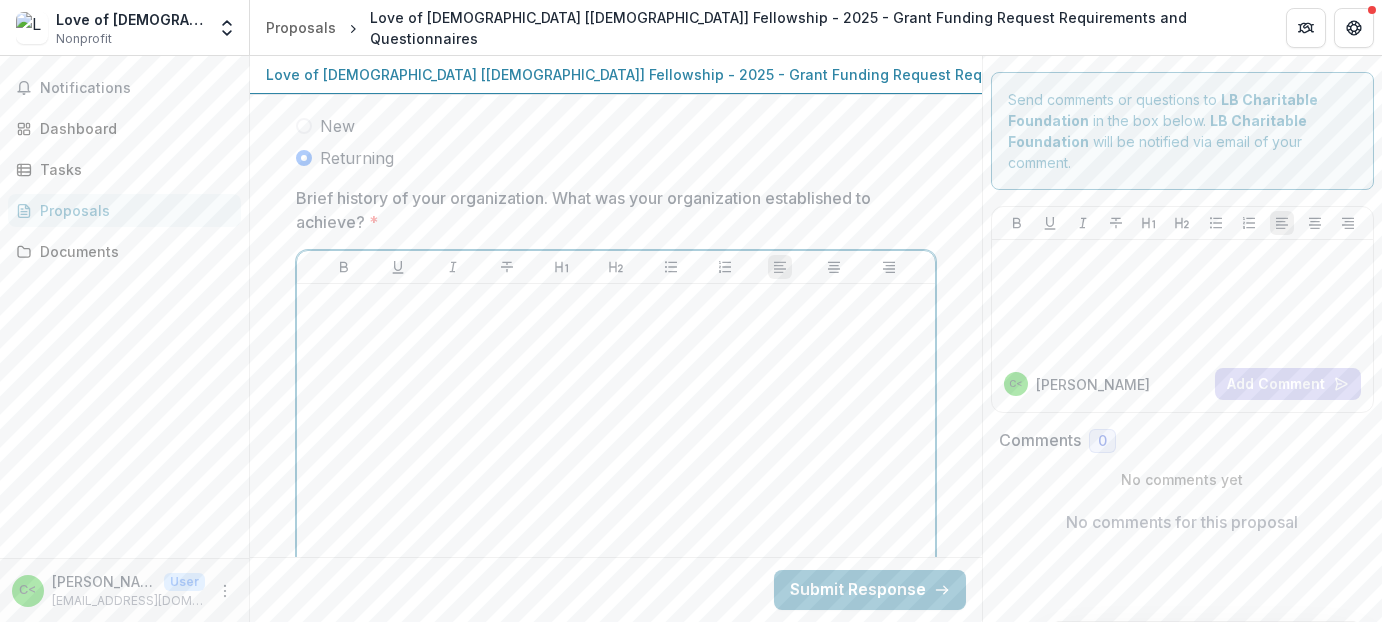 click at bounding box center [616, 303] 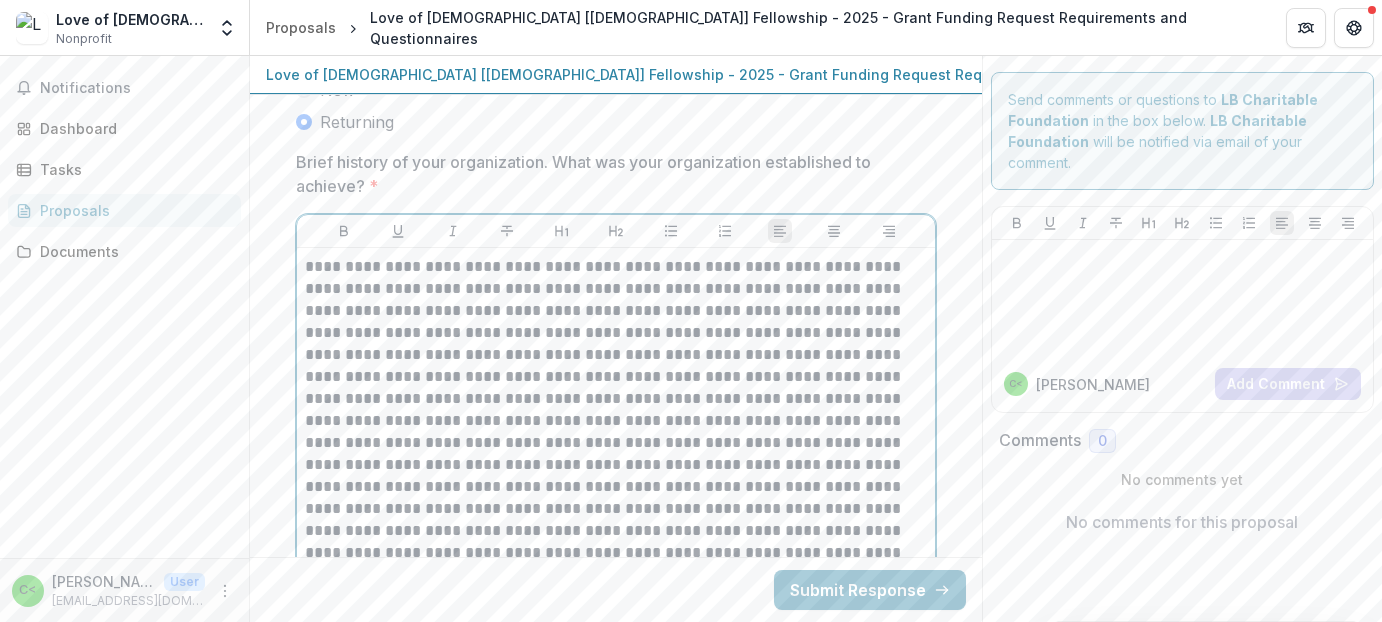 scroll, scrollTop: 436, scrollLeft: 0, axis: vertical 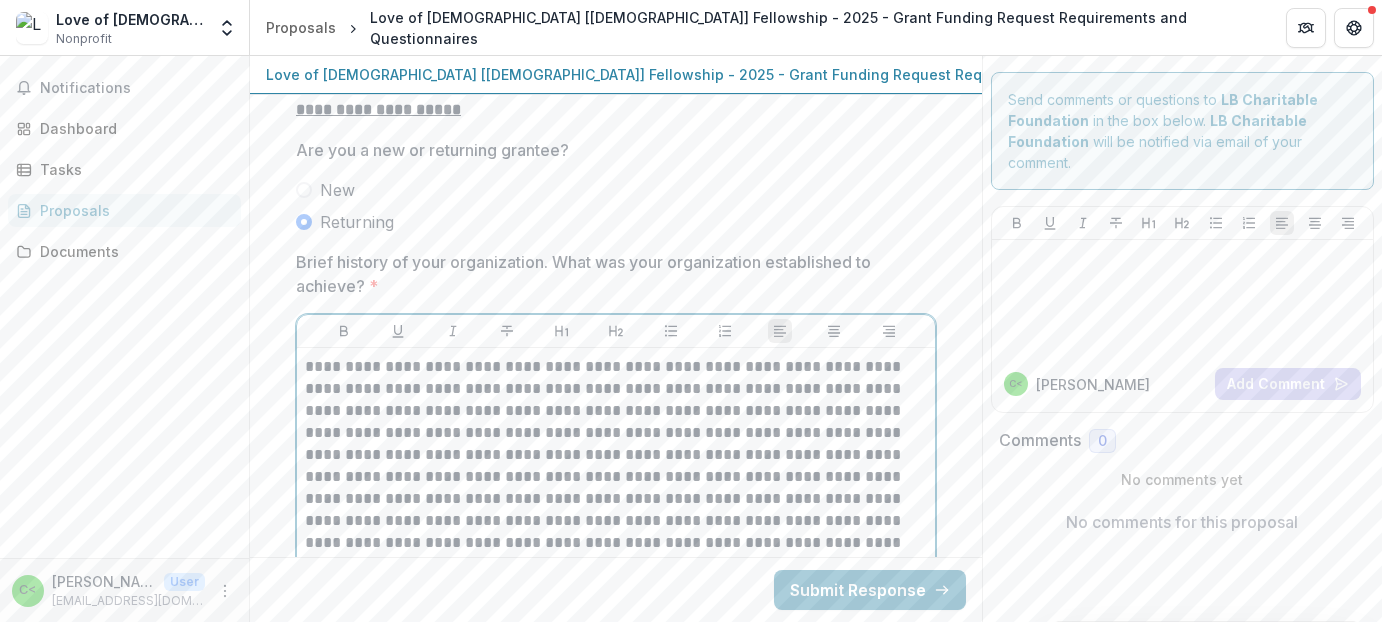click at bounding box center [616, 532] 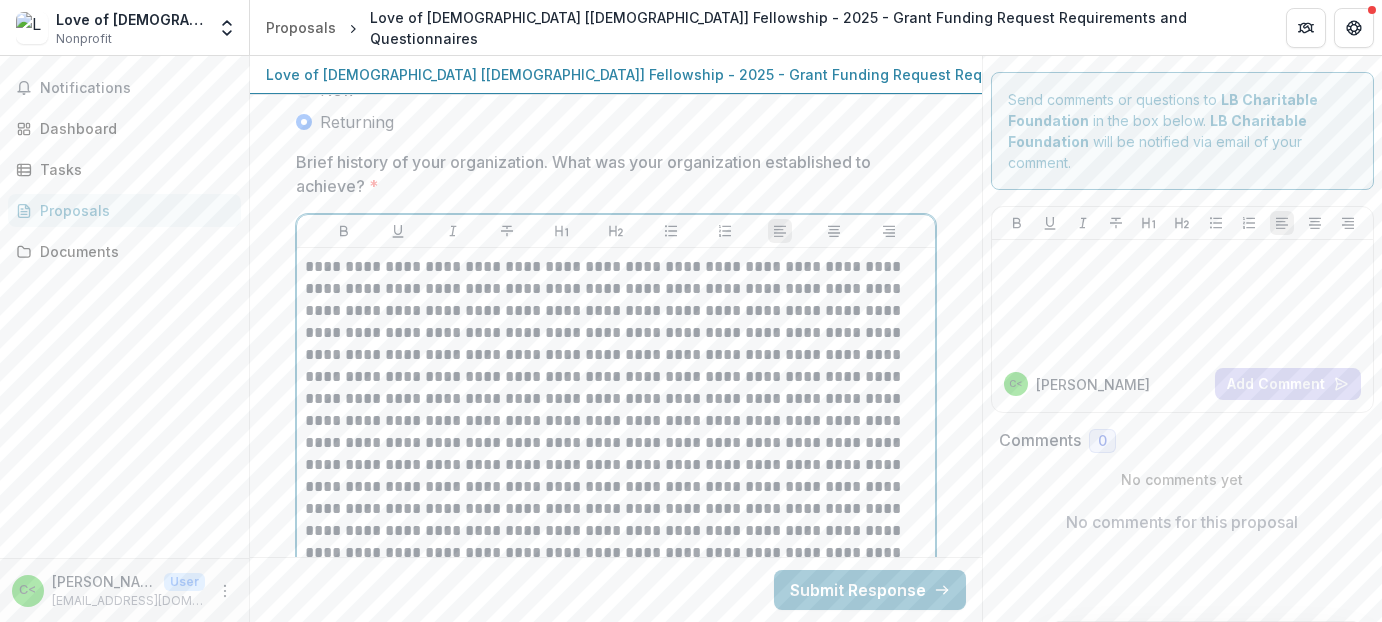 scroll, scrollTop: 636, scrollLeft: 0, axis: vertical 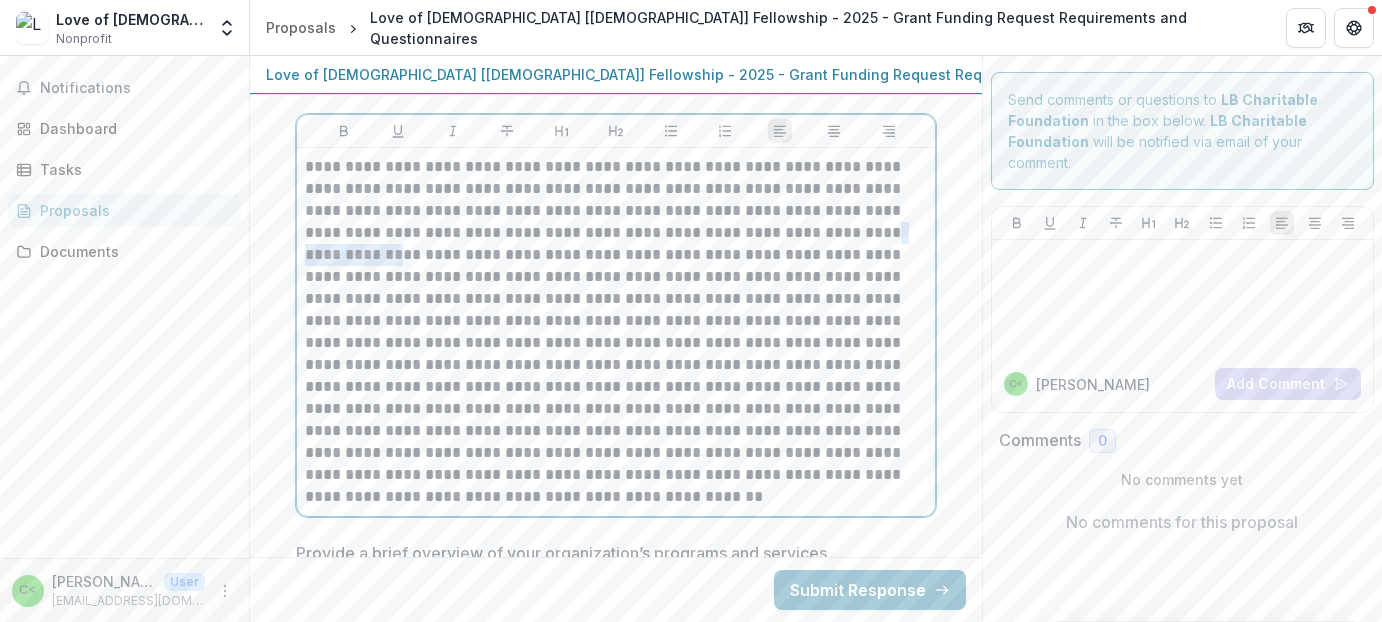 drag, startPoint x: 697, startPoint y: 239, endPoint x: 807, endPoint y: 245, distance: 110.16351 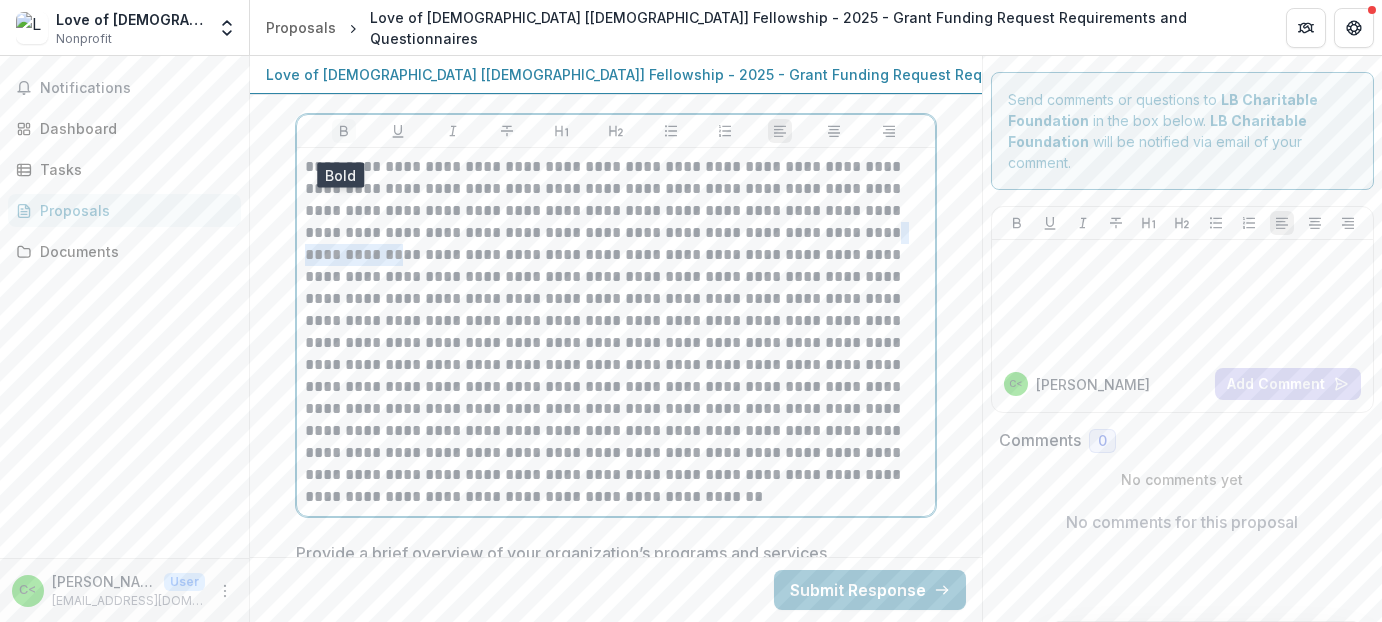 click 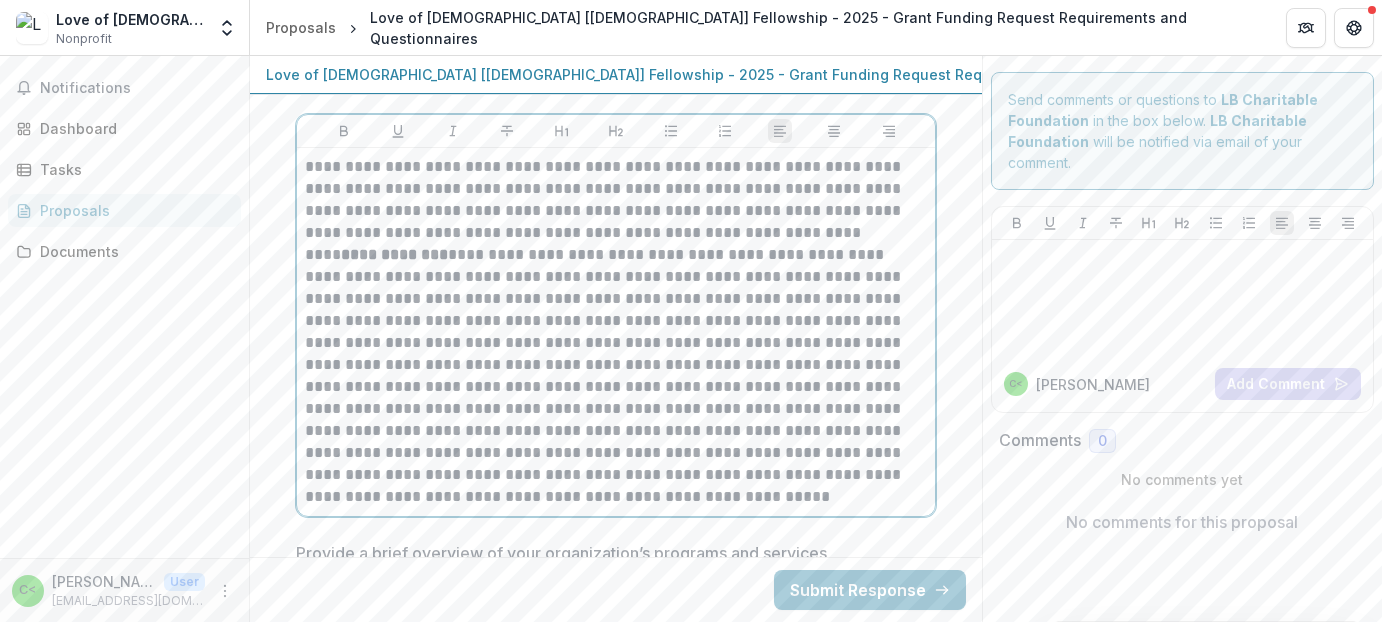 click on "**********" at bounding box center (616, 332) 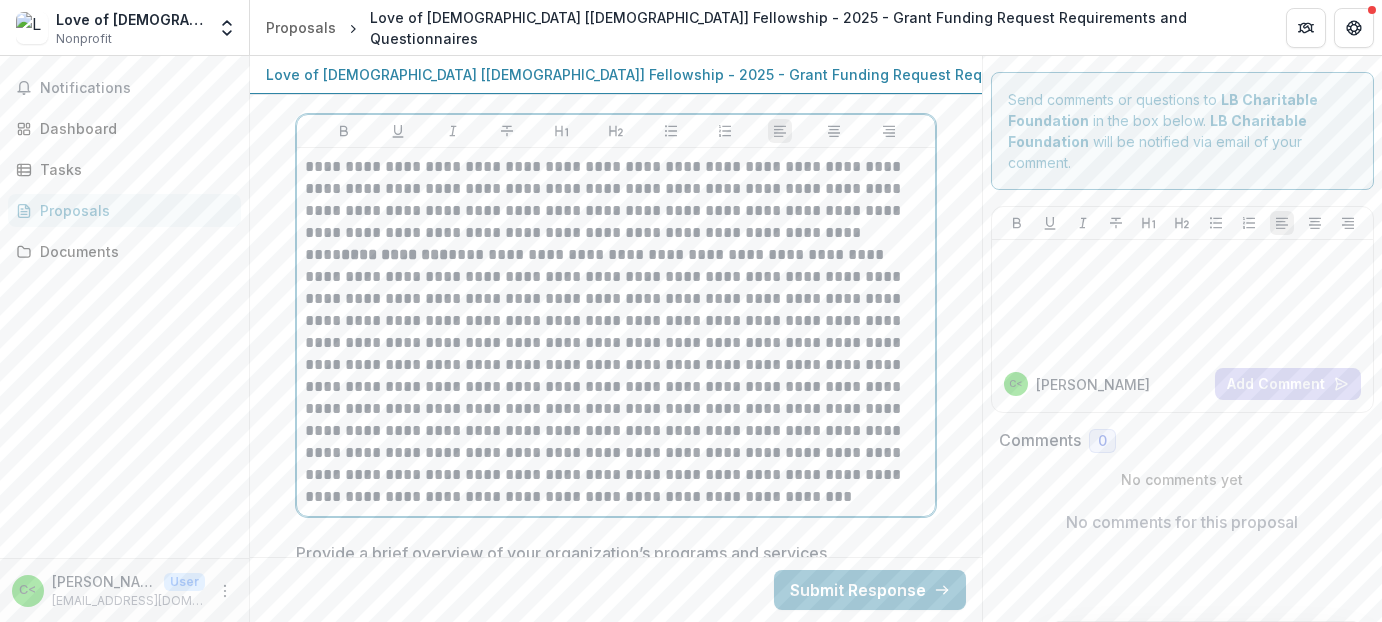 click on "**********" at bounding box center [616, 332] 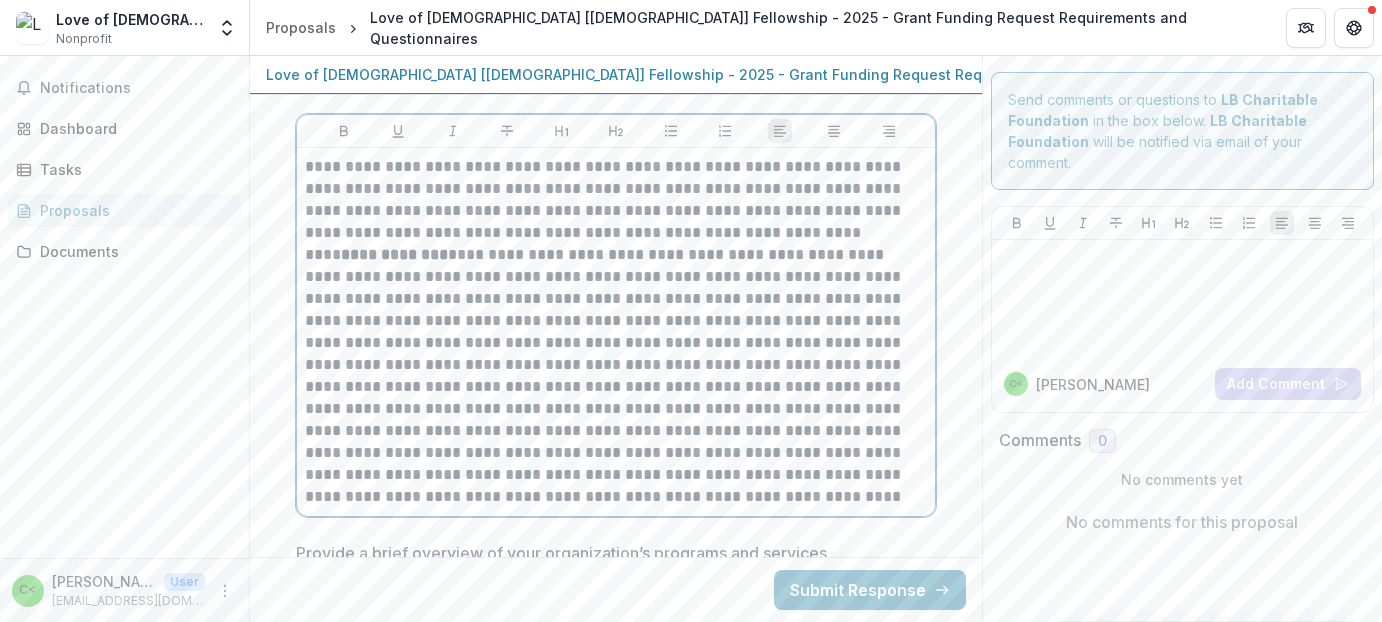 click on "**********" at bounding box center [616, 332] 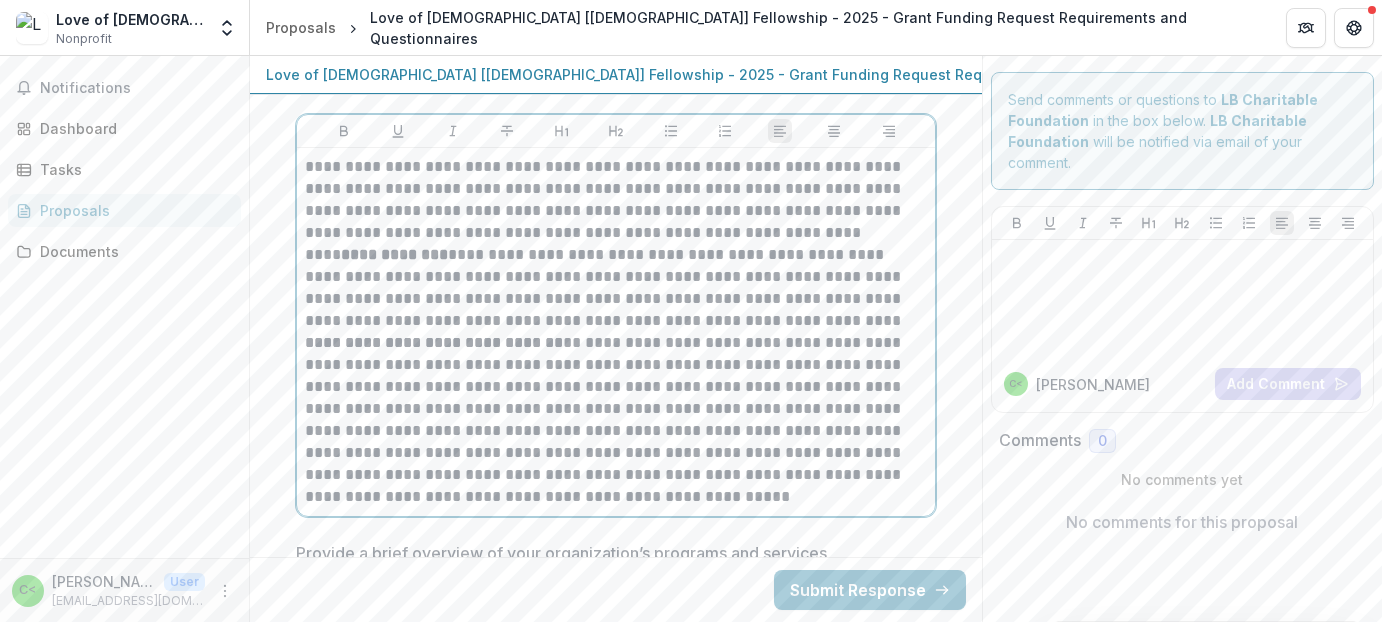 click on "**********" at bounding box center [616, 420] 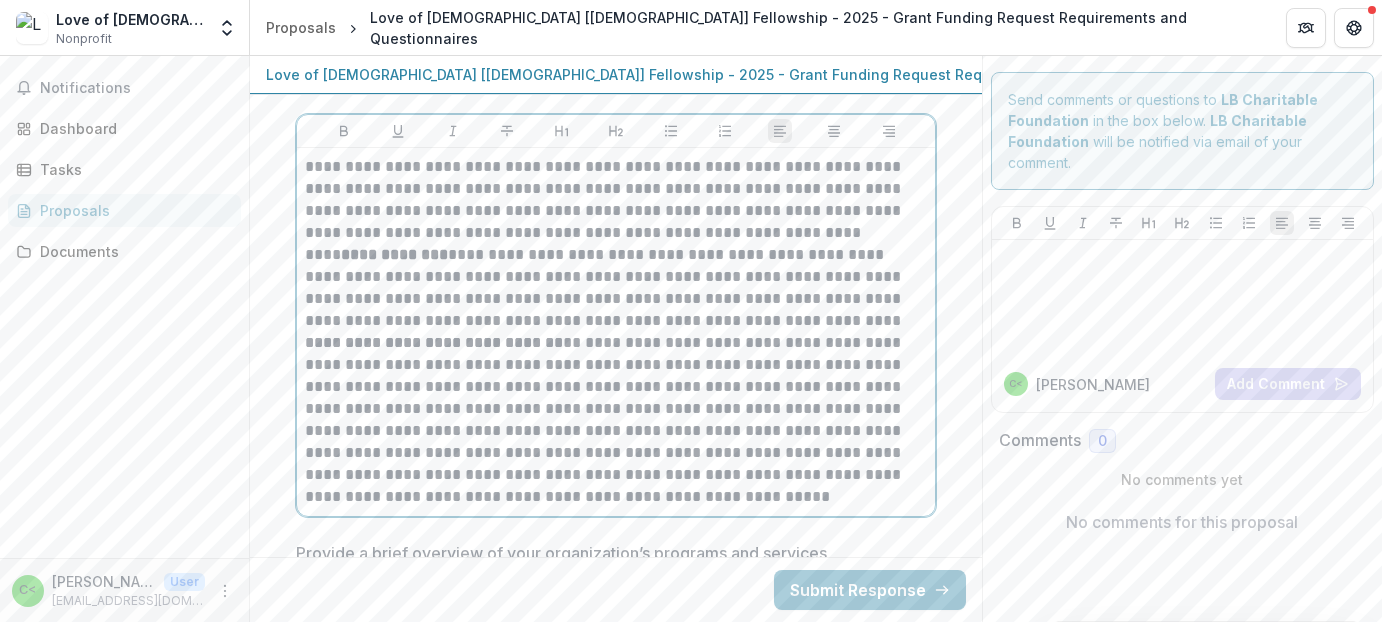 click on "**********" at bounding box center [616, 420] 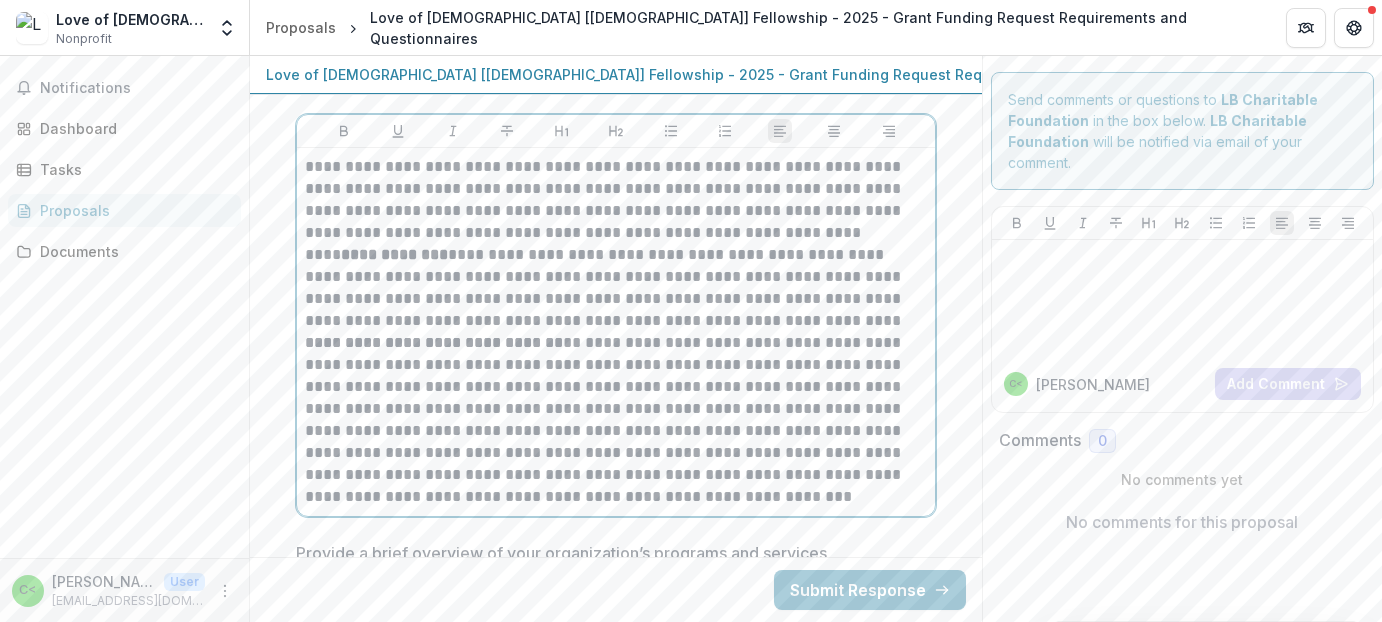 click on "**********" at bounding box center (616, 420) 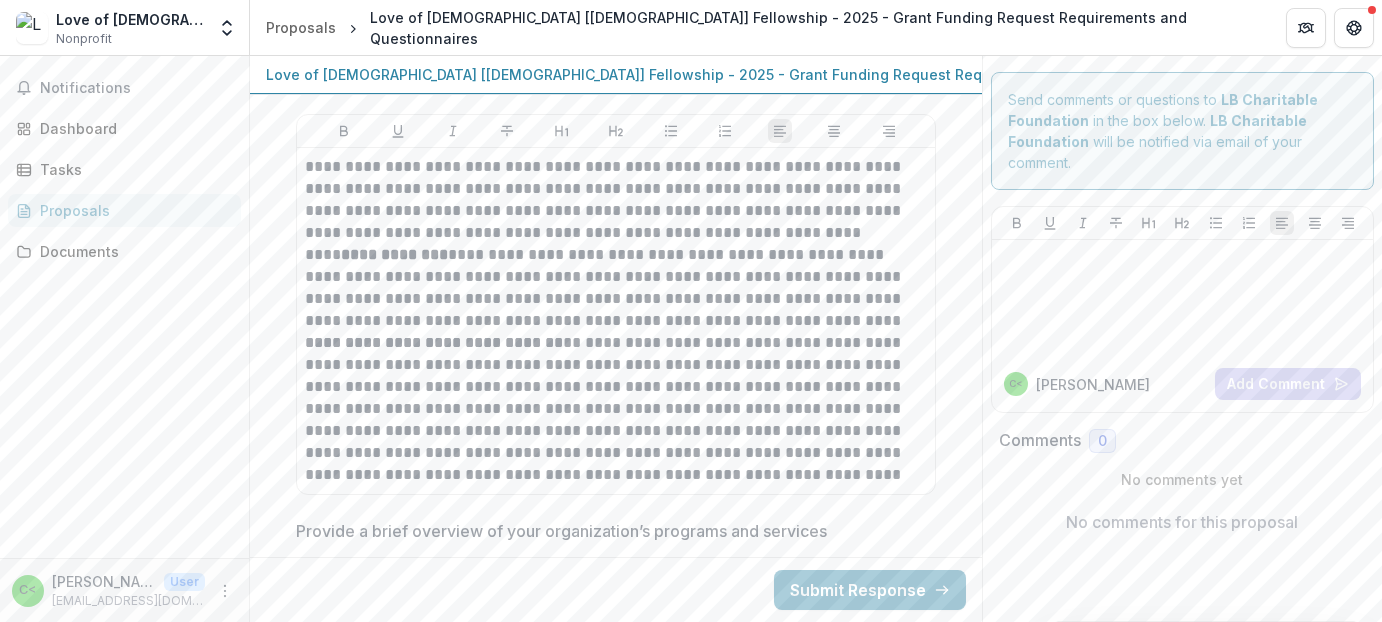 click on "**********" at bounding box center (616, 321) 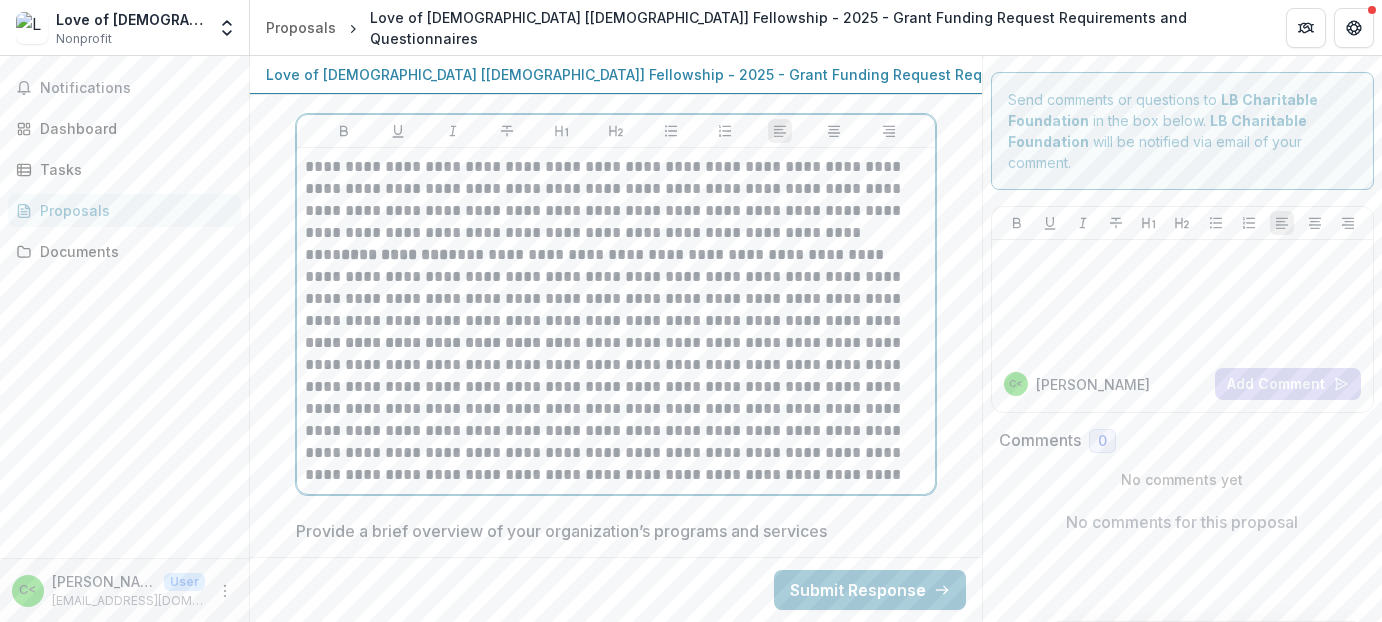 click on "**********" at bounding box center [616, 409] 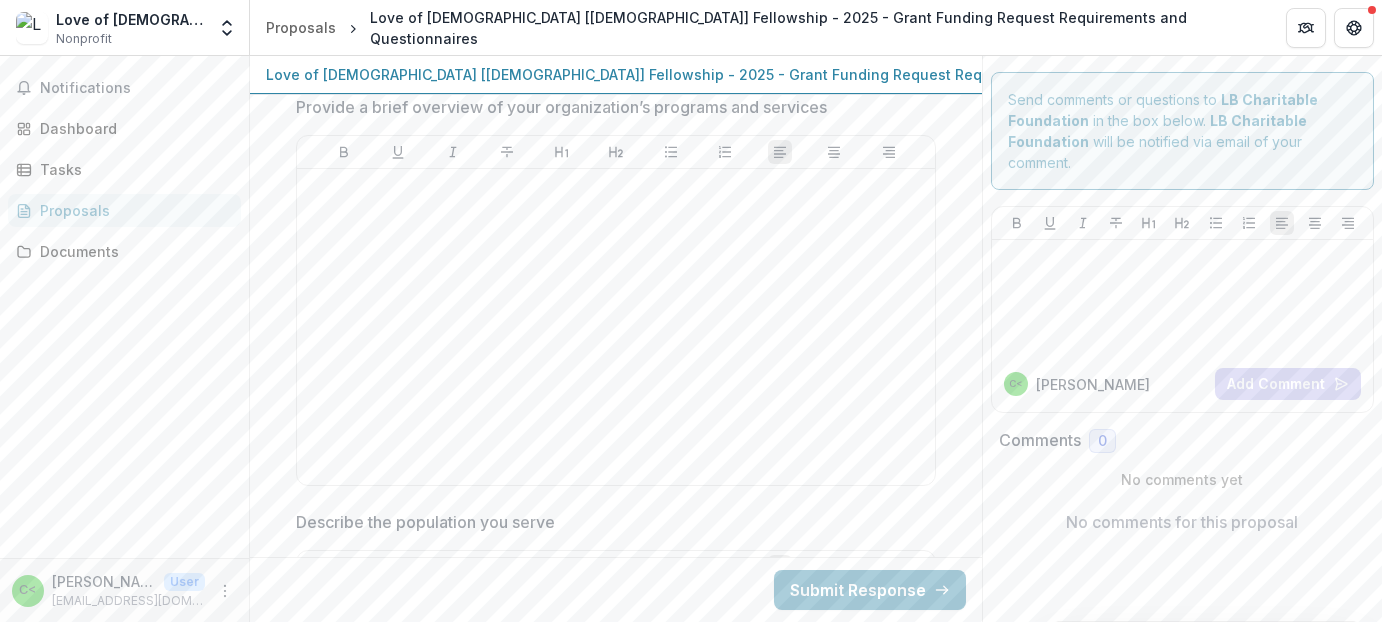 scroll, scrollTop: 1136, scrollLeft: 0, axis: vertical 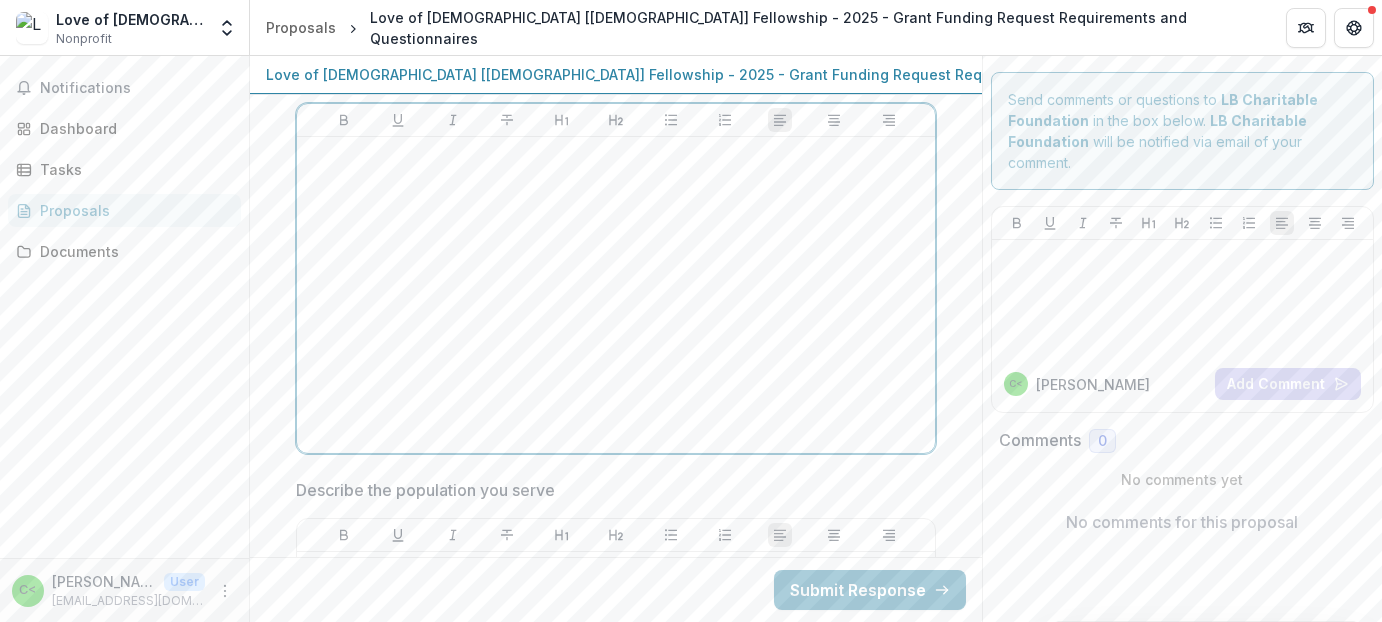 click at bounding box center [616, 156] 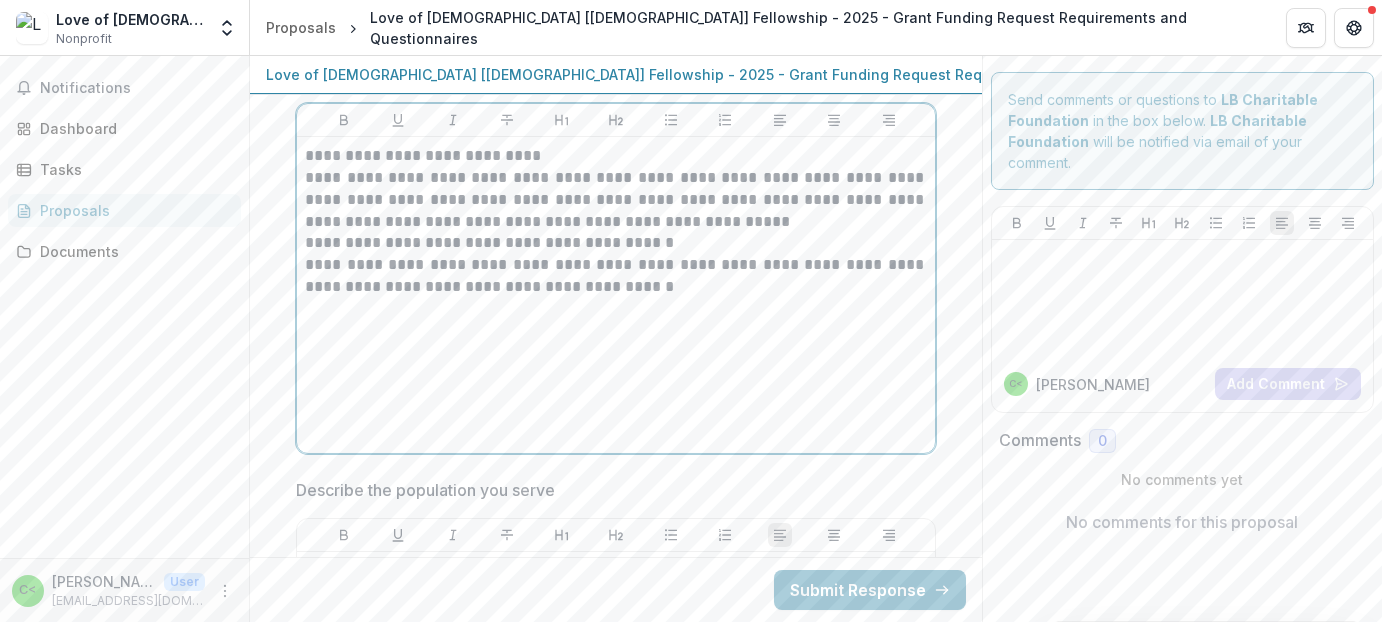 click on "**********" at bounding box center (616, 200) 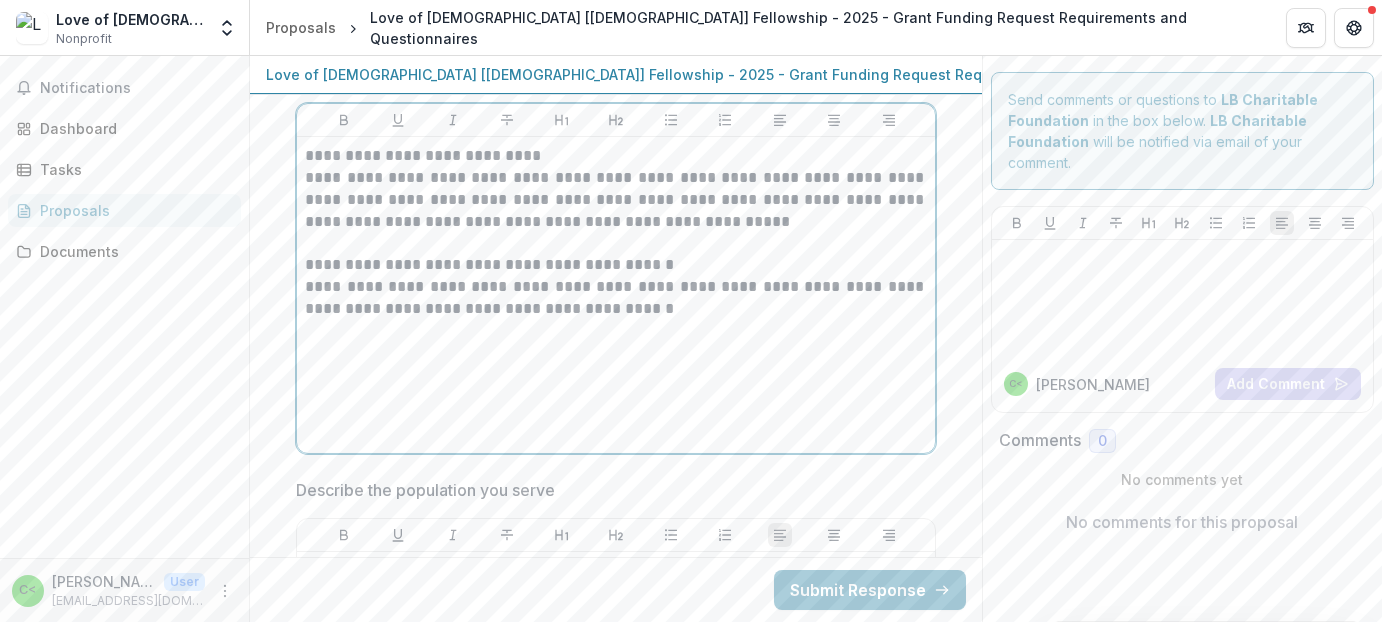 click on "**********" at bounding box center (616, 265) 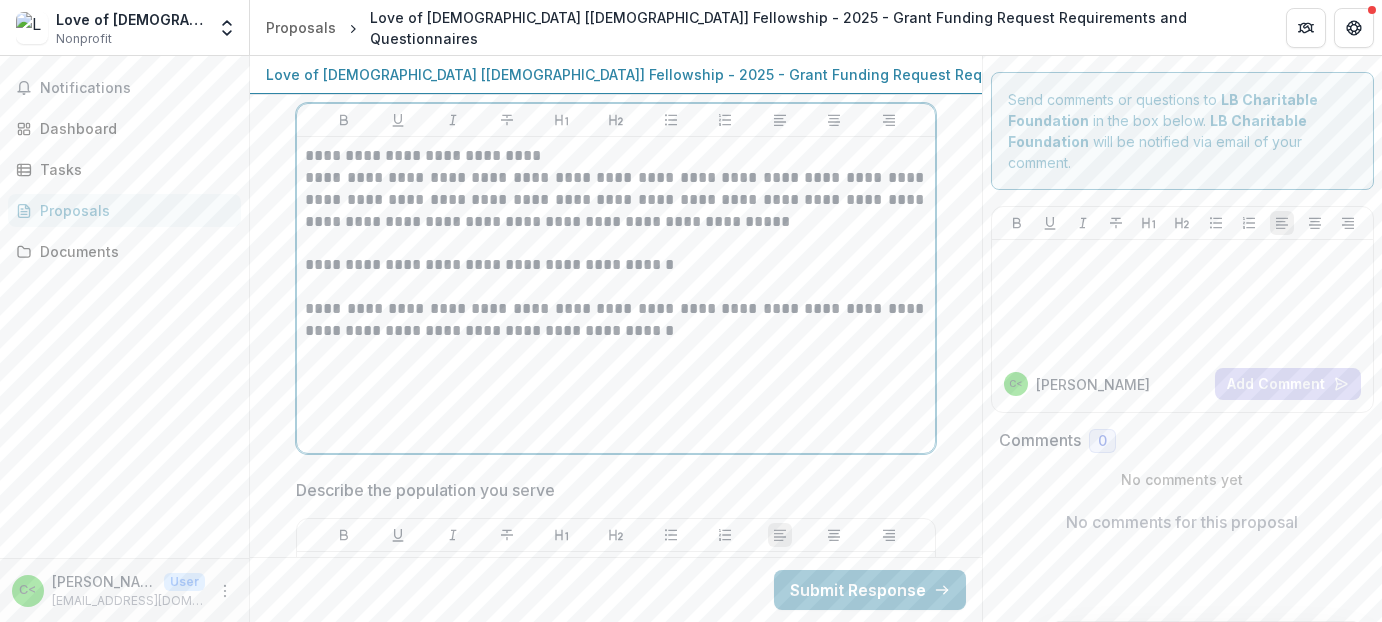 click on "**********" at bounding box center (616, 295) 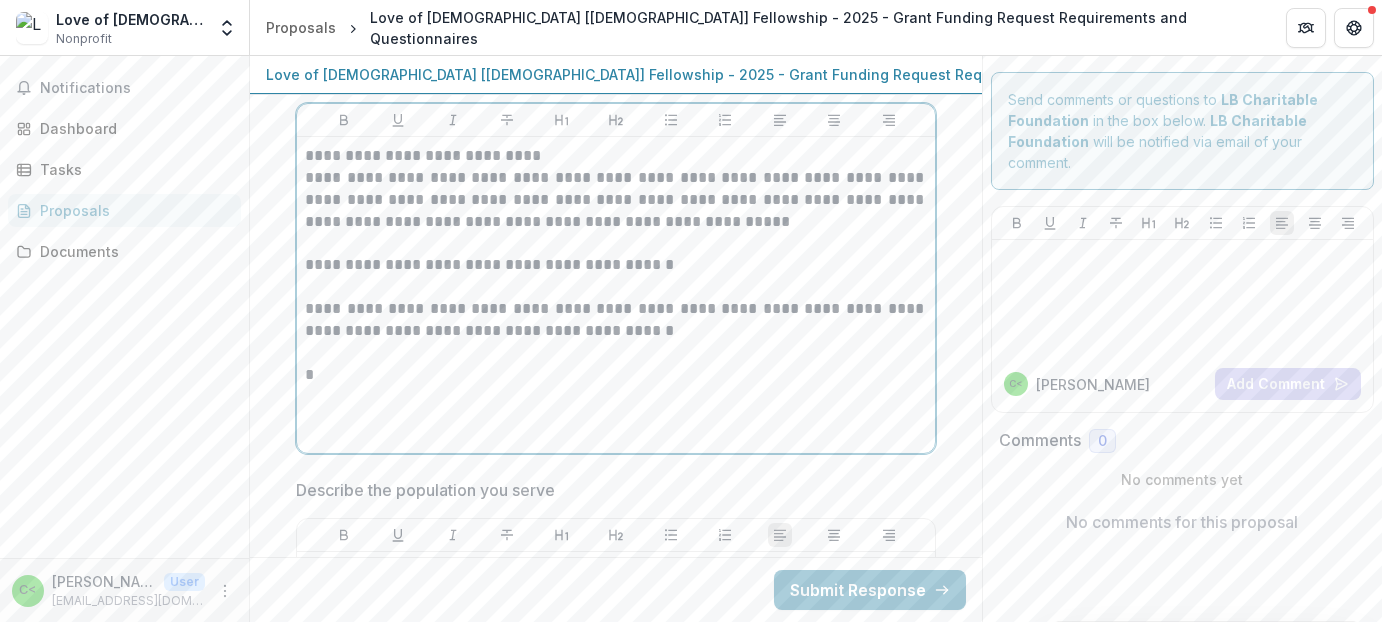type 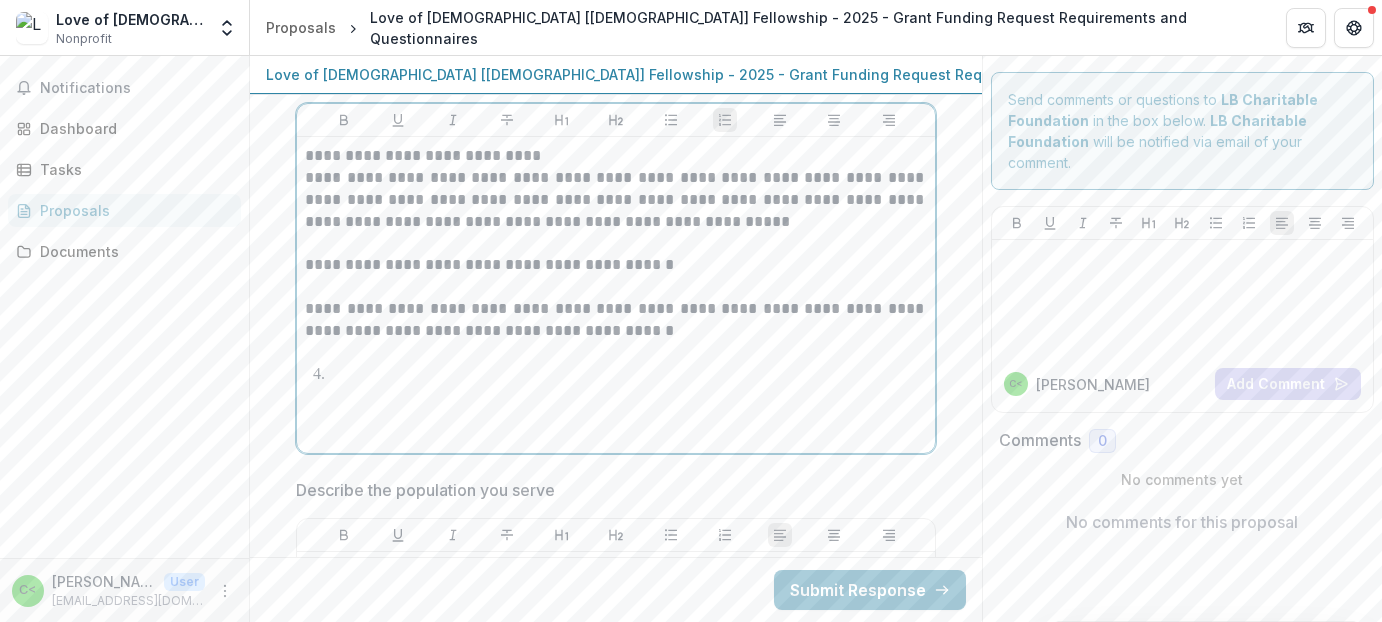 click on "**********" at bounding box center (616, 156) 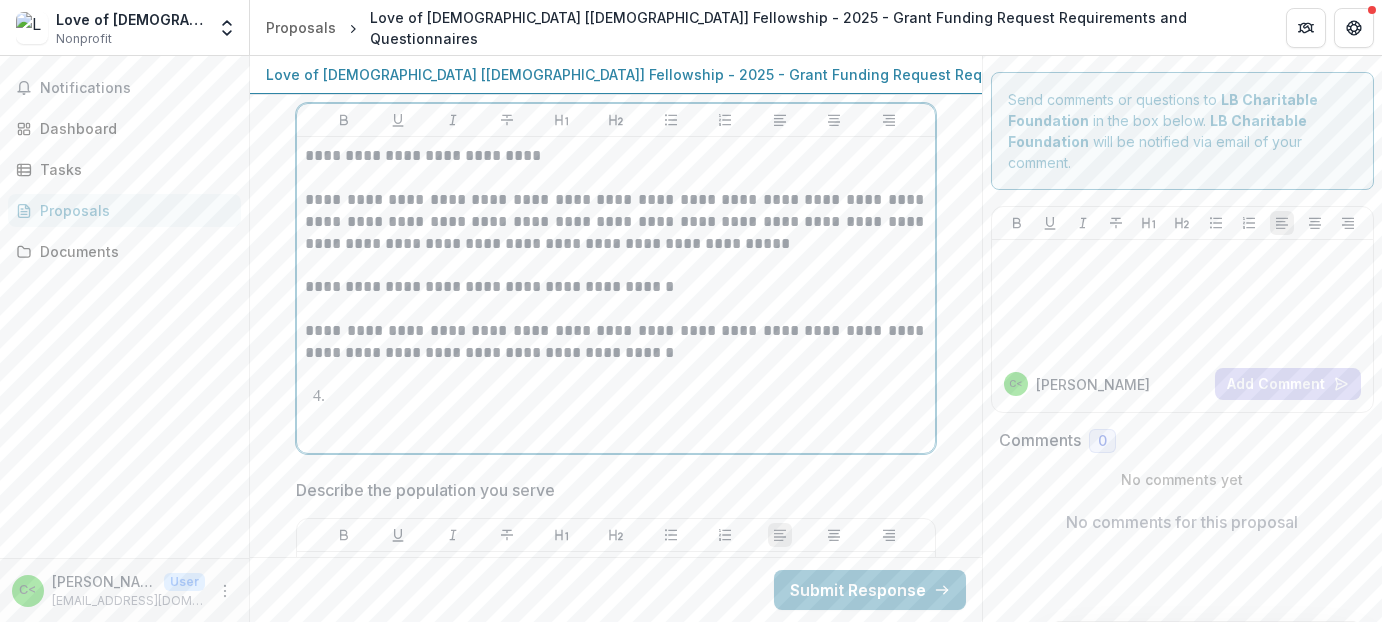 click on "**********" at bounding box center [616, 222] 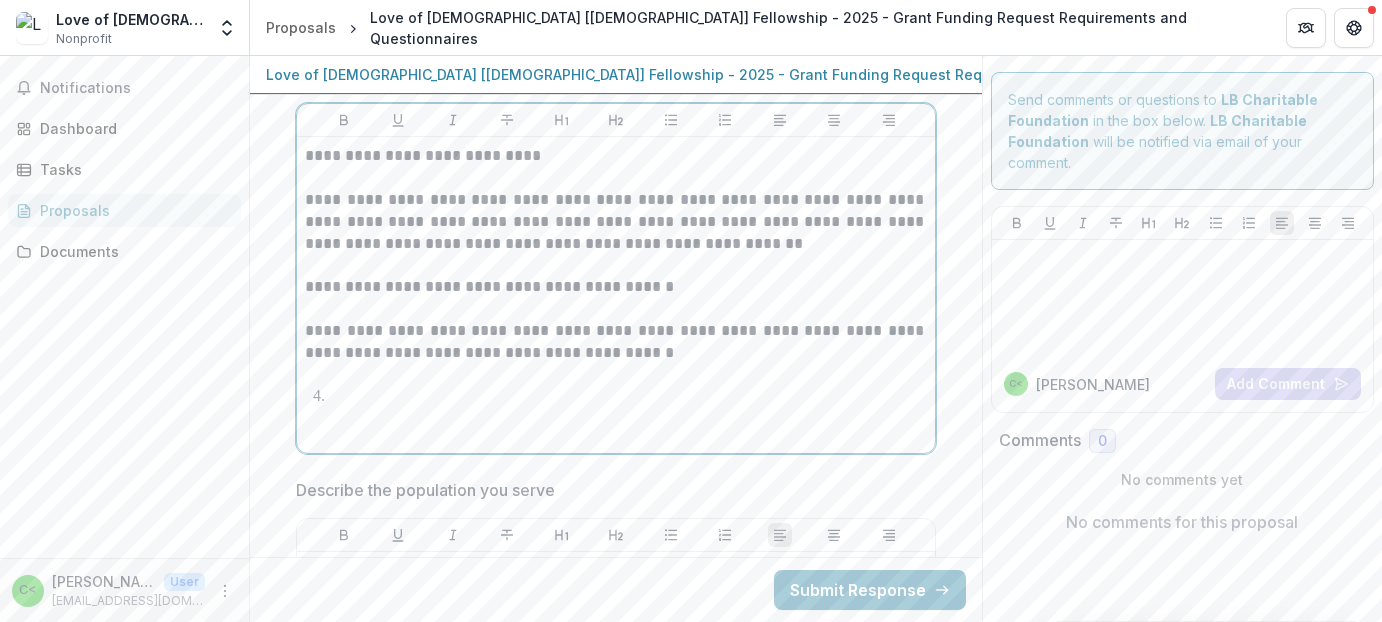click at bounding box center (616, 375) 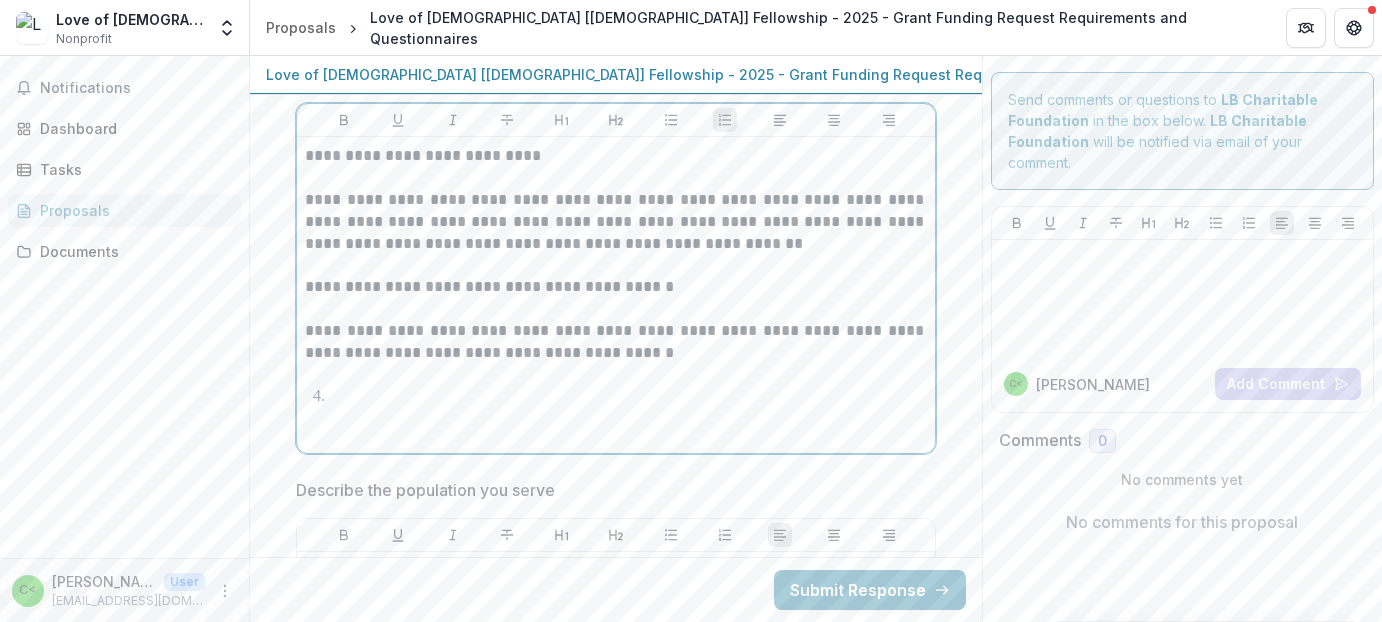 click at bounding box center (628, 397) 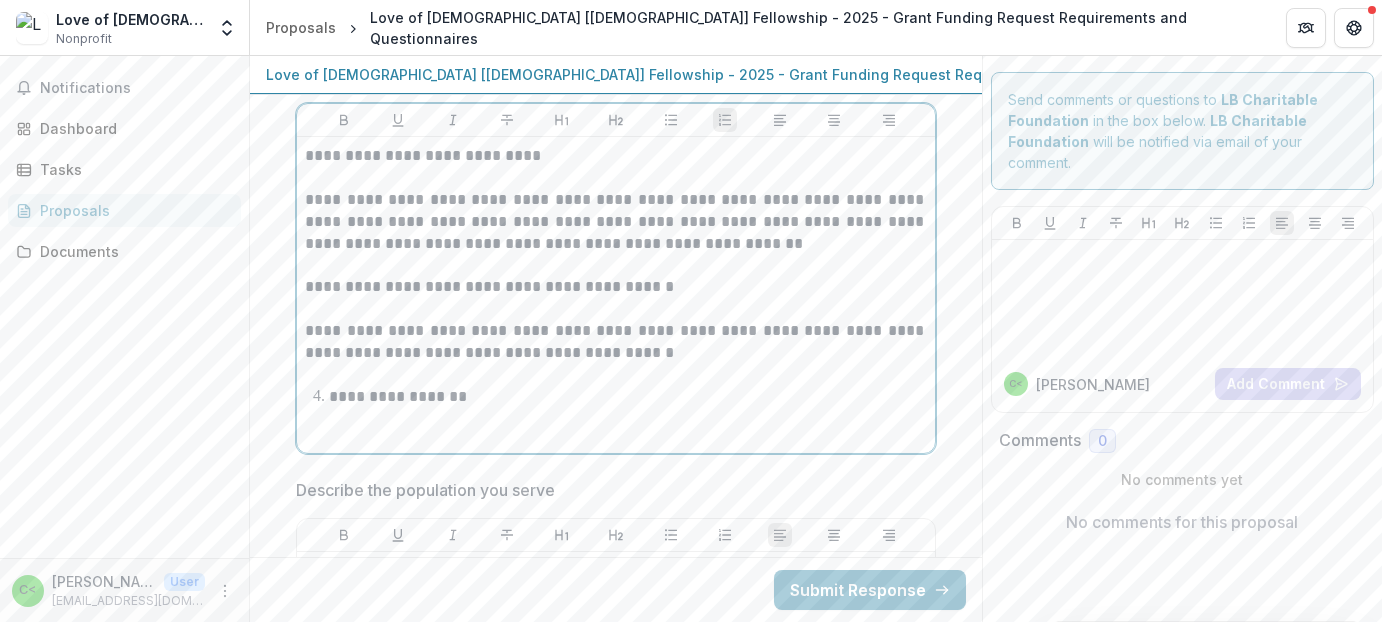 click on "**********" at bounding box center (628, 397) 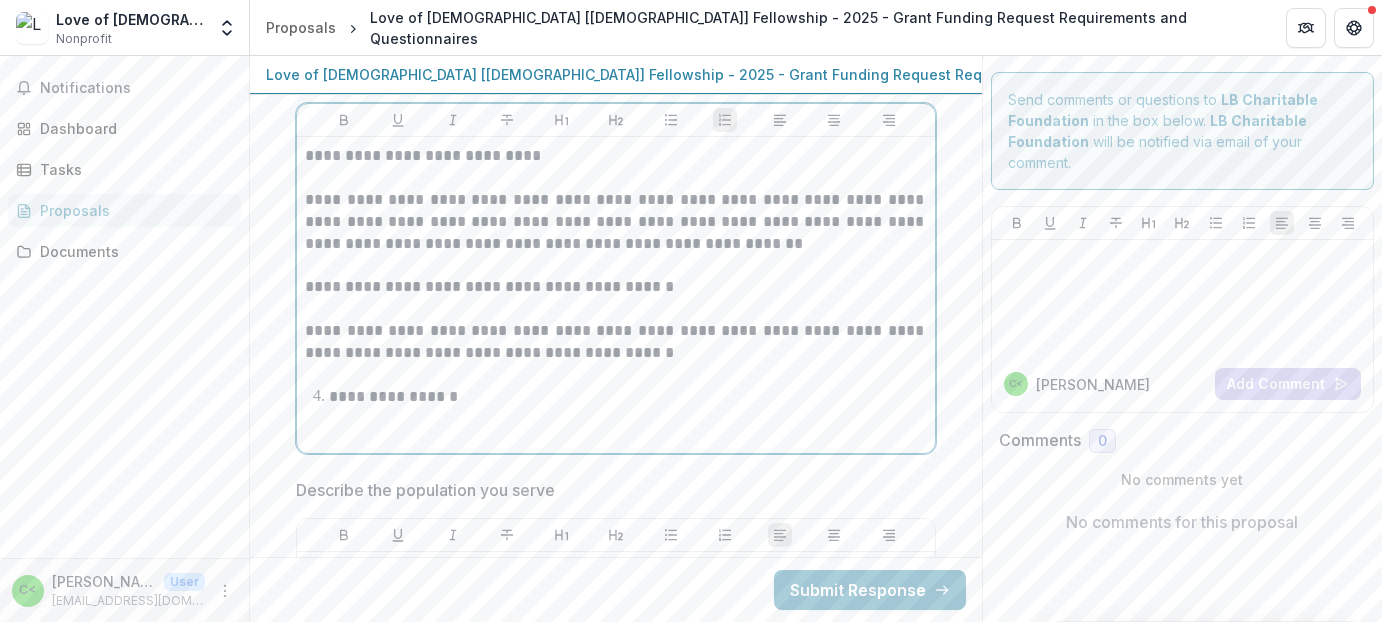 click on "**********" at bounding box center [628, 397] 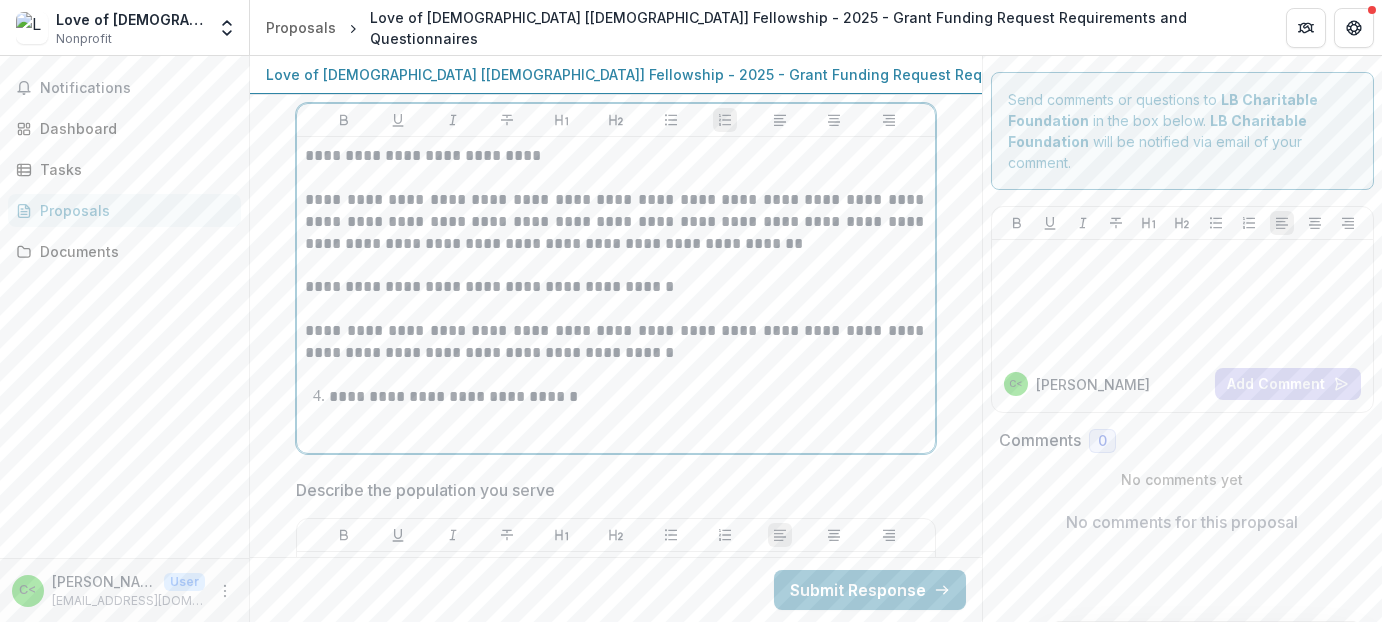 click on "**********" at bounding box center (628, 397) 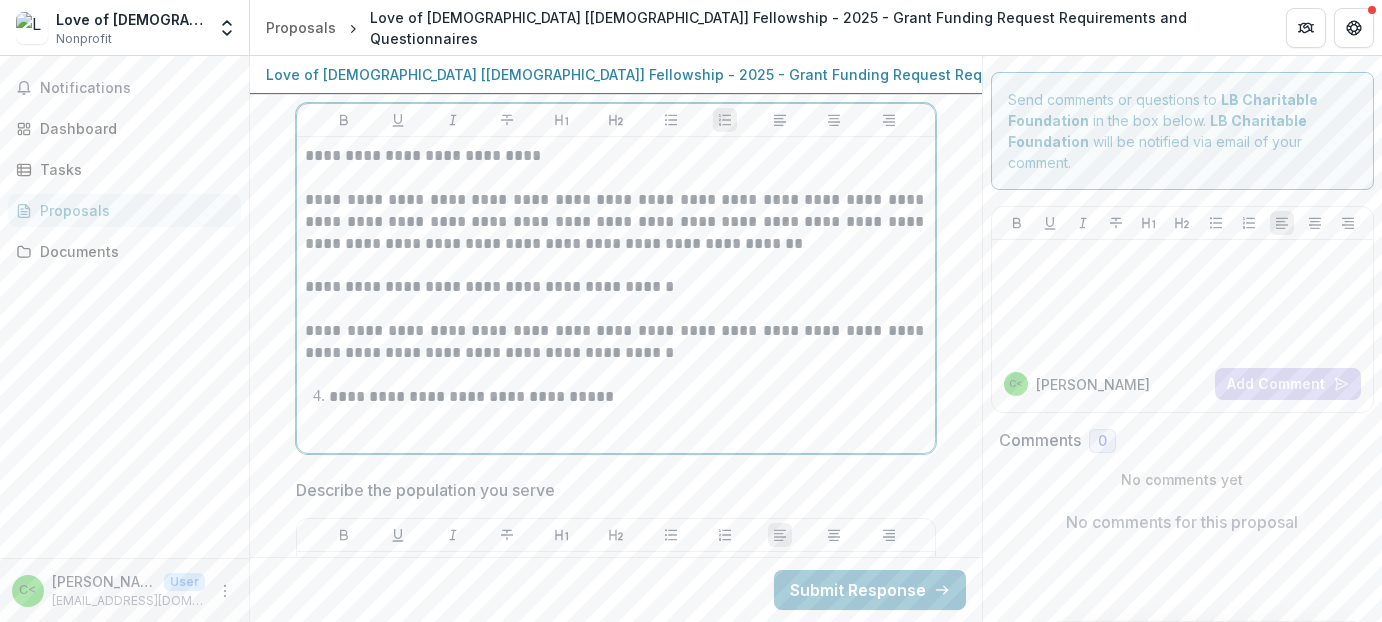 click on "**********" at bounding box center (628, 397) 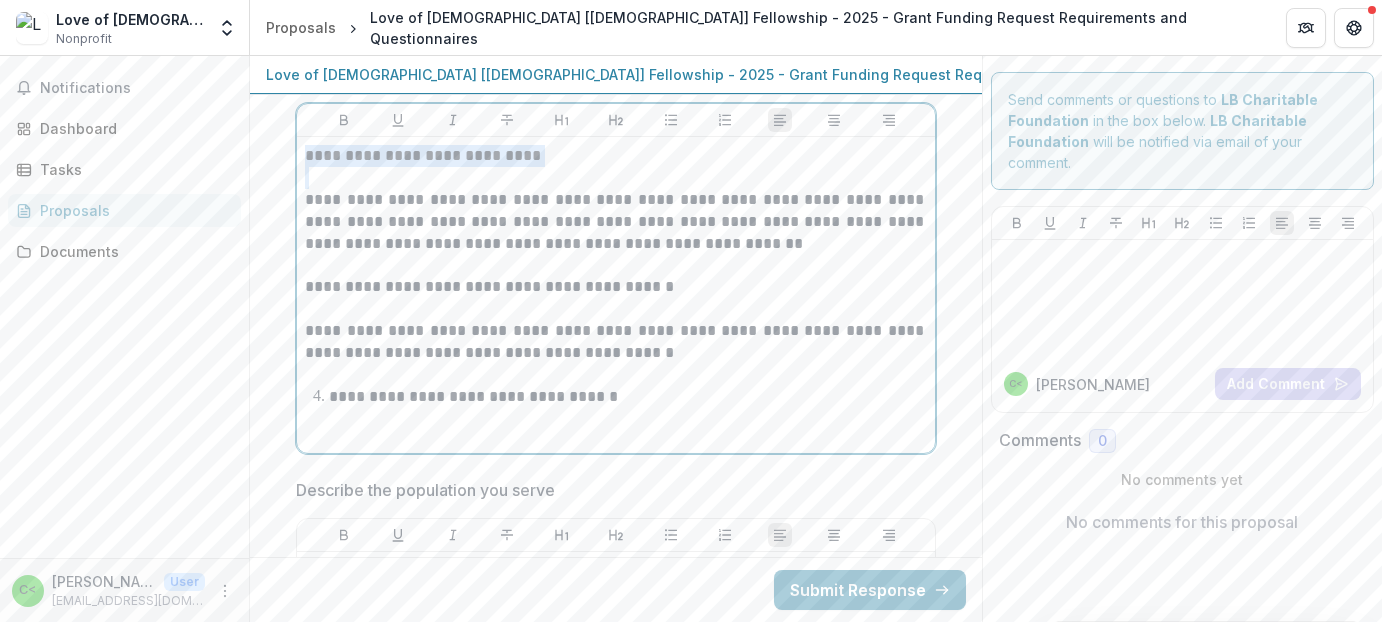 drag, startPoint x: 303, startPoint y: 166, endPoint x: 602, endPoint y: 181, distance: 299.376 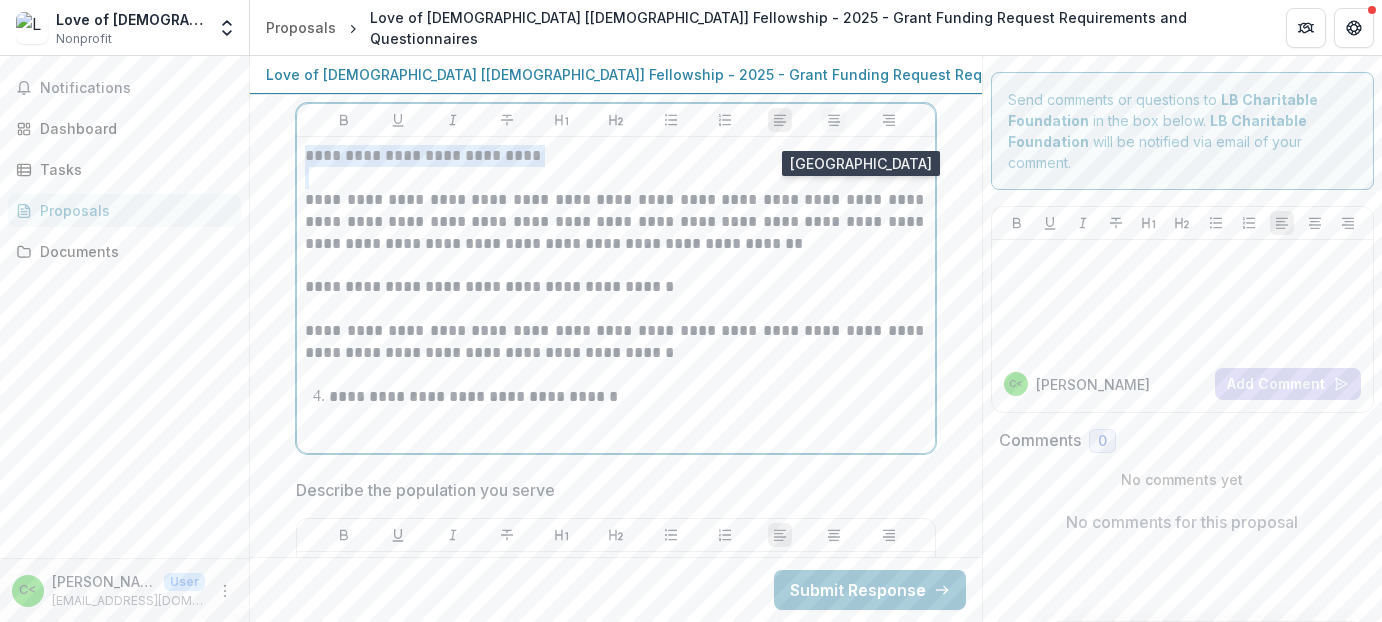 click 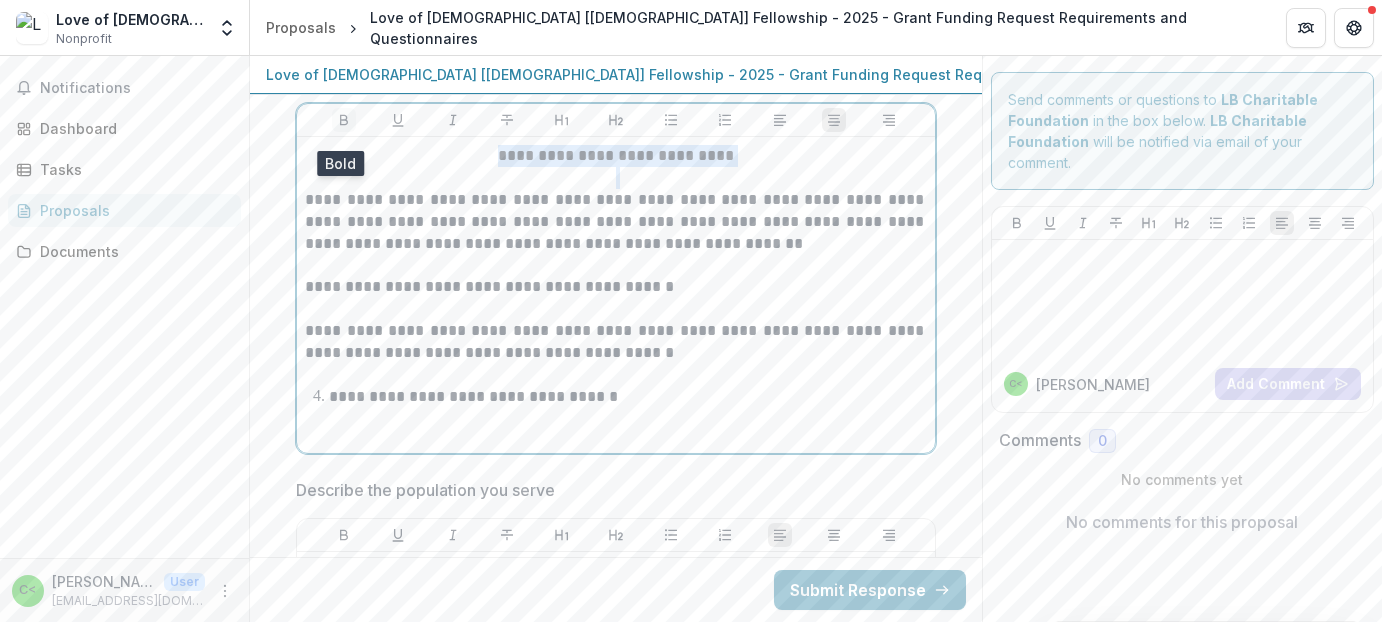 click 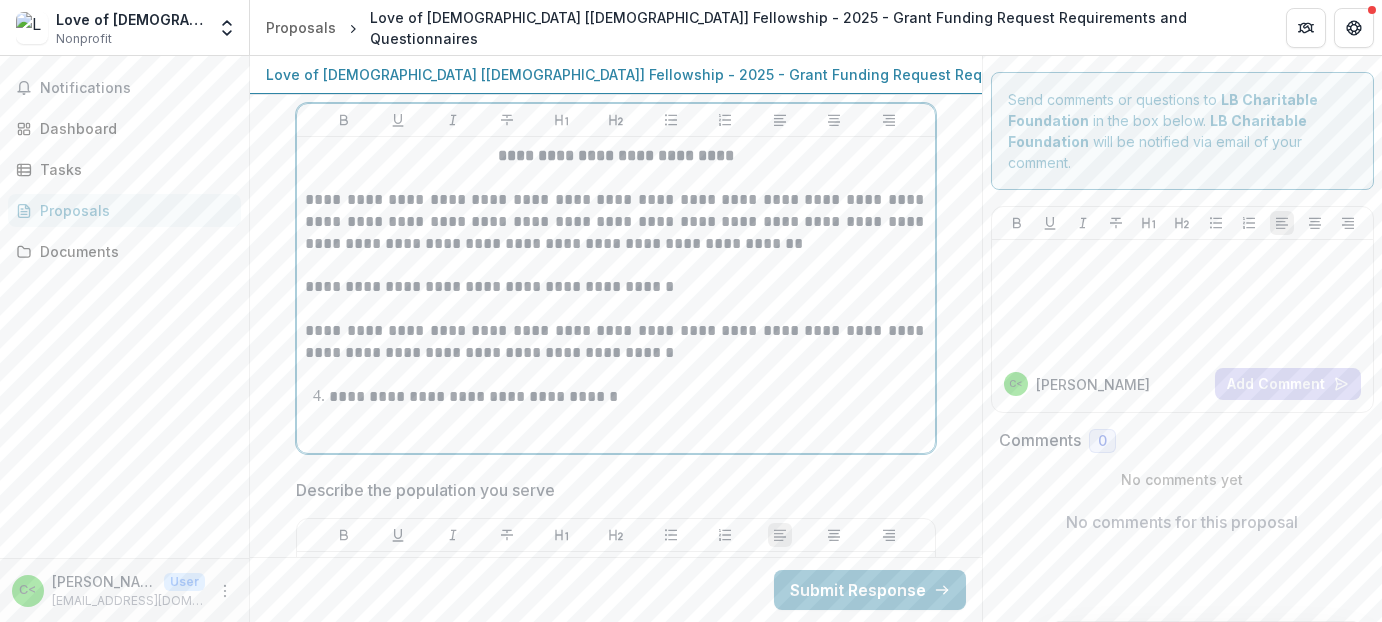 click at bounding box center (616, 309) 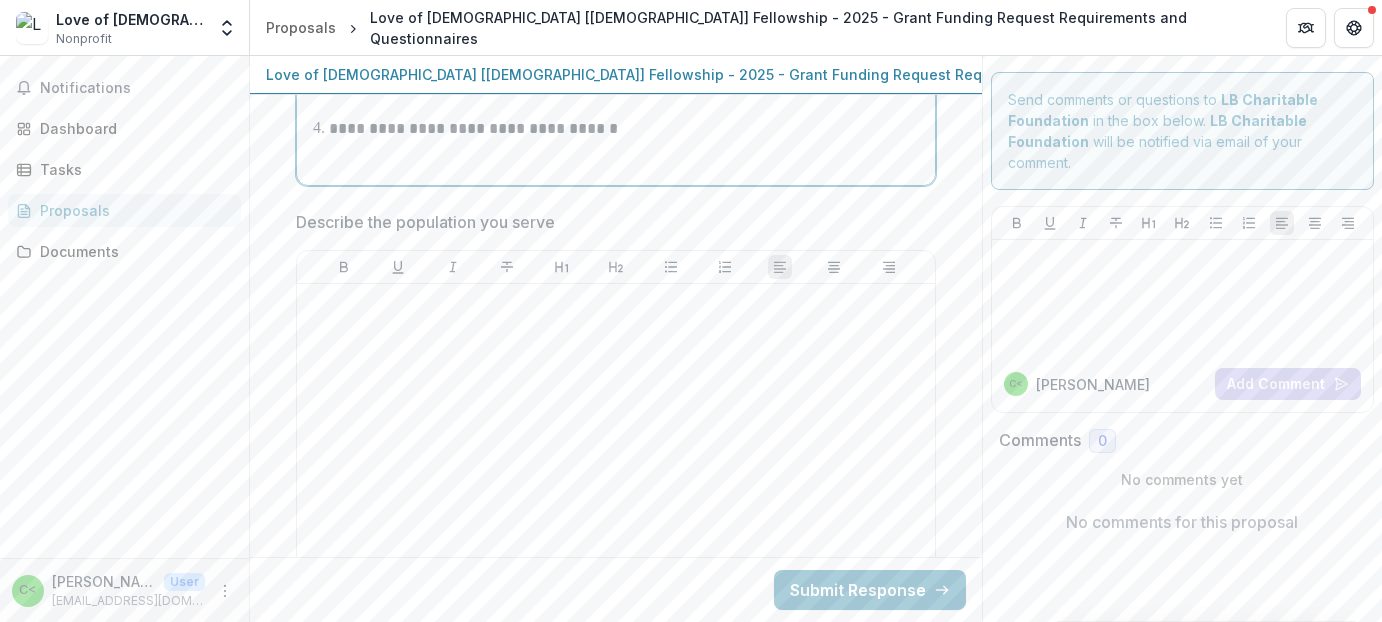 scroll, scrollTop: 1436, scrollLeft: 0, axis: vertical 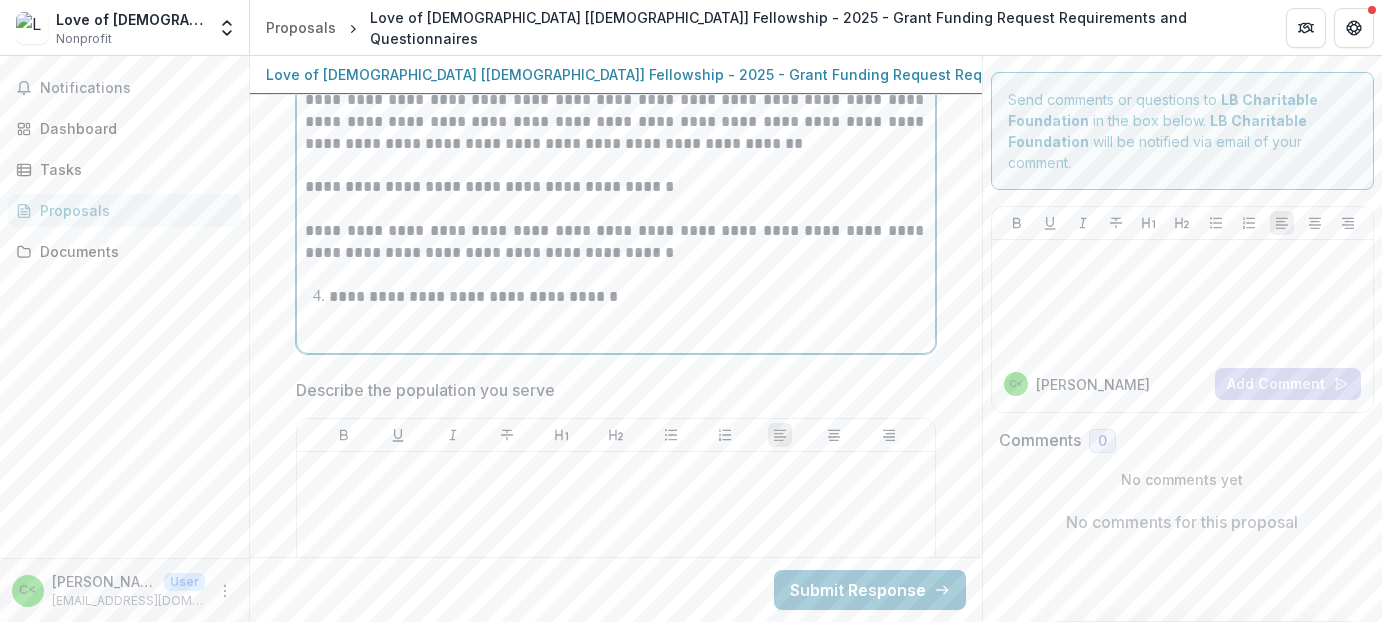 click on "**********" at bounding box center (628, 297) 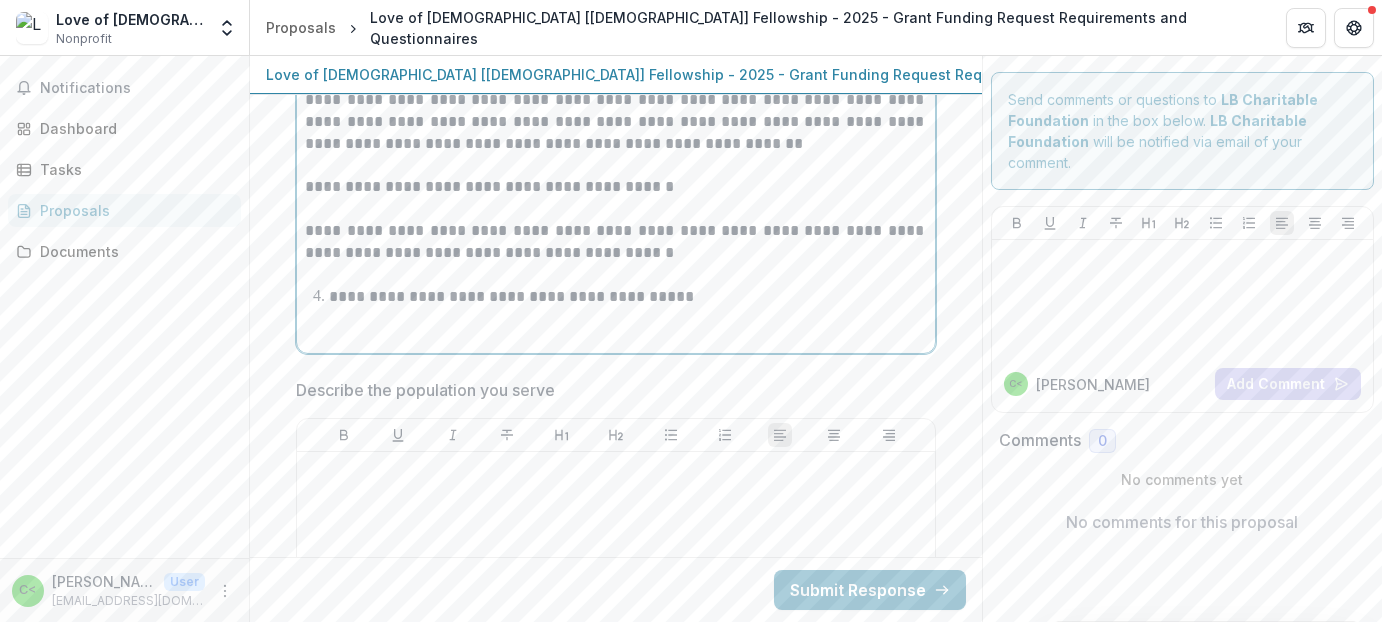 scroll, scrollTop: 1436, scrollLeft: 0, axis: vertical 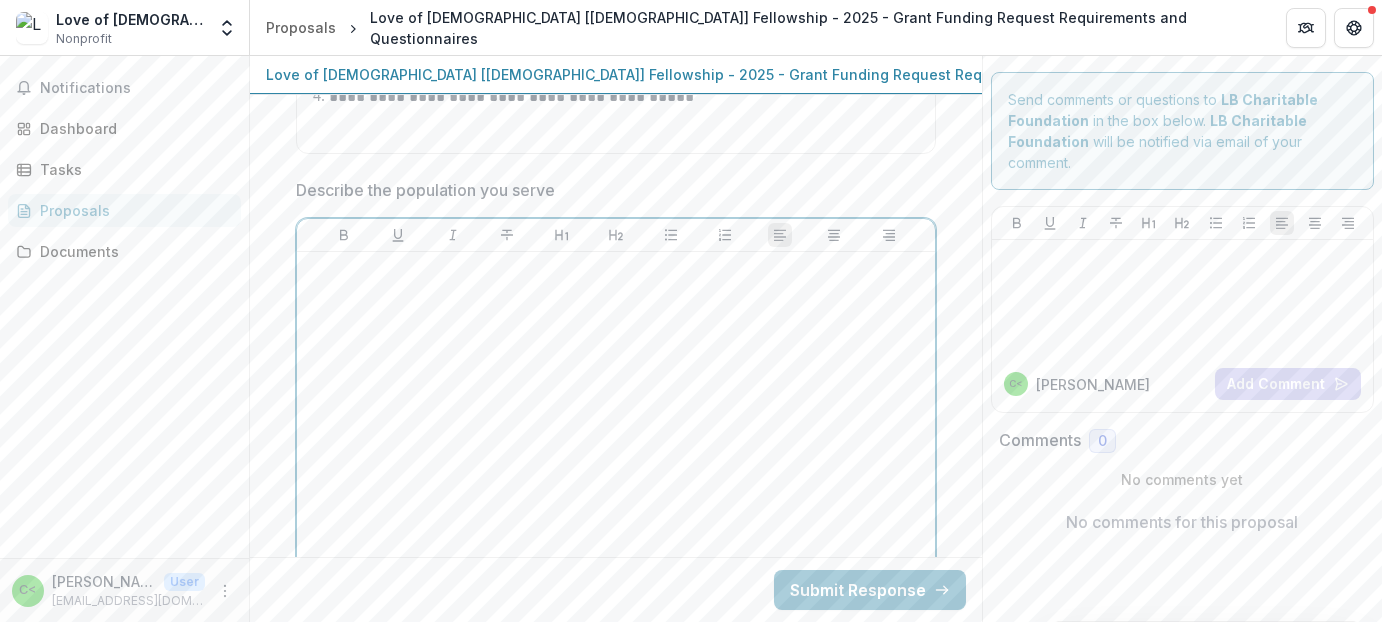click at bounding box center [616, 271] 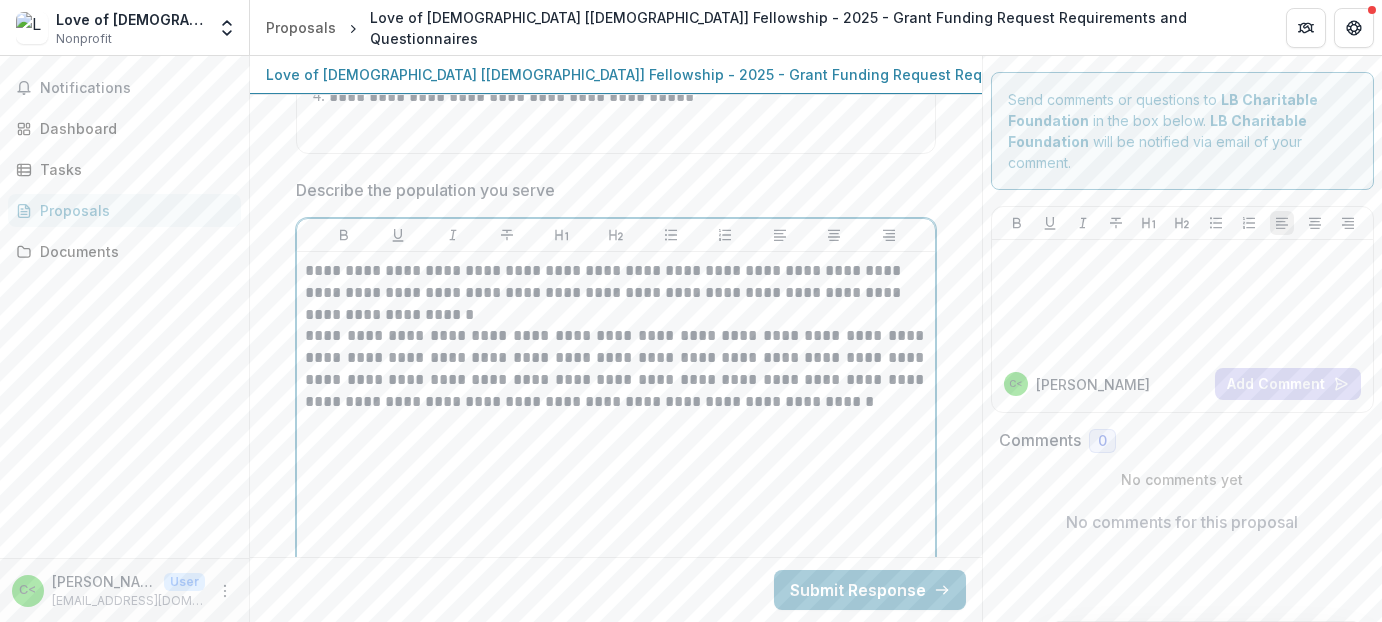 click on "**********" at bounding box center (616, 293) 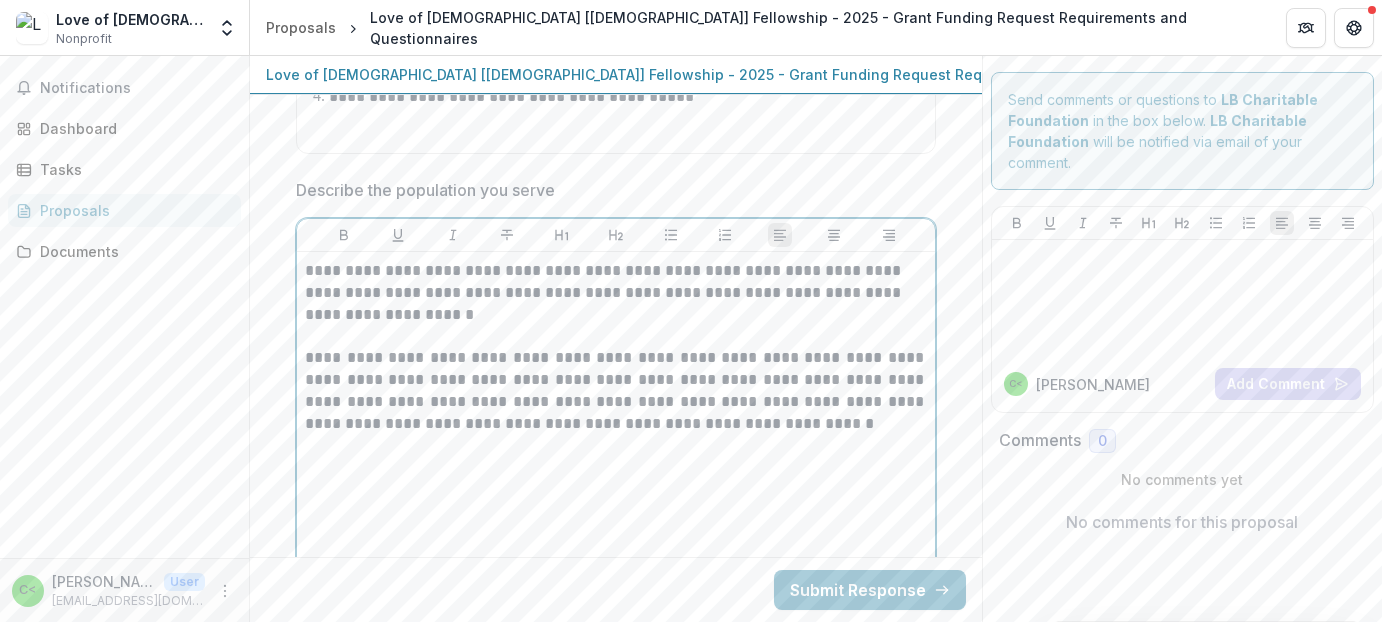 click on "**********" at bounding box center [616, 293] 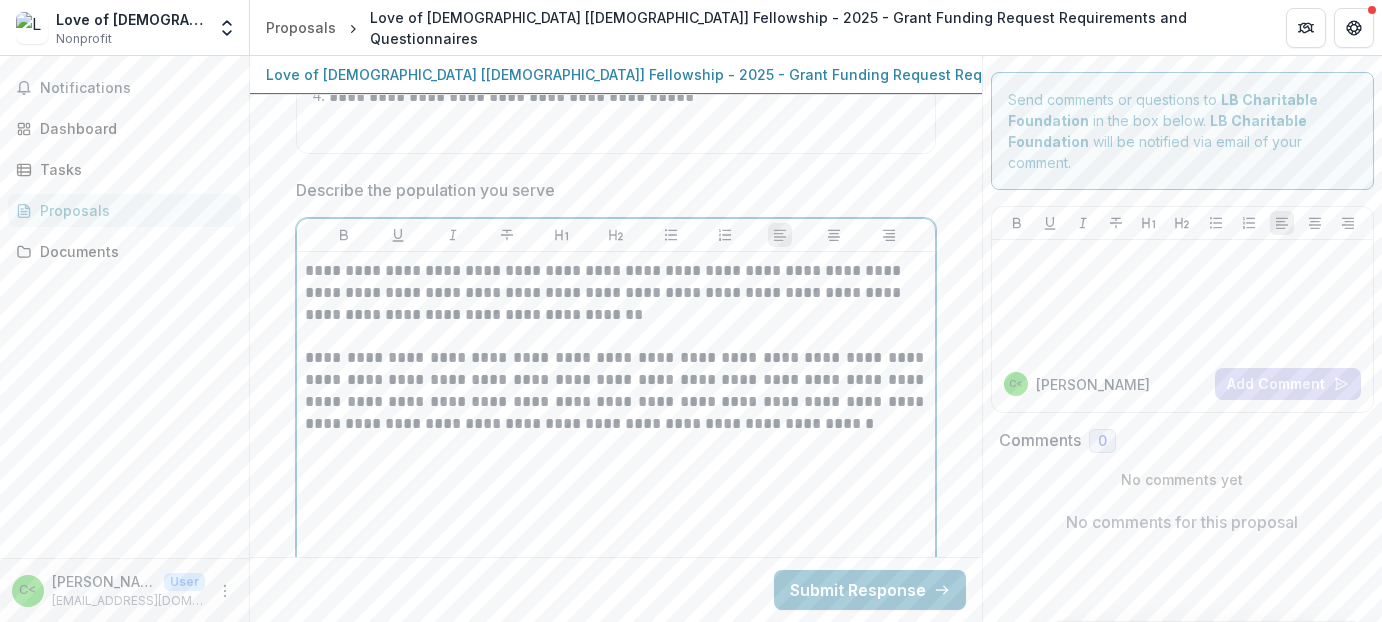 click on "**********" at bounding box center [616, 293] 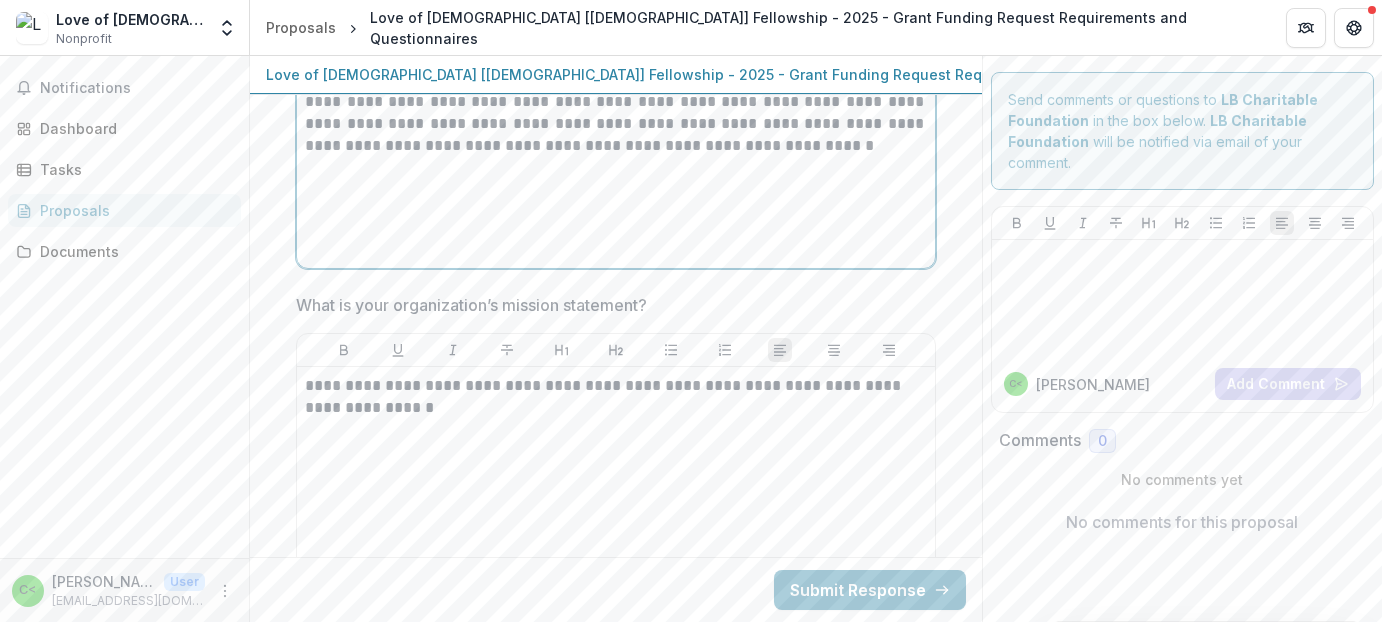 scroll, scrollTop: 1836, scrollLeft: 0, axis: vertical 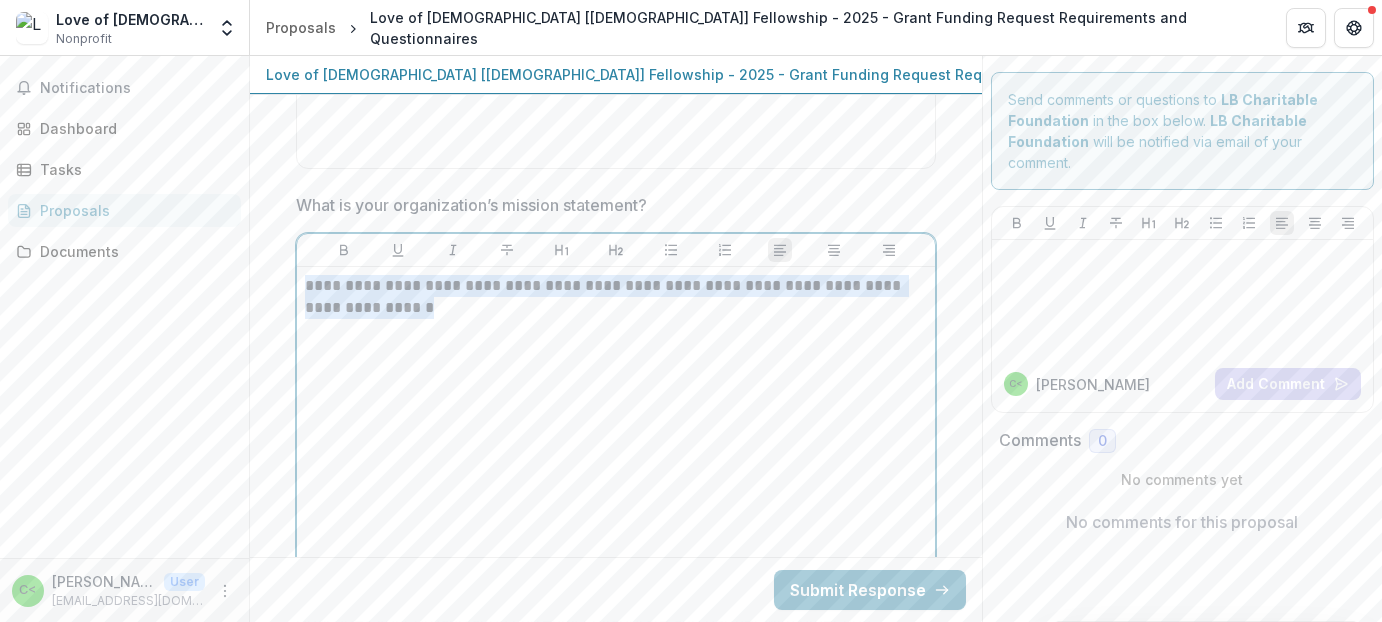 drag, startPoint x: 302, startPoint y: 296, endPoint x: 452, endPoint y: 318, distance: 151.60475 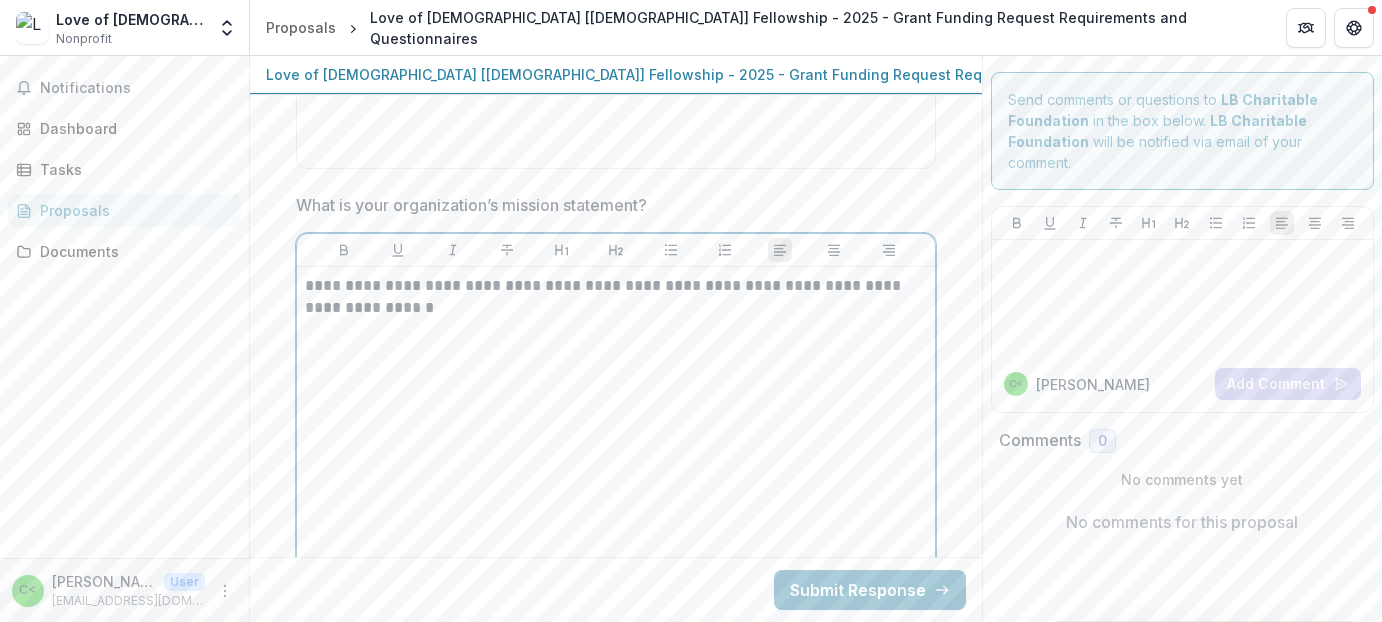 click on "**********" at bounding box center [616, 297] 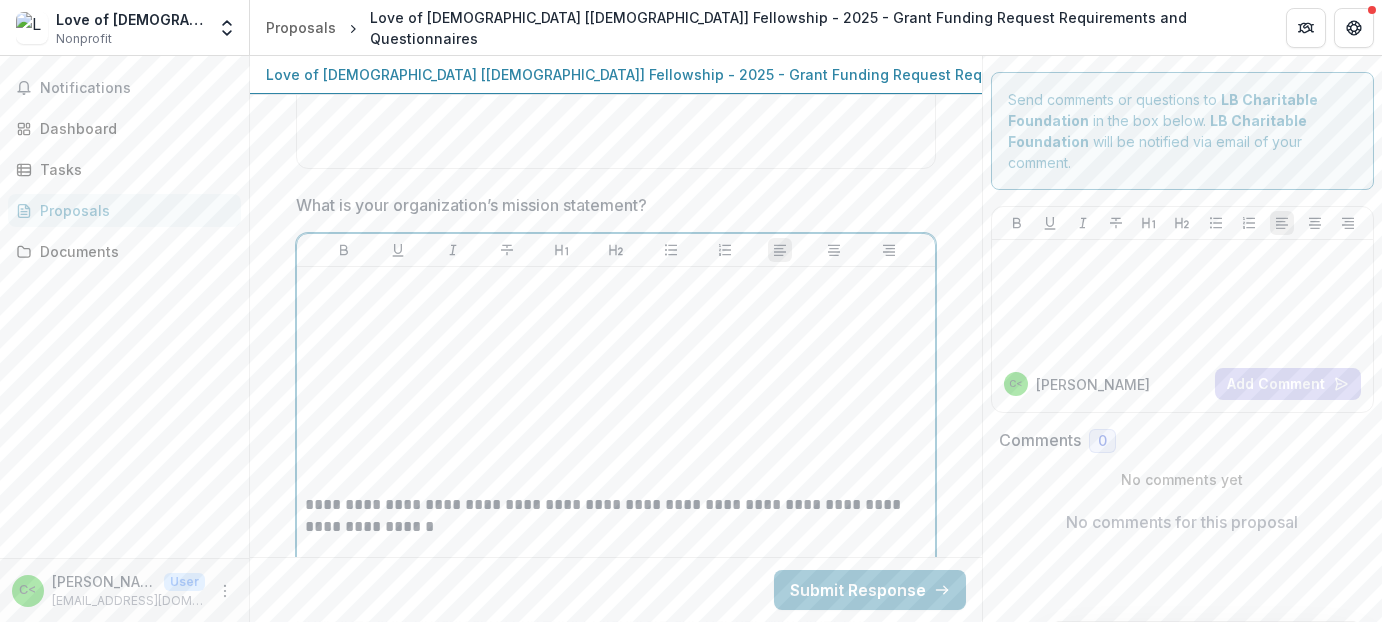 click at bounding box center [616, 286] 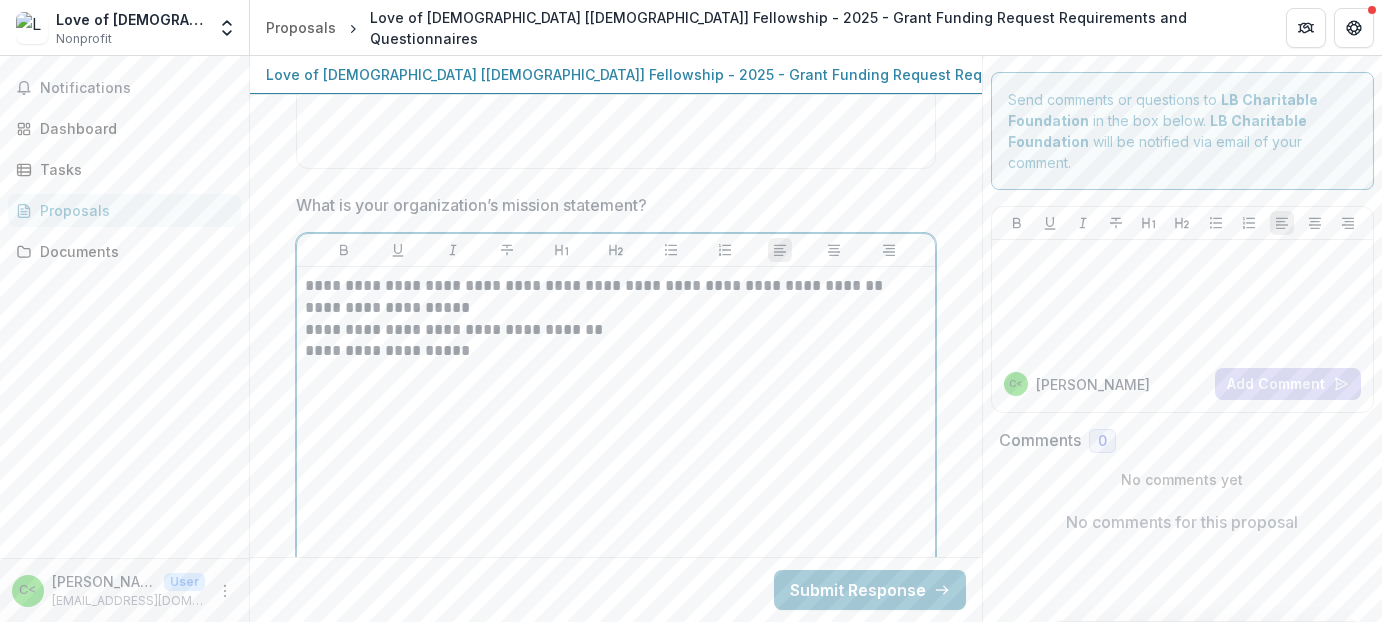 click on "**********" at bounding box center (616, 286) 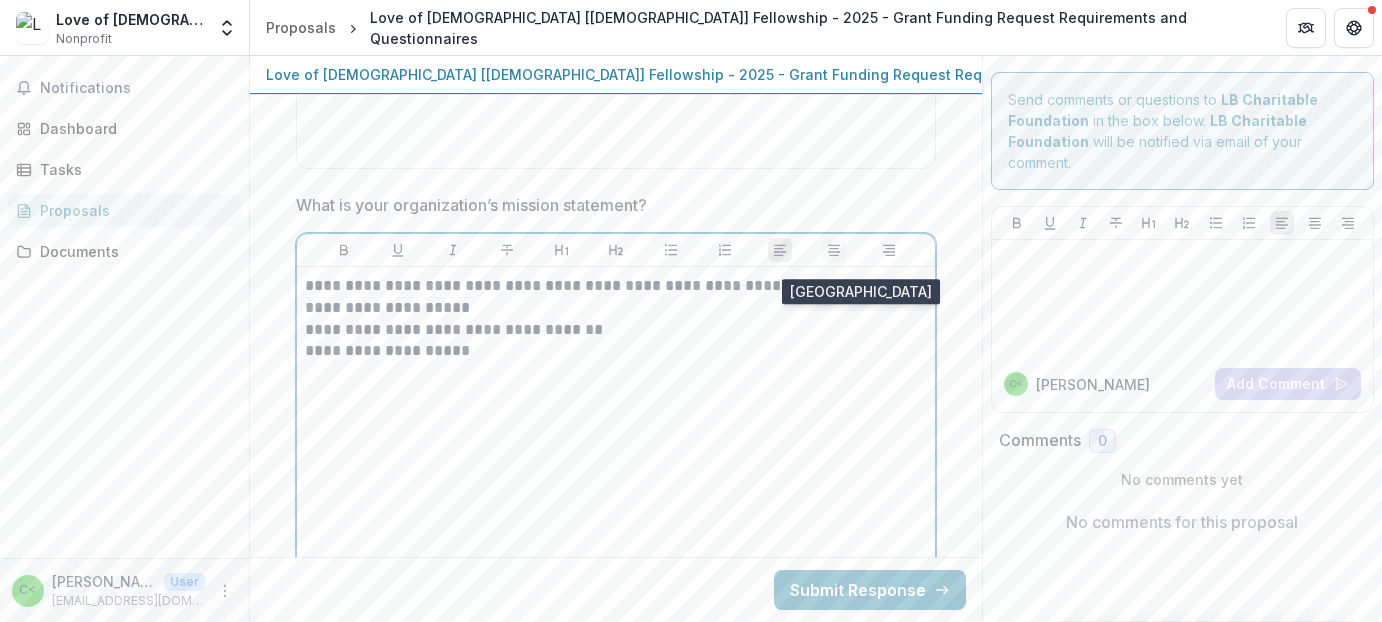 click 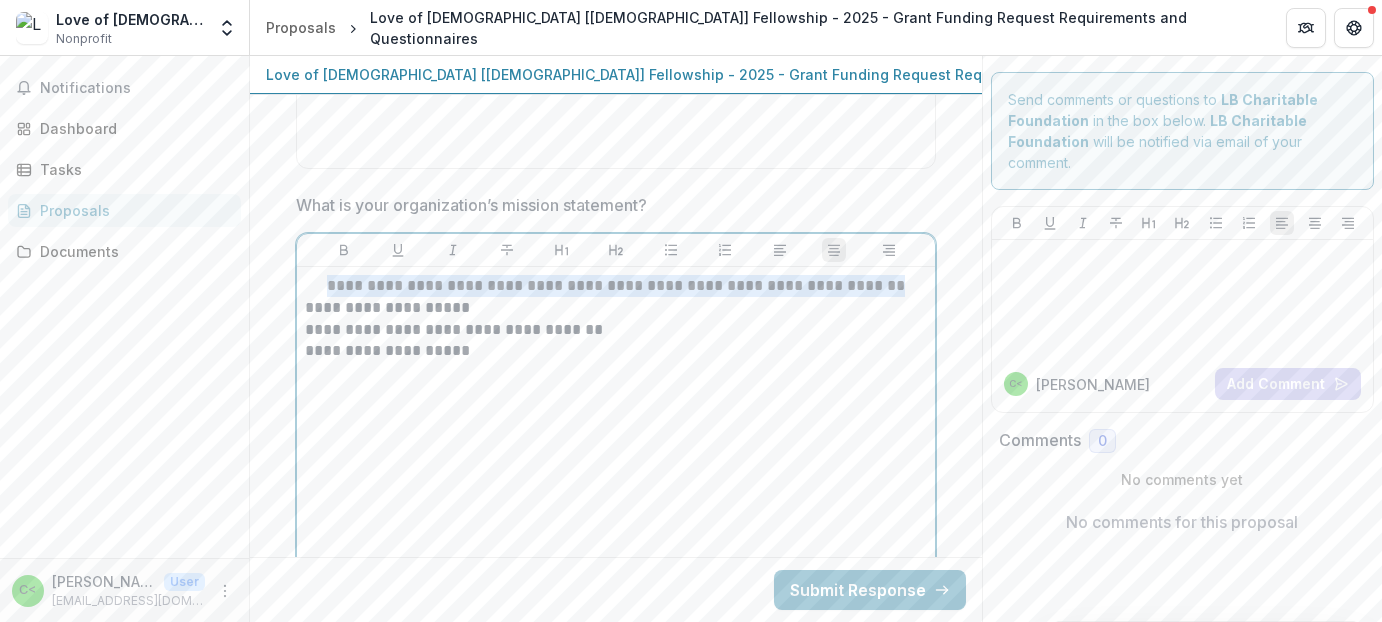 drag, startPoint x: 331, startPoint y: 297, endPoint x: 907, endPoint y: 289, distance: 576.05554 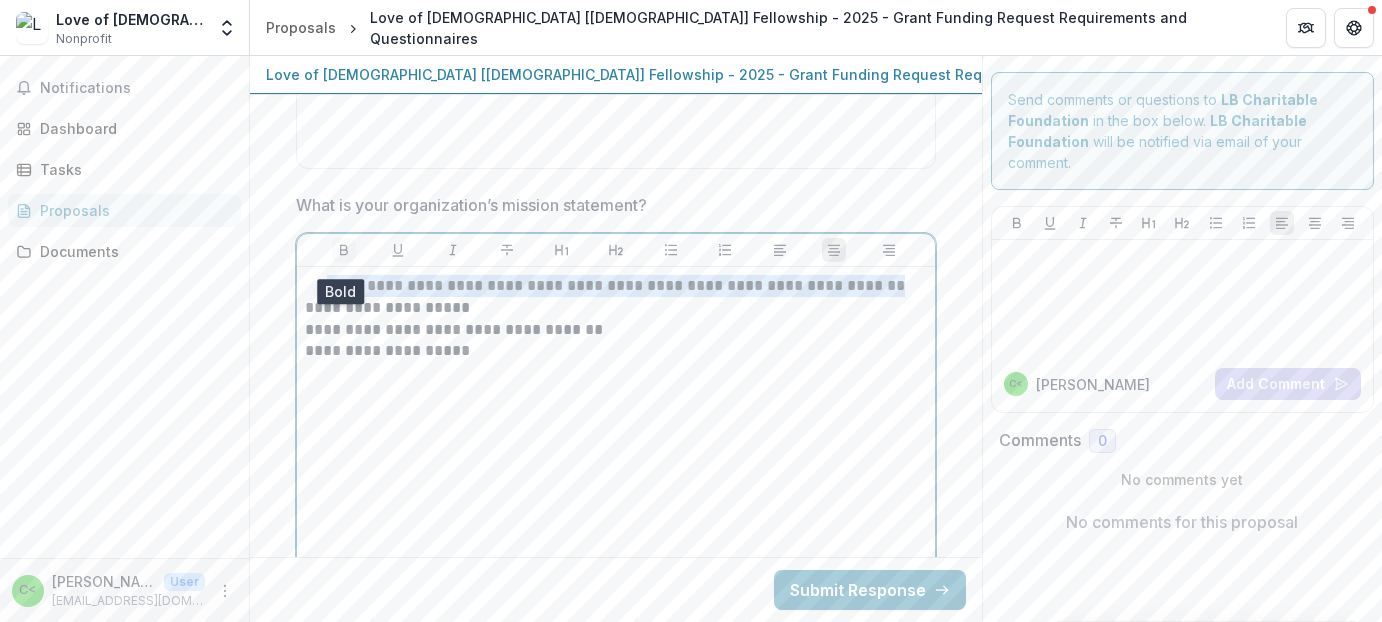 click 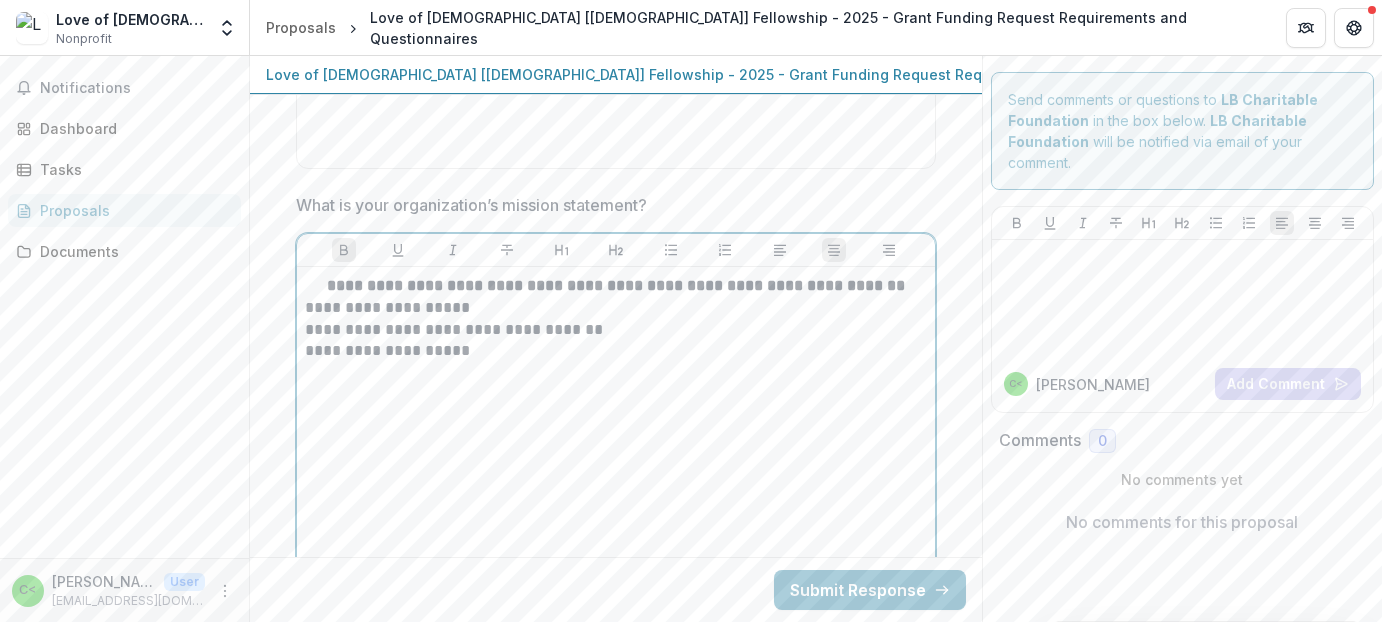 click on "**********" at bounding box center [616, 285] 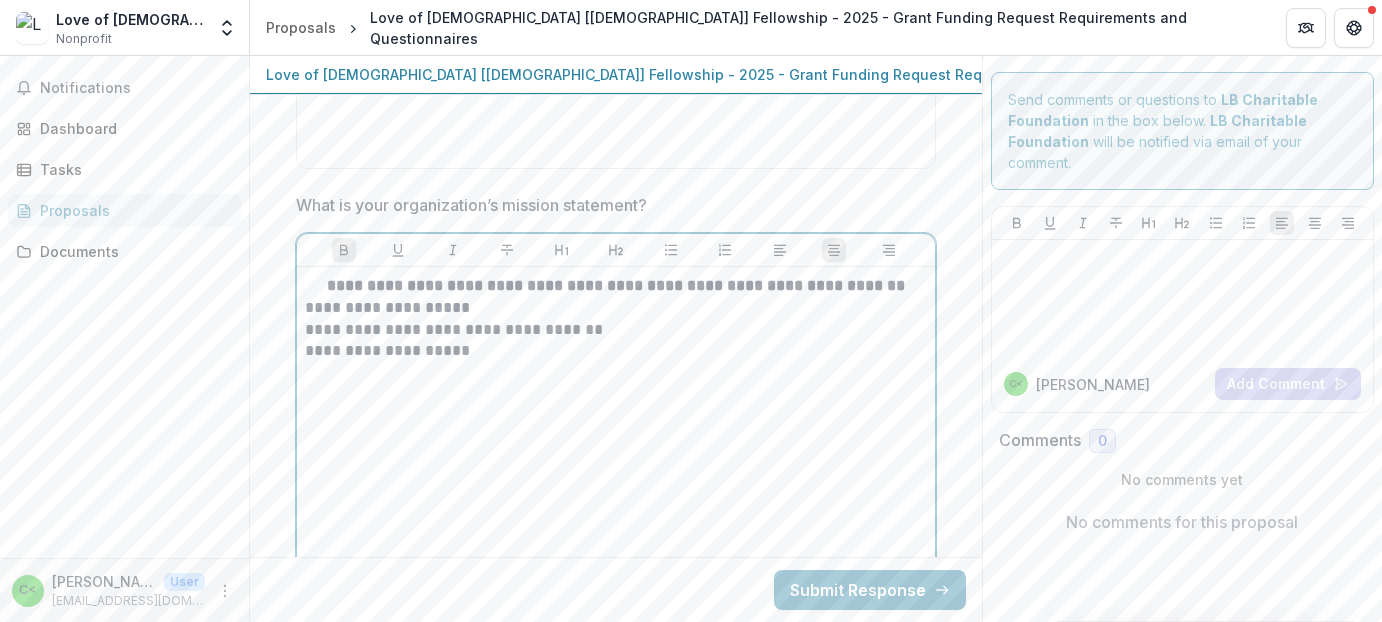 click on "**********" at bounding box center (616, 286) 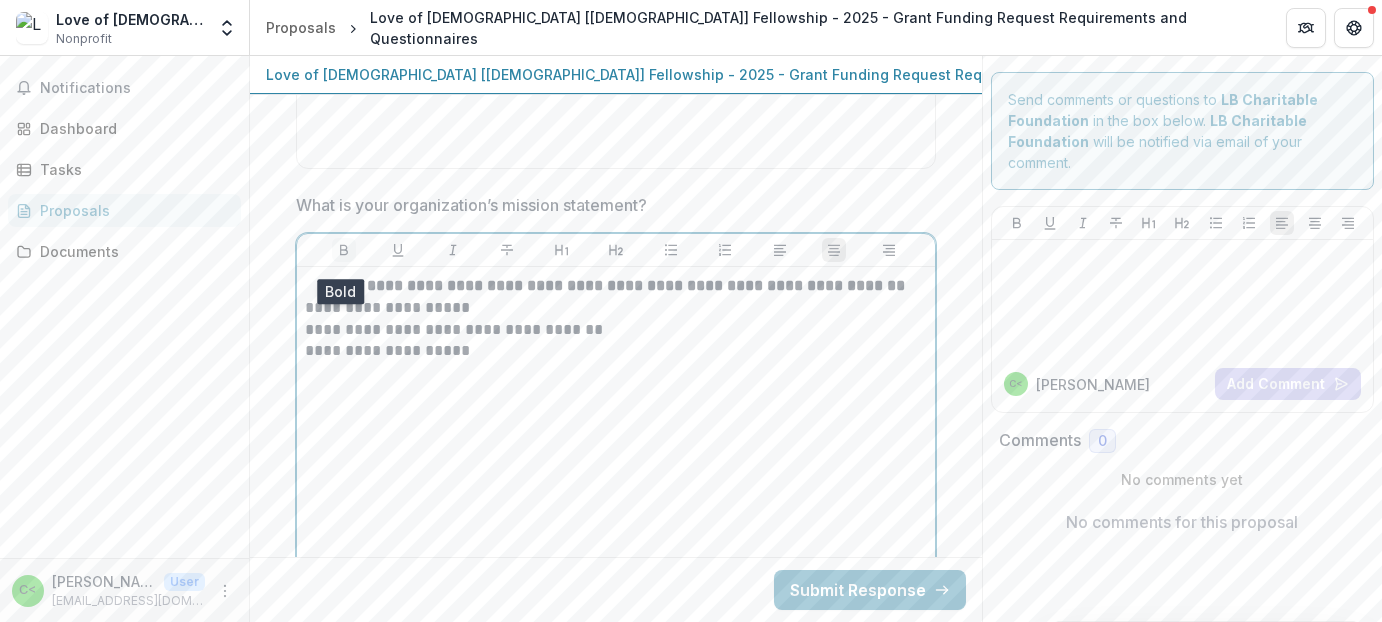 click 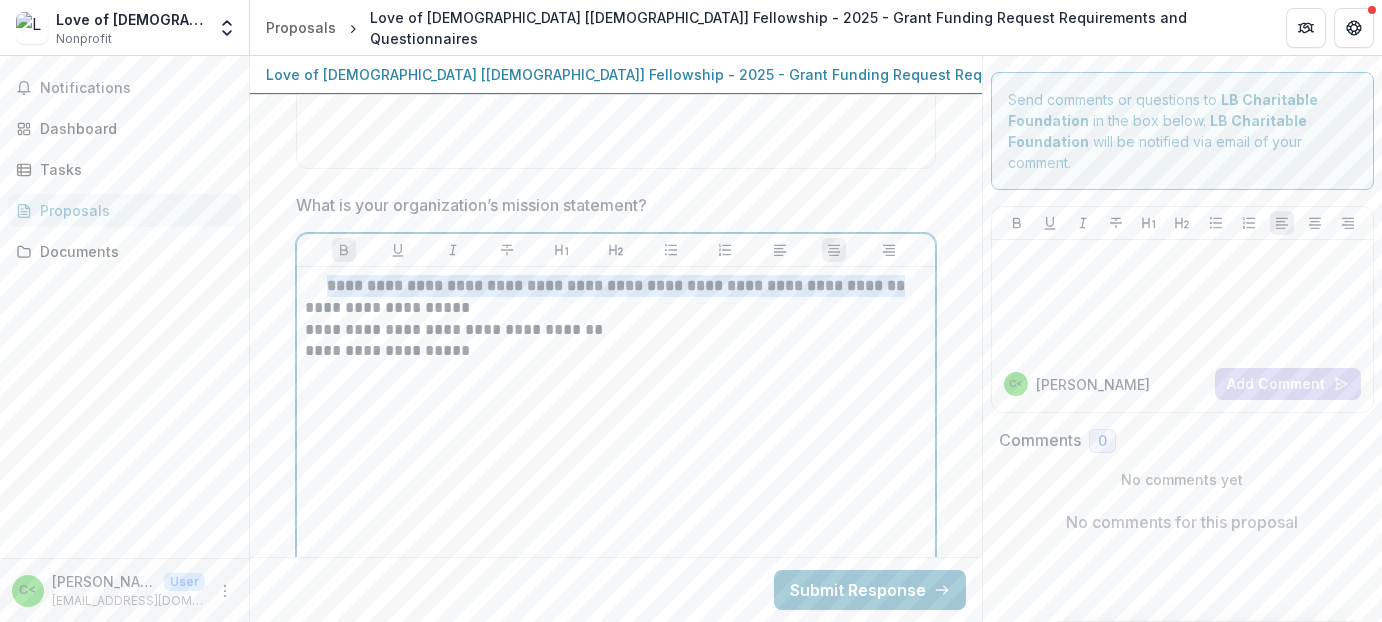 drag, startPoint x: 320, startPoint y: 297, endPoint x: 936, endPoint y: 302, distance: 616.02026 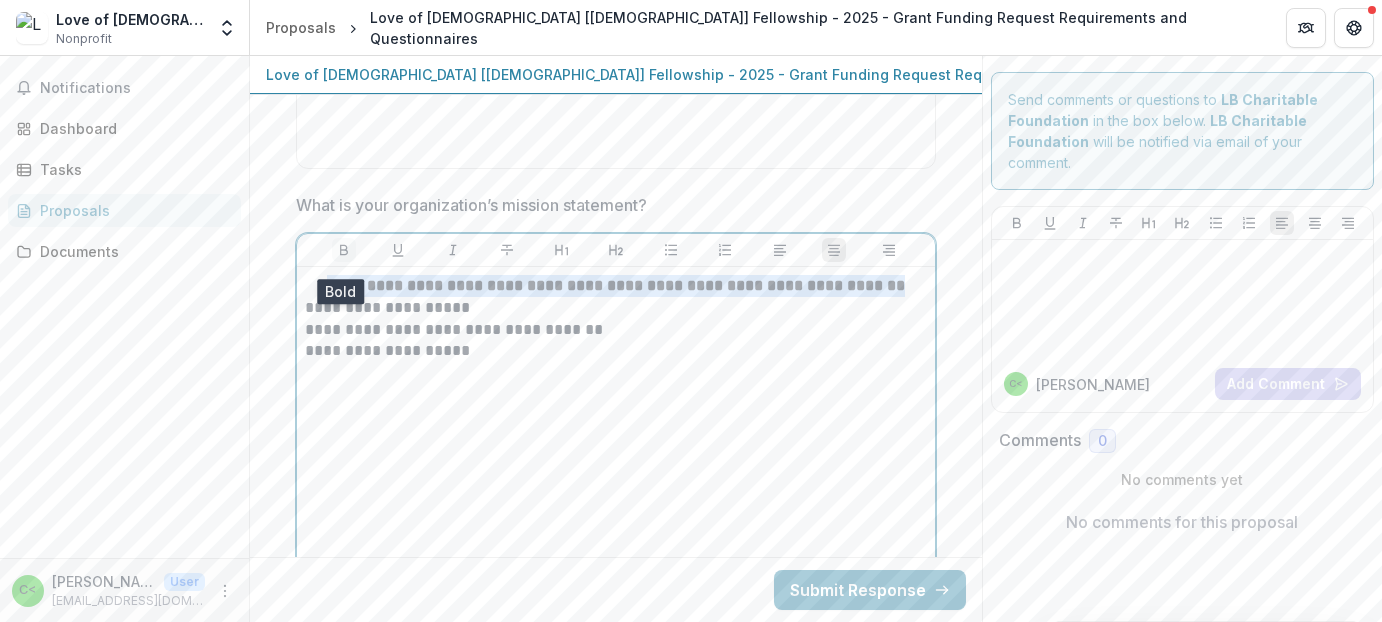 click 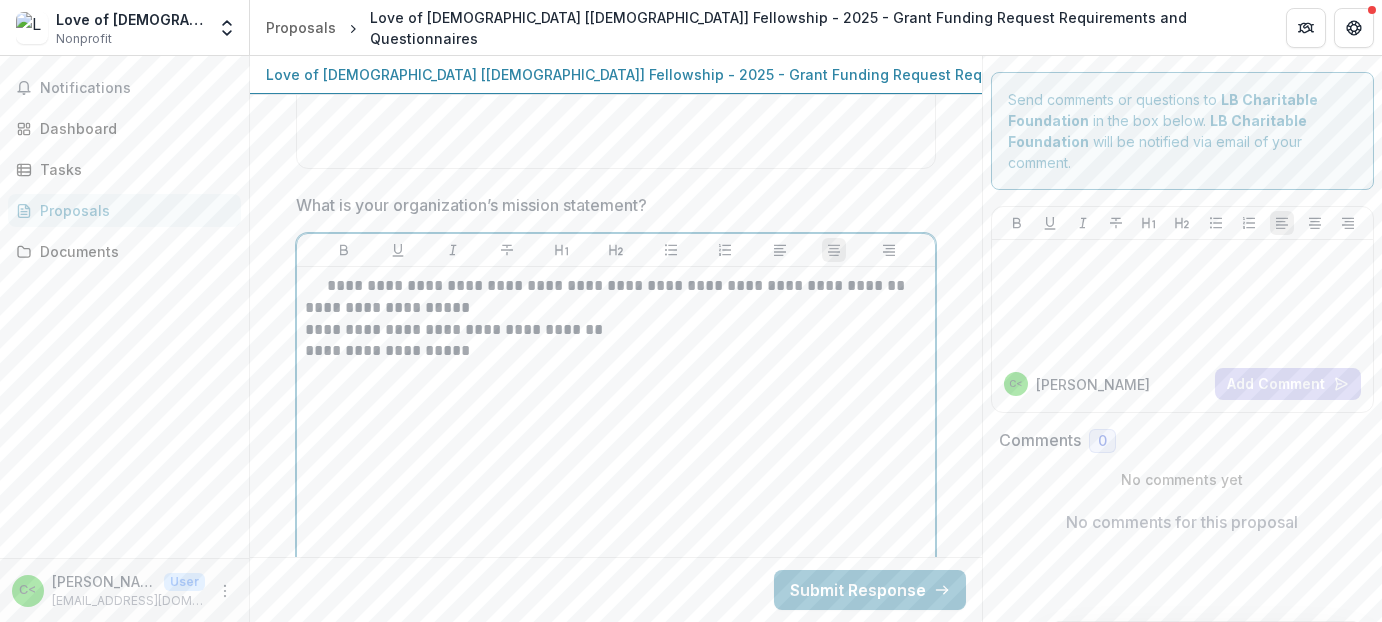 click on "**********" at bounding box center [616, 286] 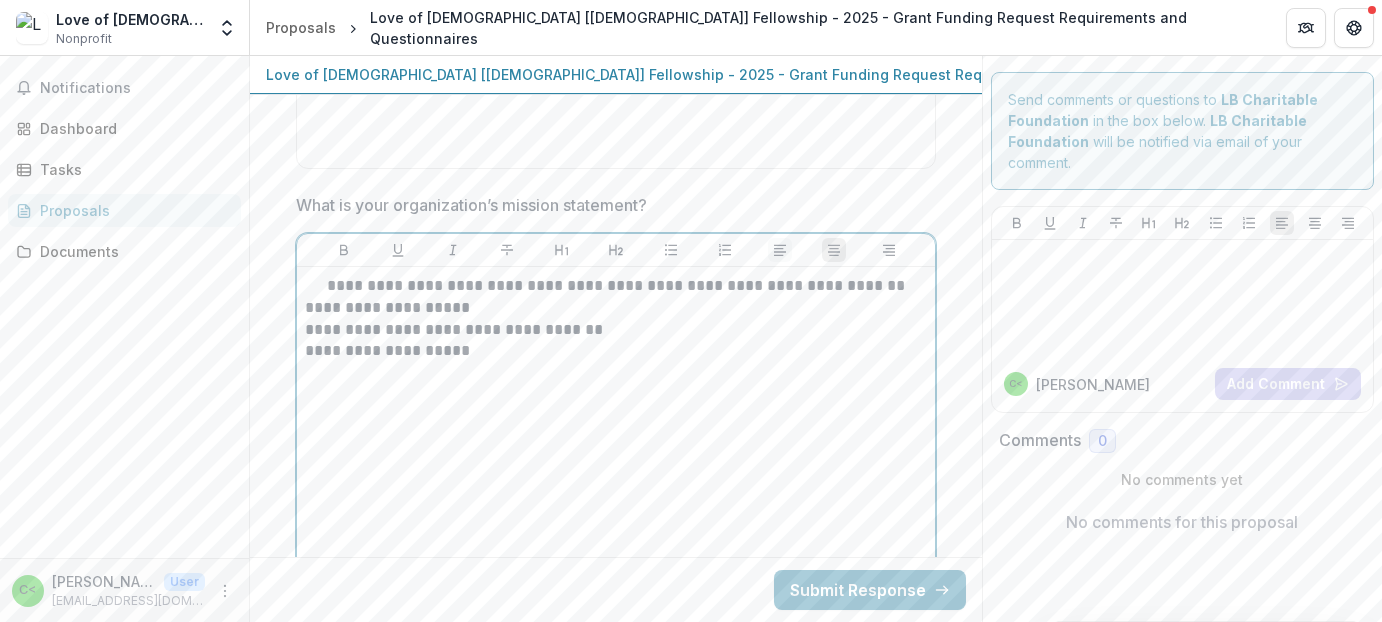 click 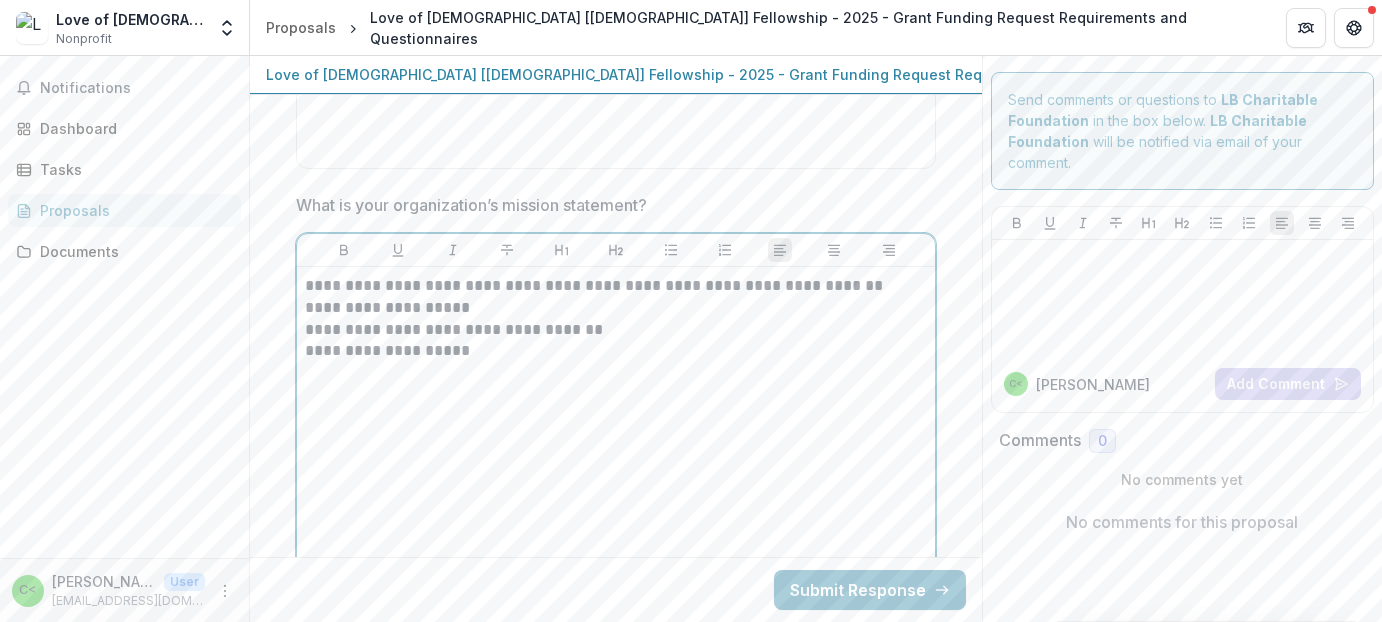 type 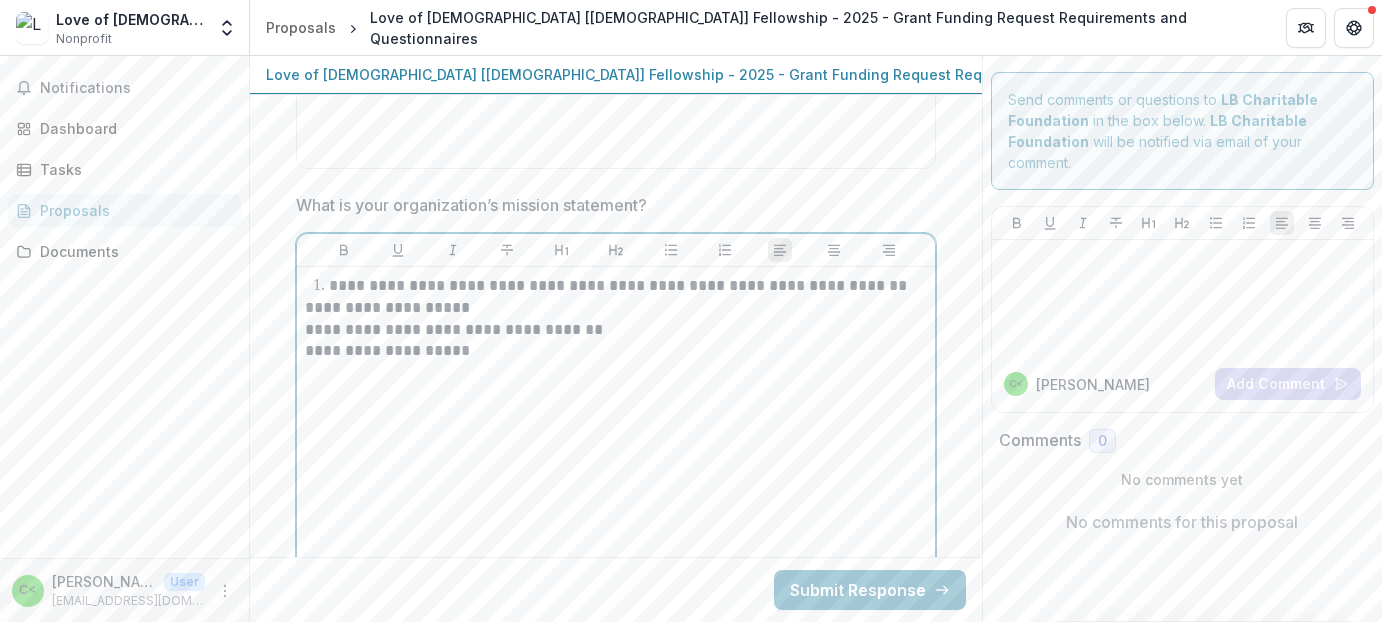 click on "**********" at bounding box center [616, 308] 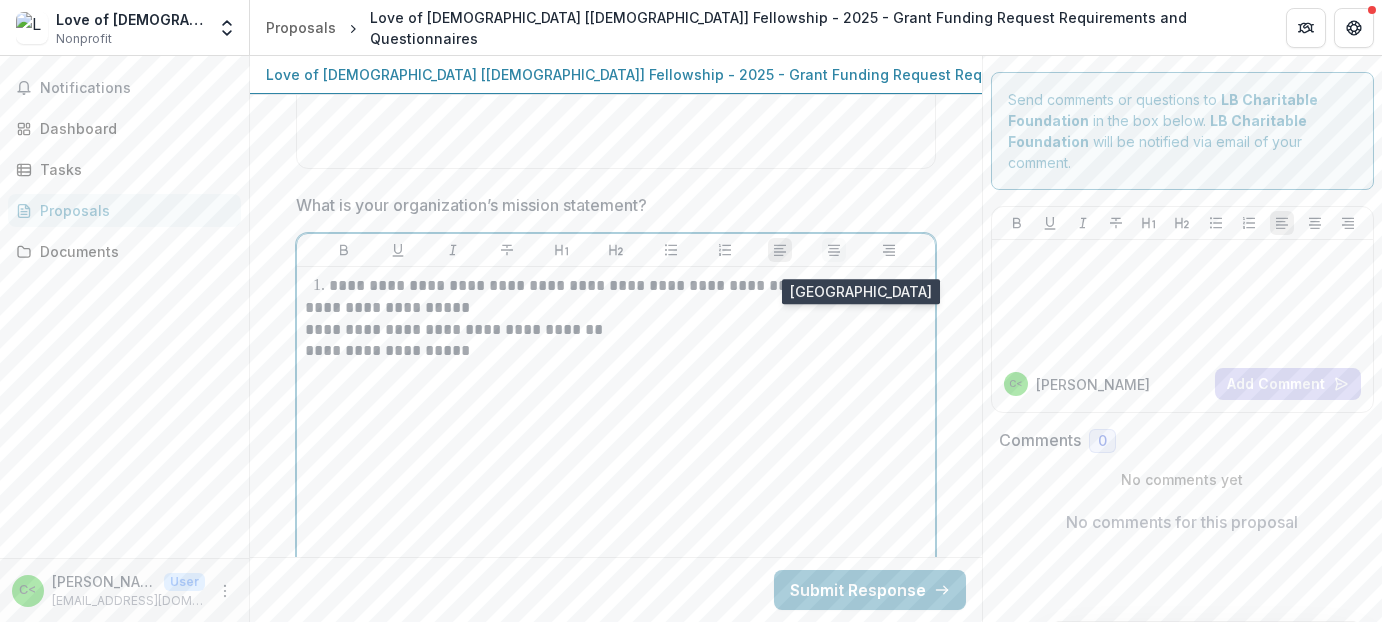 click 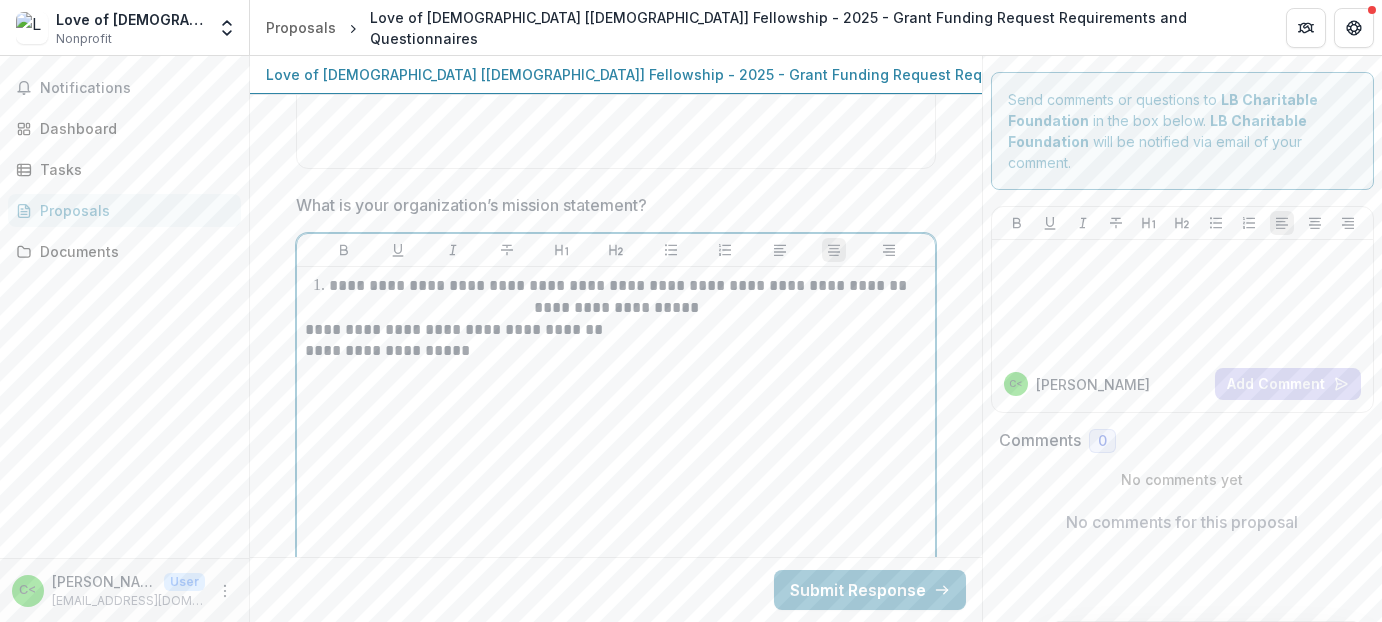click on "**********" at bounding box center [628, 286] 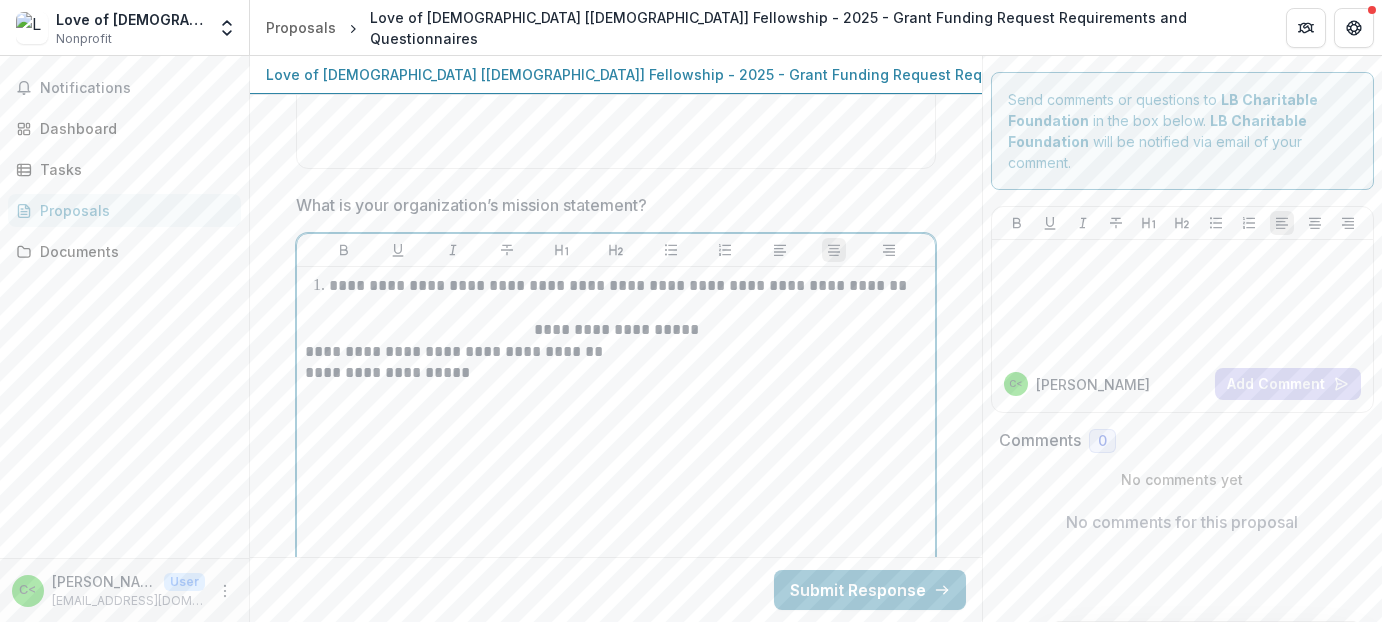click on "**********" at bounding box center [616, 330] 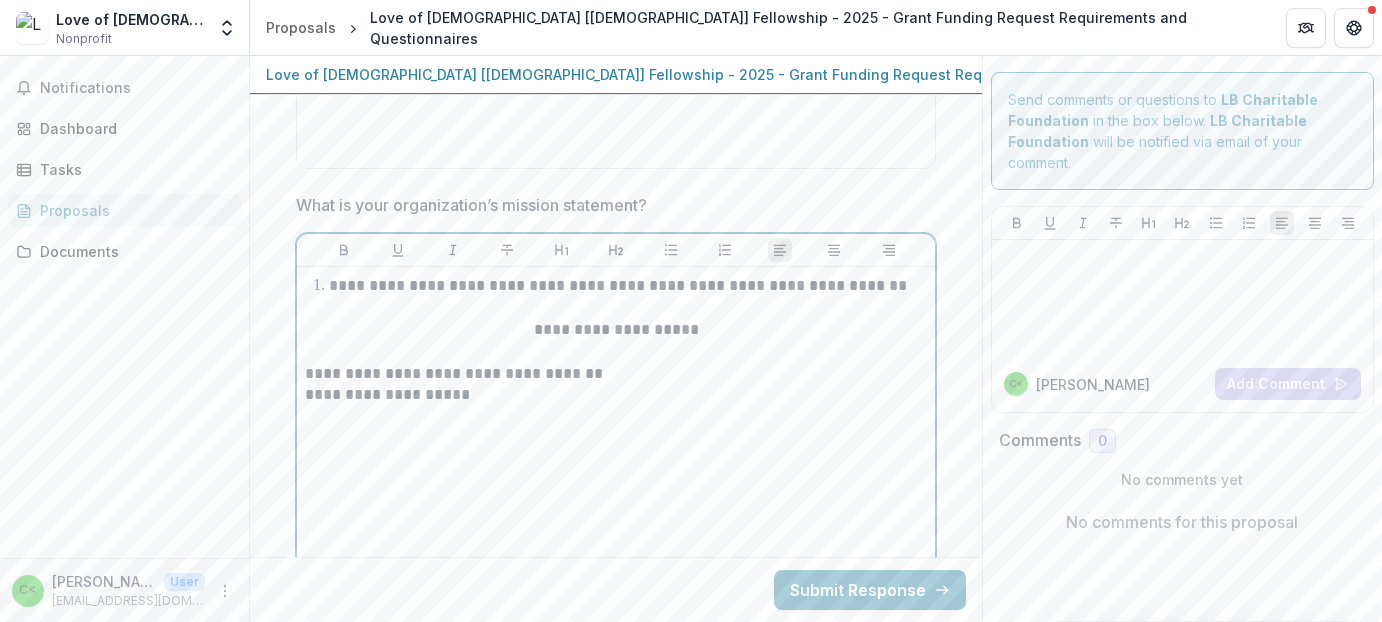 click on "**********" at bounding box center [616, 395] 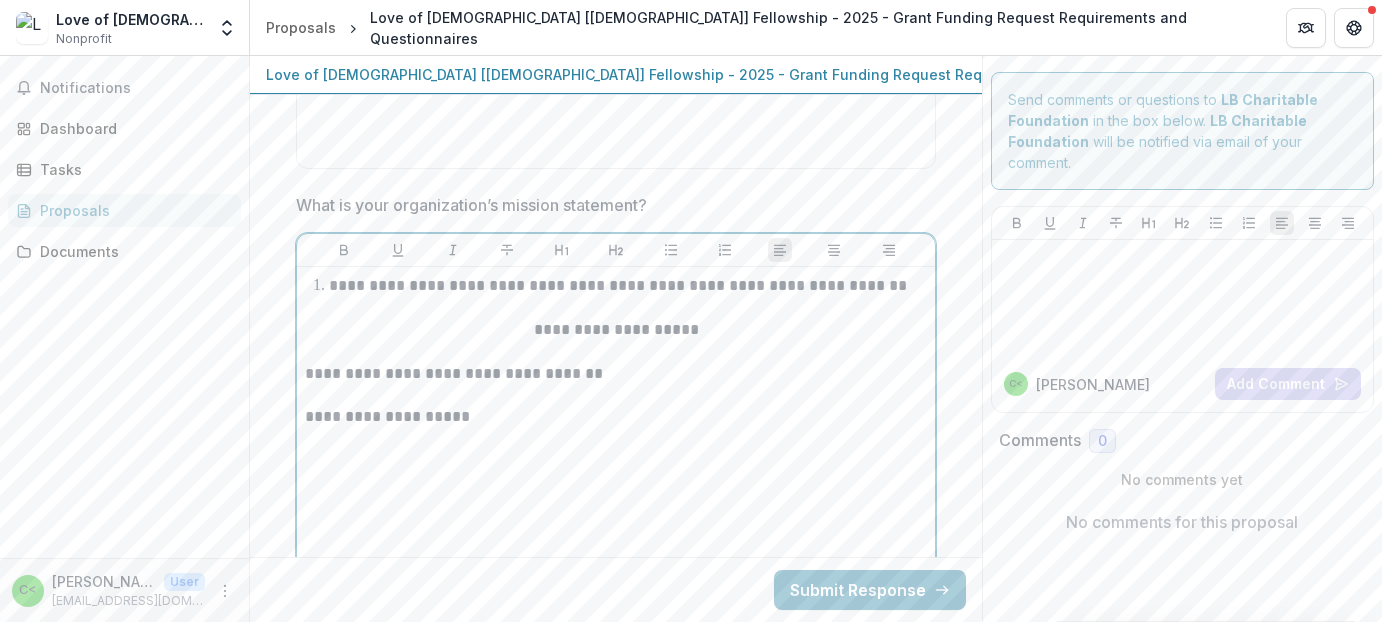 click on "**********" at bounding box center [628, 297] 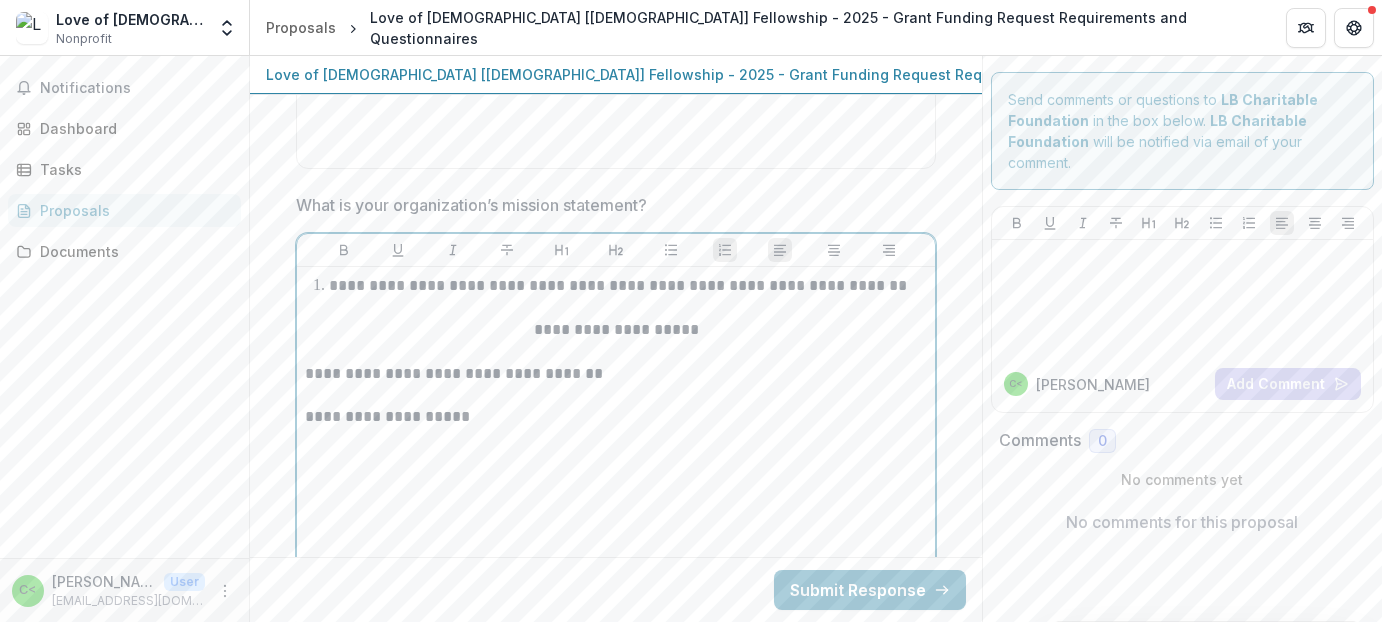 click on "**********" at bounding box center (628, 297) 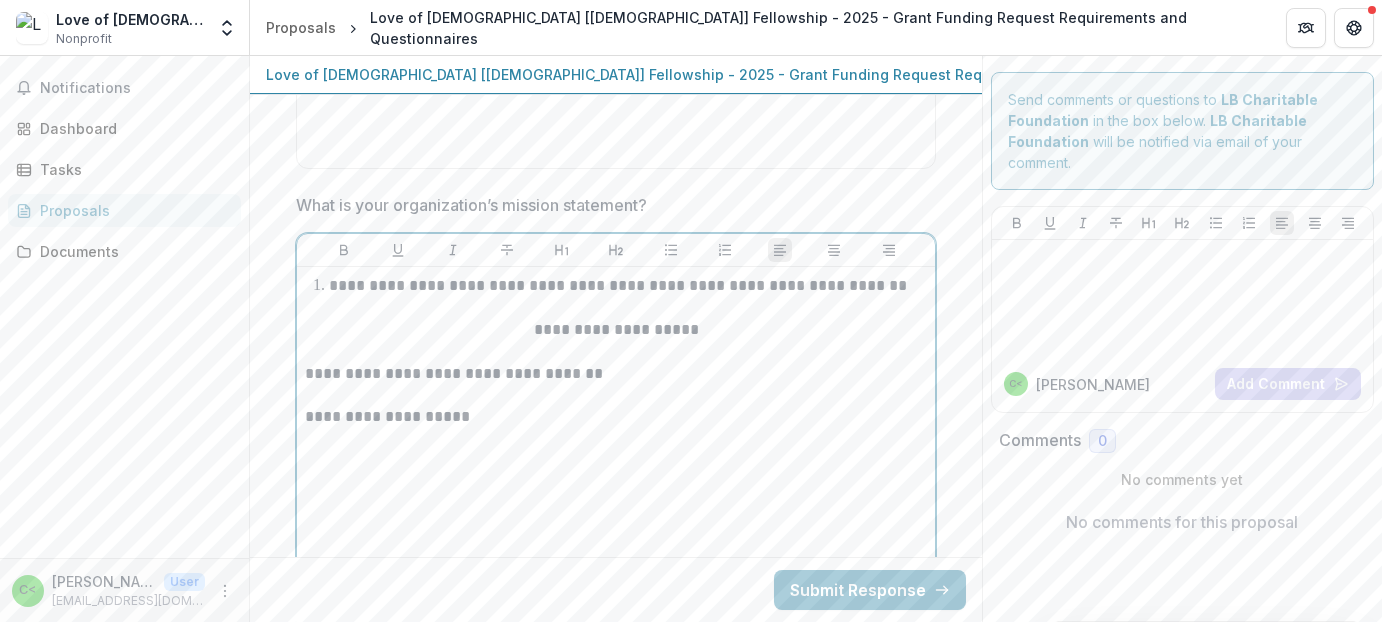click on "**********" at bounding box center (616, 374) 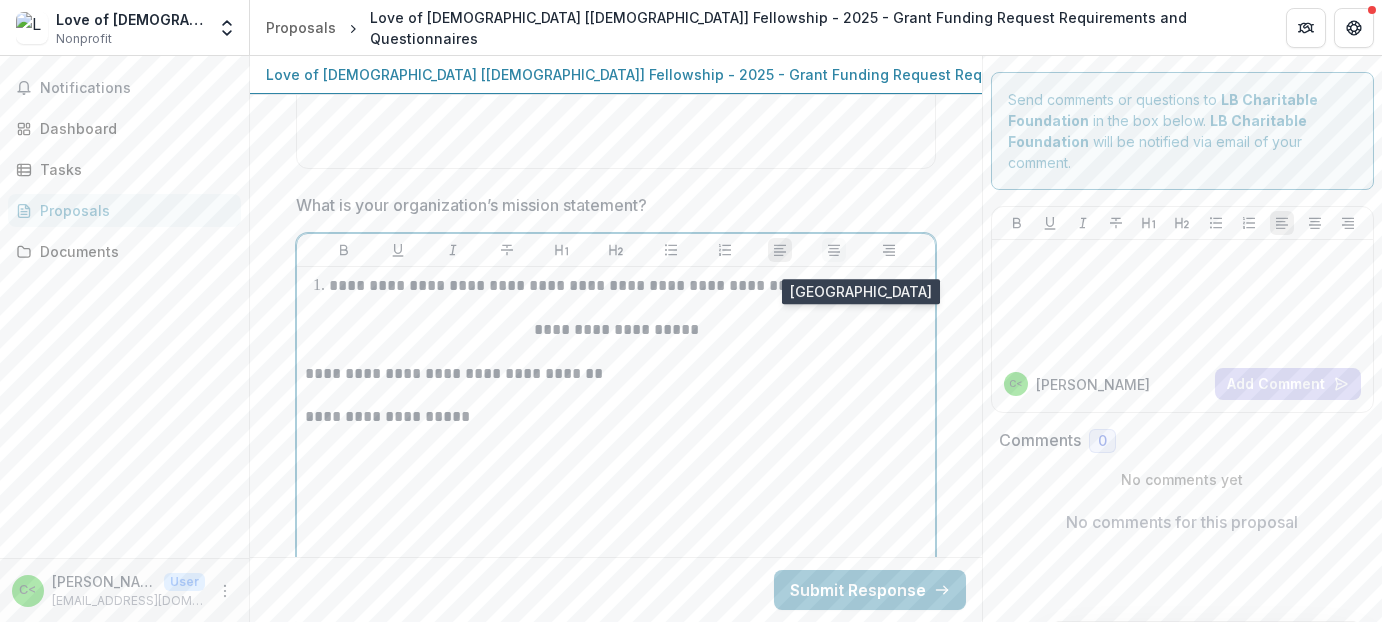 click 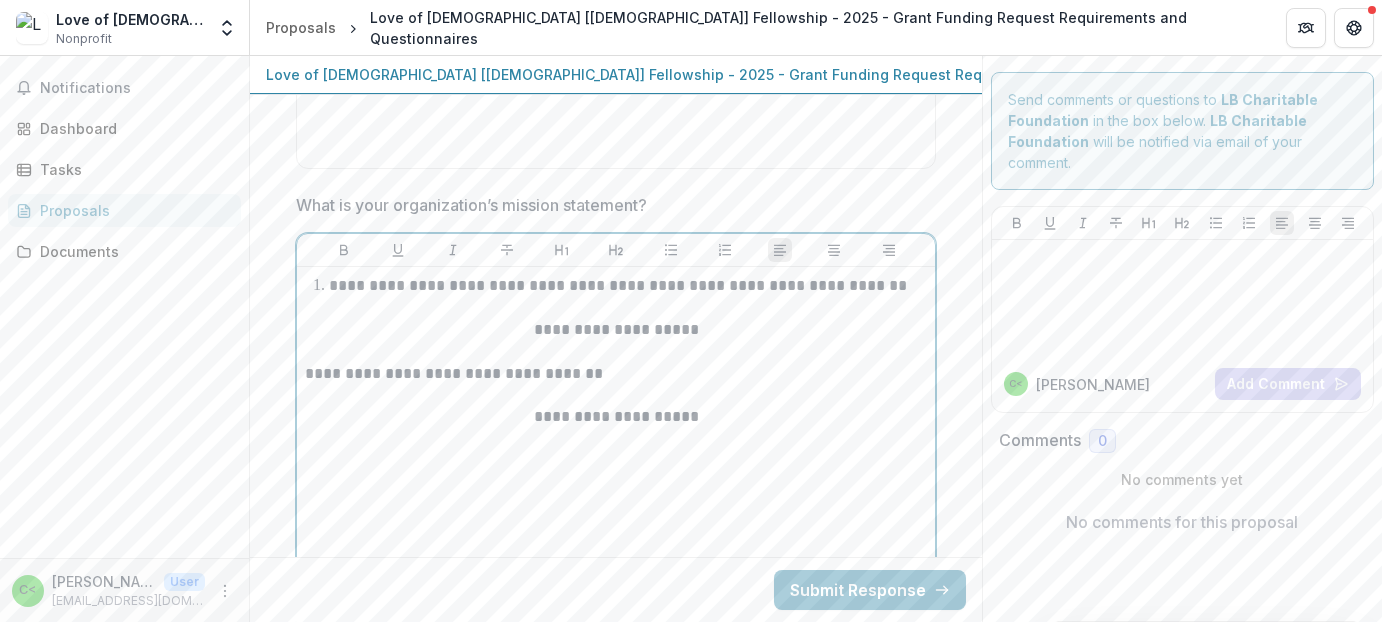 click on "**********" at bounding box center [616, 374] 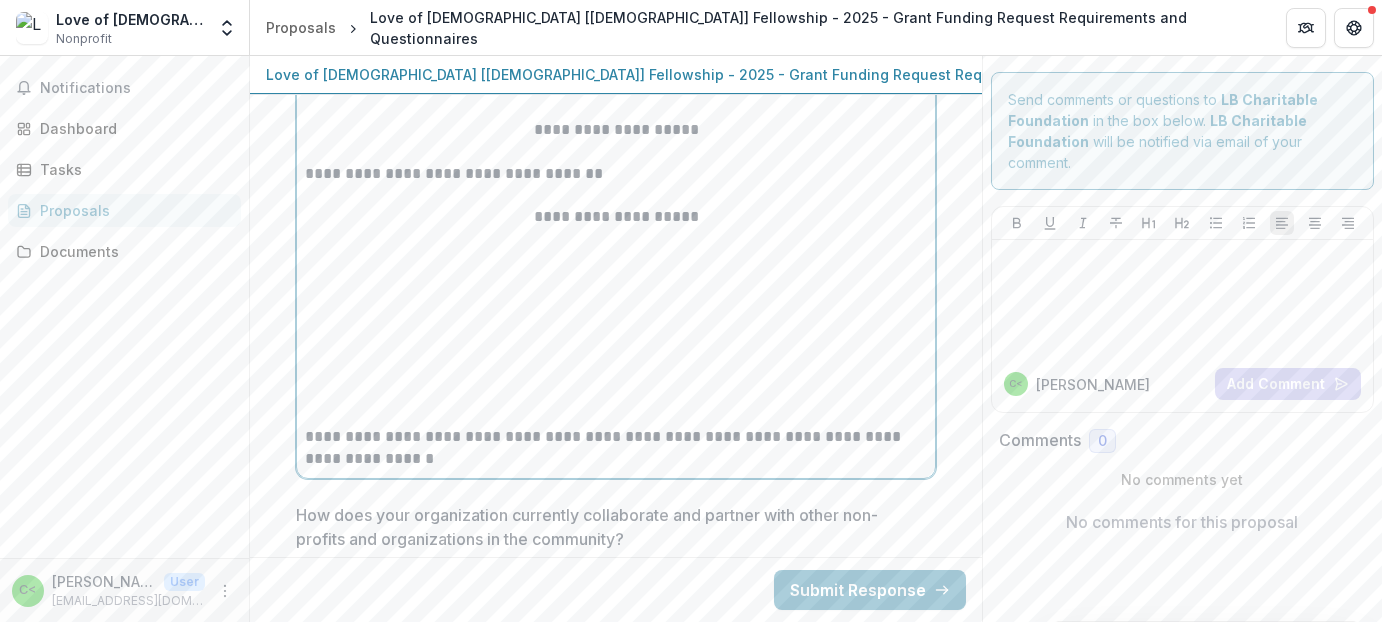 scroll, scrollTop: 2136, scrollLeft: 0, axis: vertical 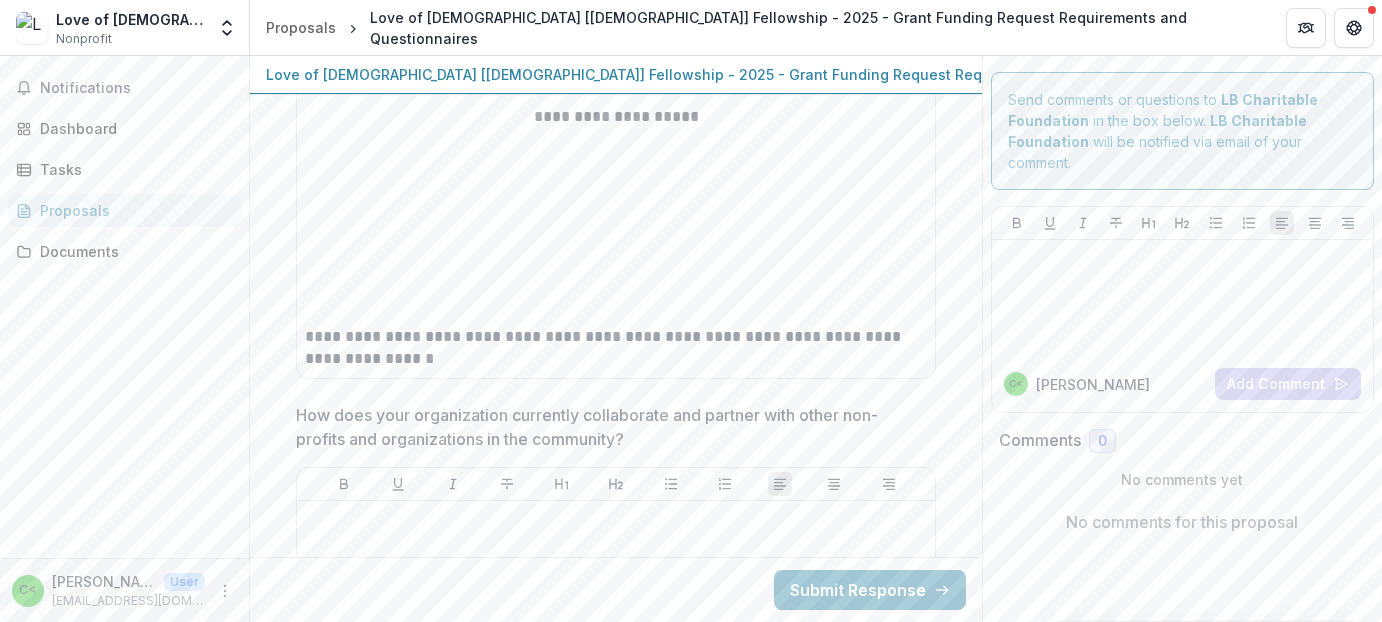 click on "**********" at bounding box center (616, 173) 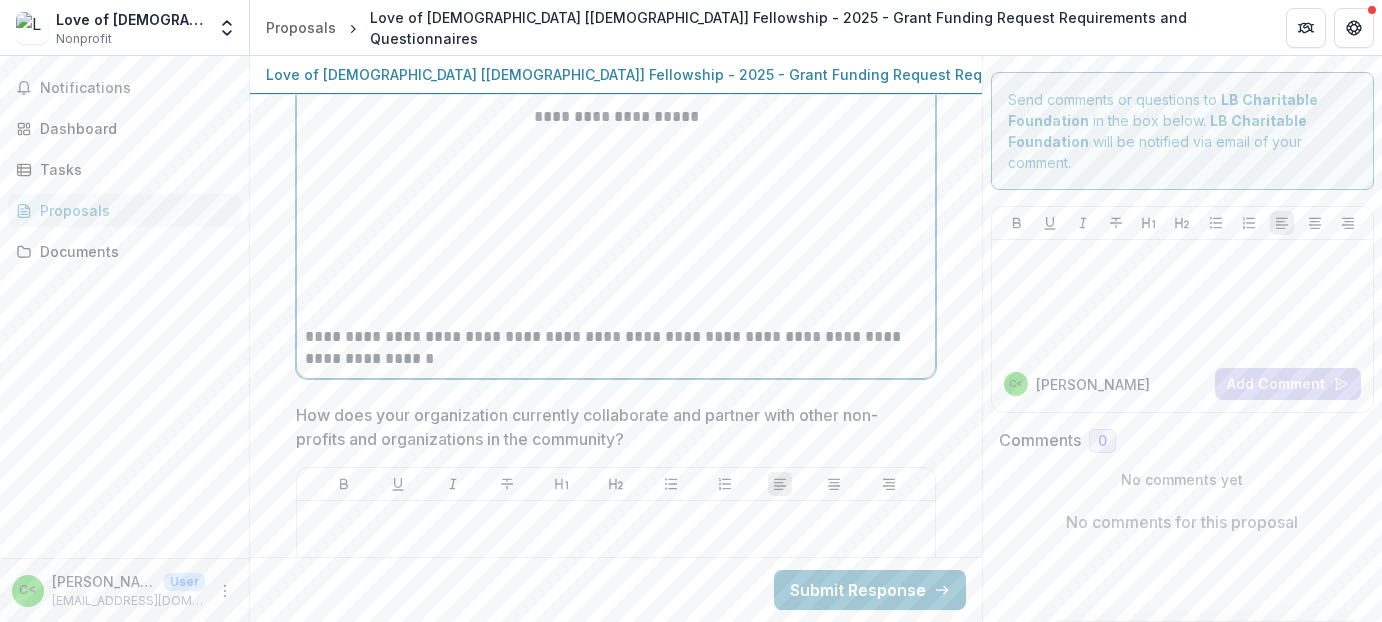 drag, startPoint x: 302, startPoint y: 343, endPoint x: 460, endPoint y: 368, distance: 159.96562 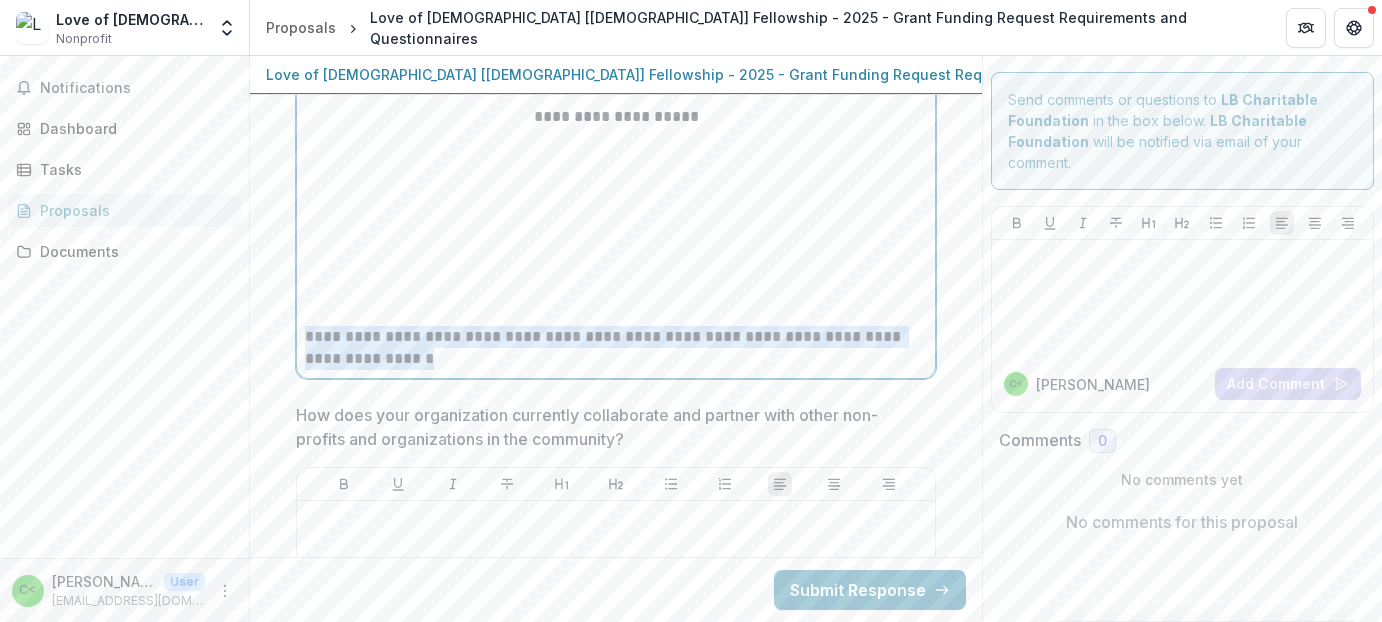 drag, startPoint x: 304, startPoint y: 345, endPoint x: 443, endPoint y: 366, distance: 140.57738 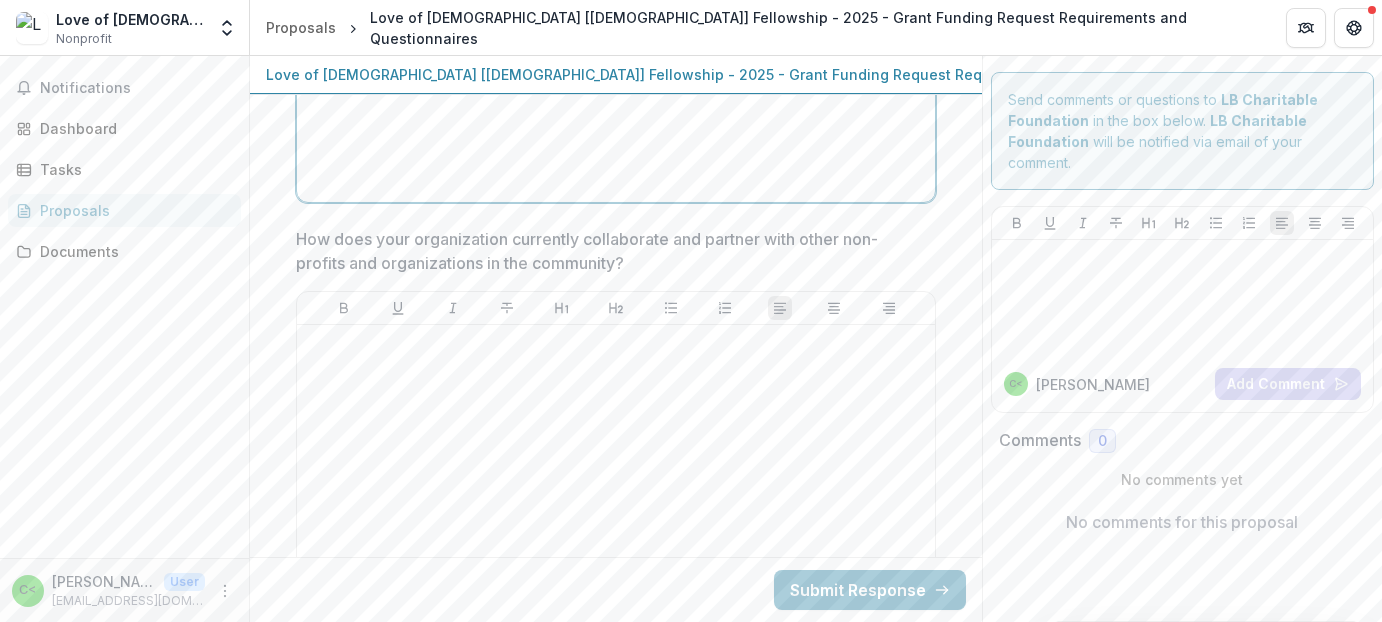 scroll, scrollTop: 2336, scrollLeft: 0, axis: vertical 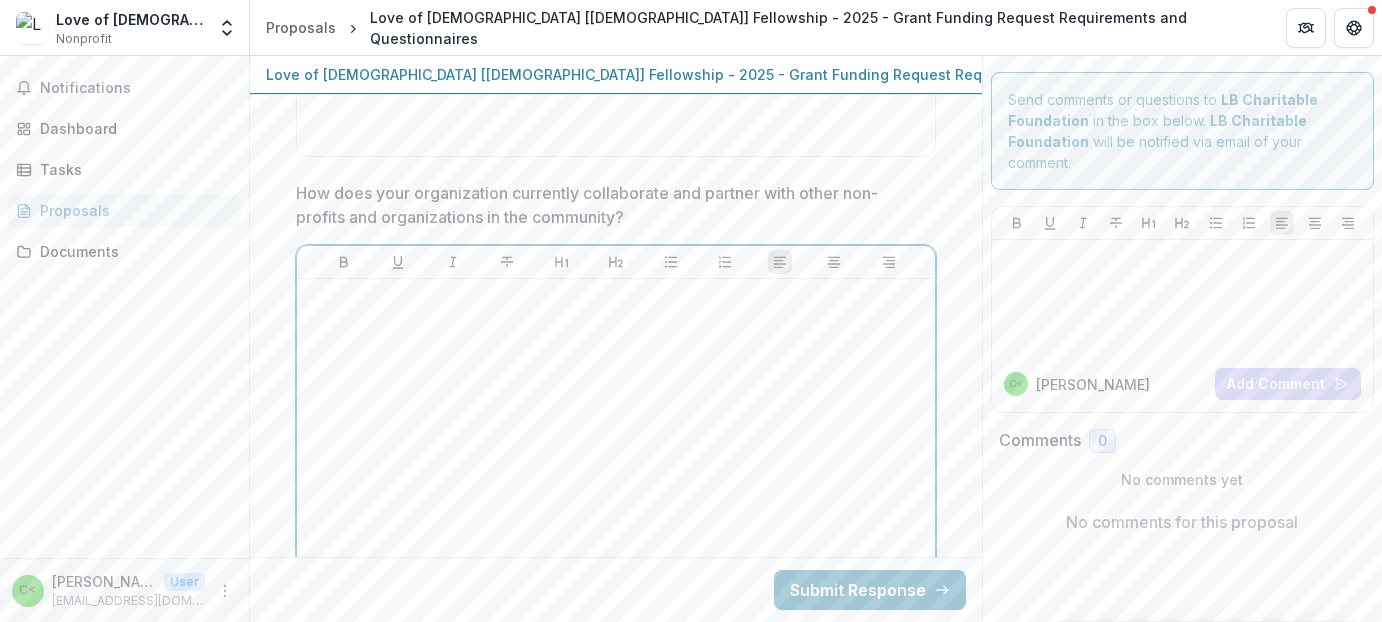 click at bounding box center (616, 298) 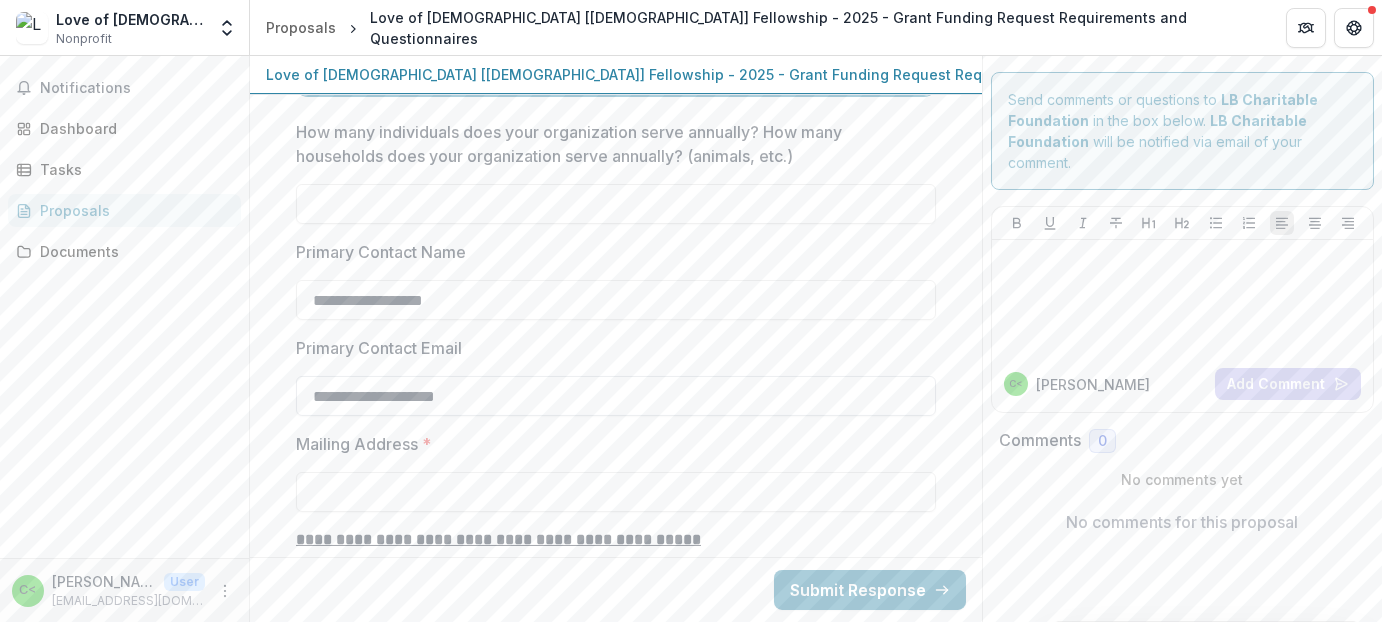 scroll, scrollTop: 2736, scrollLeft: 0, axis: vertical 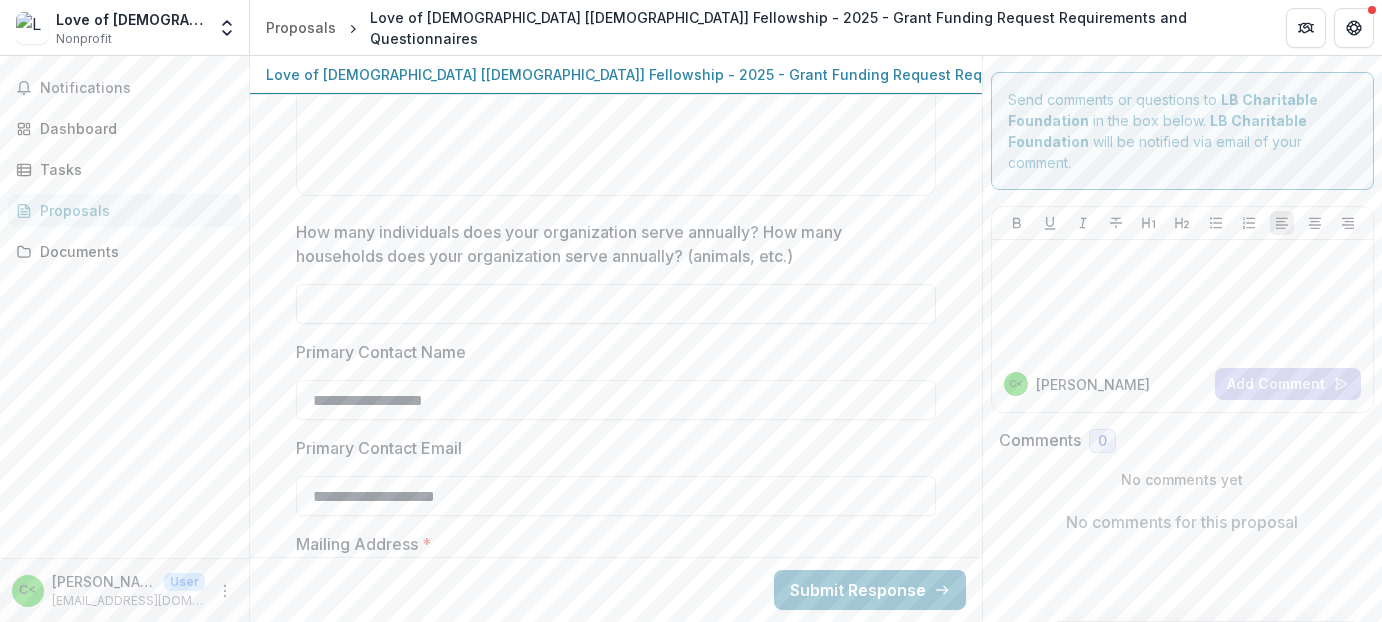 click on "How many individuals does your organization serve annually? How many households does your organization serve annually? (animals, etc.)" at bounding box center [616, 304] 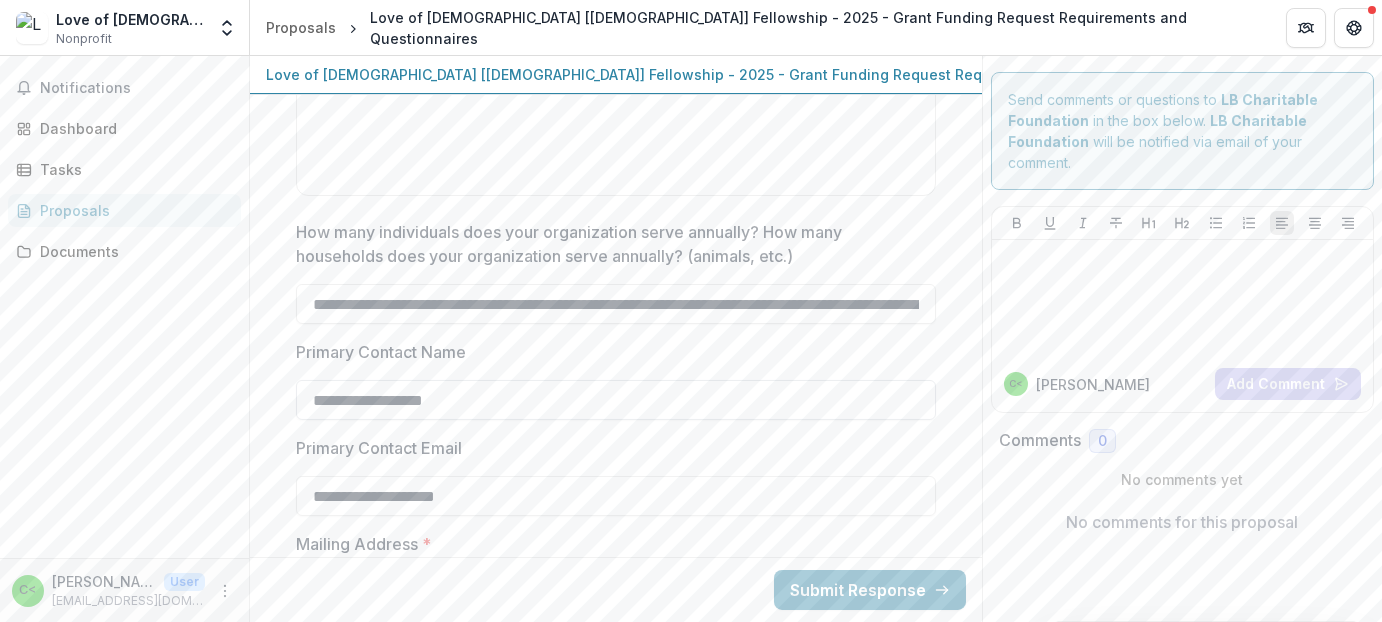 scroll, scrollTop: 0, scrollLeft: 3838, axis: horizontal 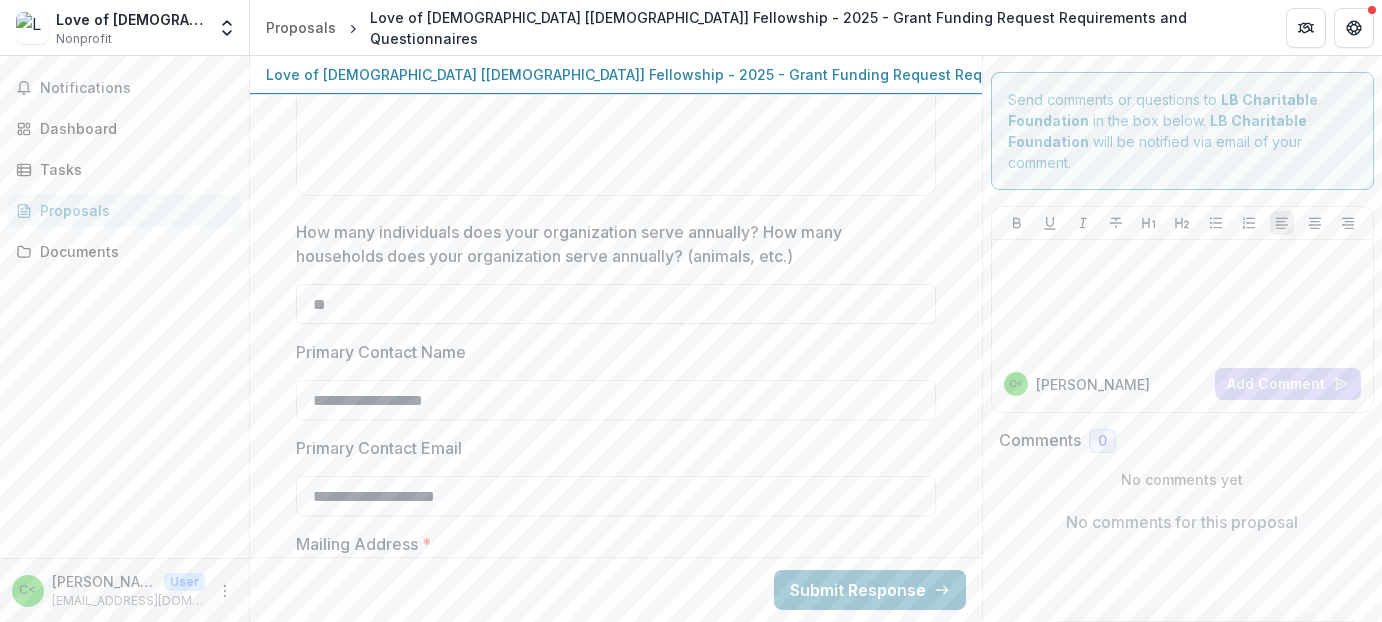 type on "*" 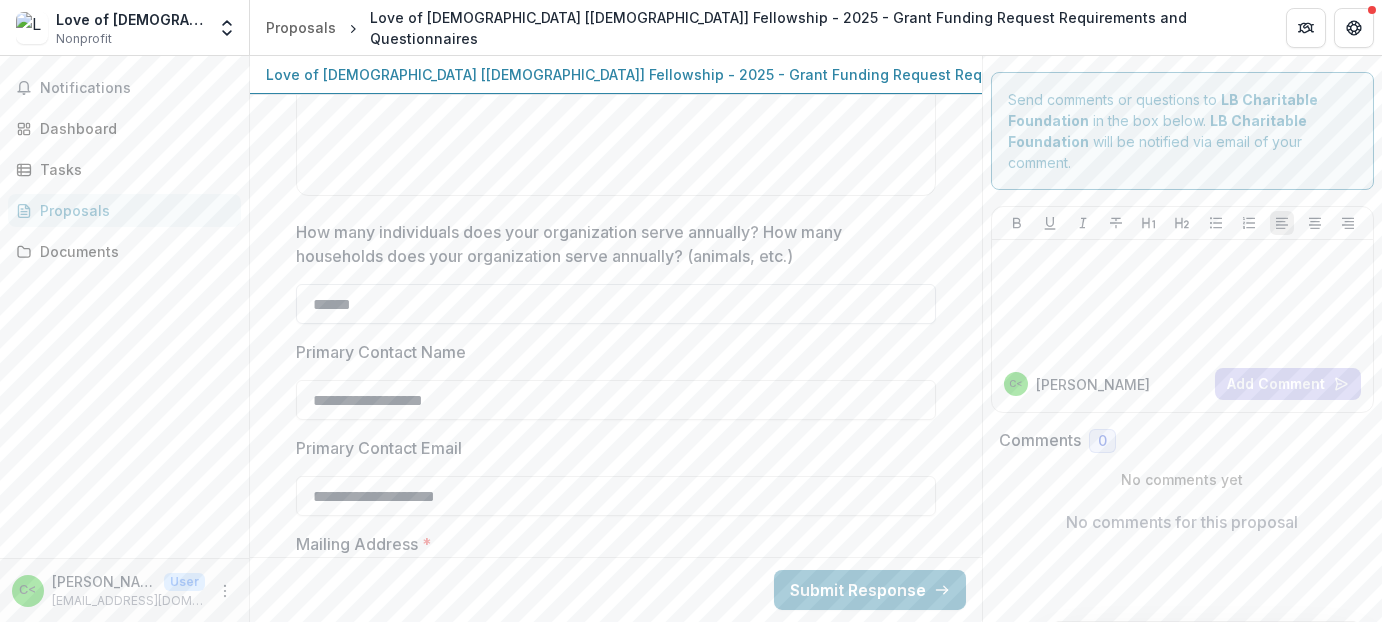 click on "******" at bounding box center (616, 304) 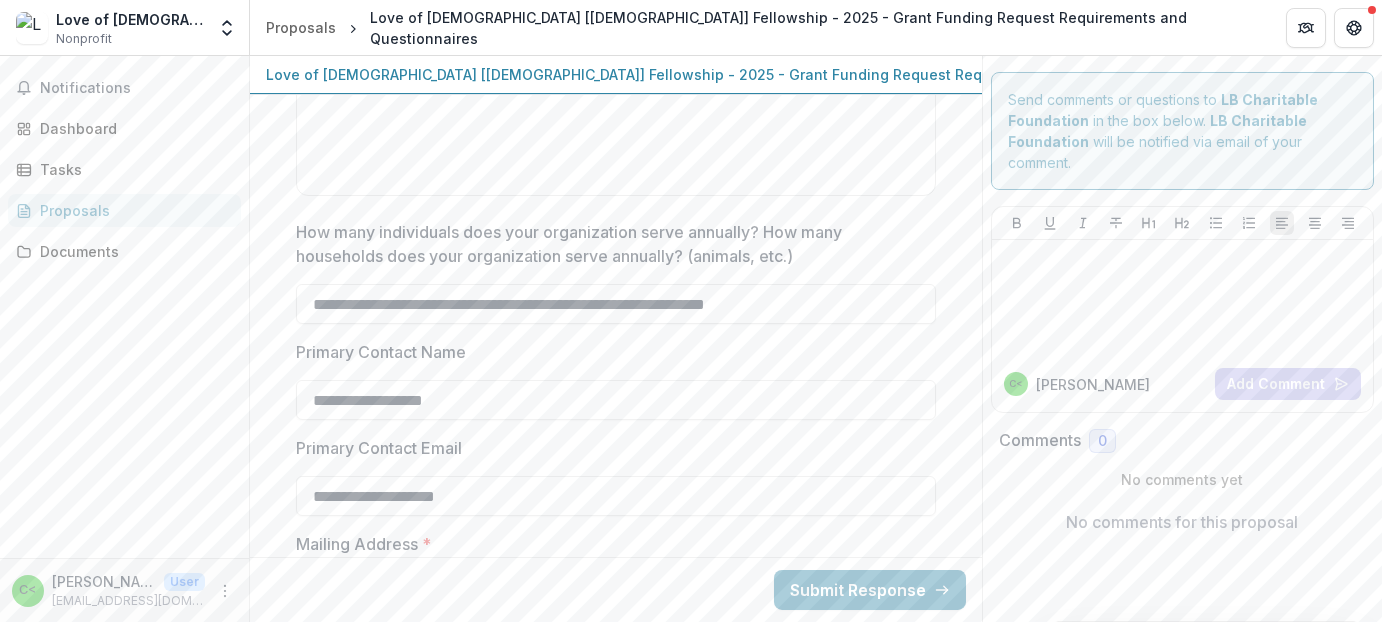 scroll, scrollTop: 2836, scrollLeft: 0, axis: vertical 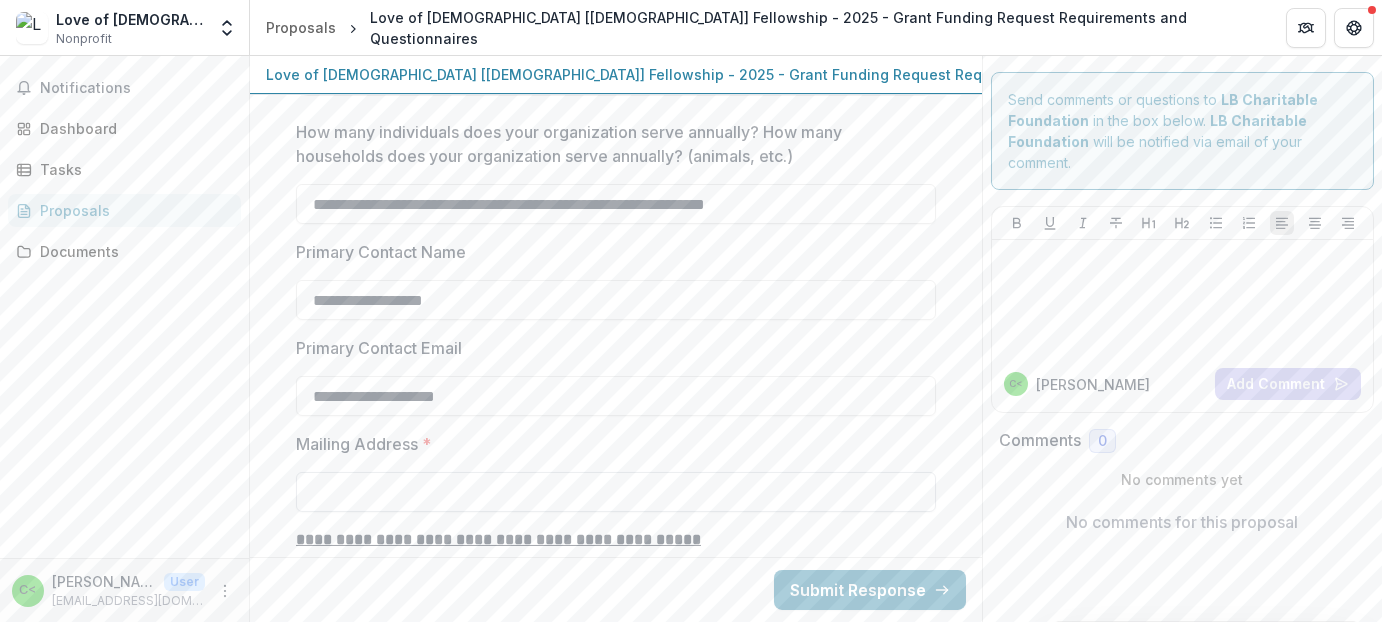 type on "**********" 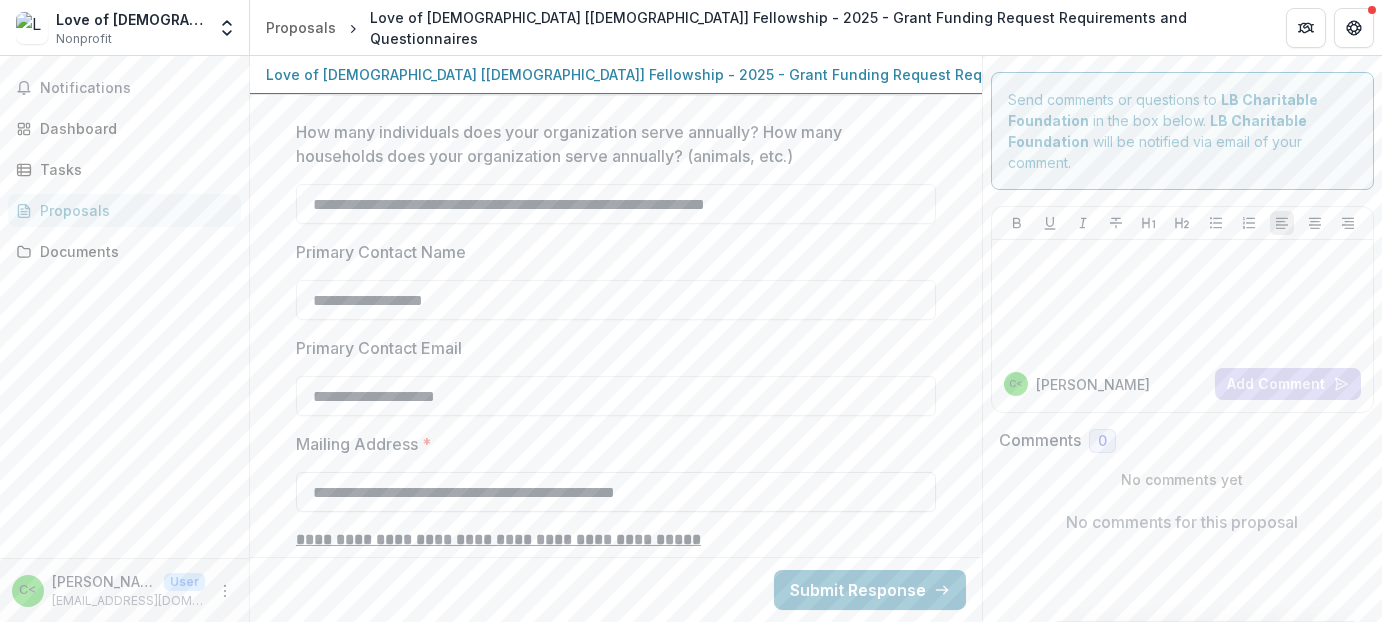 click on "**********" at bounding box center (616, 492) 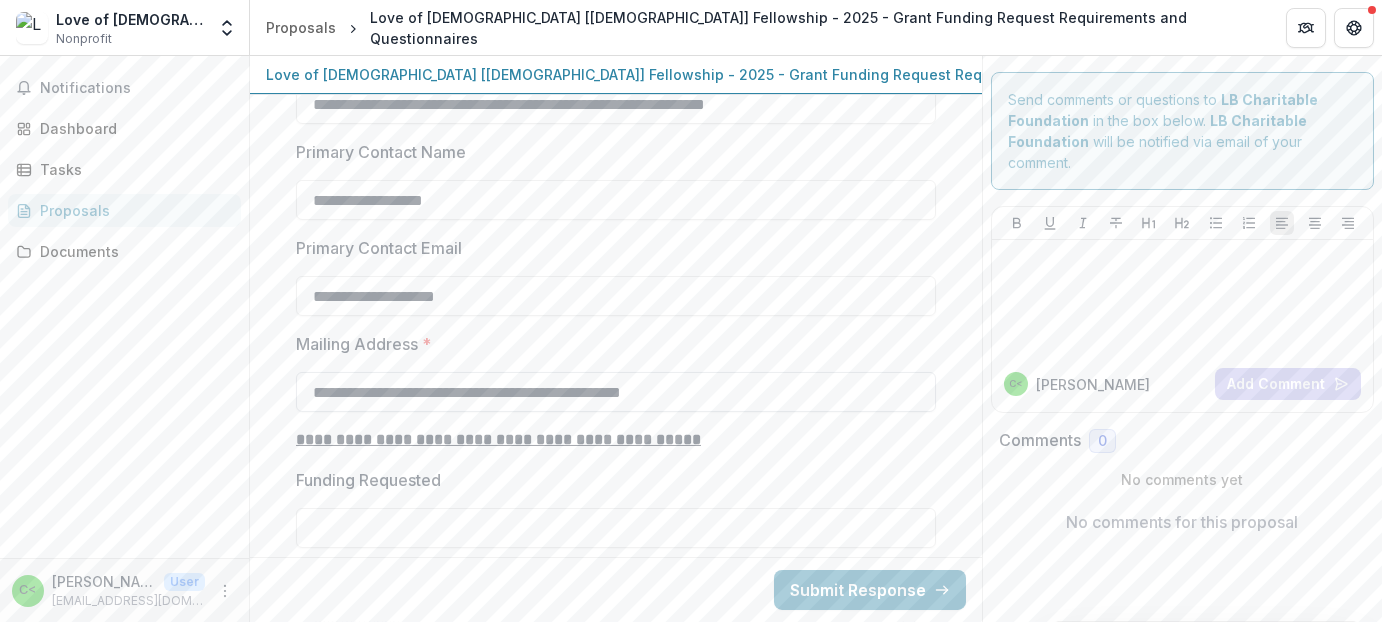 scroll, scrollTop: 3036, scrollLeft: 0, axis: vertical 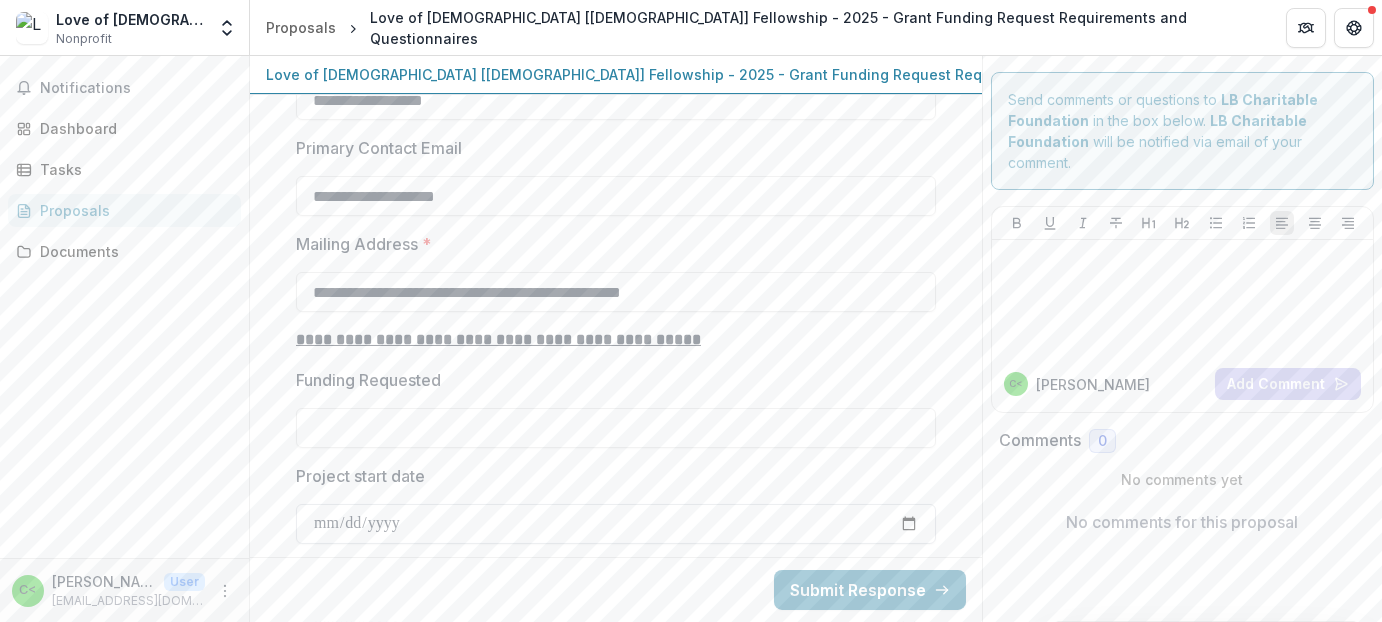type on "**********" 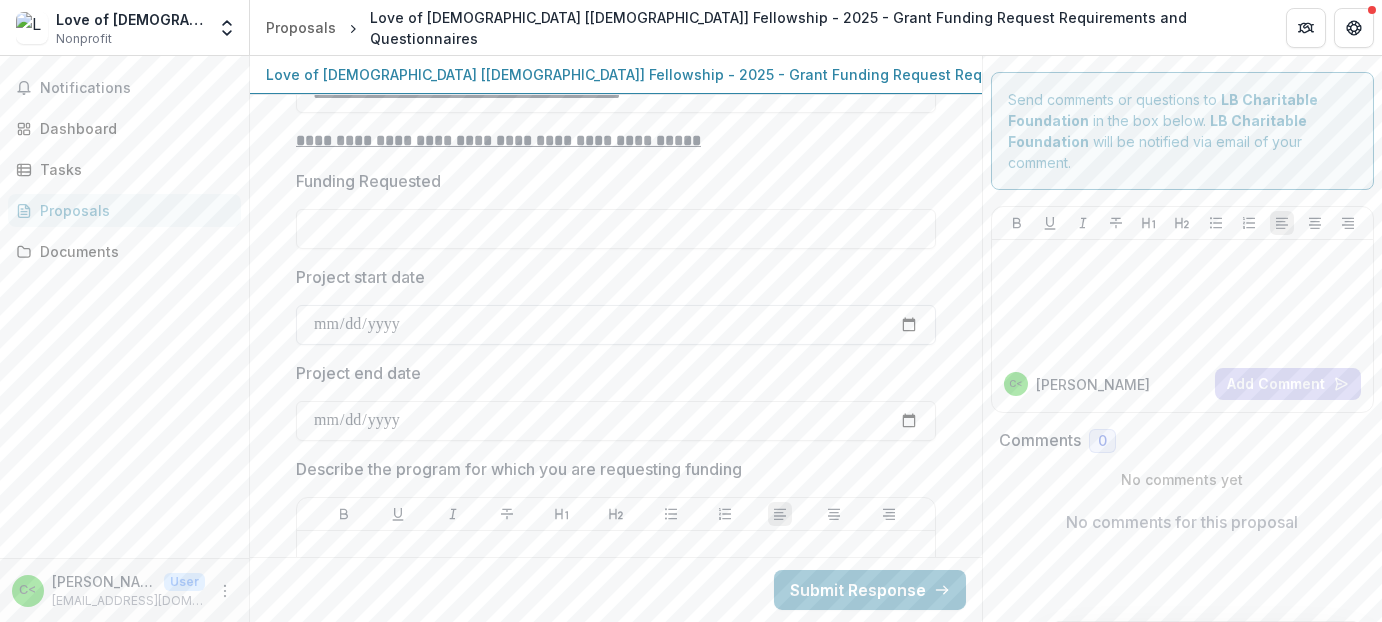 scroll, scrollTop: 3236, scrollLeft: 0, axis: vertical 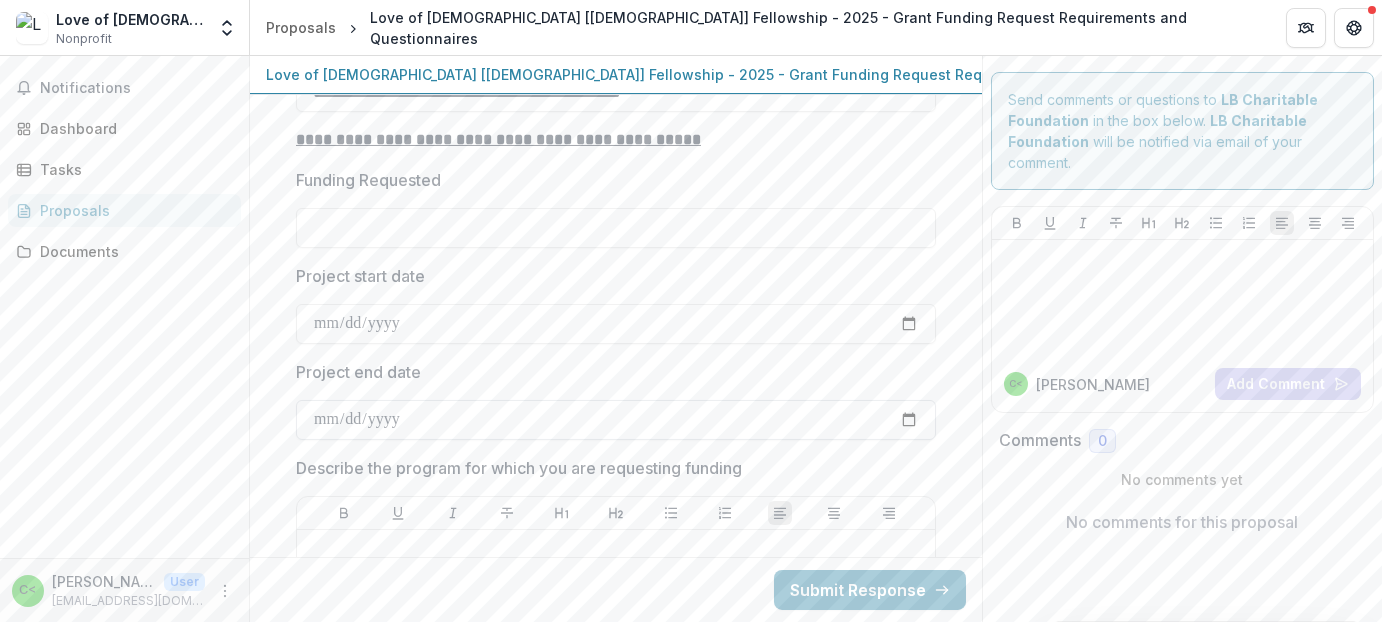 click on "Project end date" at bounding box center (616, 420) 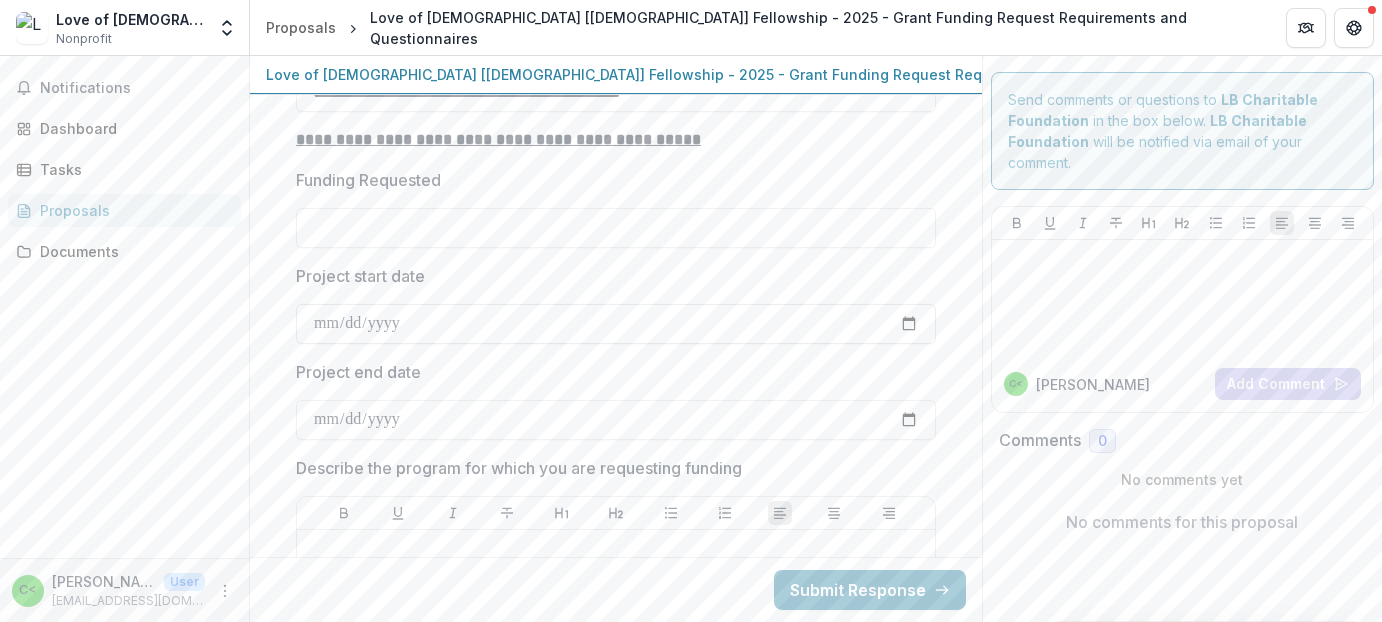 click on "**********" at bounding box center (616, 324) 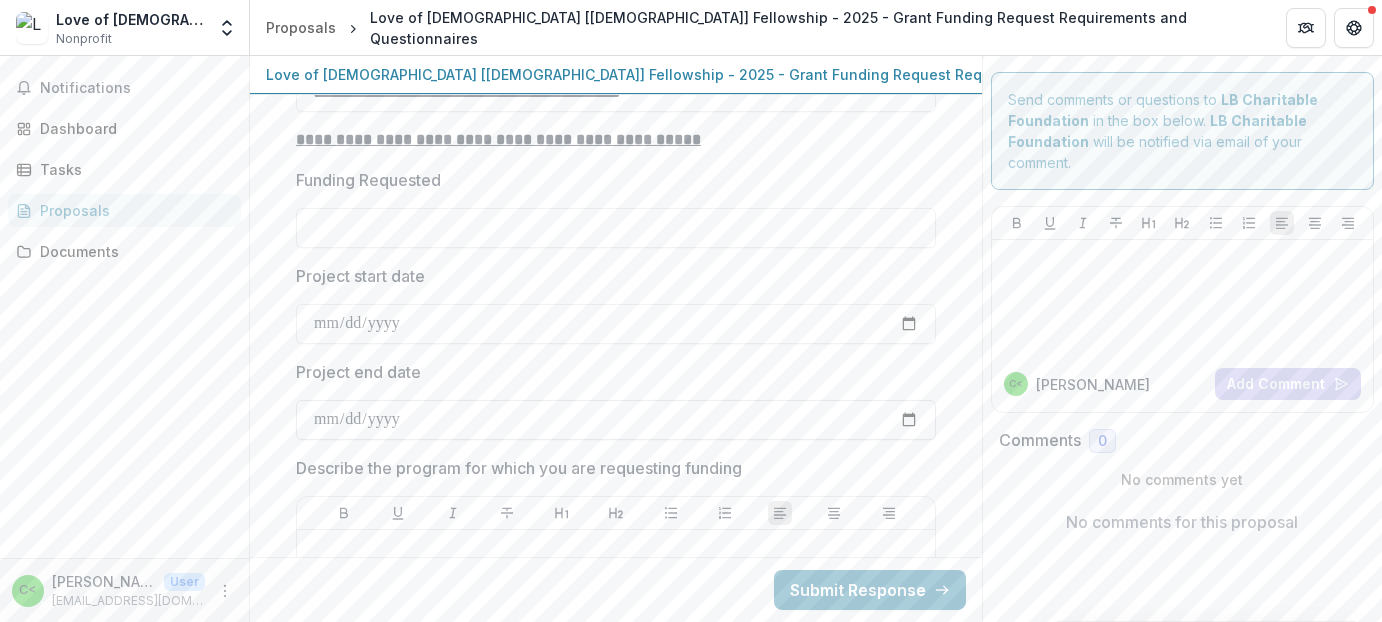 click on "Project end date" at bounding box center (616, 420) 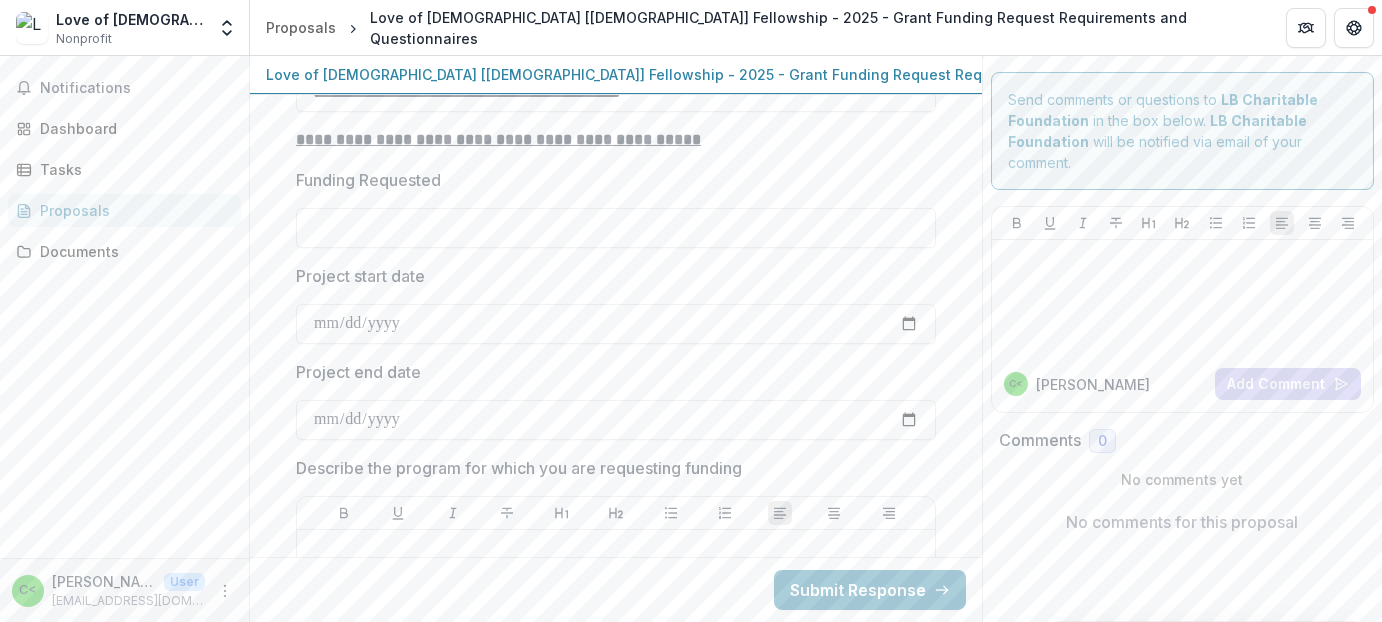 click on "Describe the program for which you are requesting funding" at bounding box center [610, 468] 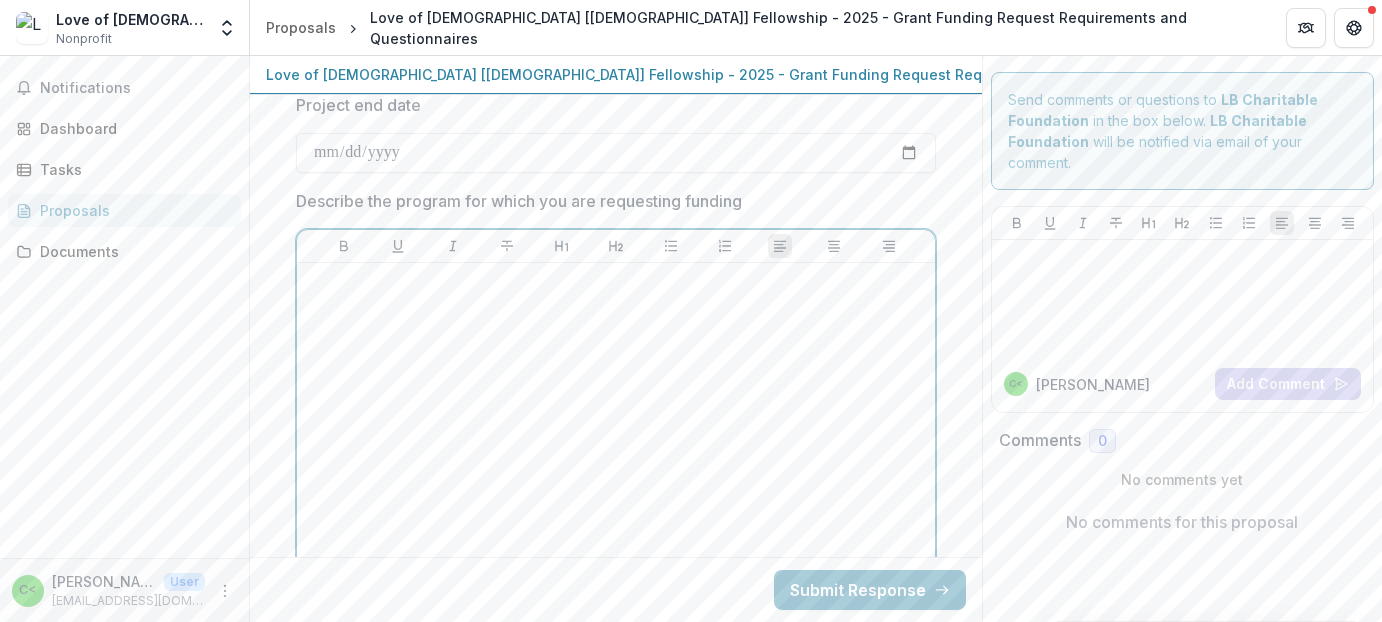 scroll, scrollTop: 3536, scrollLeft: 0, axis: vertical 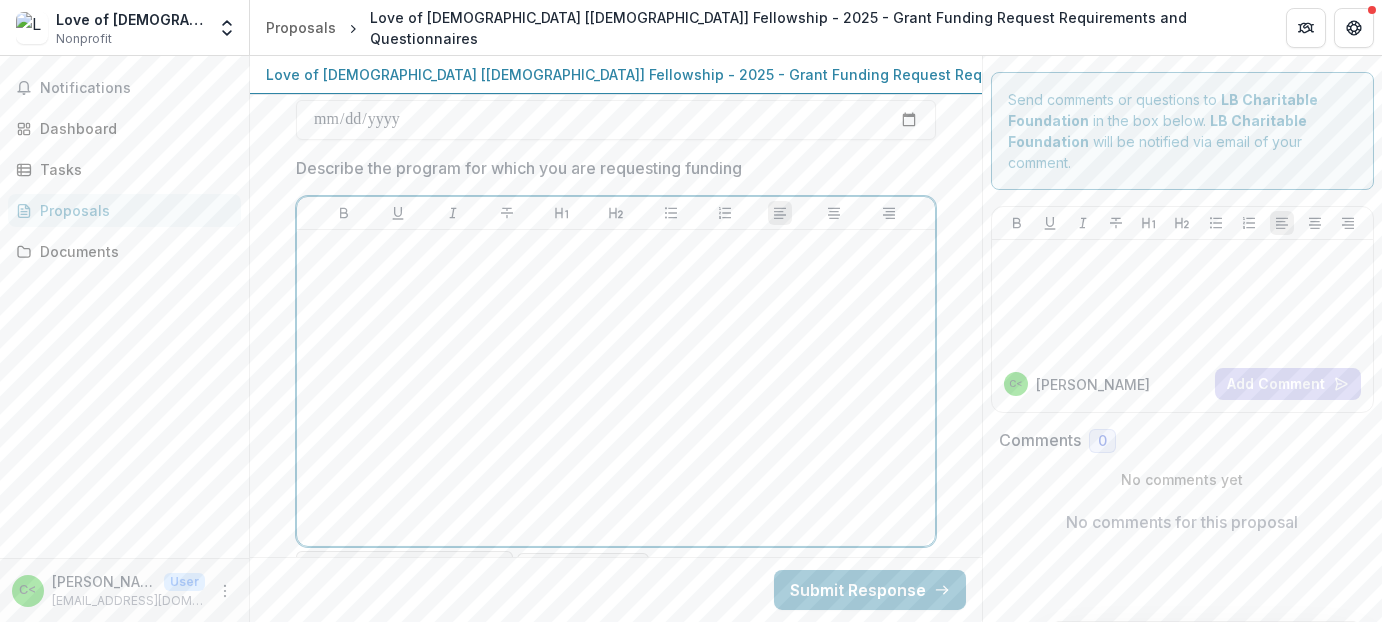 type 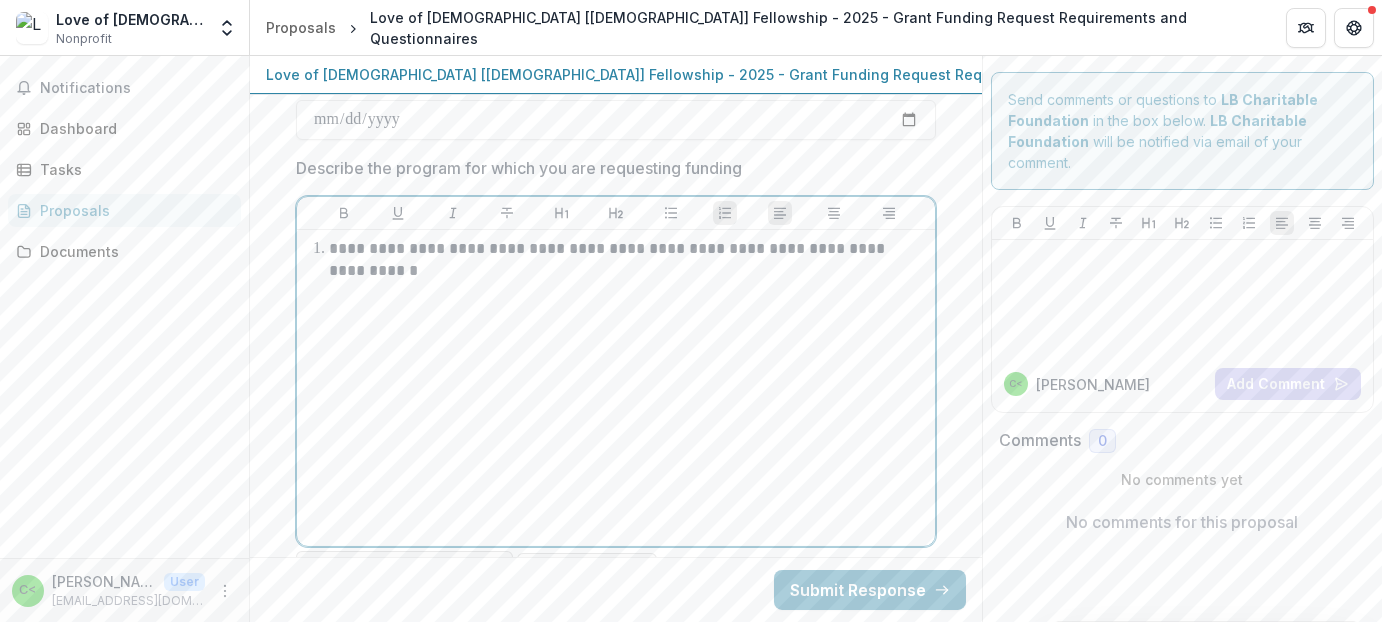 click on "**********" at bounding box center (628, 260) 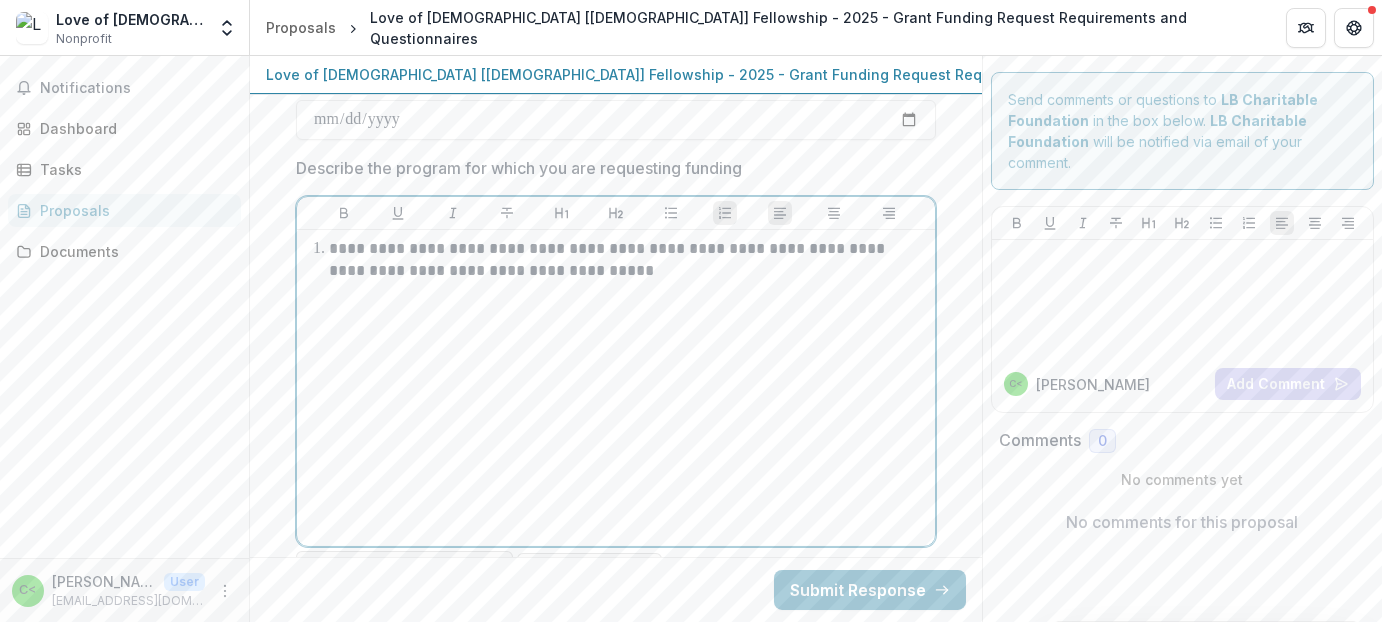 click on "**********" at bounding box center [628, 260] 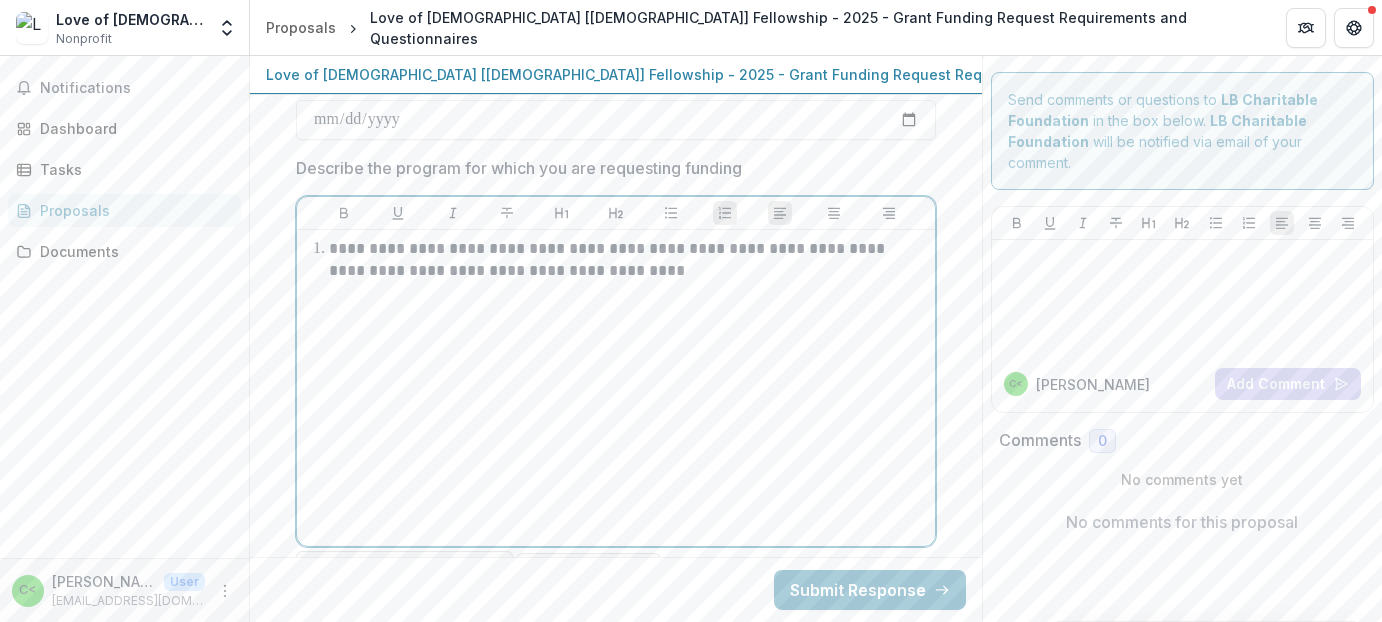 click on "**********" at bounding box center (628, 260) 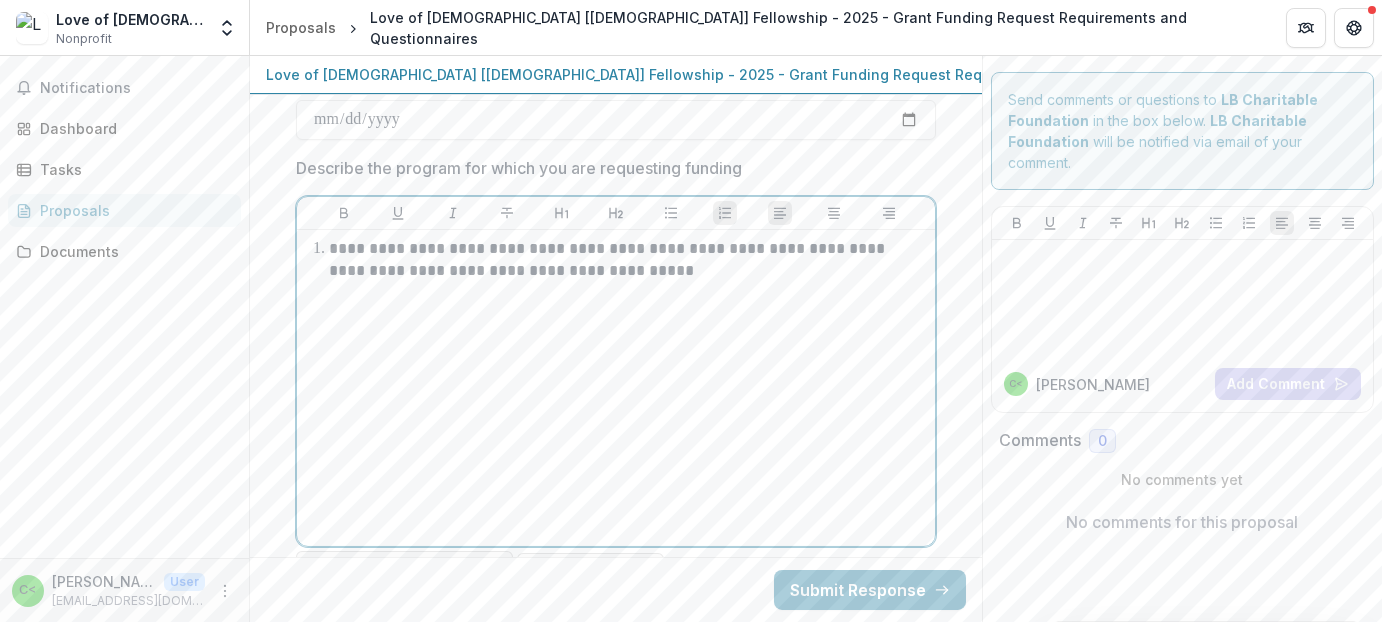 click on "**********" at bounding box center [628, 260] 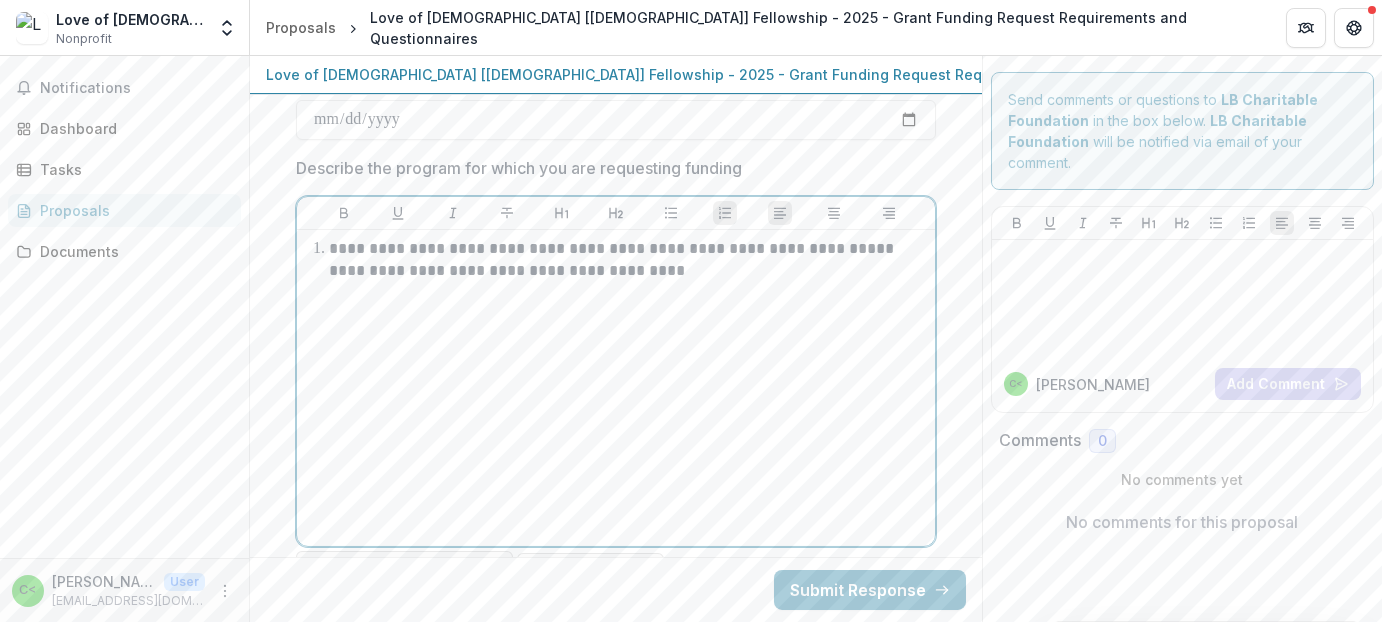 click on "**********" at bounding box center [628, 249] 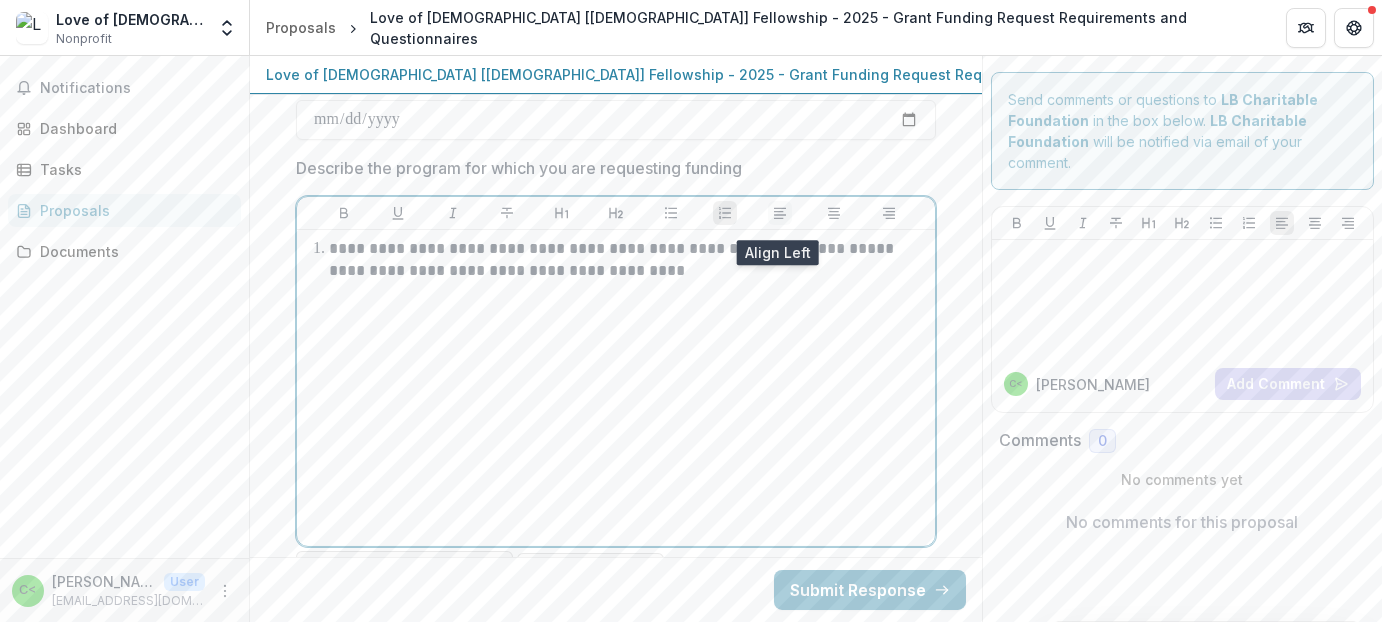 click 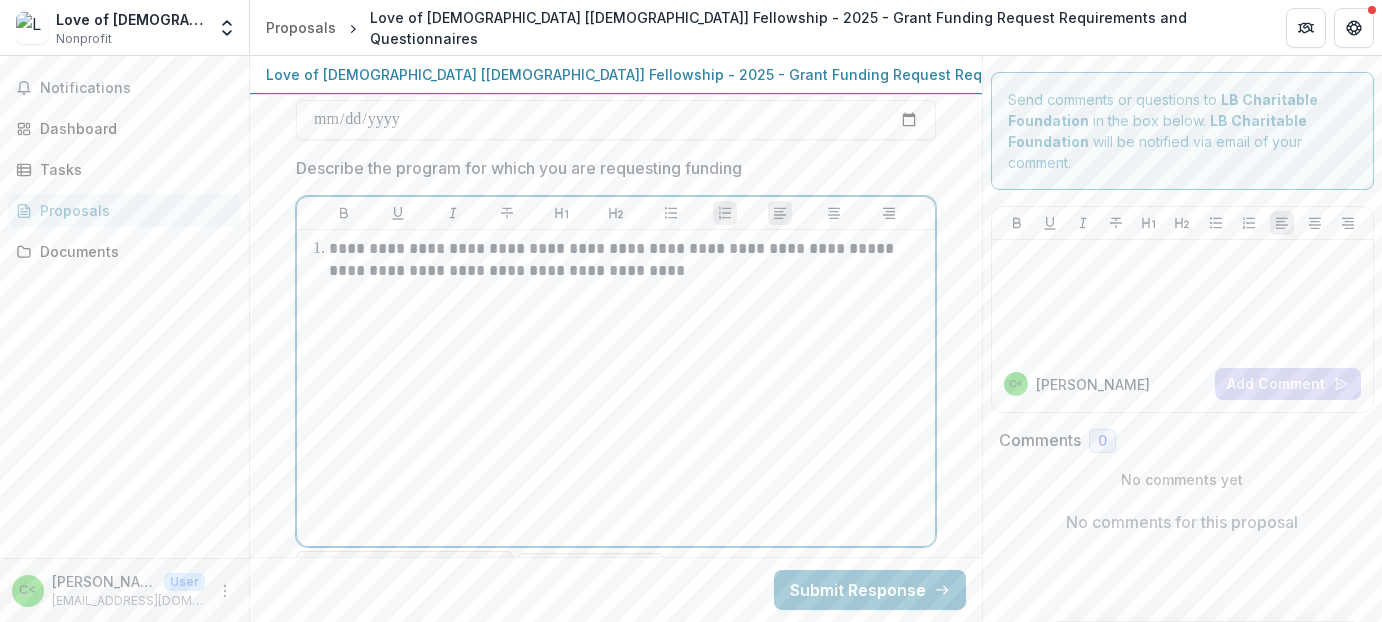 click on "**********" at bounding box center (628, 271) 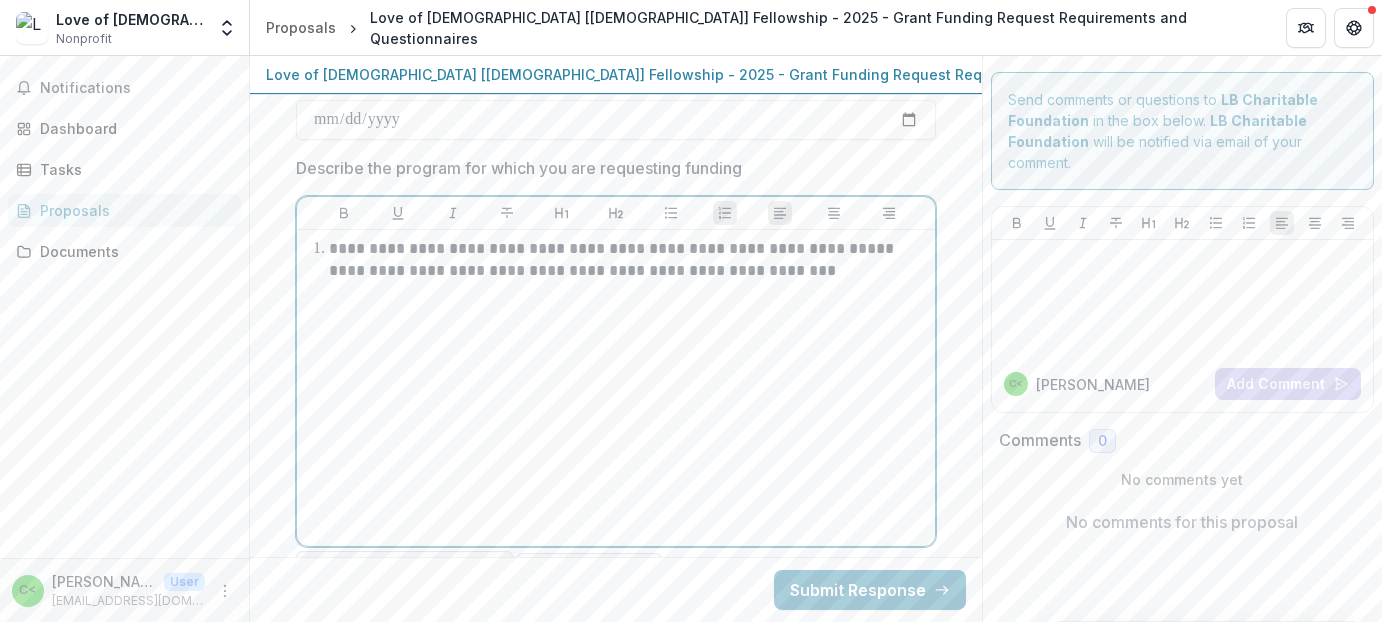 click on "**********" at bounding box center [628, 271] 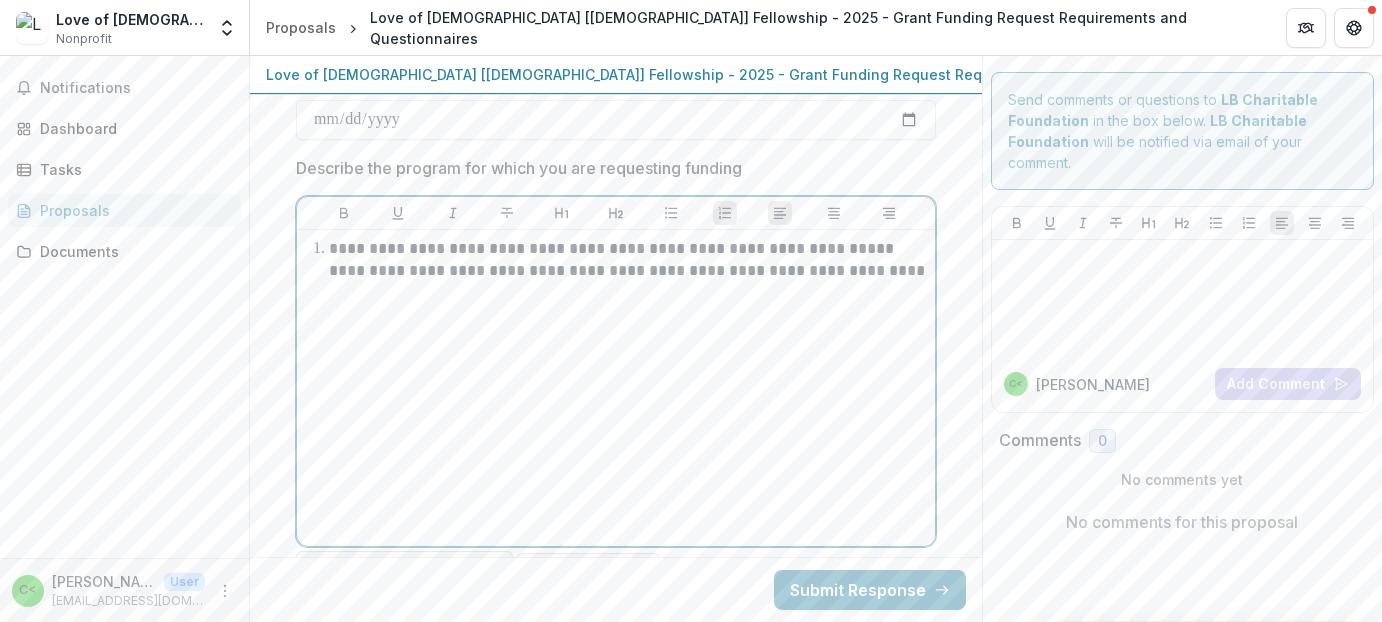 click on "**********" at bounding box center (628, 271) 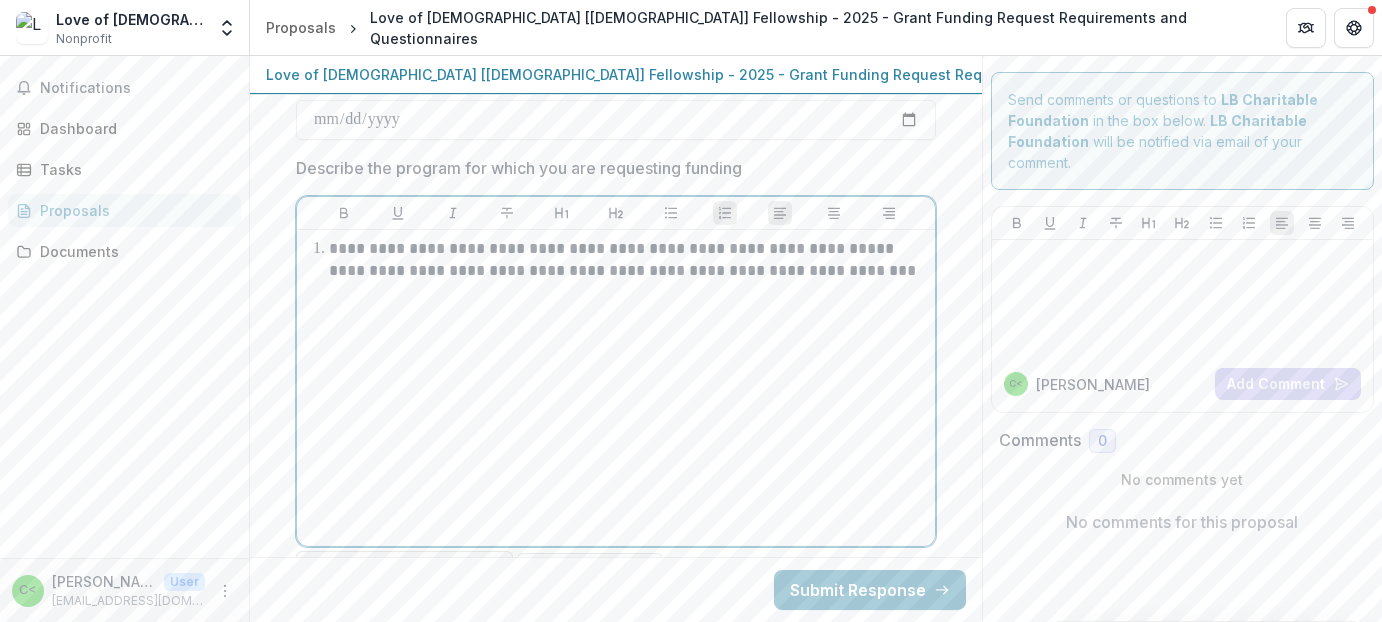 click on "**********" at bounding box center [628, 271] 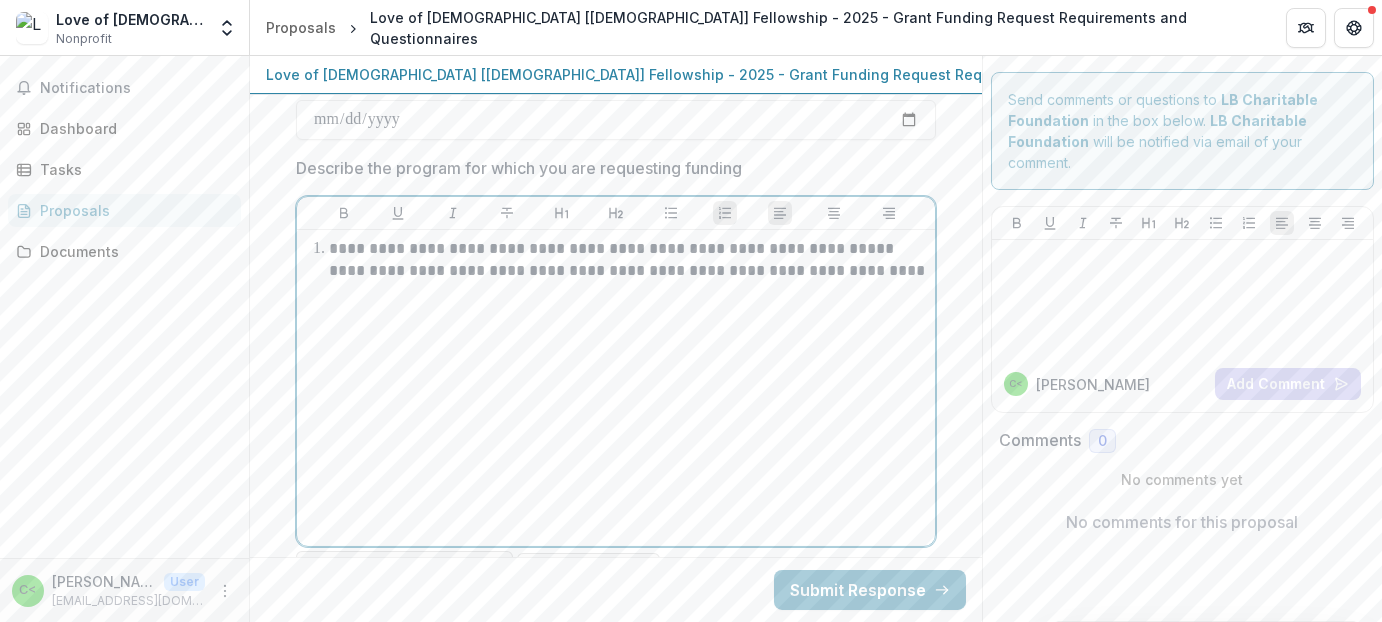 click on "**********" at bounding box center (628, 271) 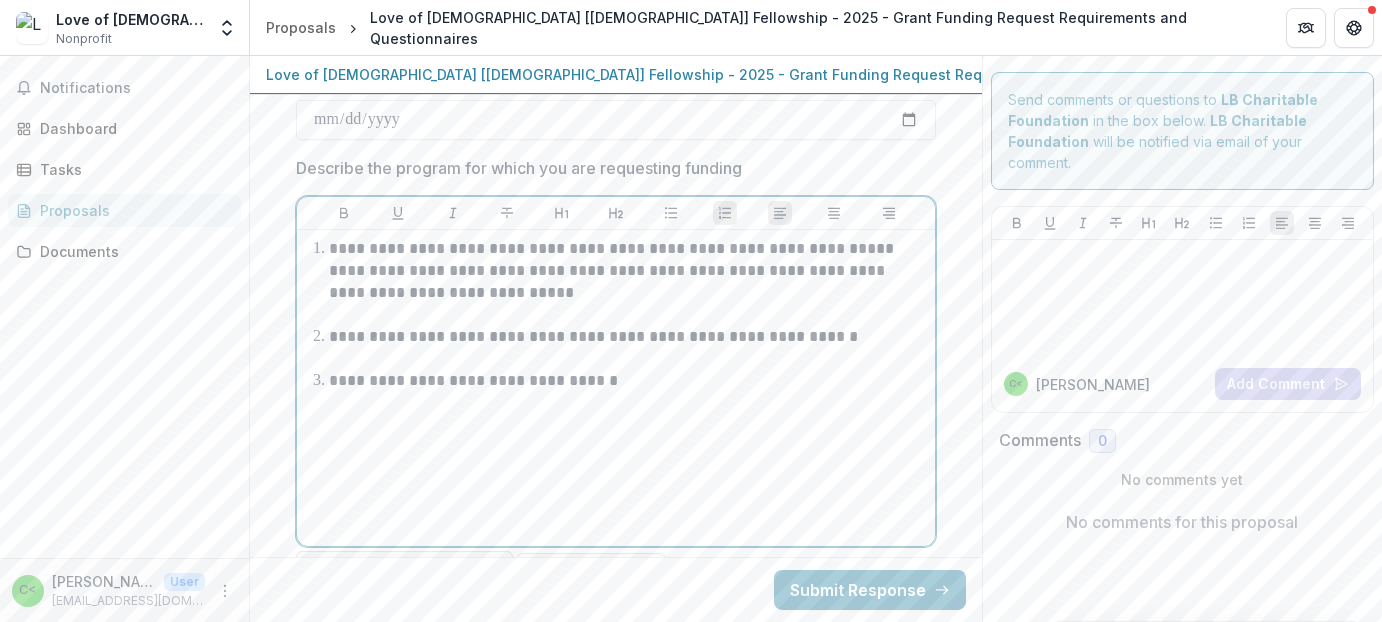 click on "**********" at bounding box center [628, 337] 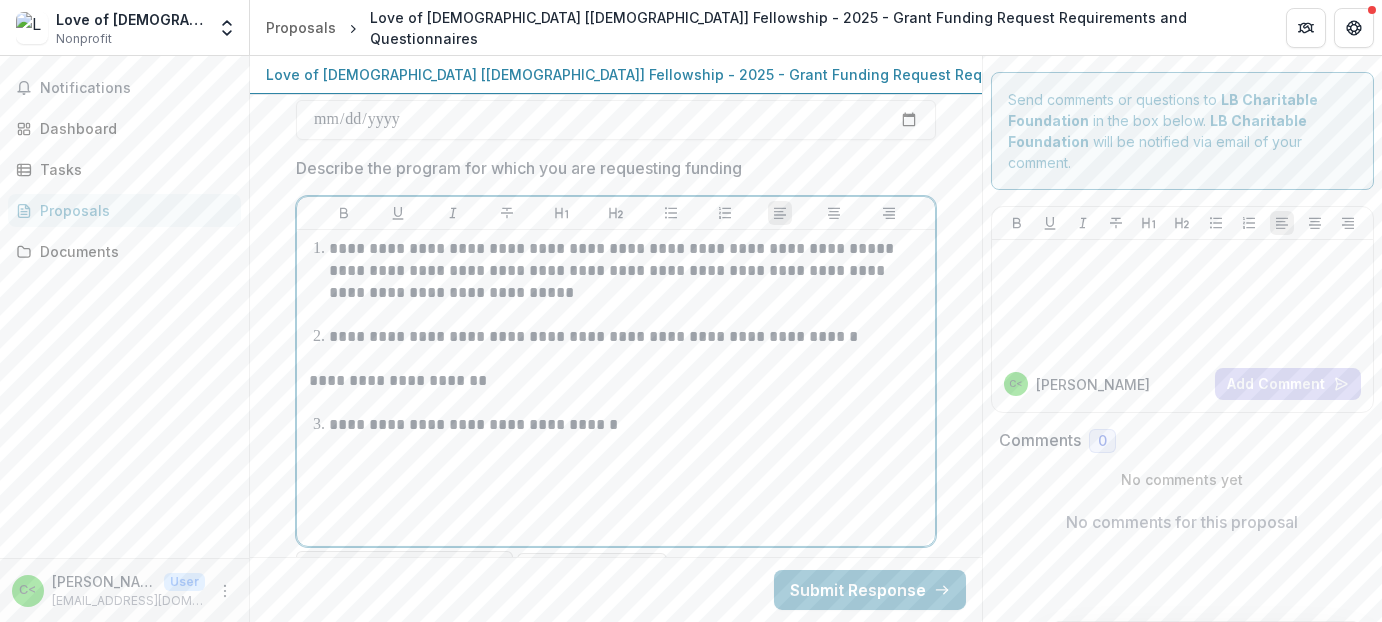 click on "**********" at bounding box center [616, 381] 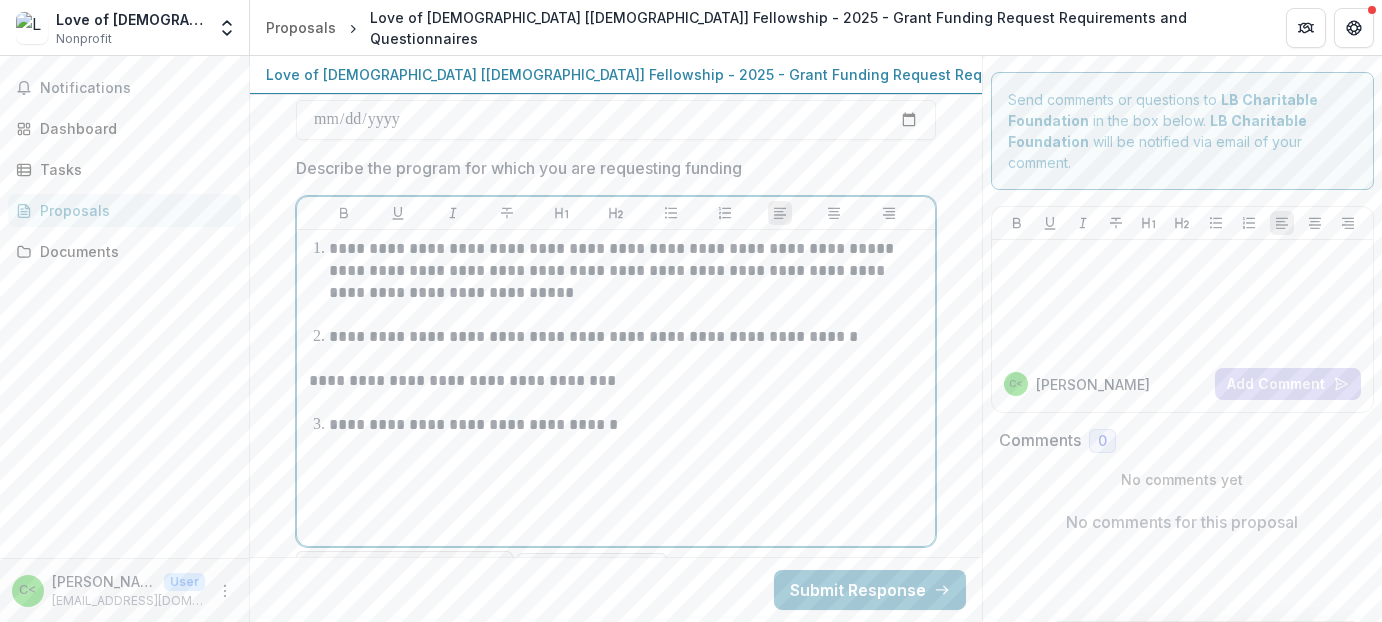 click on "**********" at bounding box center [616, 381] 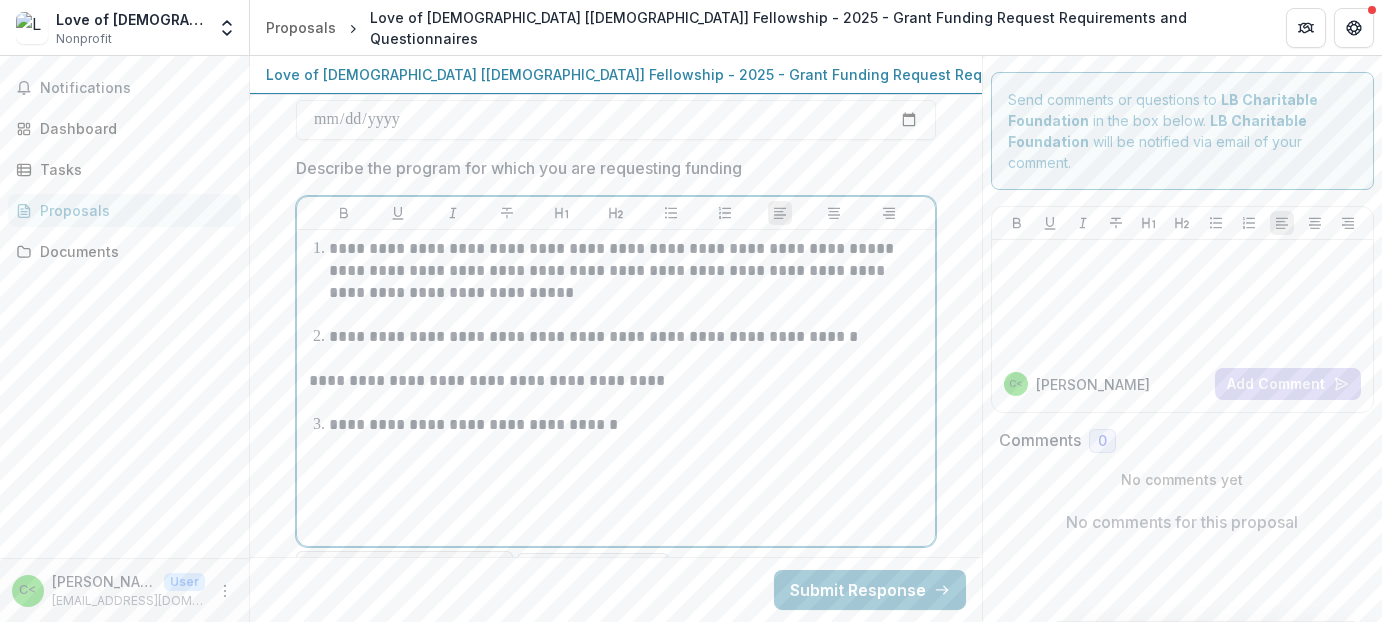 click on "**********" at bounding box center (616, 381) 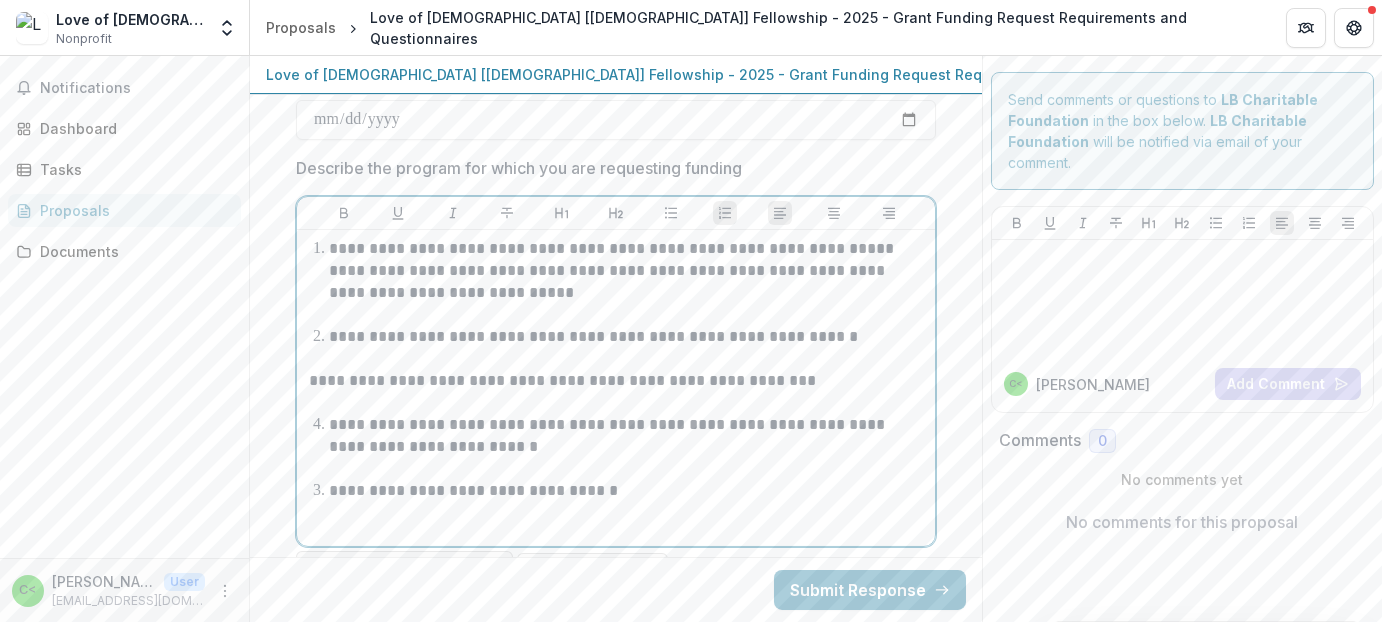 click on "**********" at bounding box center [628, 491] 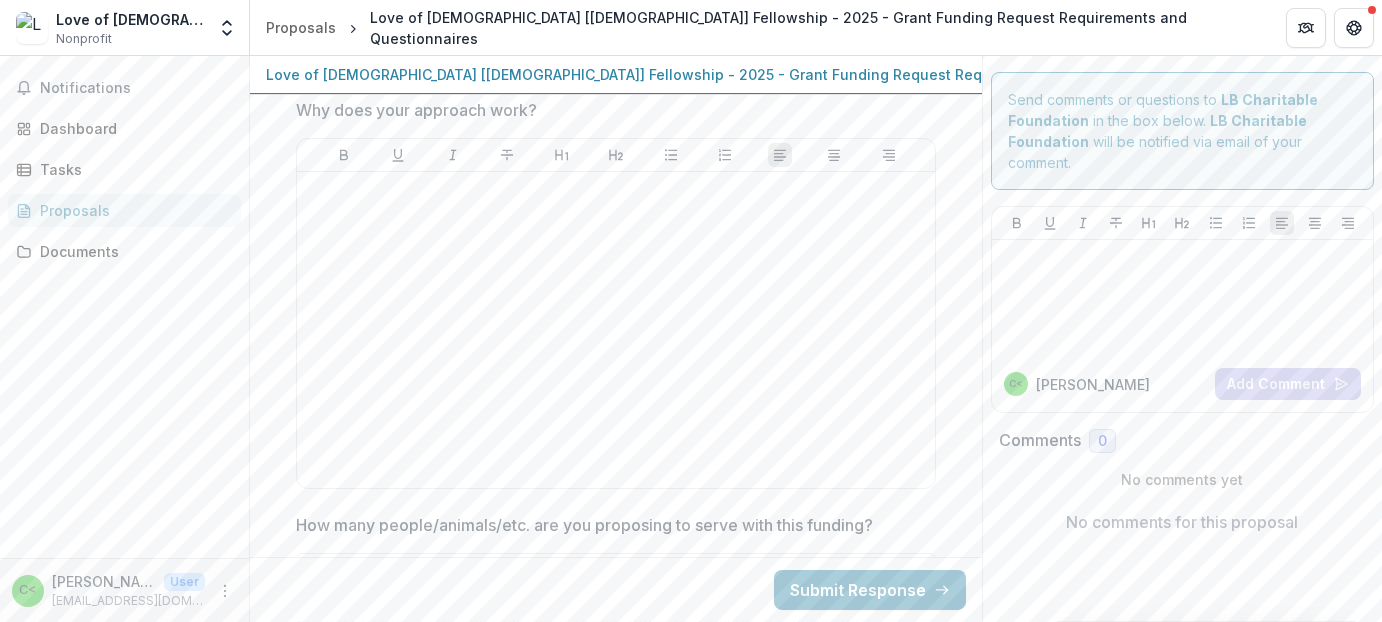 scroll, scrollTop: 3936, scrollLeft: 0, axis: vertical 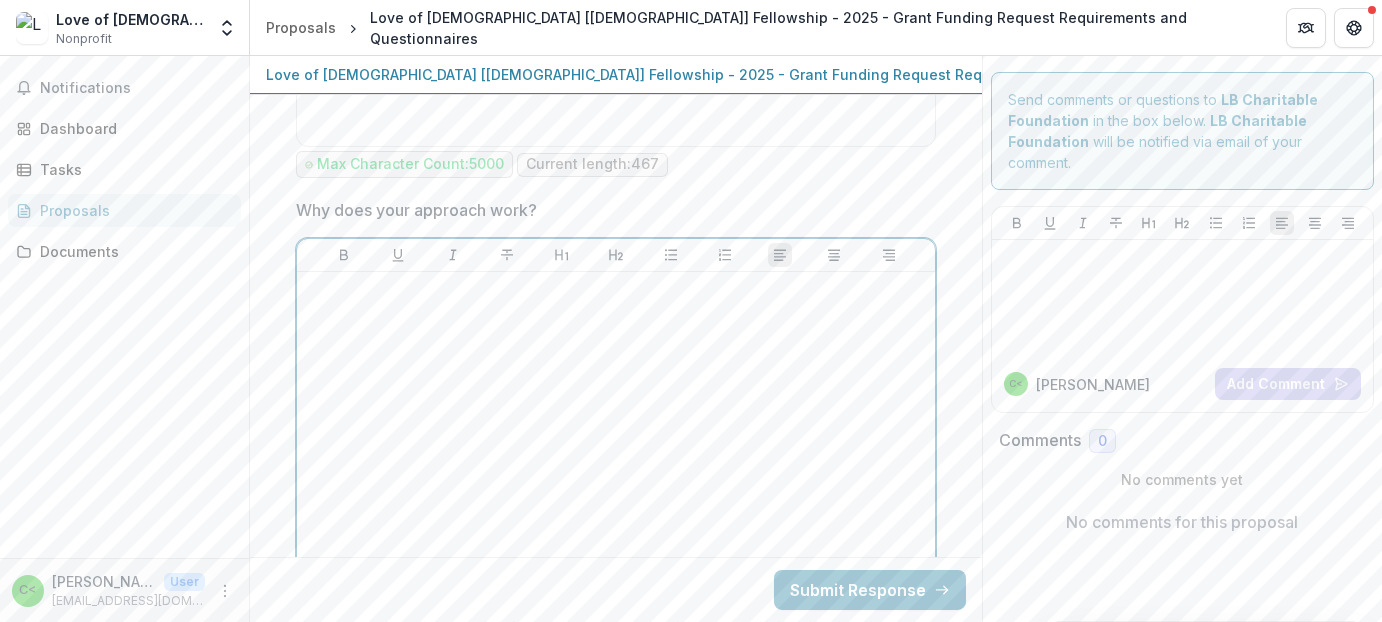 click at bounding box center [616, 291] 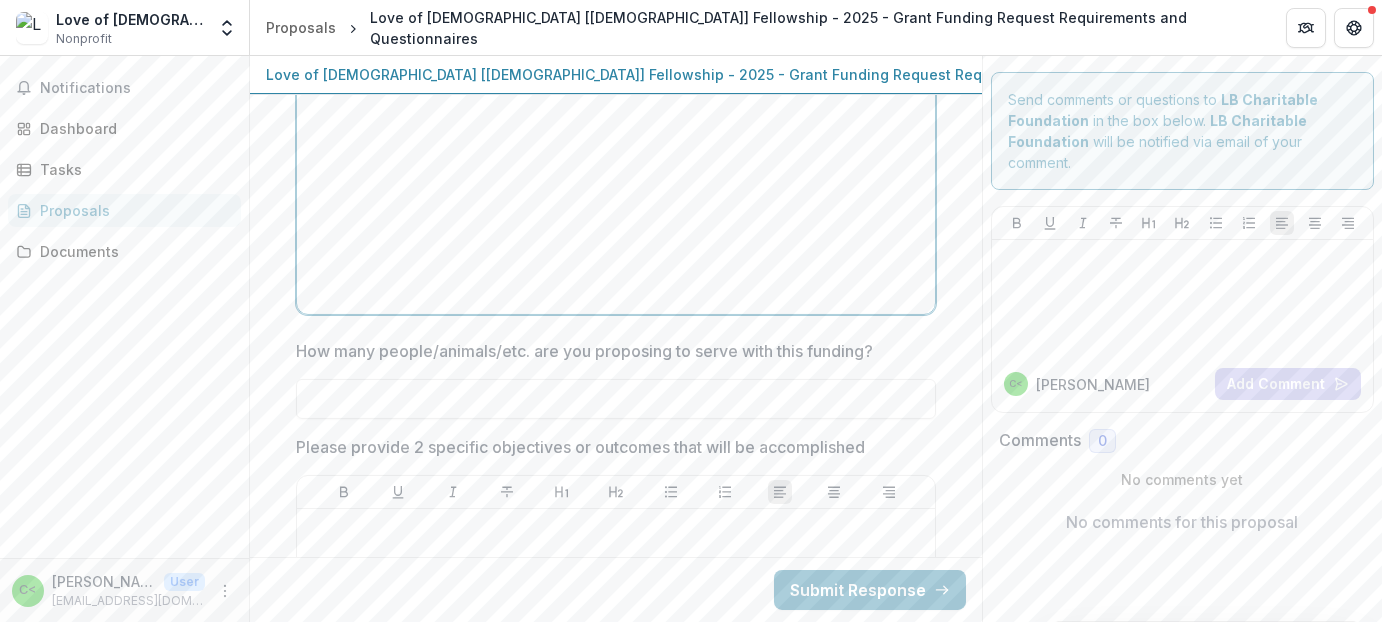 scroll, scrollTop: 4336, scrollLeft: 0, axis: vertical 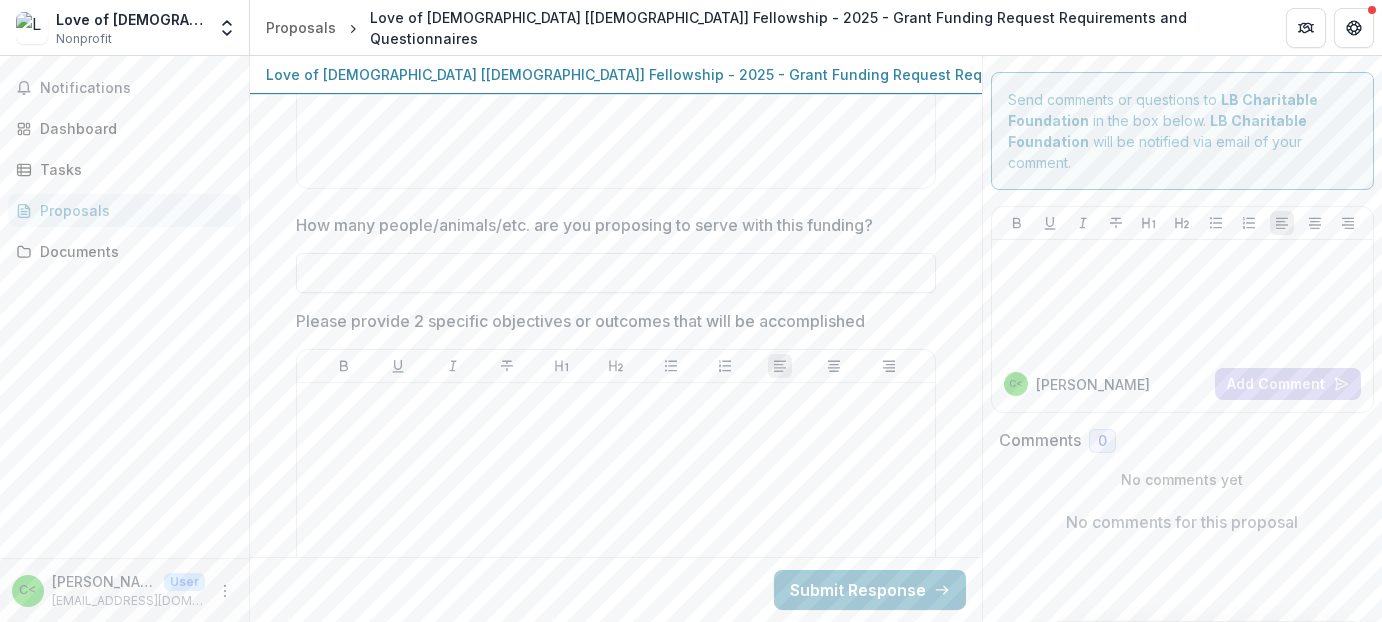 click on "How many people/animals/etc. are you proposing to serve with this funding?" at bounding box center [616, 273] 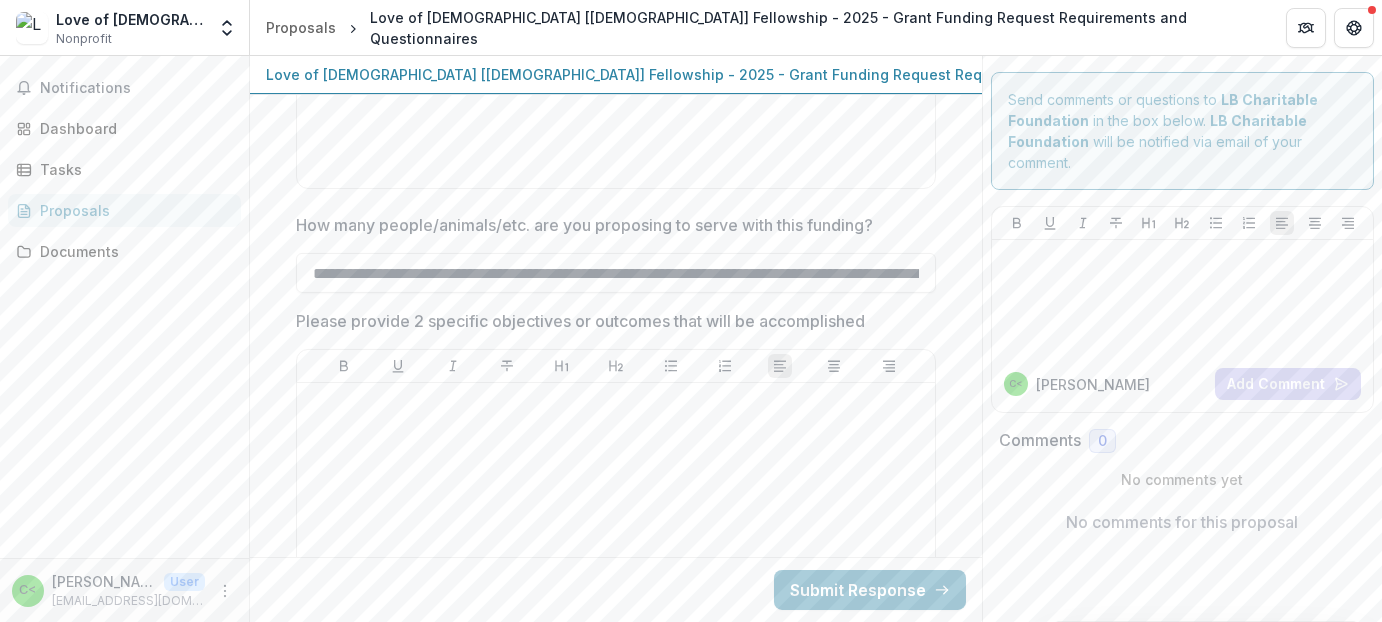 scroll, scrollTop: 0, scrollLeft: 1115, axis: horizontal 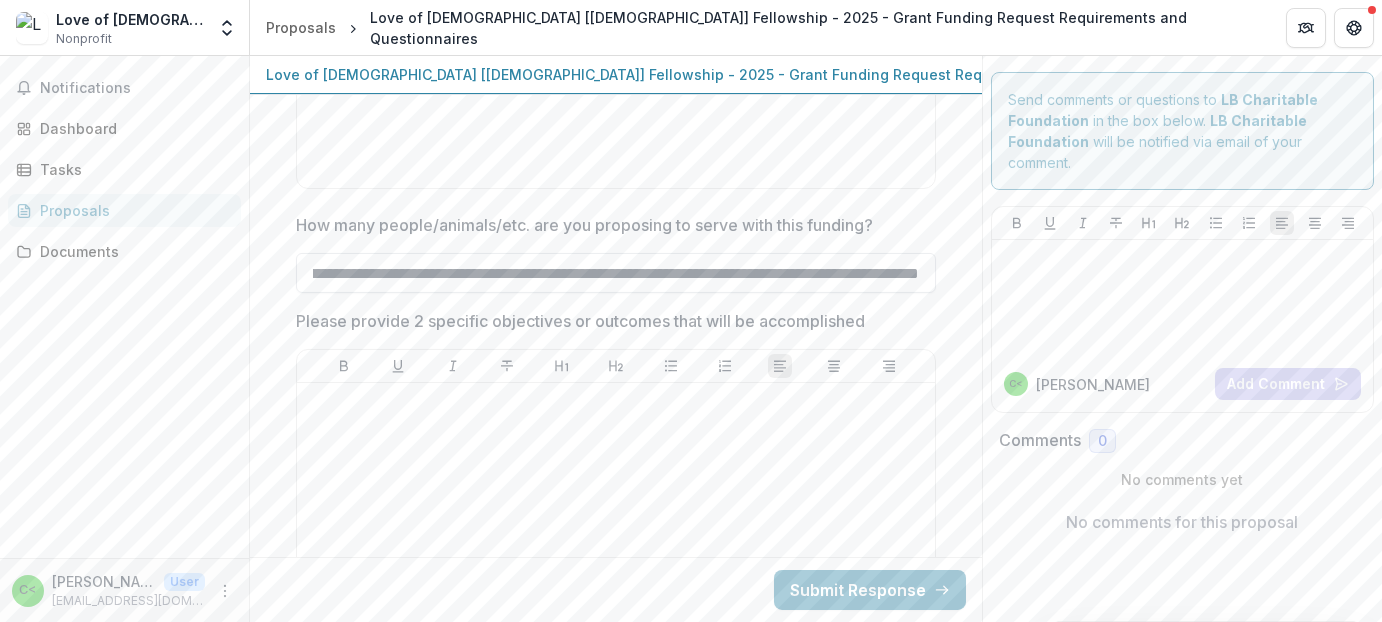 click on "**********" at bounding box center [616, 273] 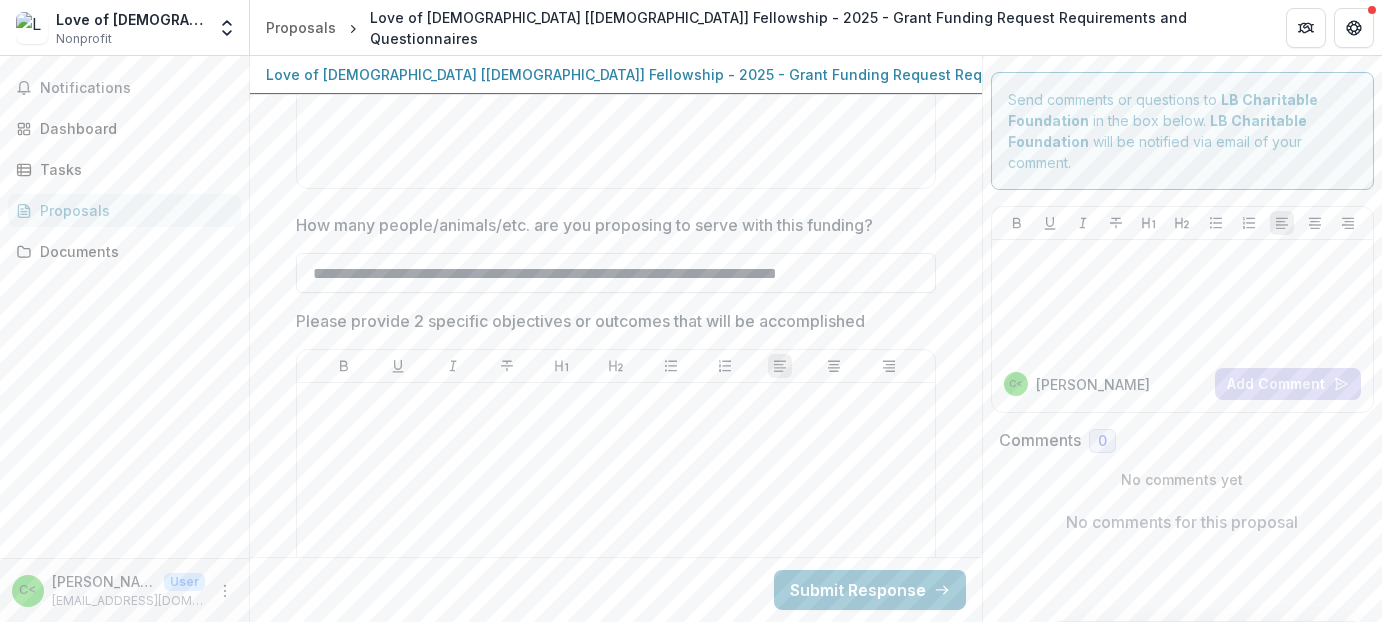 scroll, scrollTop: 0, scrollLeft: 0, axis: both 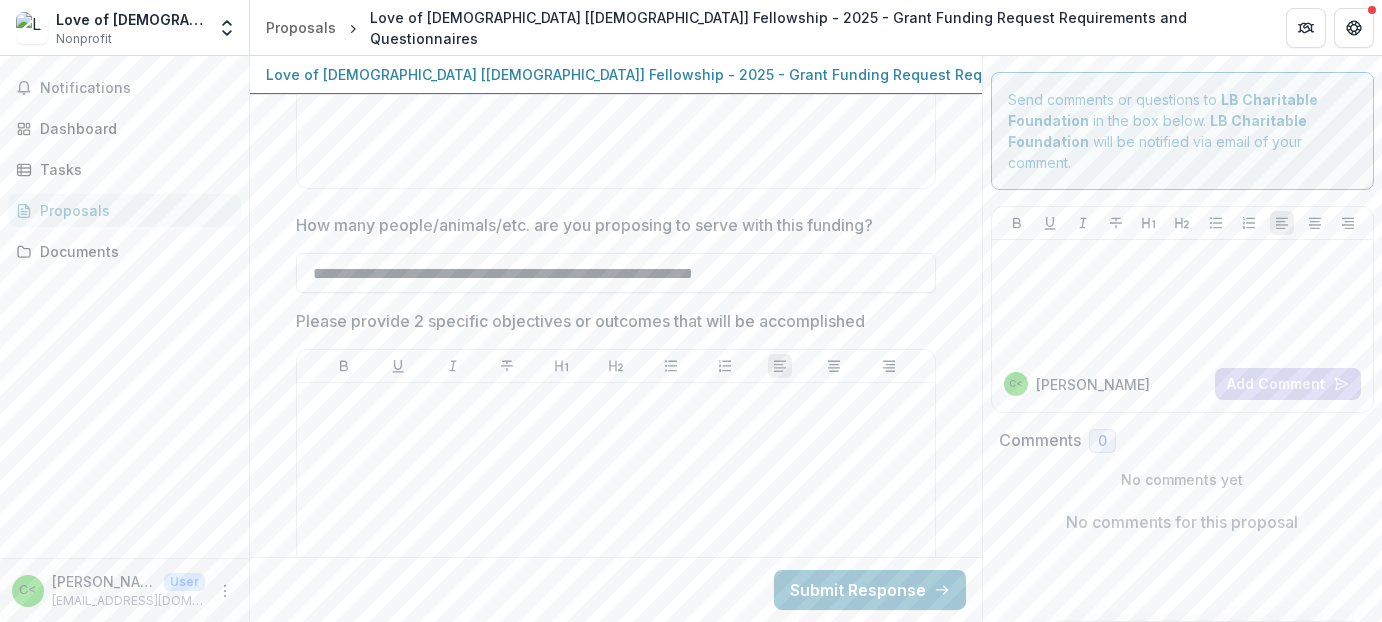 click on "**********" at bounding box center [616, 273] 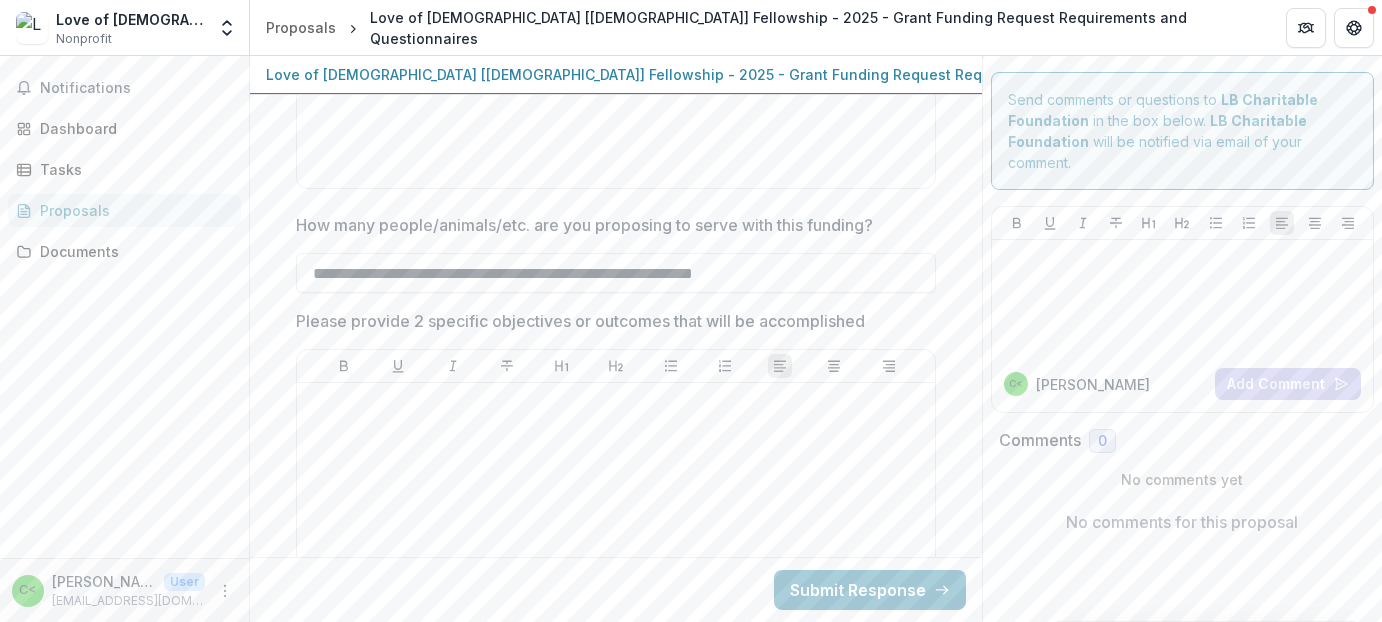 scroll, scrollTop: 4436, scrollLeft: 0, axis: vertical 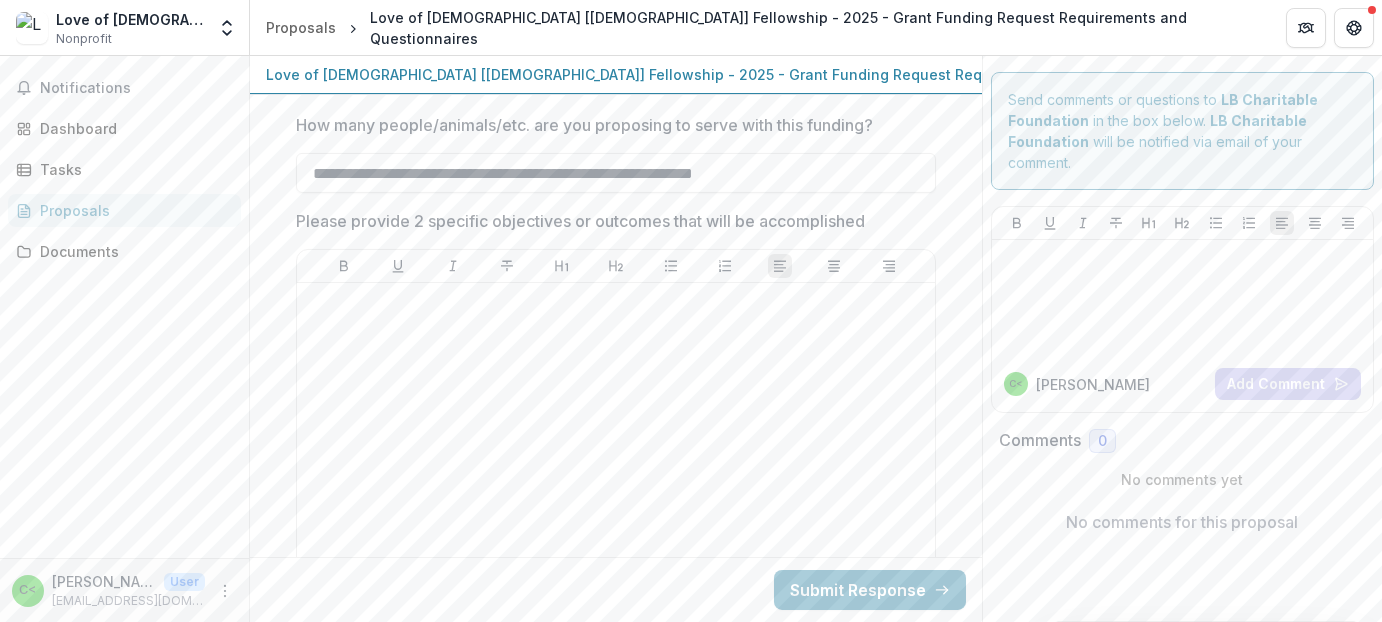 type on "**********" 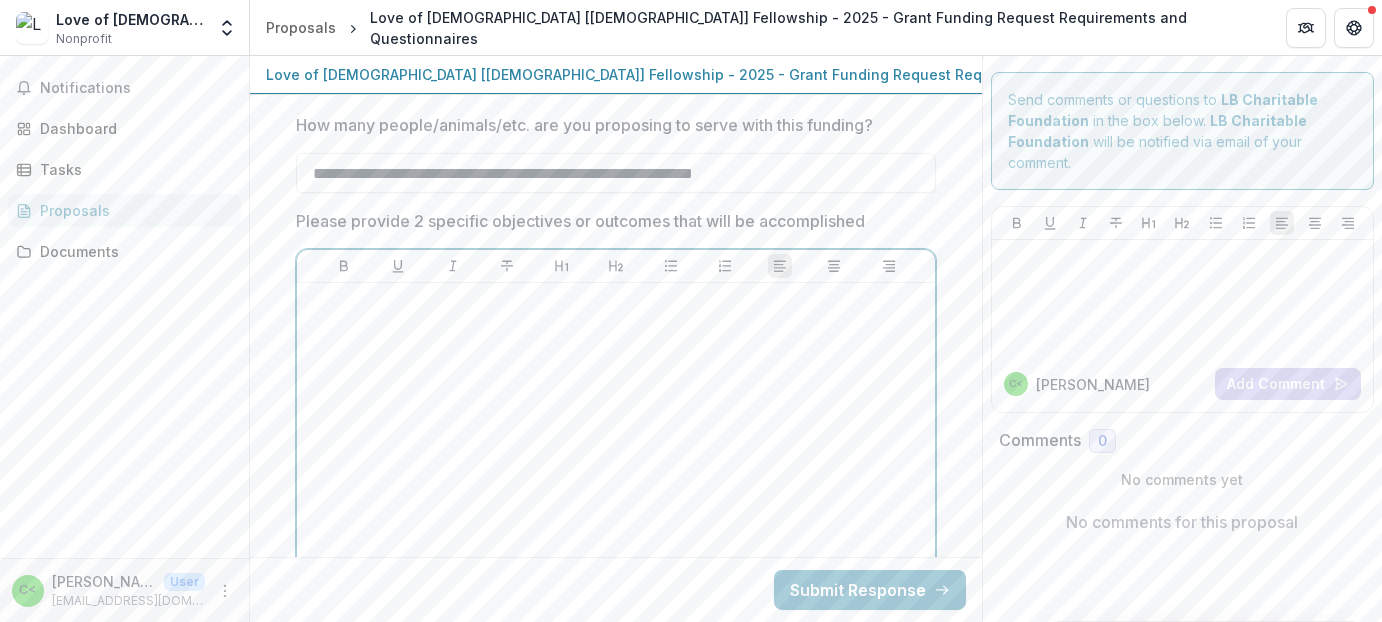 click at bounding box center (616, 302) 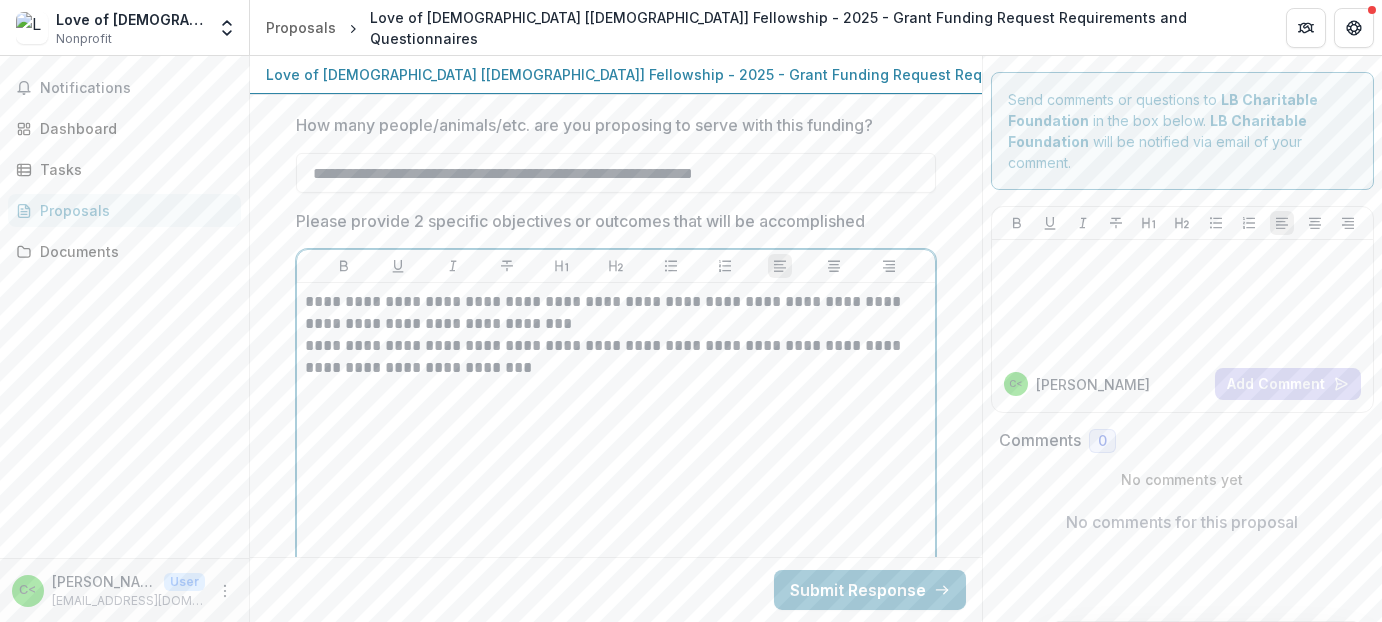 click on "**********" at bounding box center [616, 313] 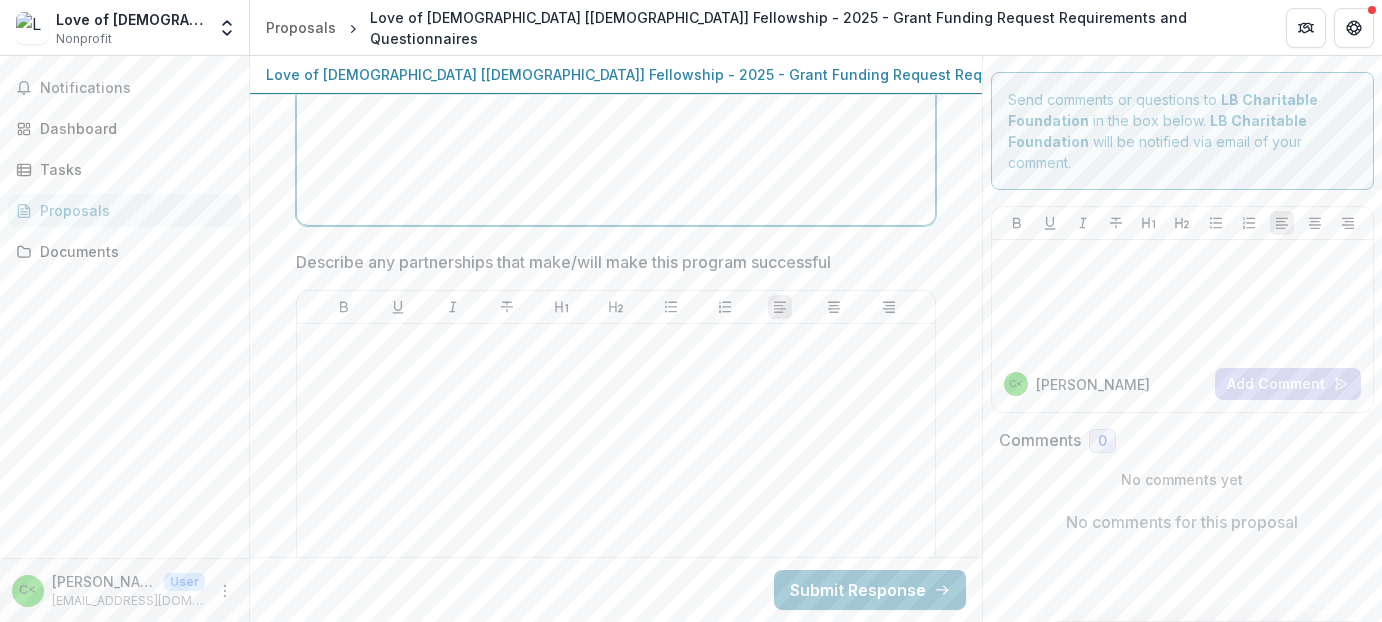 scroll, scrollTop: 4836, scrollLeft: 0, axis: vertical 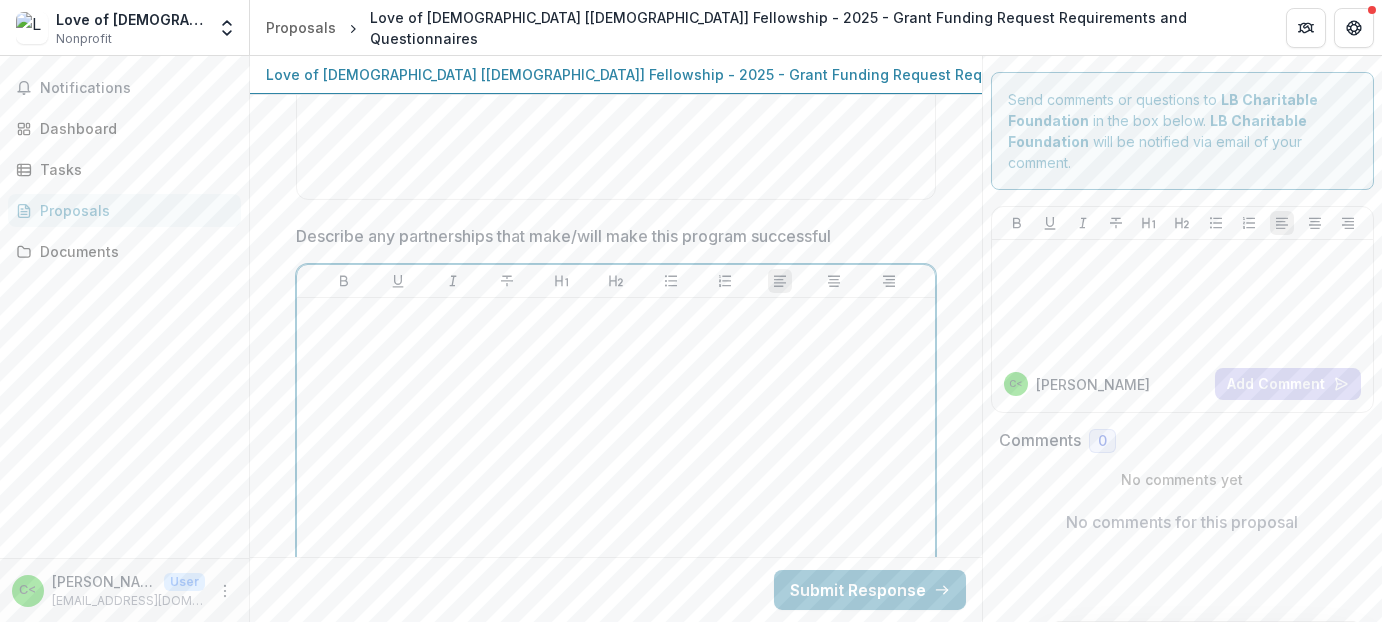 click at bounding box center [616, 317] 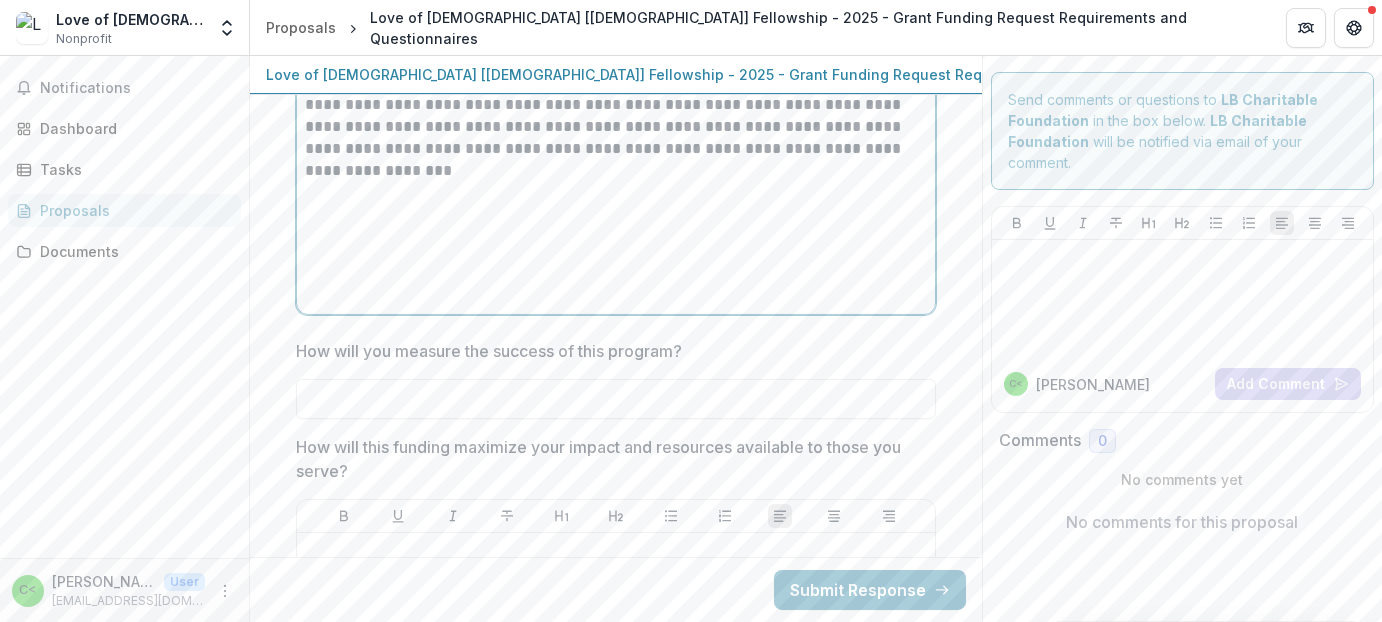 scroll, scrollTop: 5236, scrollLeft: 0, axis: vertical 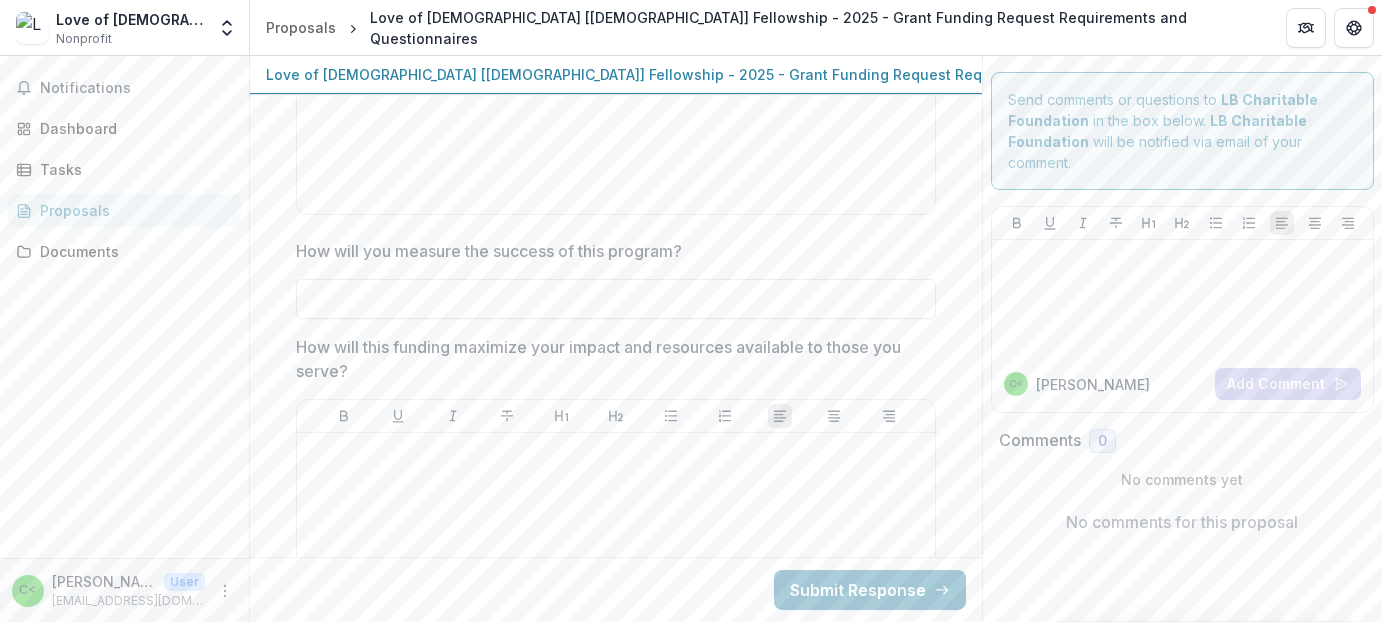 click on "How will you measure the success of this program?" at bounding box center (616, 299) 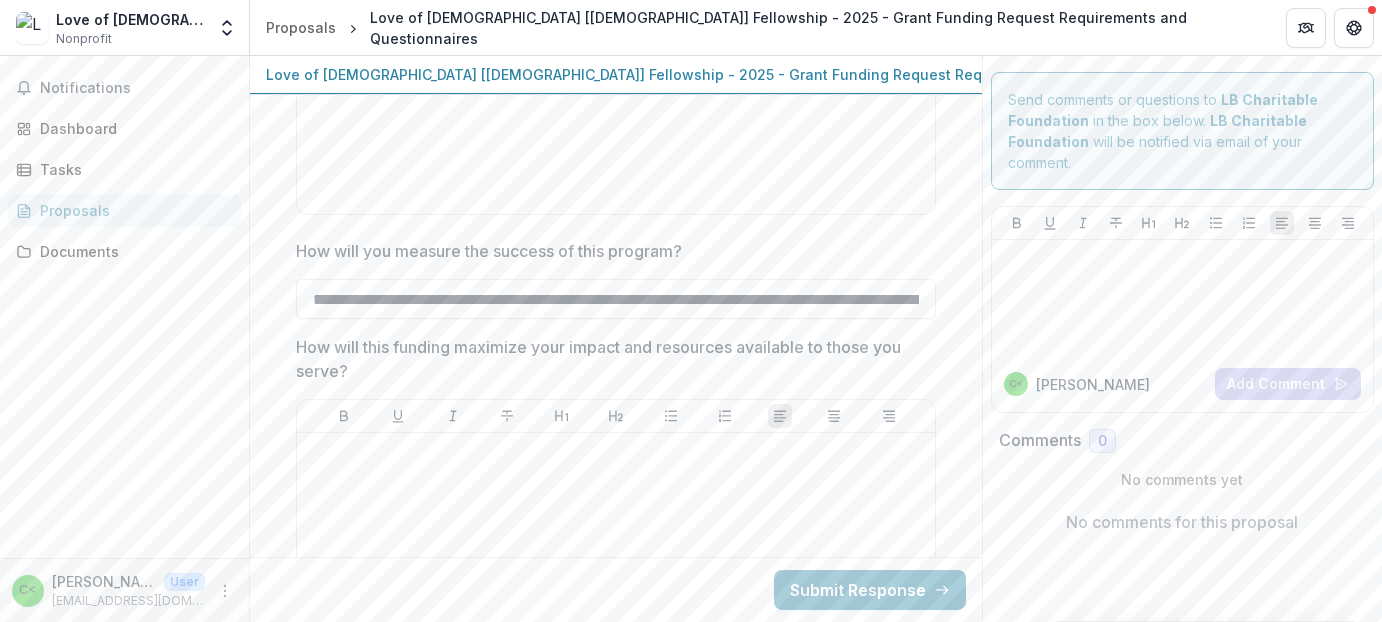 scroll, scrollTop: 0, scrollLeft: 6794, axis: horizontal 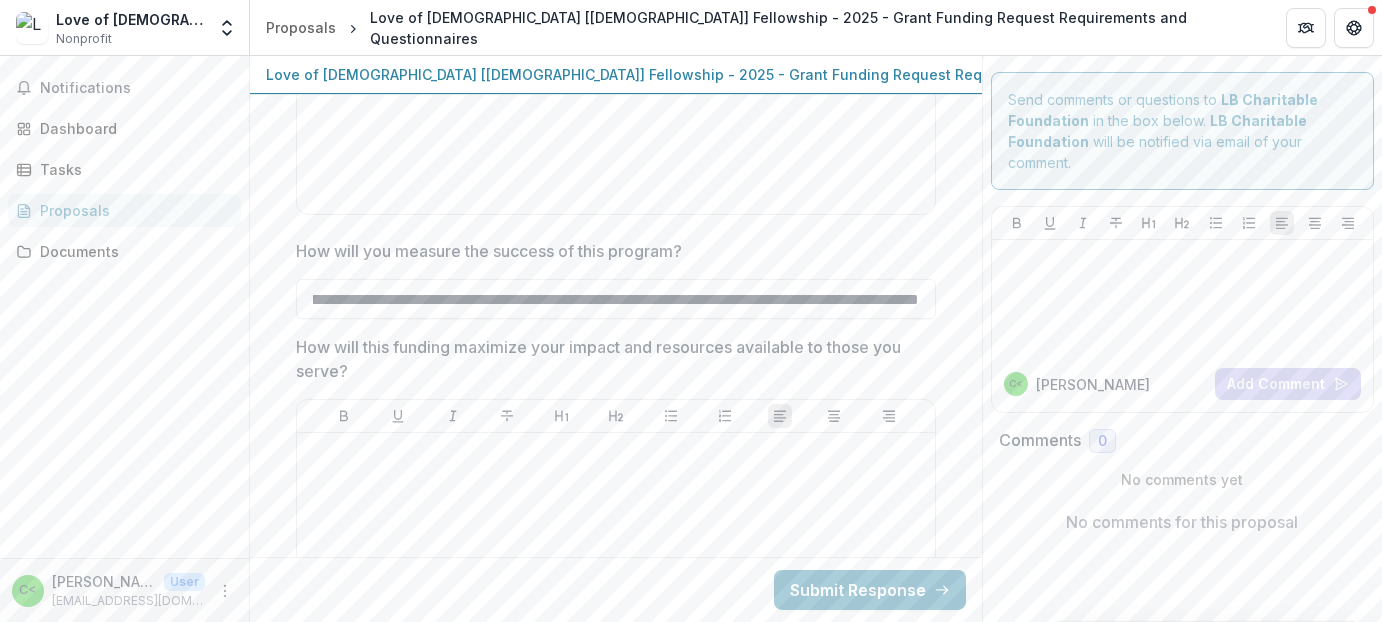 type on "**********" 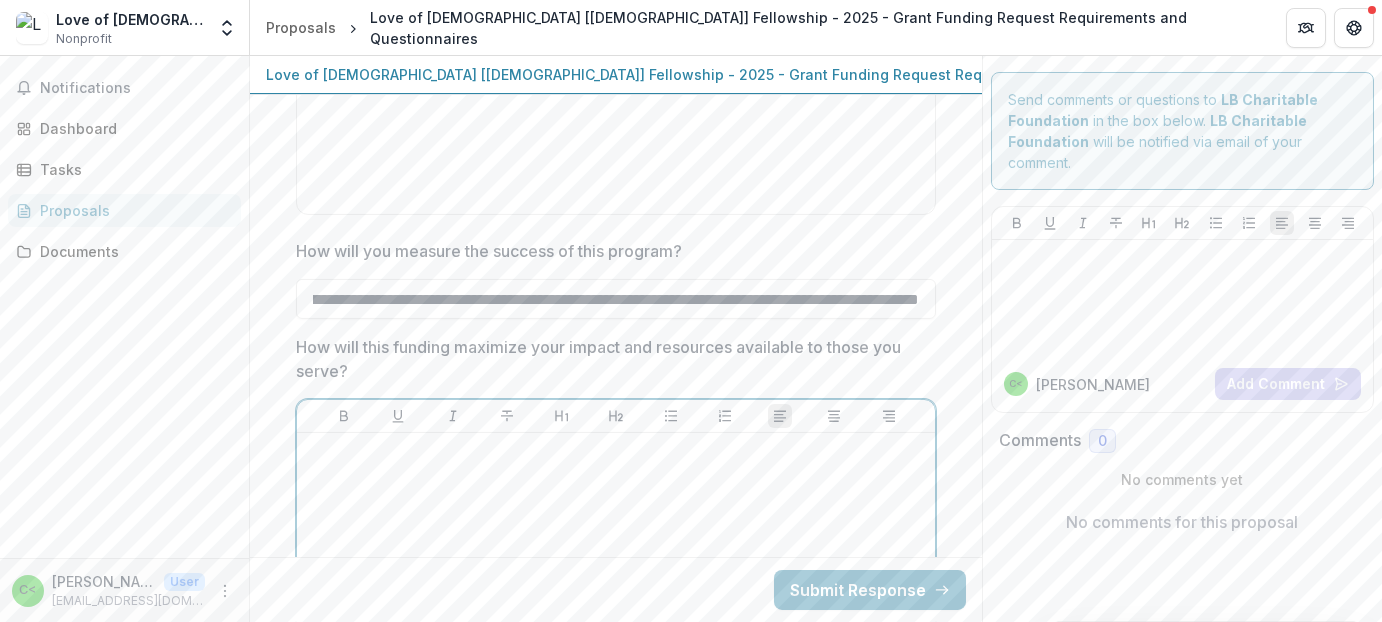 click at bounding box center (616, 591) 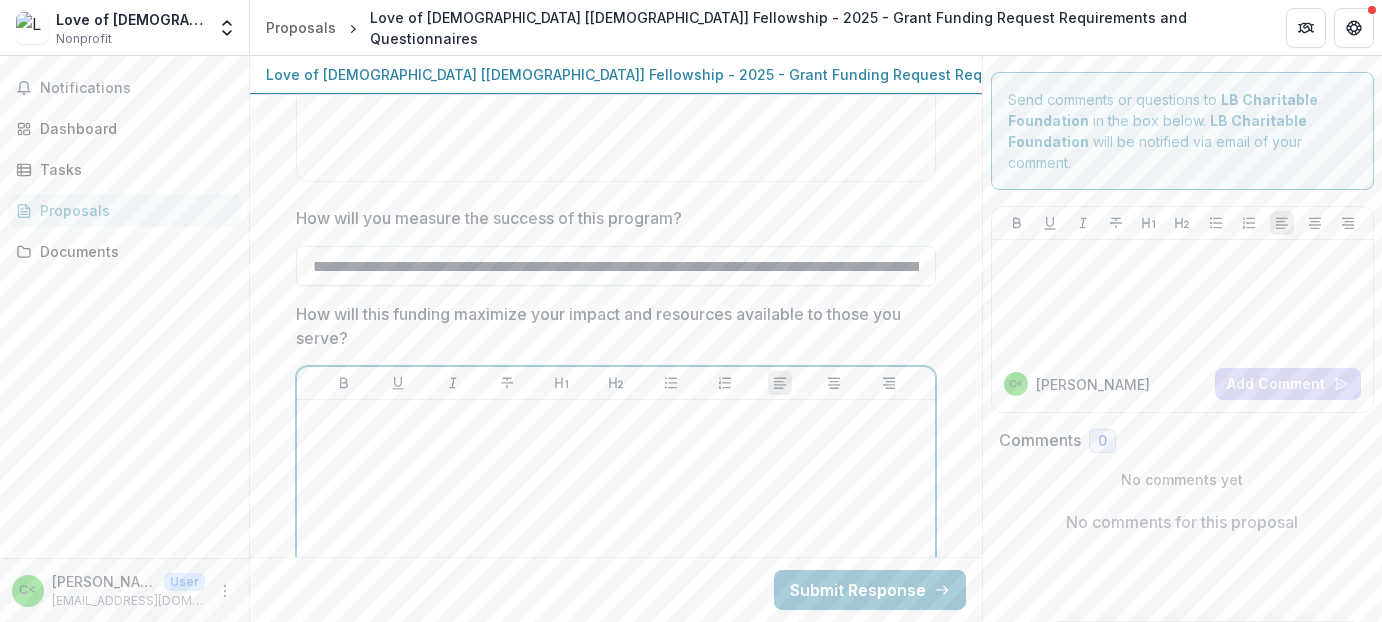 scroll, scrollTop: 5236, scrollLeft: 0, axis: vertical 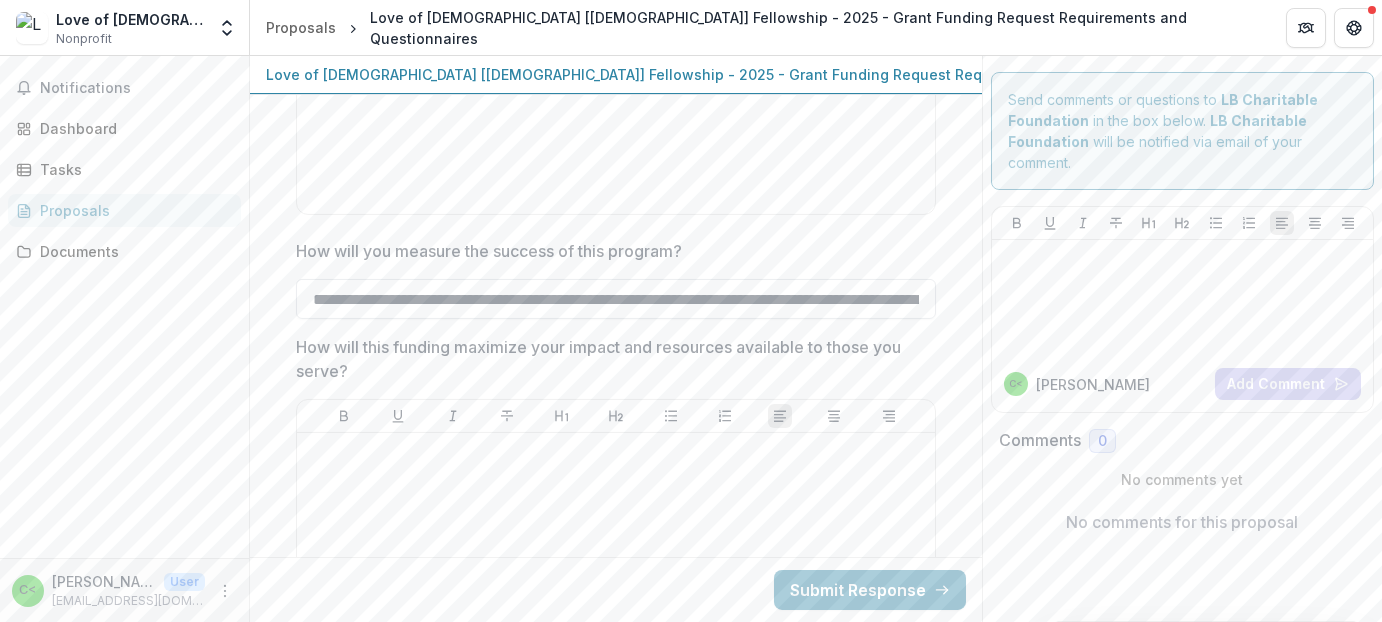 click on "**********" at bounding box center (616, 299) 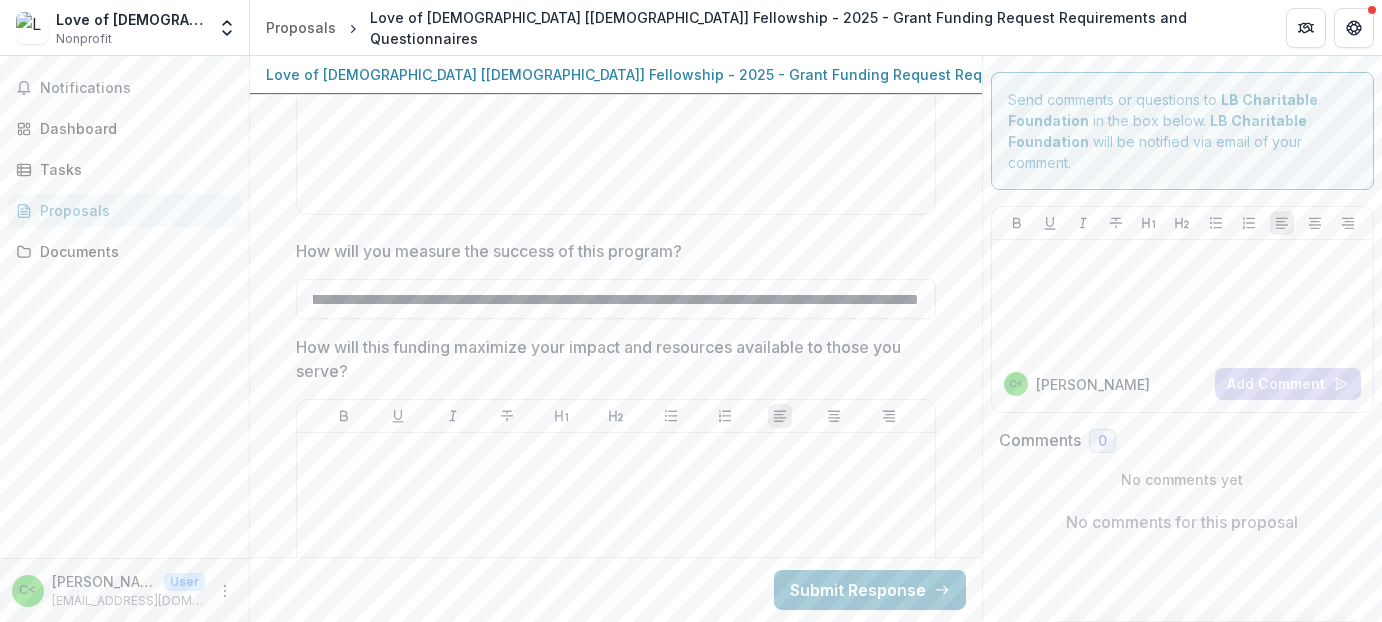 scroll, scrollTop: 0, scrollLeft: 0, axis: both 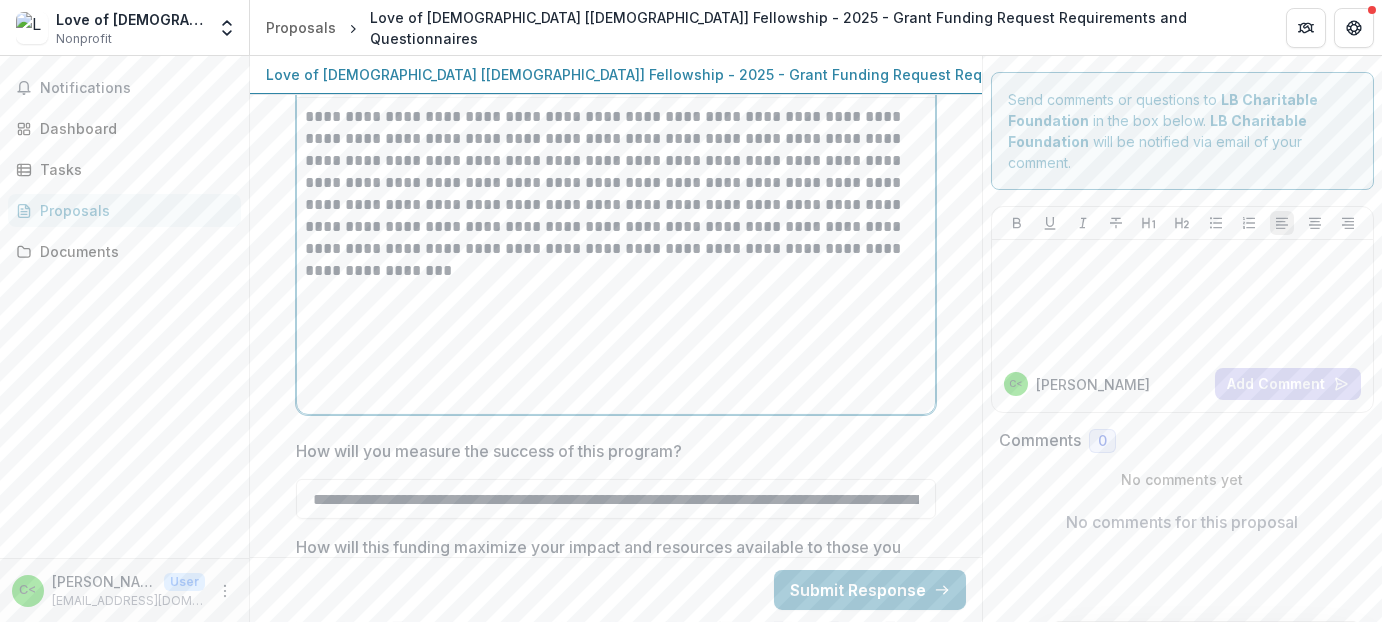click on "**********" at bounding box center [616, 256] 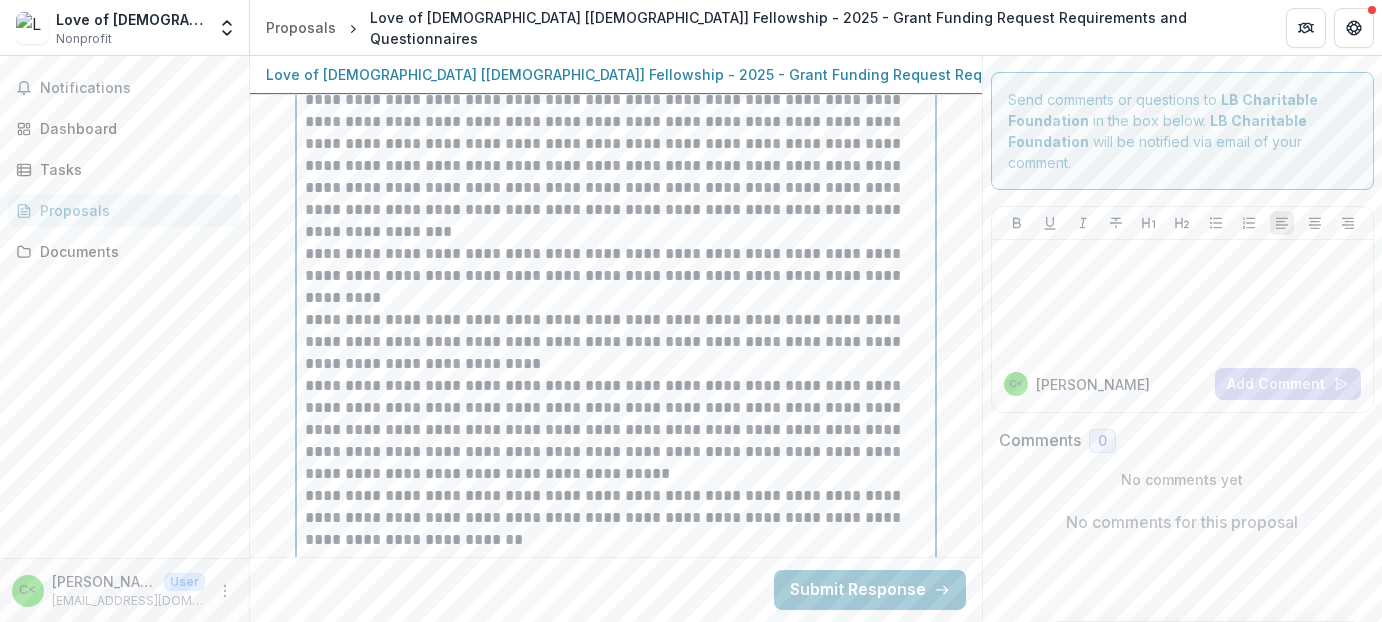 scroll, scrollTop: 5054, scrollLeft: 0, axis: vertical 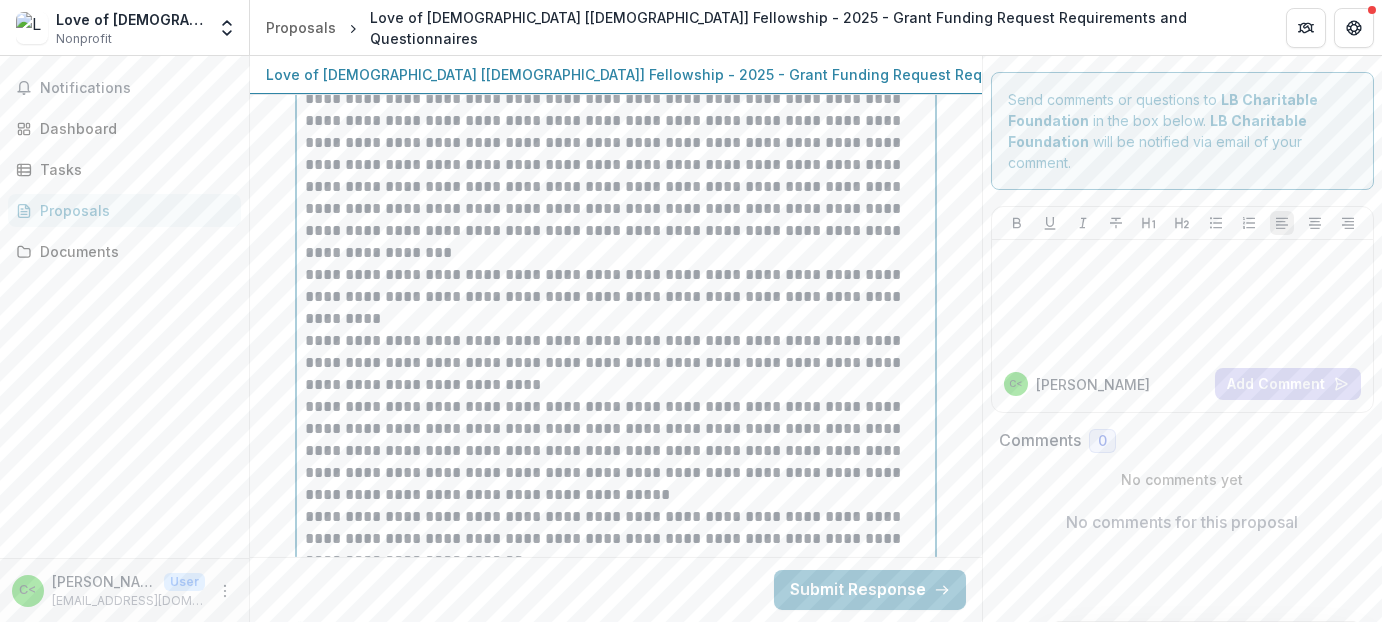 click on "**********" at bounding box center [616, 297] 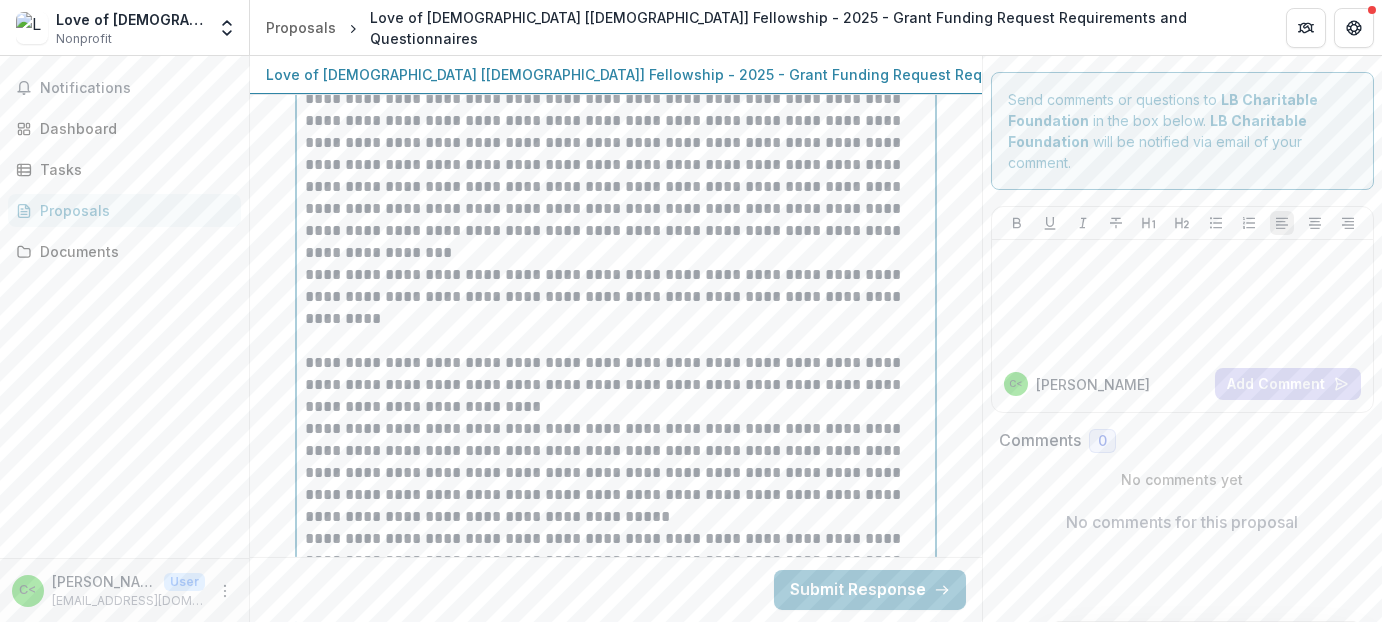 click on "**********" at bounding box center [616, 385] 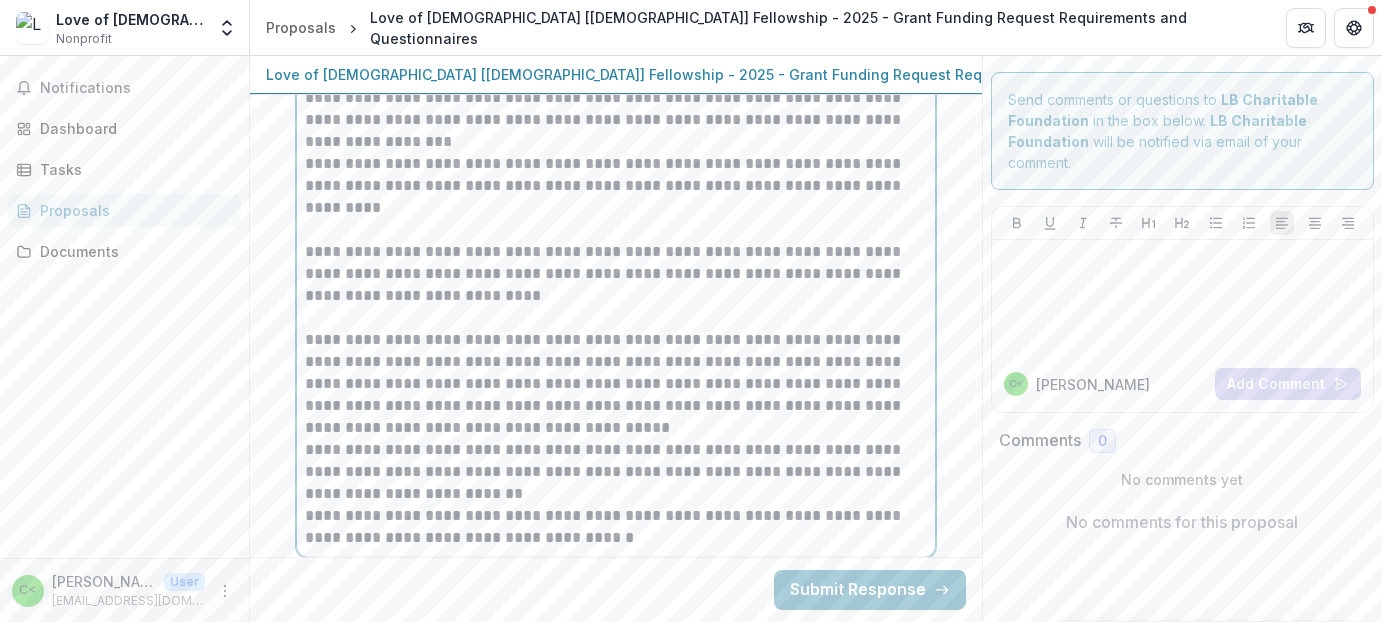 scroll, scrollTop: 5254, scrollLeft: 0, axis: vertical 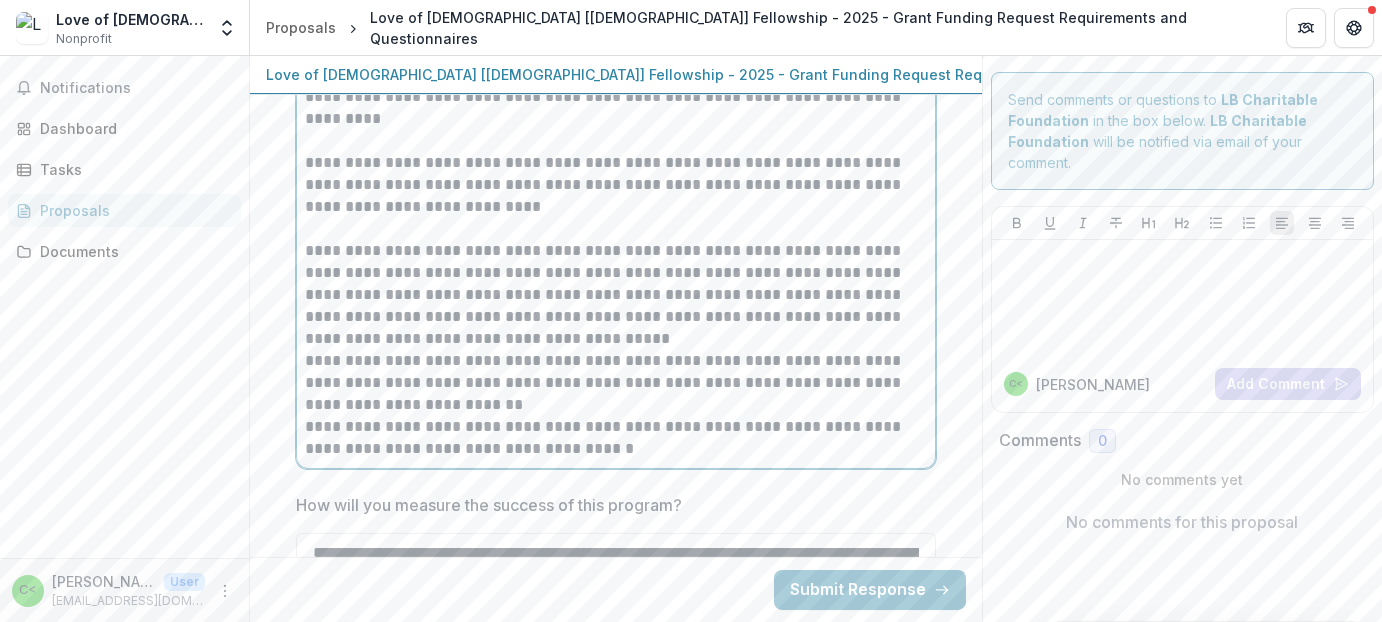 click on "**********" at bounding box center [616, 295] 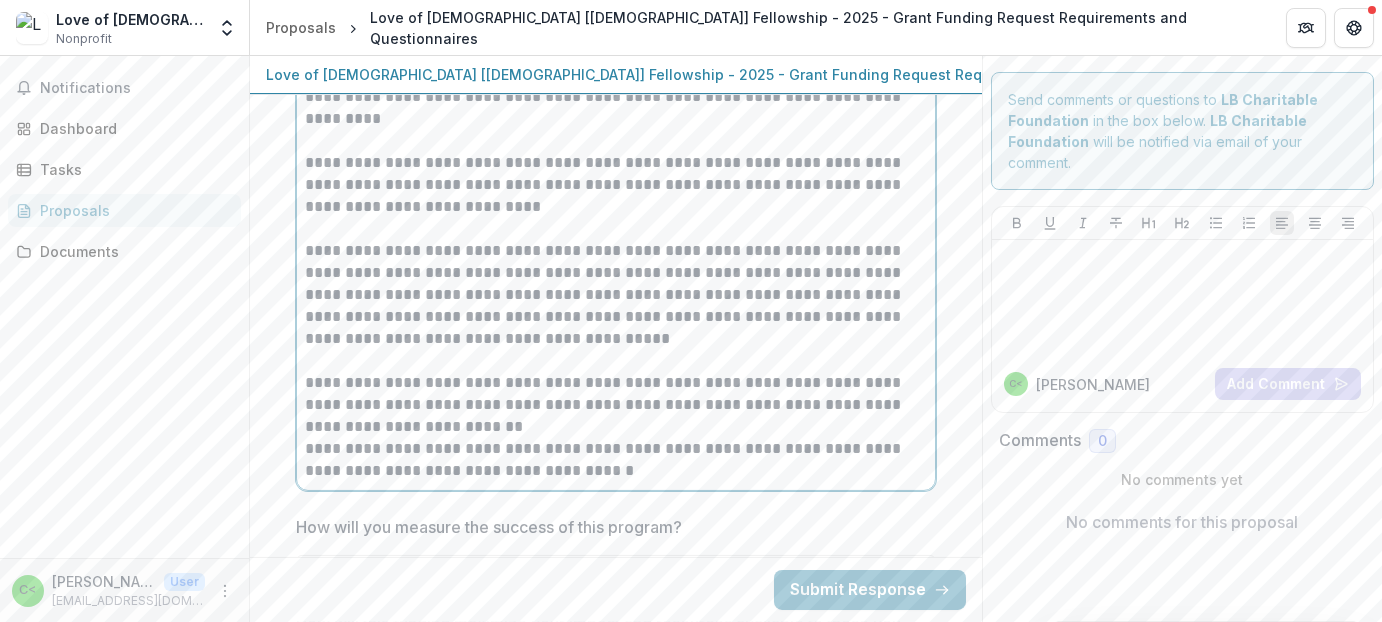 click on "**********" at bounding box center [616, 405] 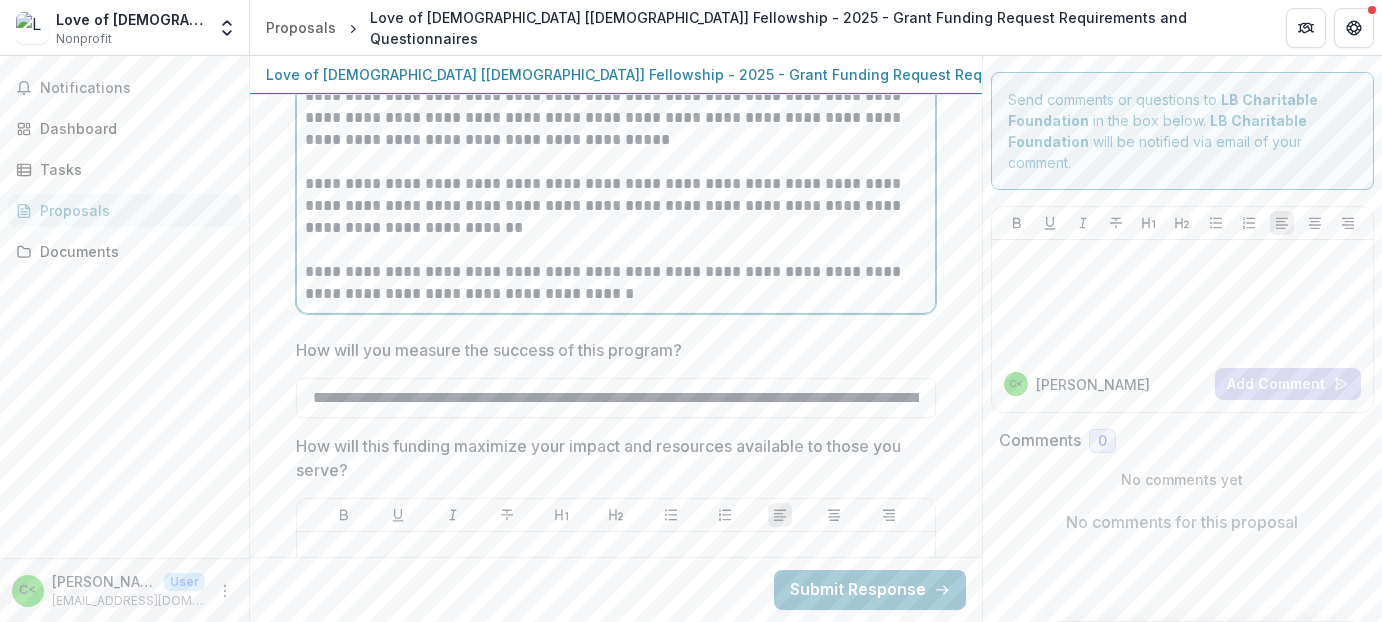 scroll, scrollTop: 5454, scrollLeft: 0, axis: vertical 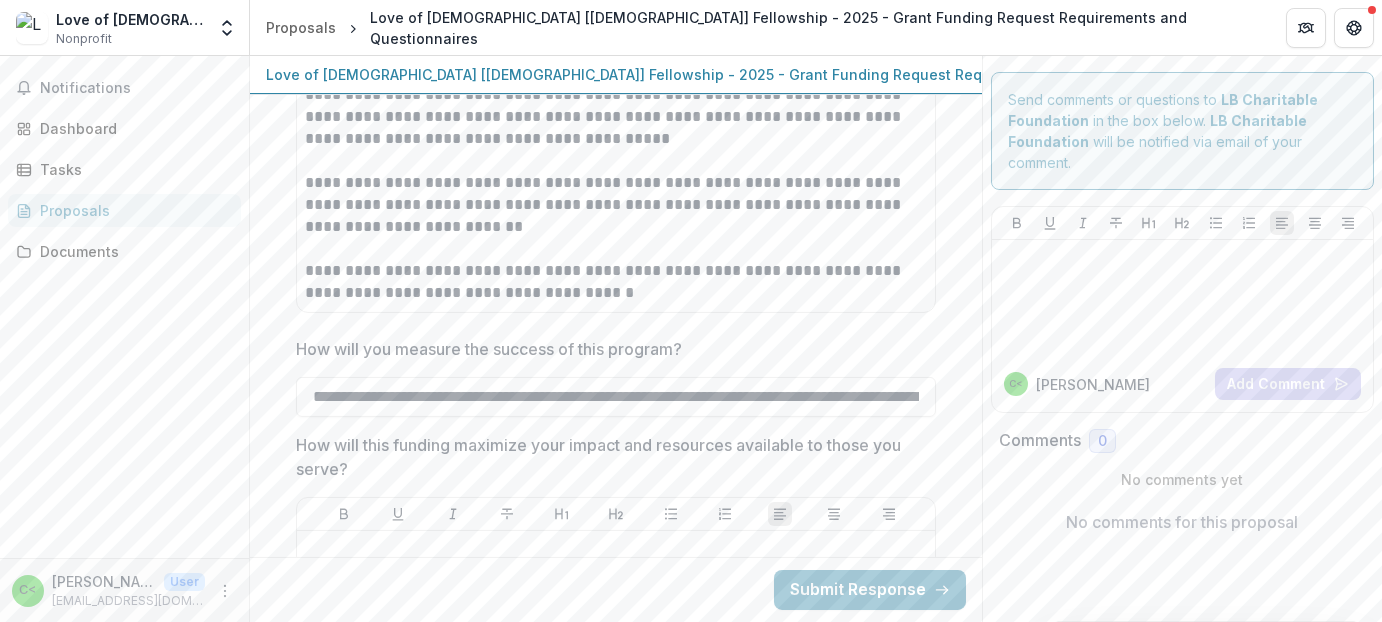 click on "How will you measure the success of this program?" at bounding box center (610, 349) 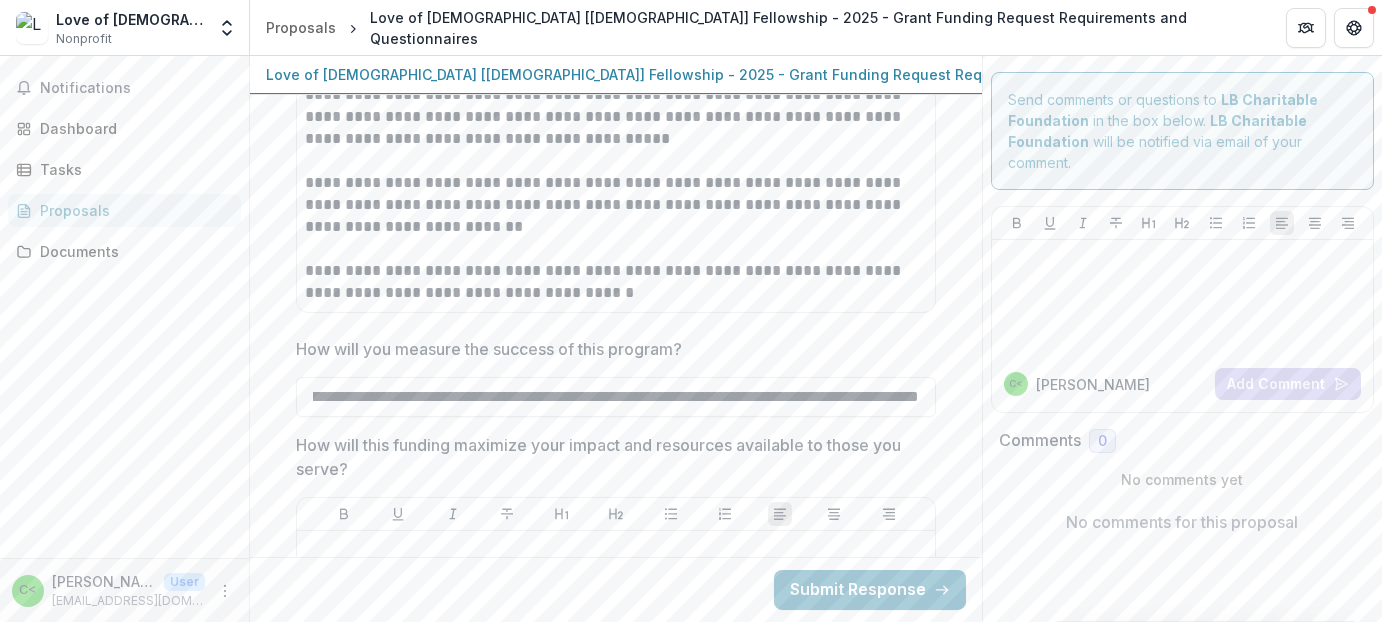 scroll, scrollTop: 0, scrollLeft: 0, axis: both 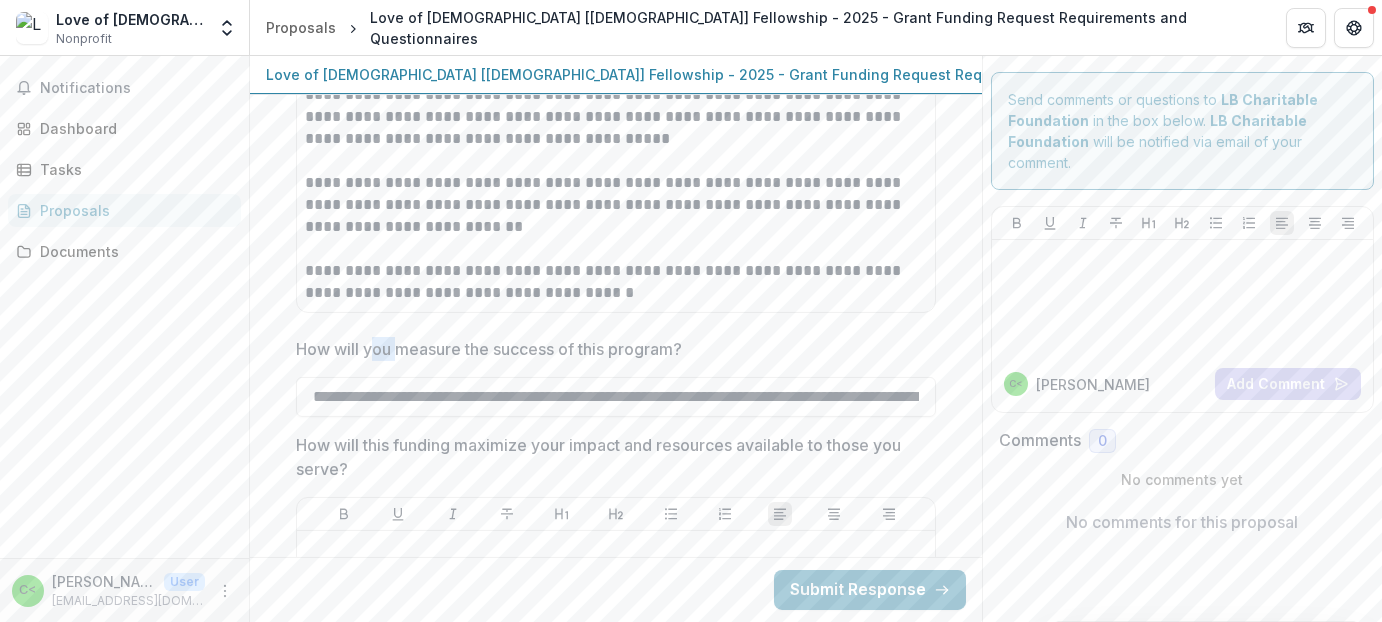 drag, startPoint x: 369, startPoint y: 350, endPoint x: 397, endPoint y: 342, distance: 29.12044 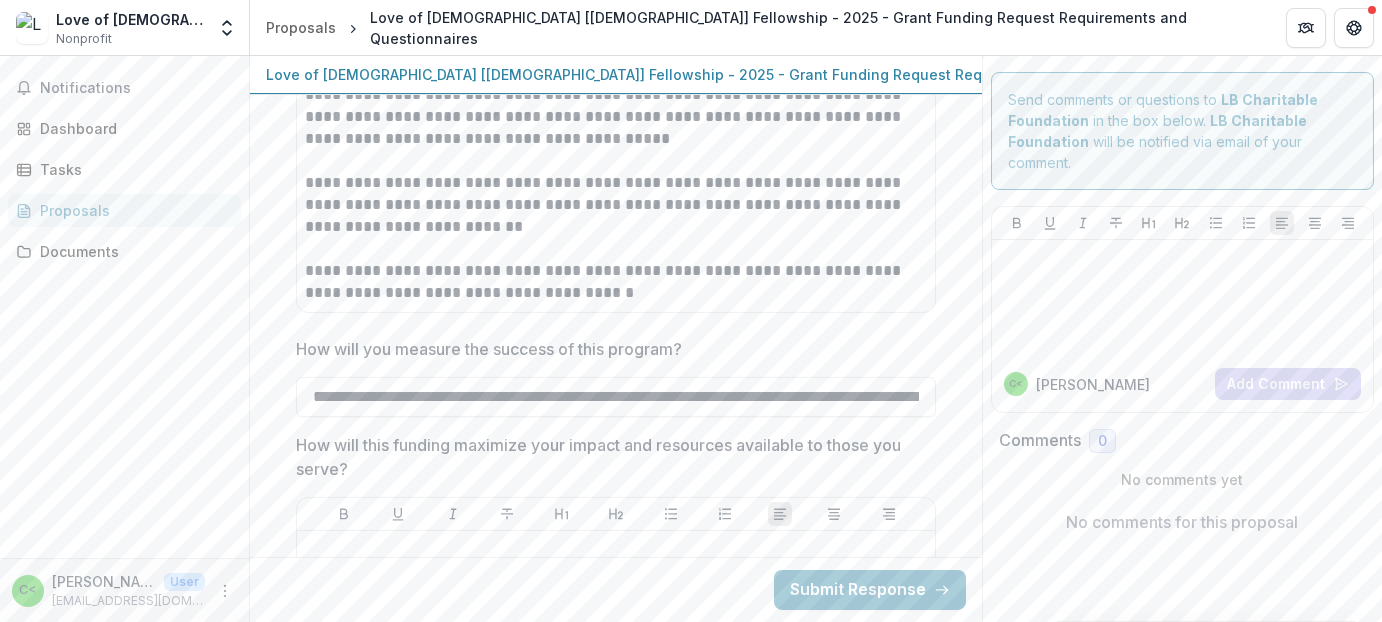 scroll, scrollTop: 0, scrollLeft: 6794, axis: horizontal 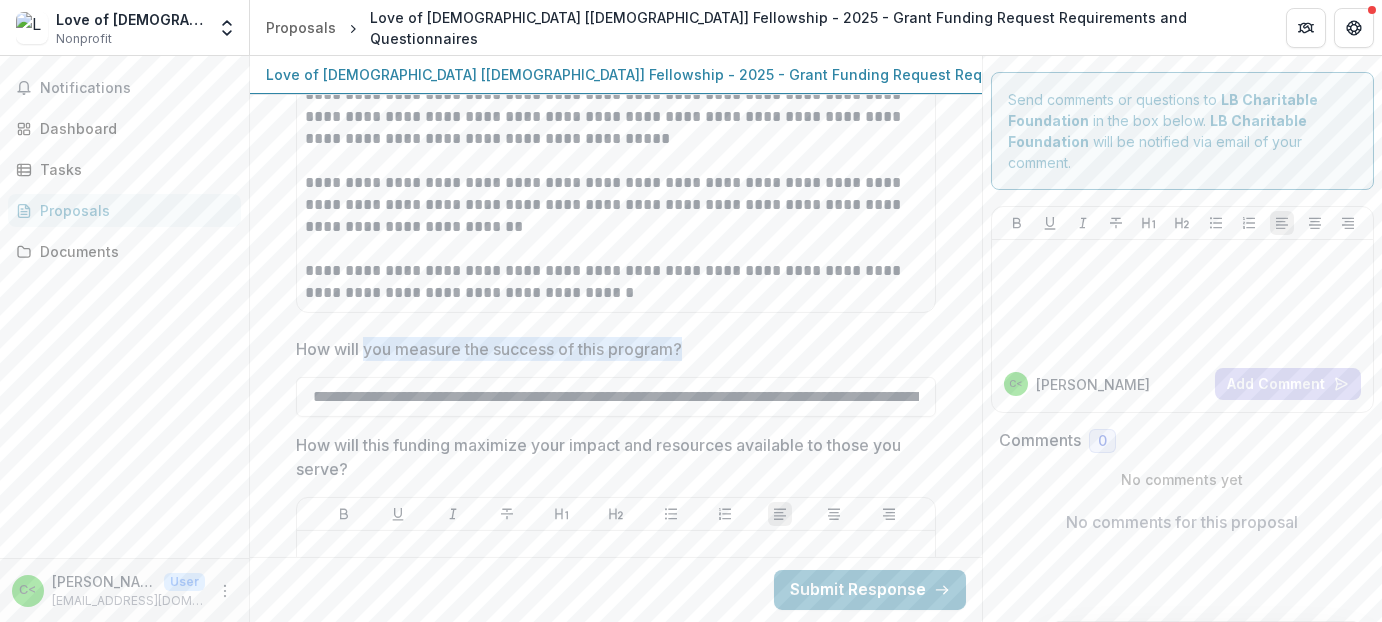drag, startPoint x: 362, startPoint y: 349, endPoint x: 684, endPoint y: 355, distance: 322.0559 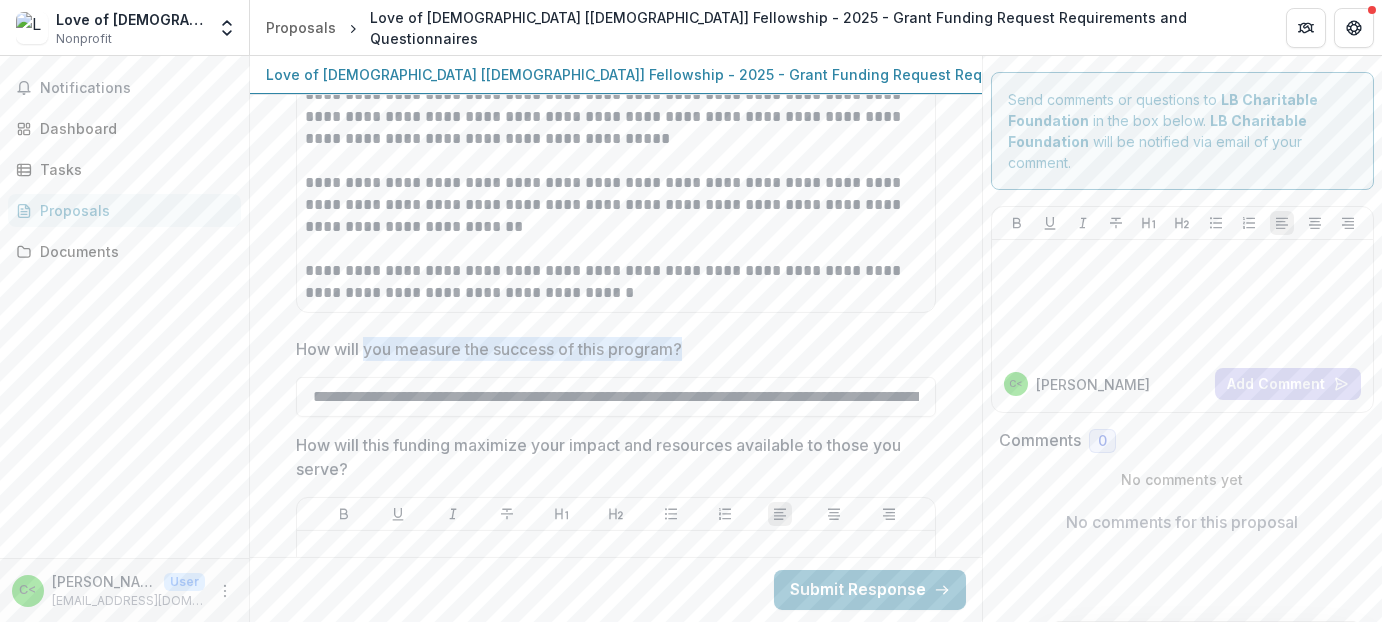copy on "you measure the success of this program?" 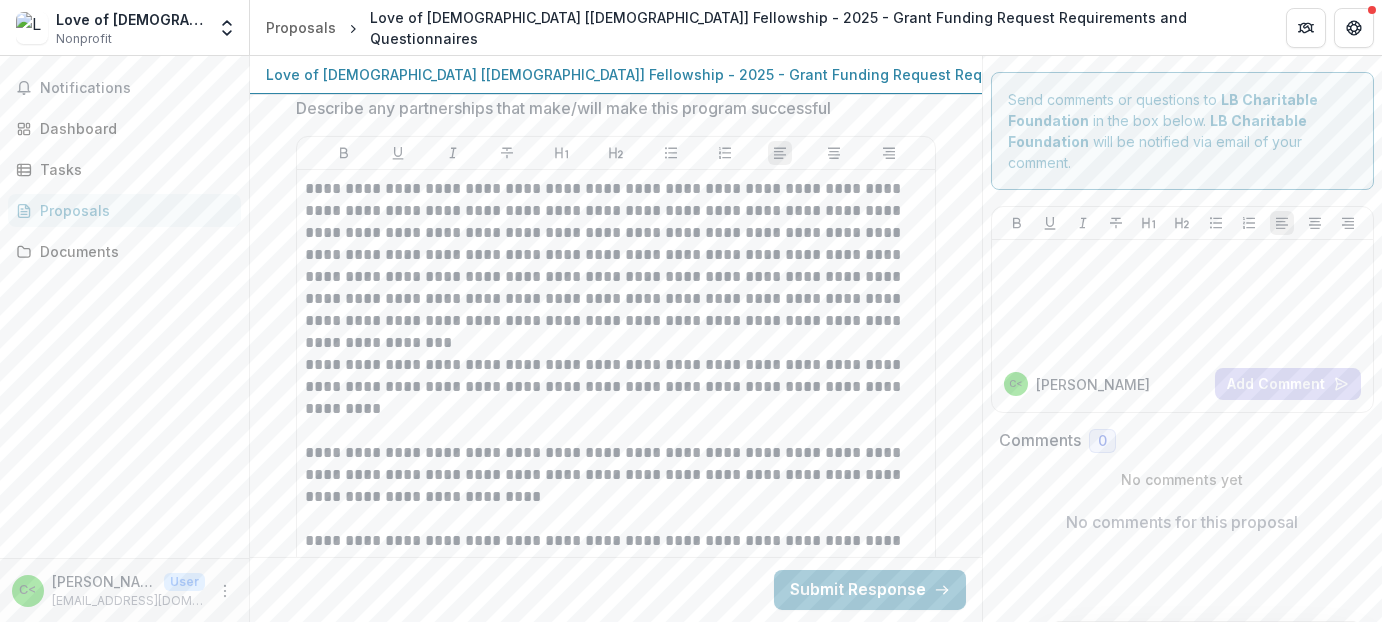 scroll, scrollTop: 4954, scrollLeft: 0, axis: vertical 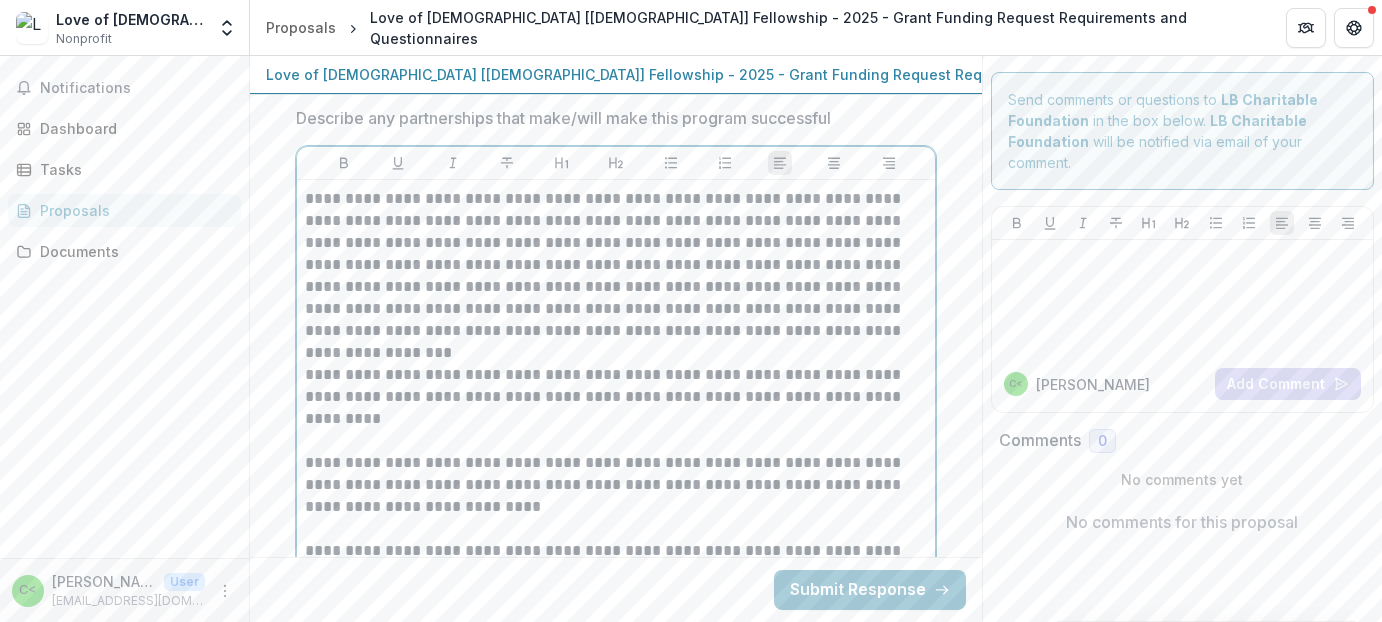 click on "**********" at bounding box center (616, 496) 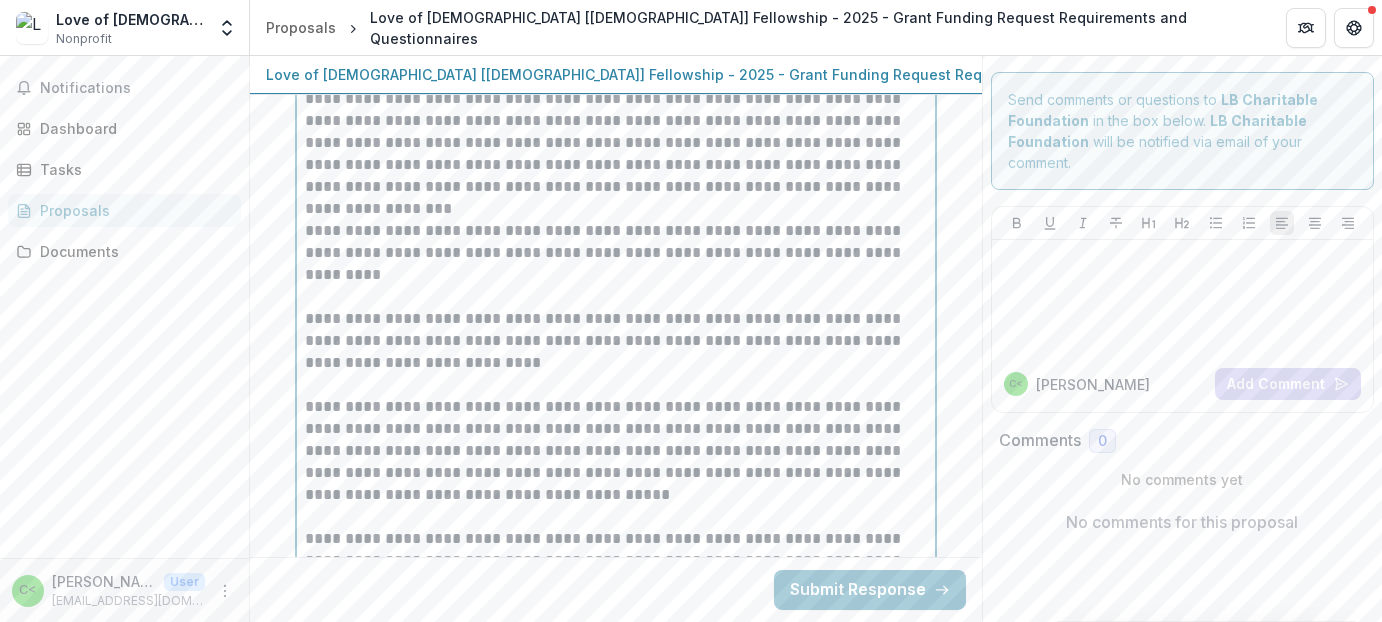 click on "**********" at bounding box center [616, 253] 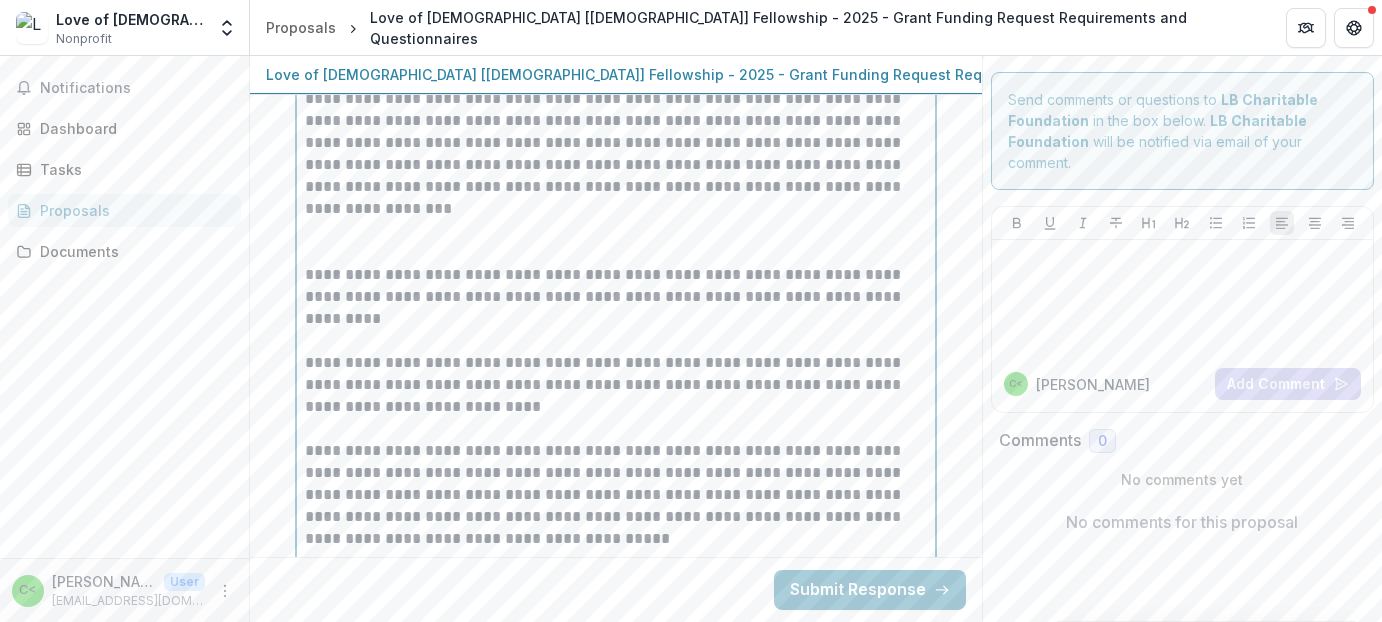 click at bounding box center (616, 231) 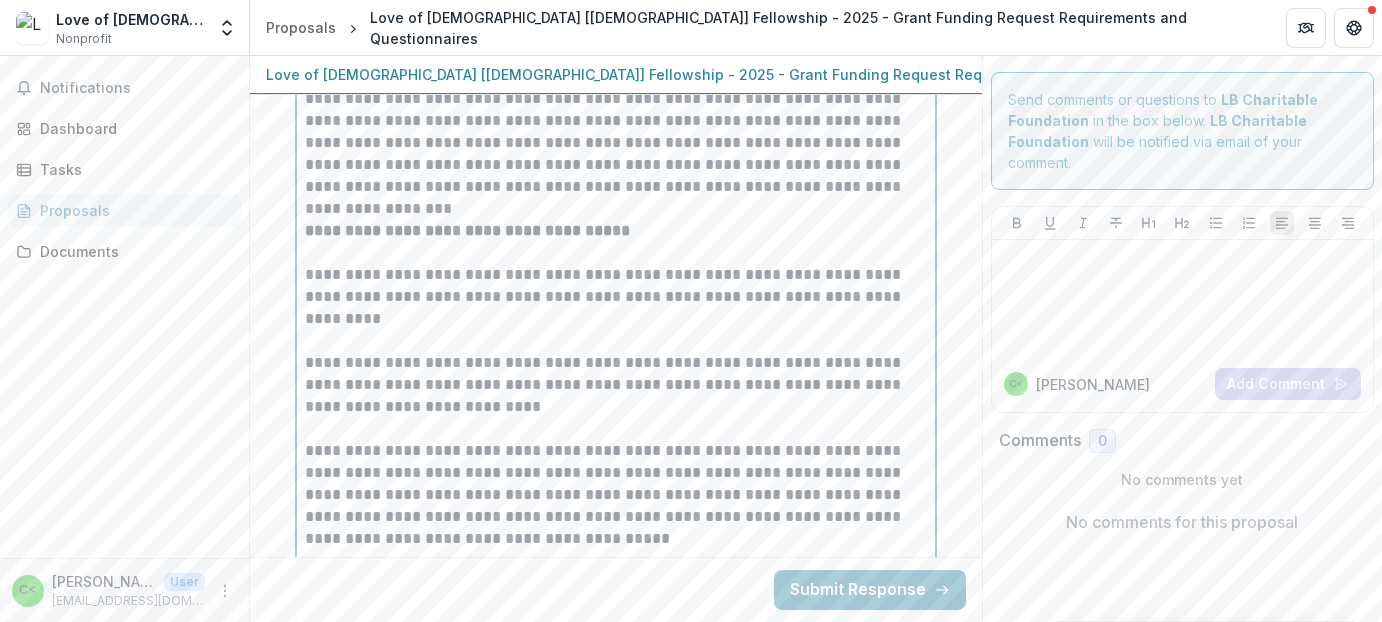 click on "**********" at bounding box center (467, 230) 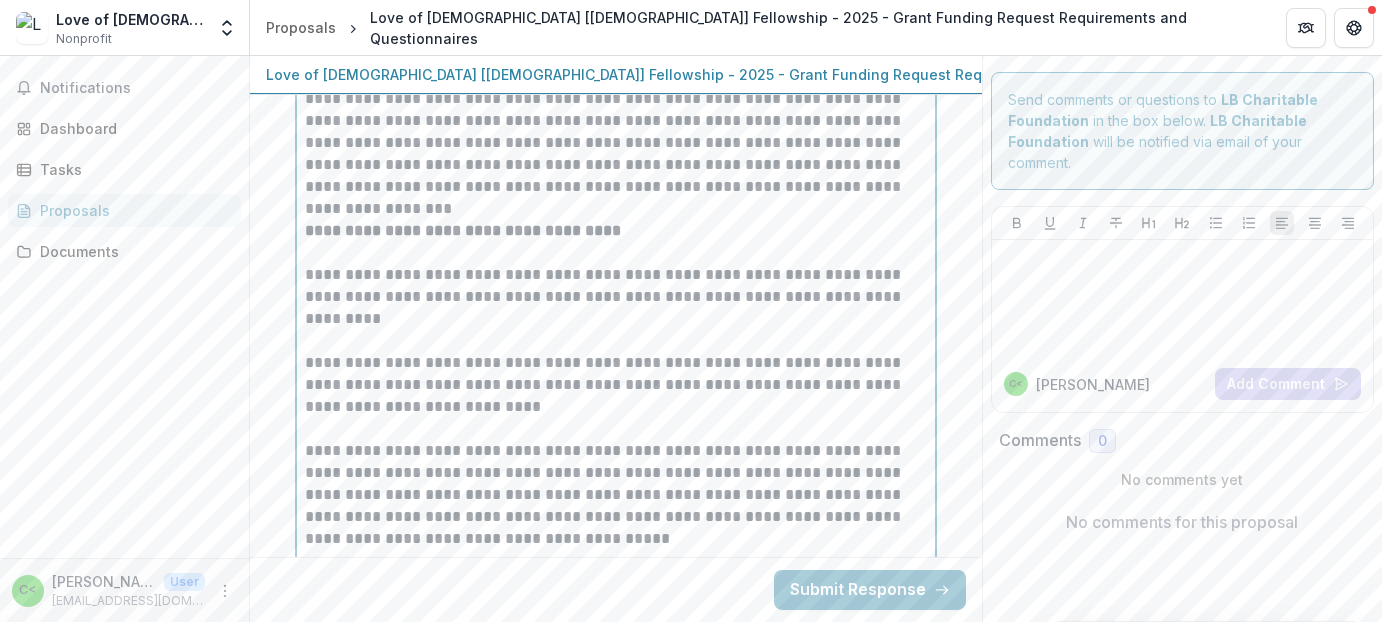 click on "**********" at bounding box center (616, 231) 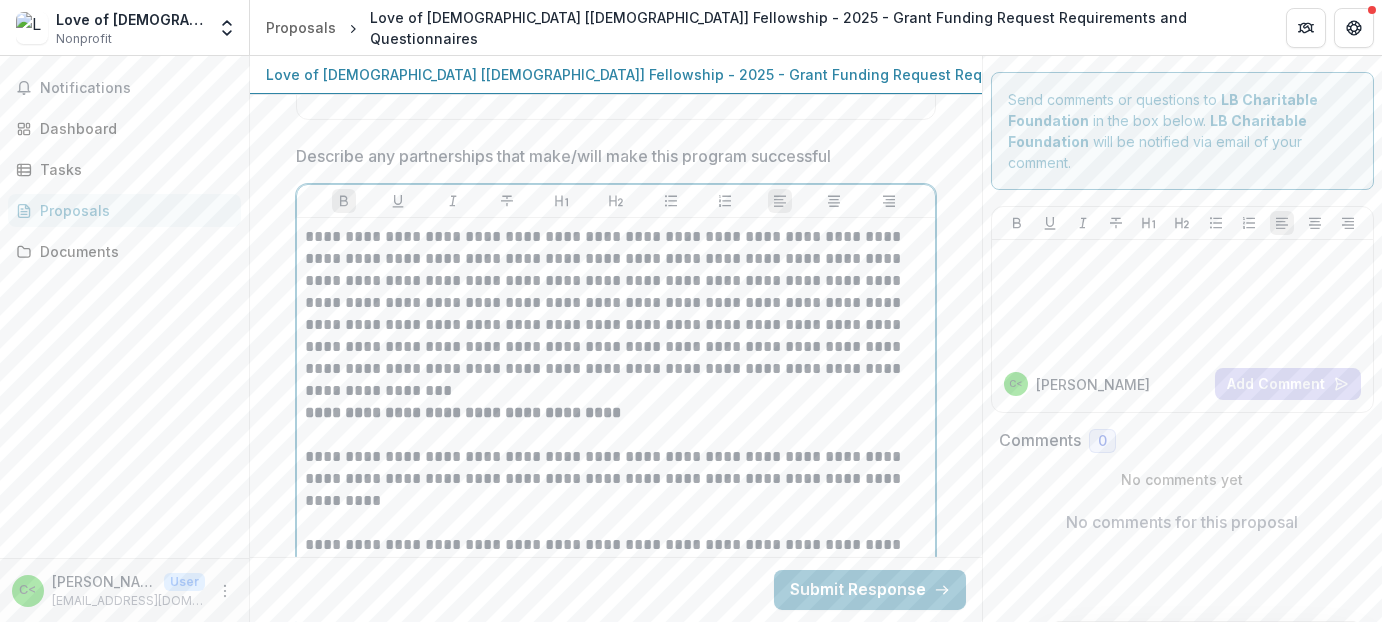 scroll, scrollTop: 4898, scrollLeft: 0, axis: vertical 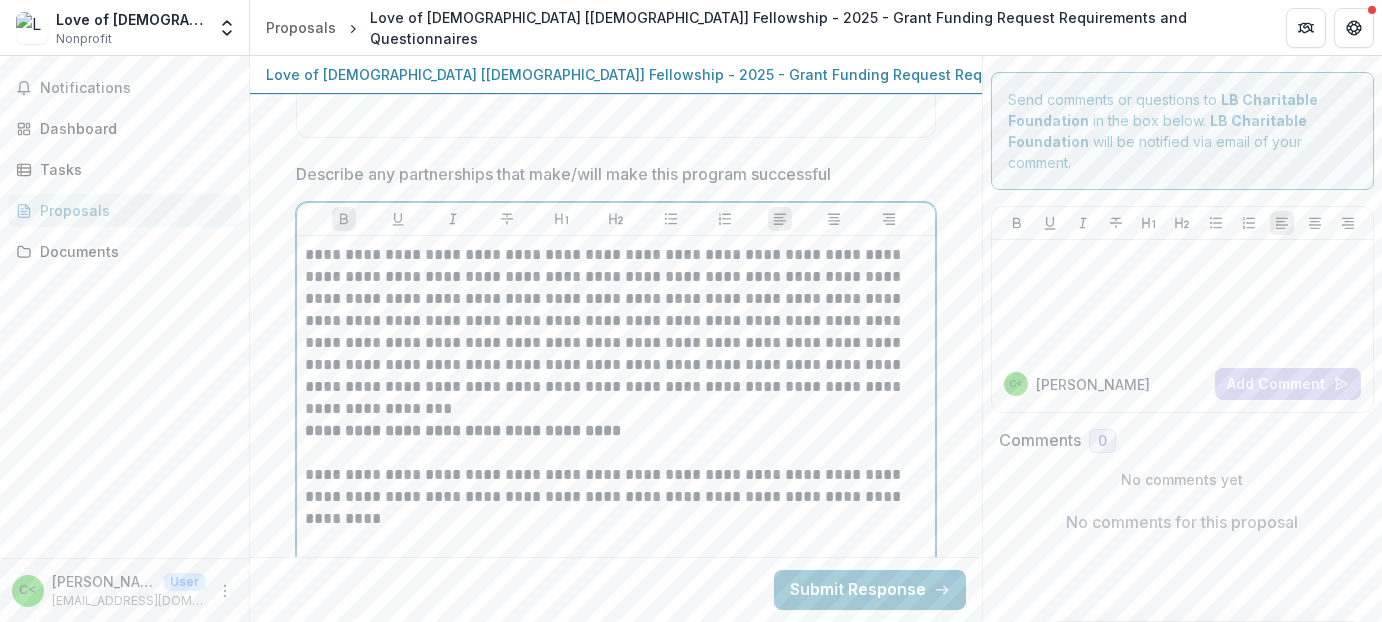 drag, startPoint x: 779, startPoint y: 223, endPoint x: 800, endPoint y: 425, distance: 203.08865 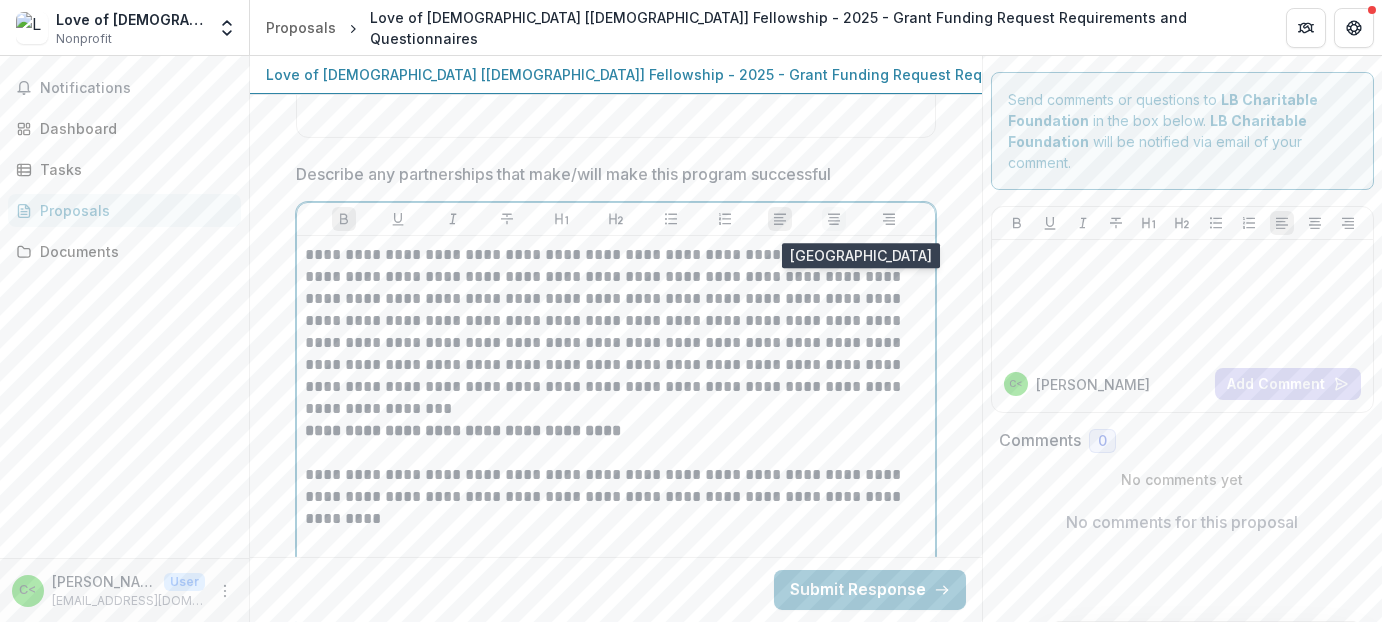 click 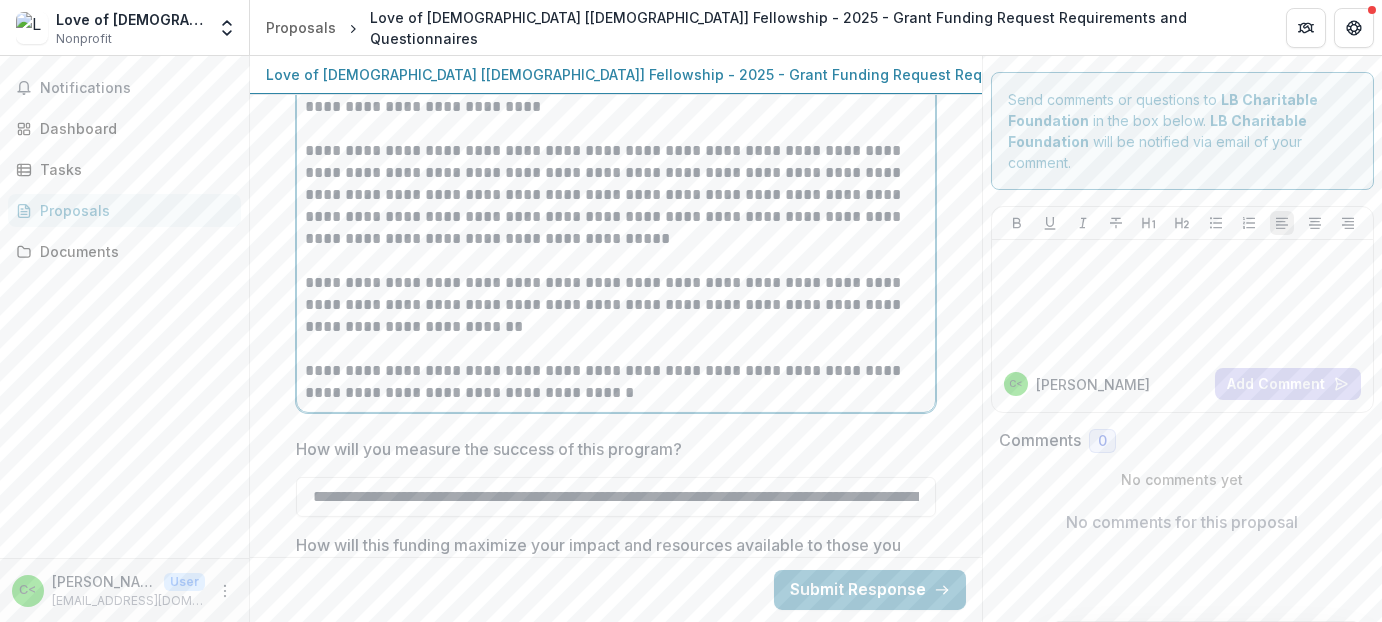 scroll, scrollTop: 5498, scrollLeft: 0, axis: vertical 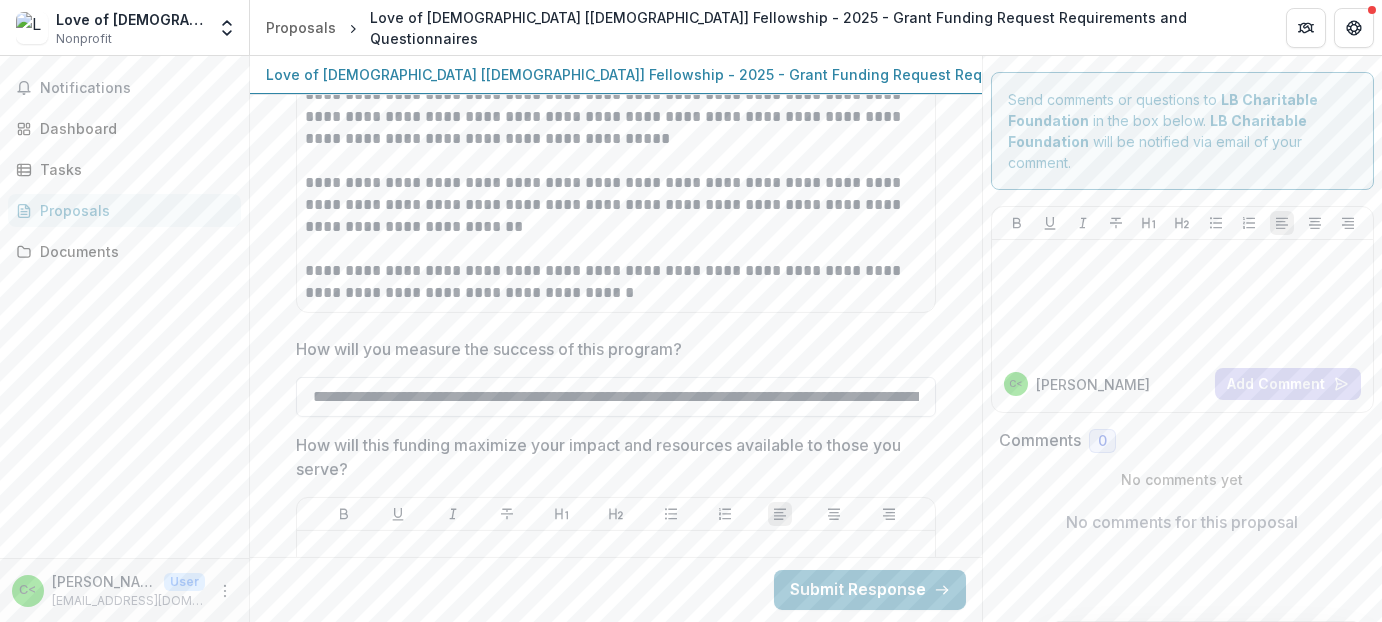 click on "**********" at bounding box center (616, 397) 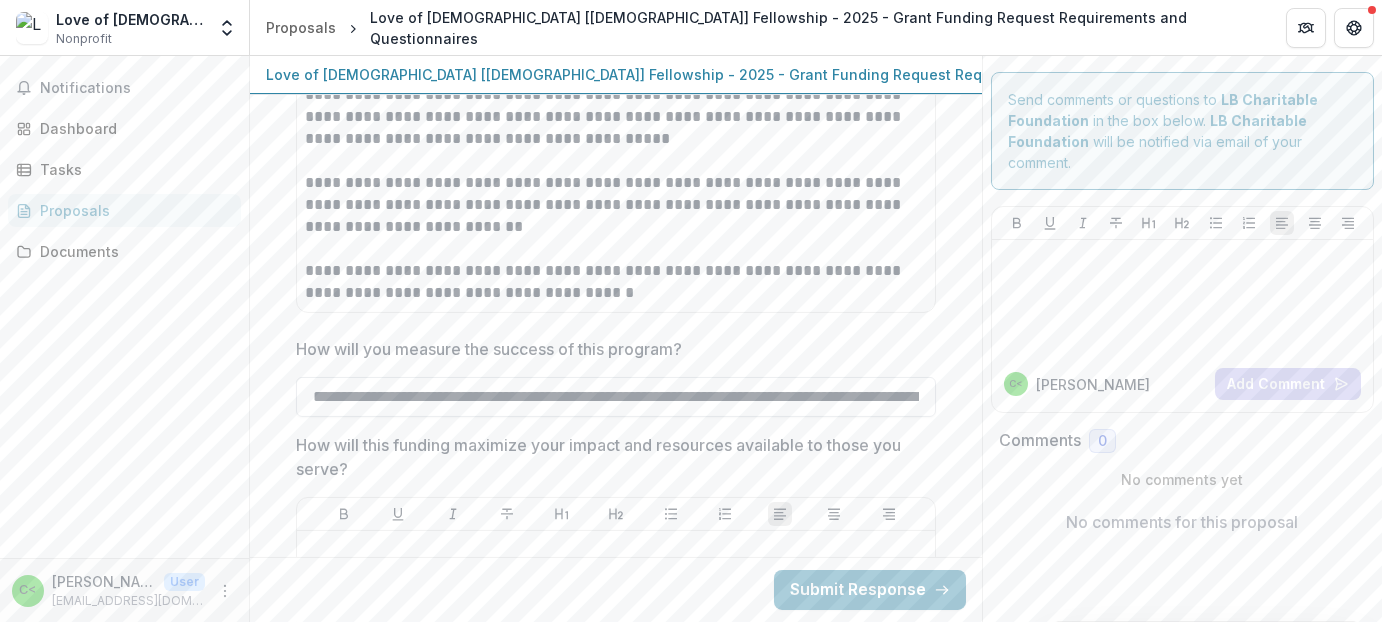 click on "**********" at bounding box center (616, 397) 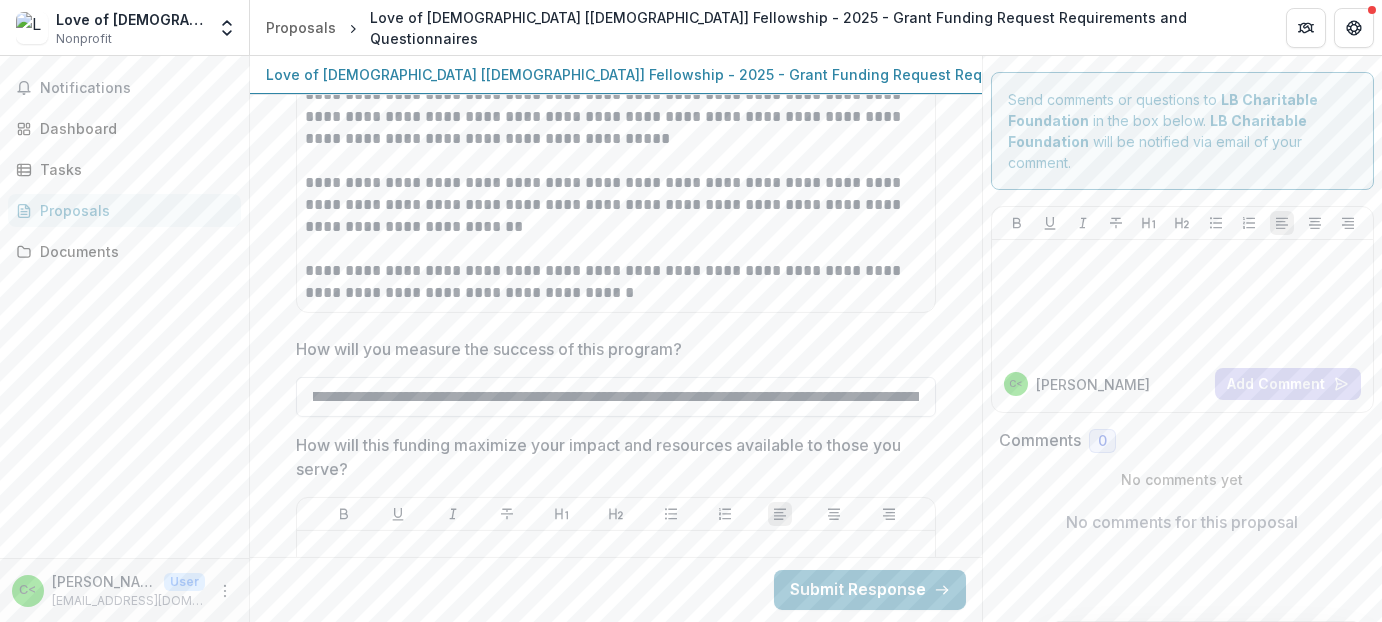 scroll, scrollTop: 0, scrollLeft: 0, axis: both 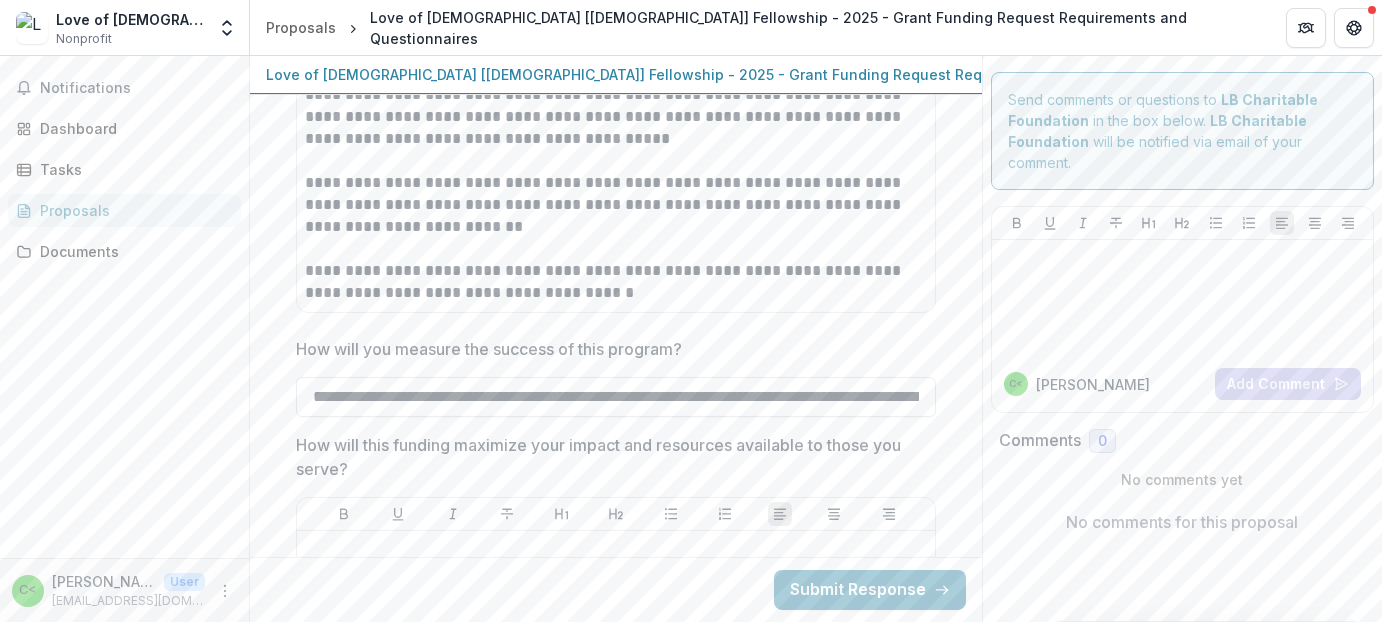 click on "**********" at bounding box center [616, 397] 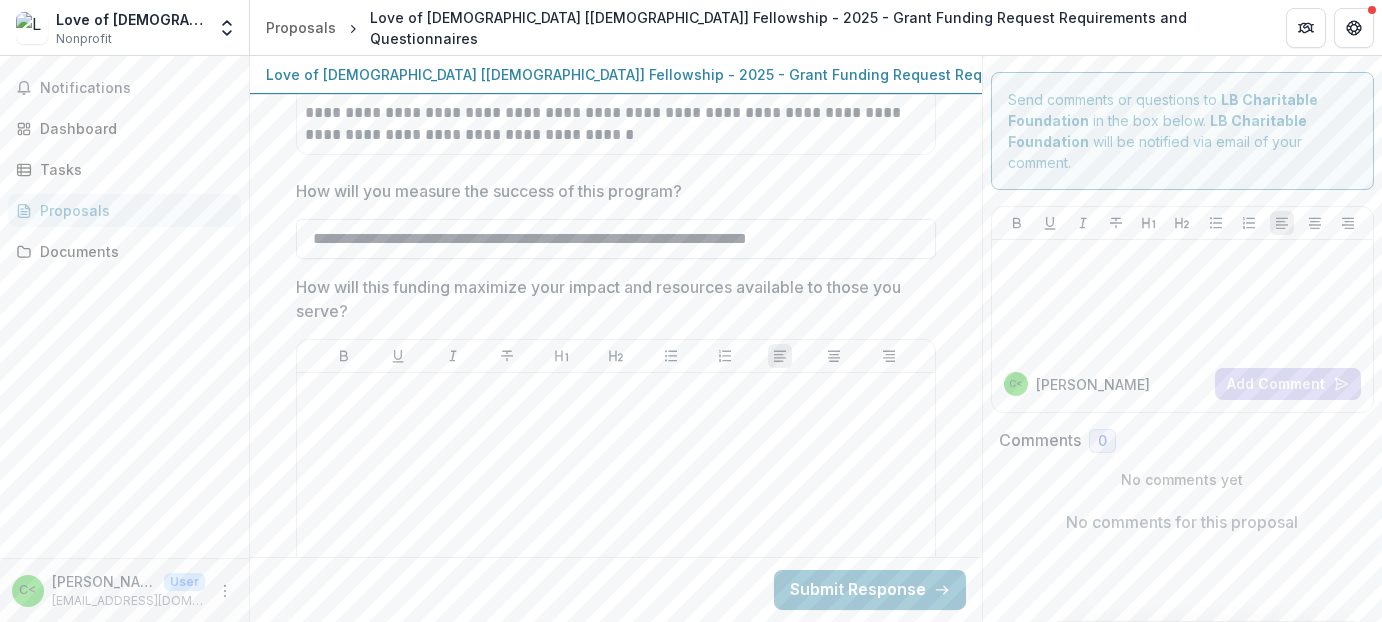 scroll, scrollTop: 5698, scrollLeft: 0, axis: vertical 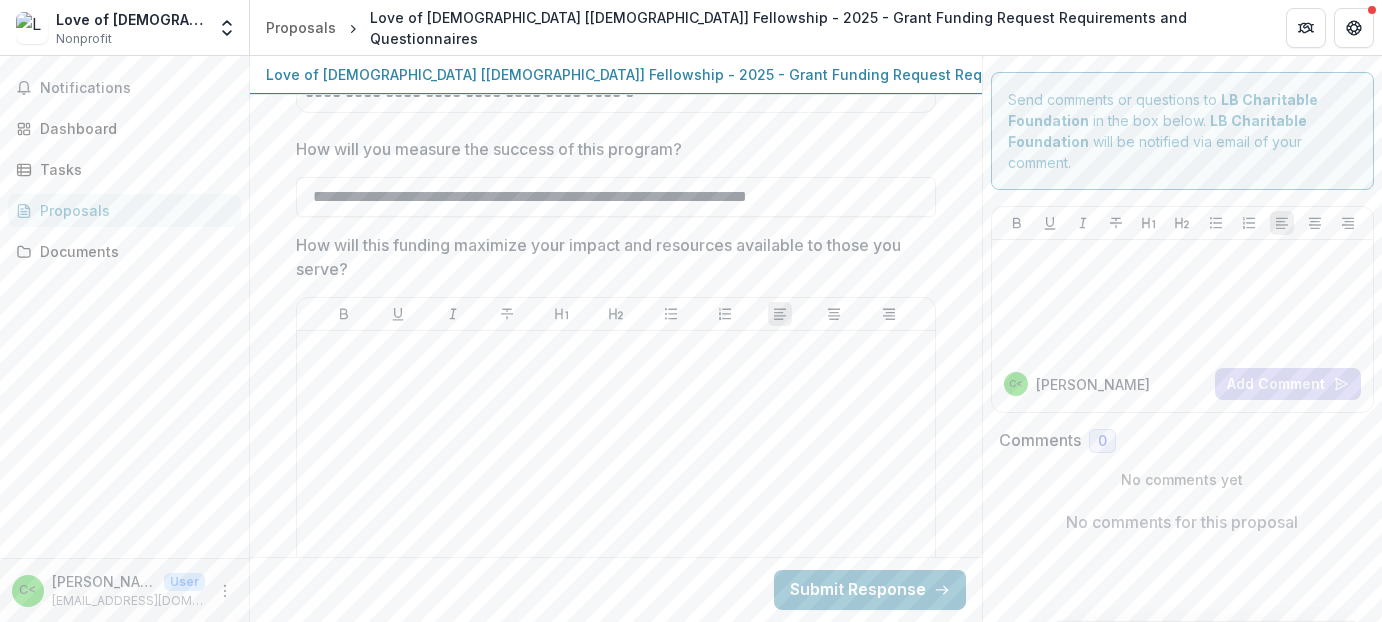 type on "**********" 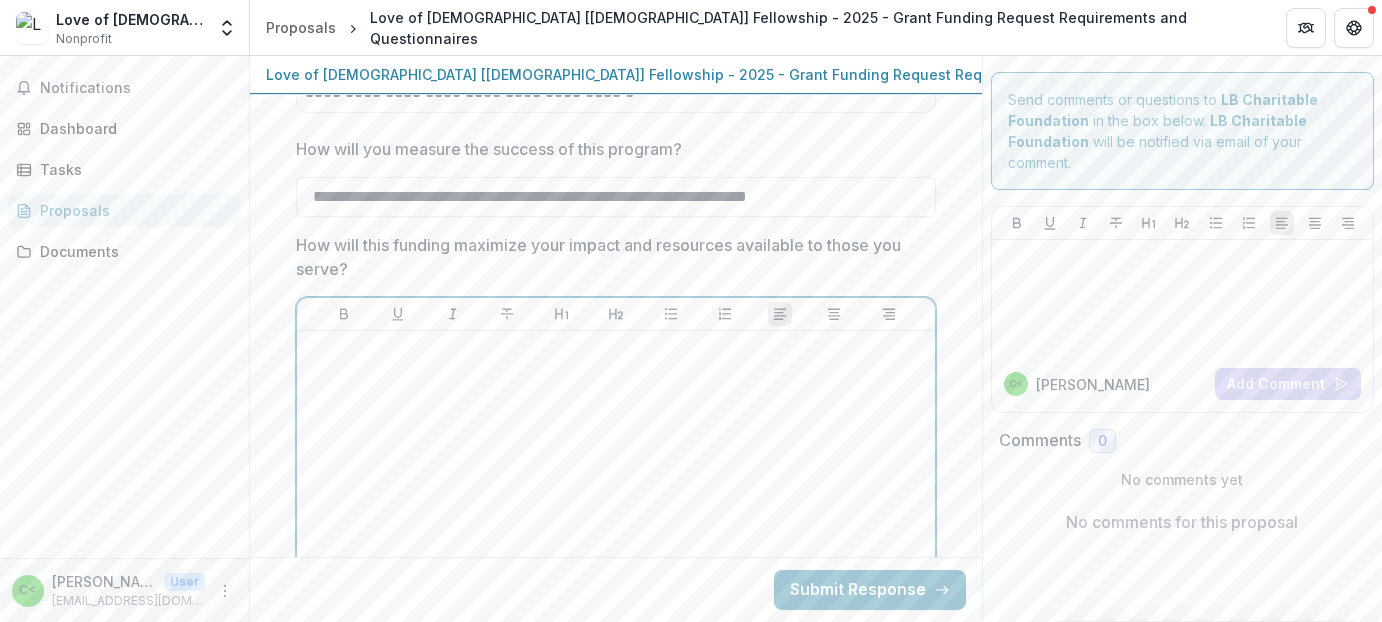 click at bounding box center [616, 350] 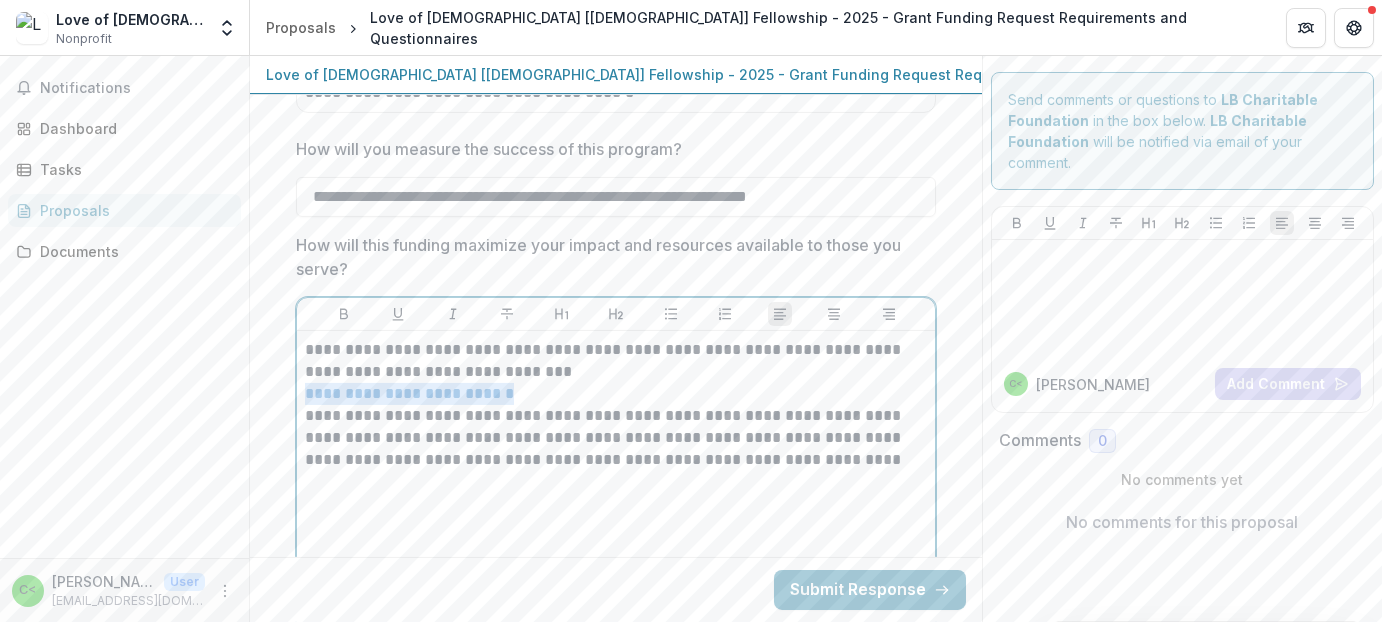 drag, startPoint x: 302, startPoint y: 398, endPoint x: 530, endPoint y: 394, distance: 228.03508 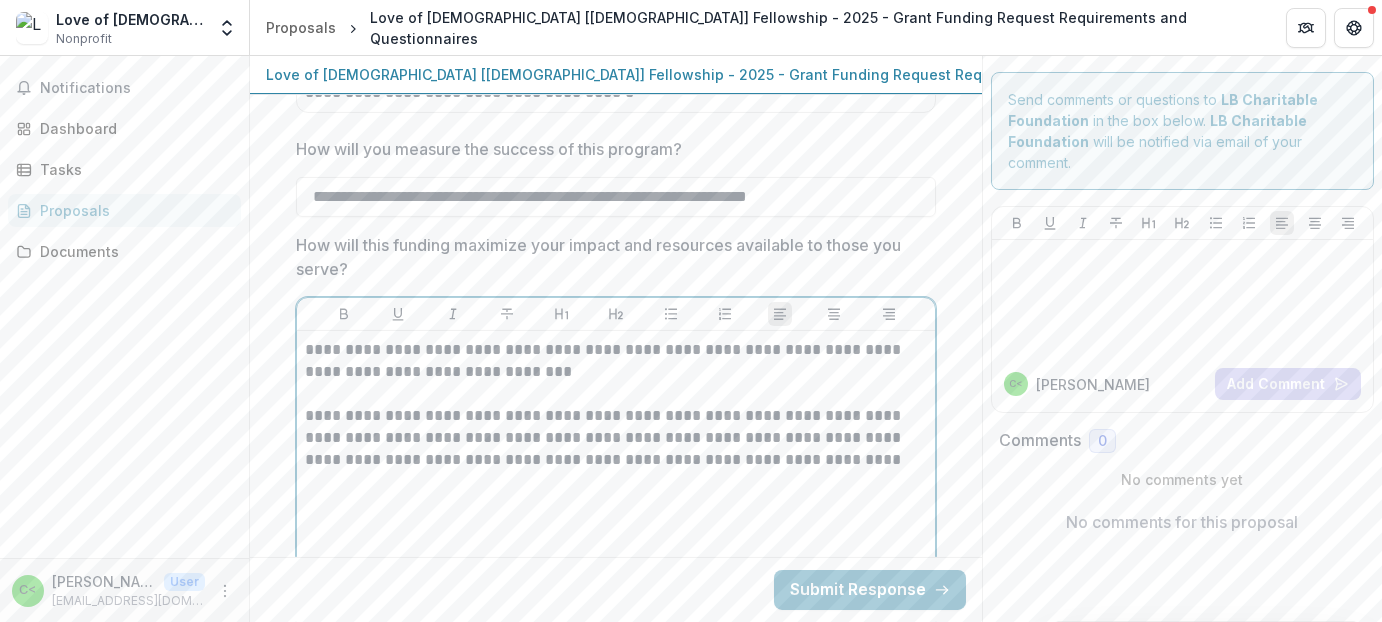 click on "**********" at bounding box center (616, 361) 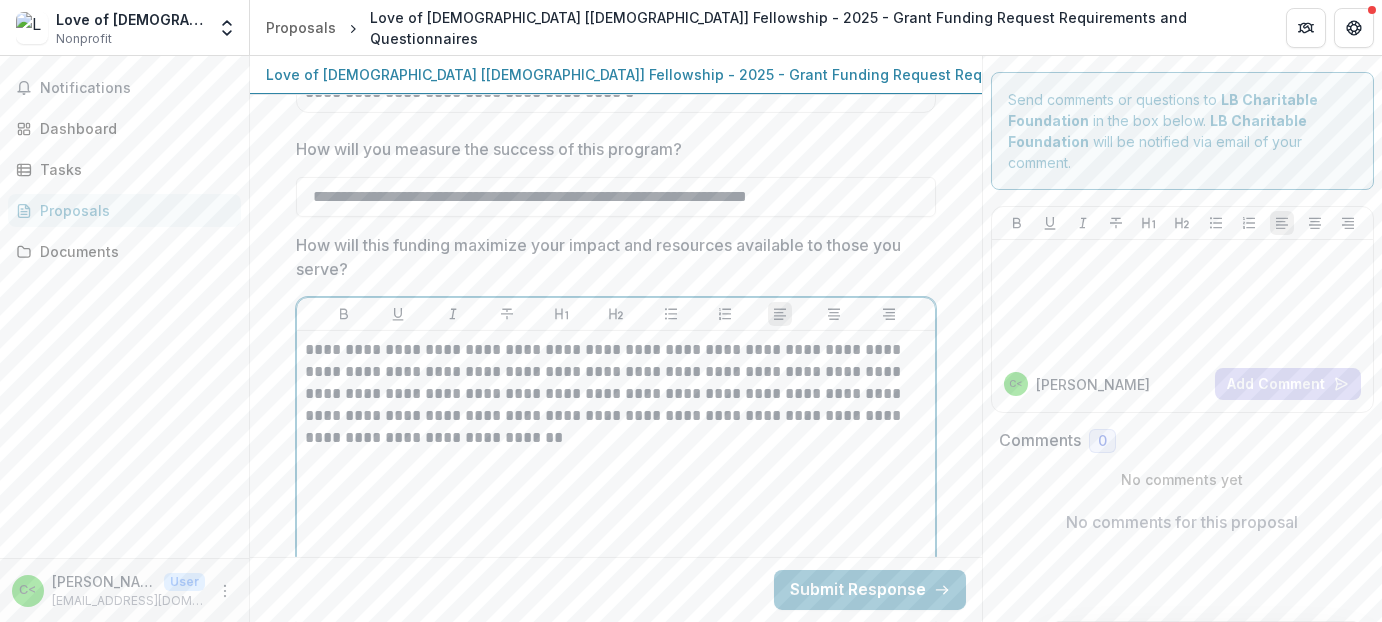 click on "**********" at bounding box center (616, 394) 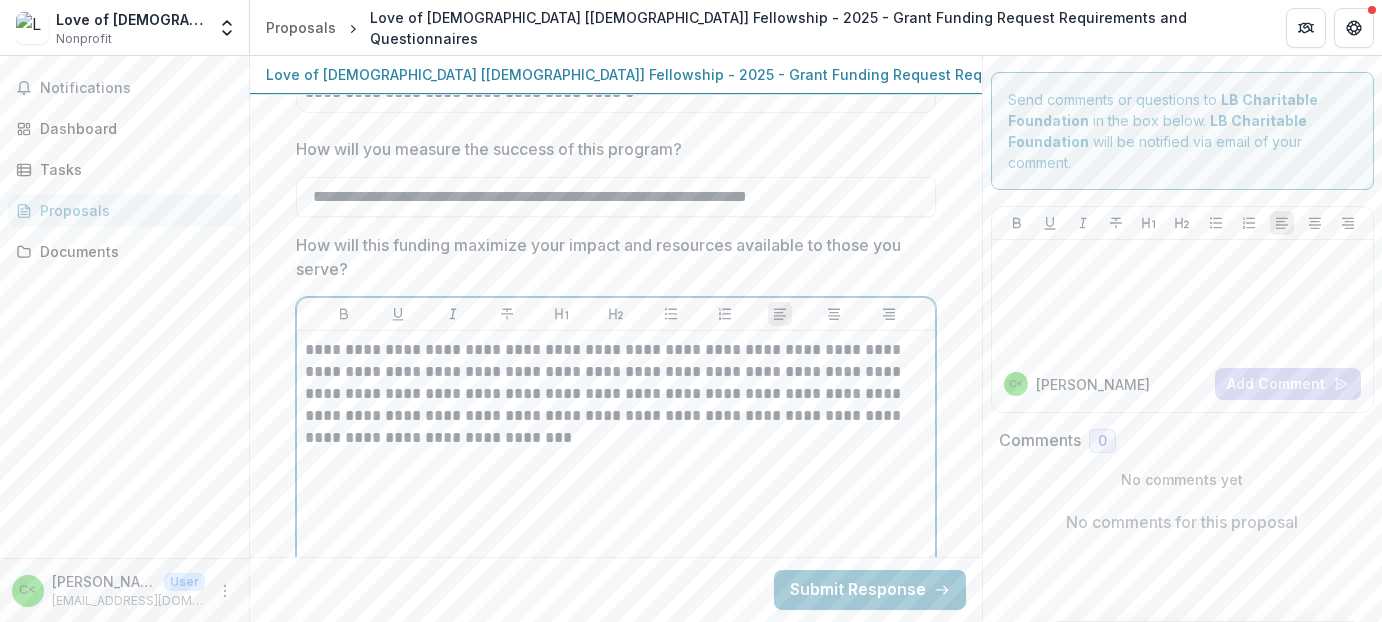 click on "**********" at bounding box center (616, 394) 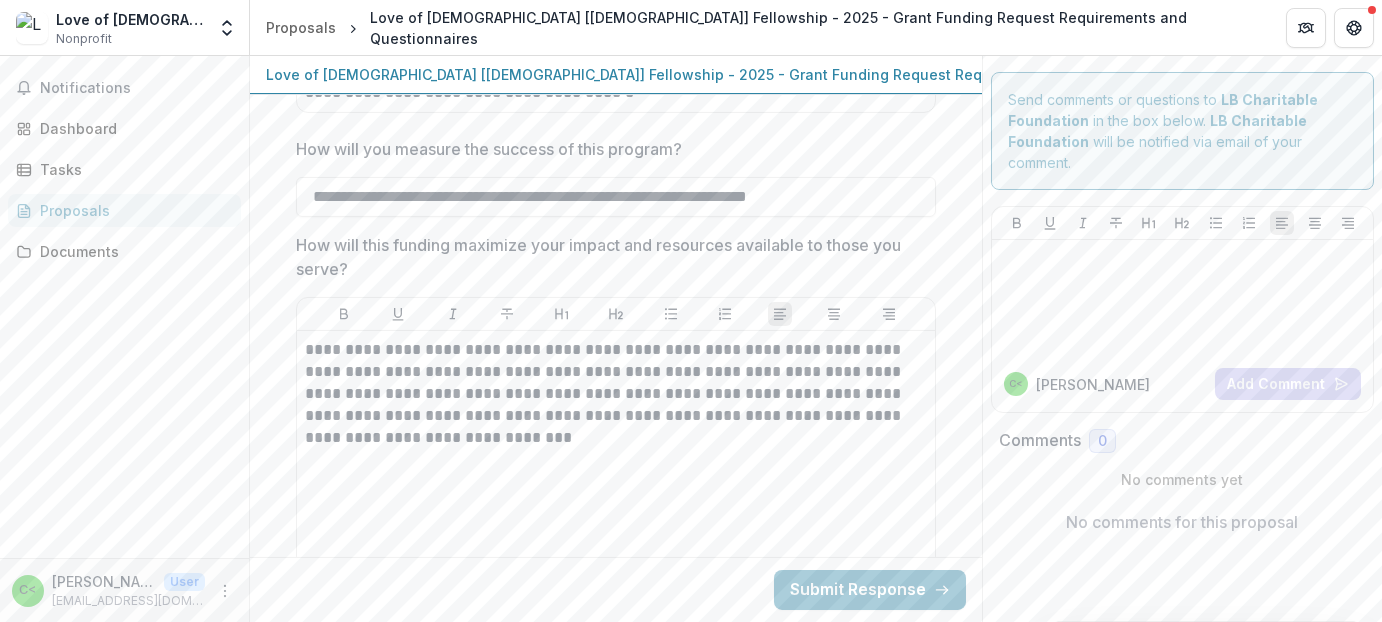 click on "**********" at bounding box center (616, 489) 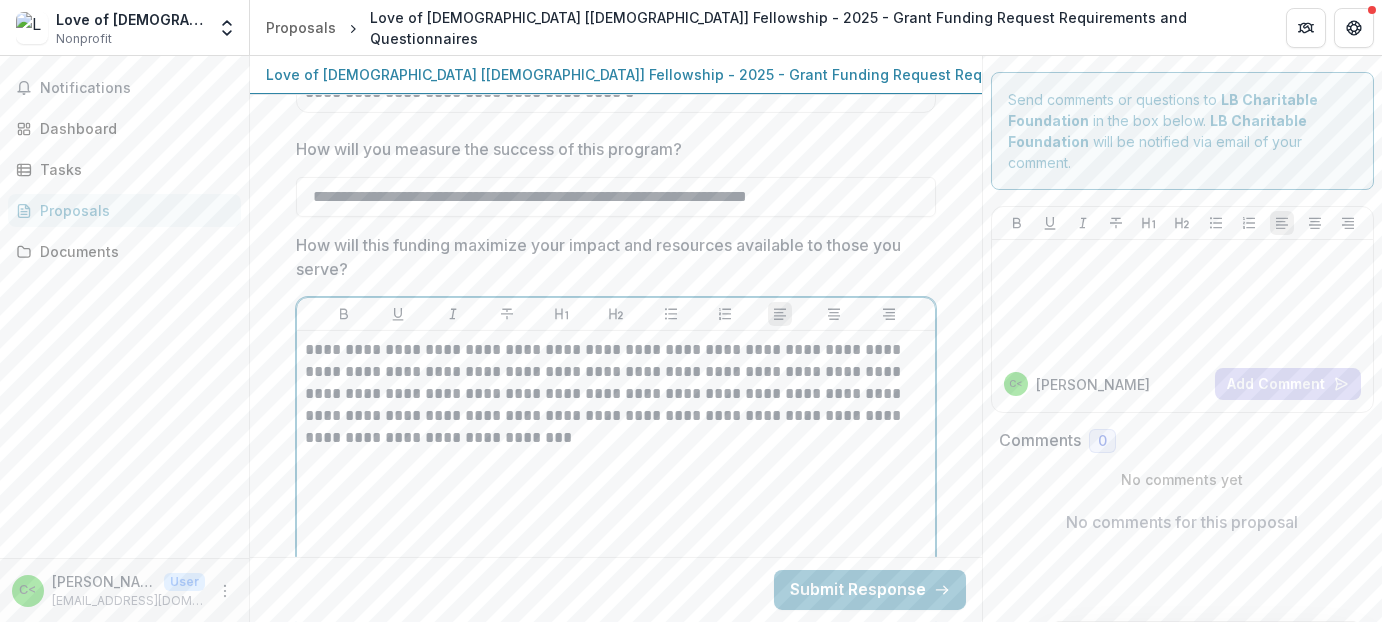 click on "**********" at bounding box center [616, 394] 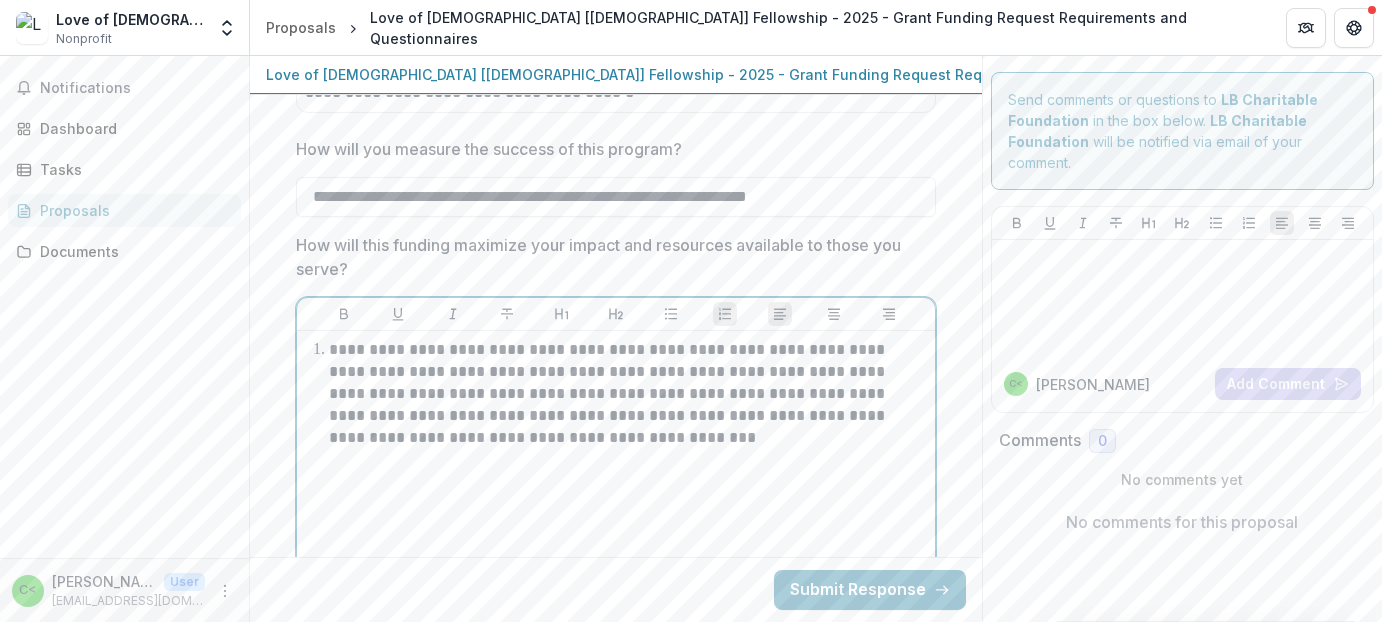 click on "**********" at bounding box center [628, 394] 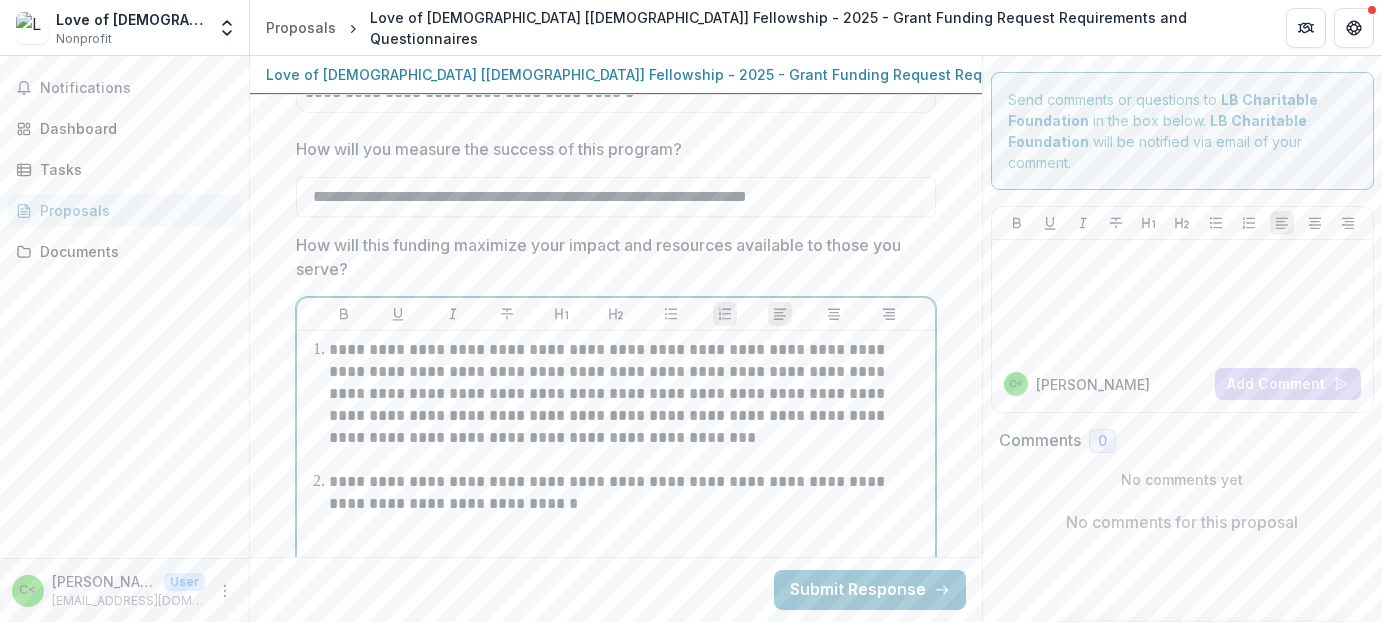 click on "**********" at bounding box center (628, 493) 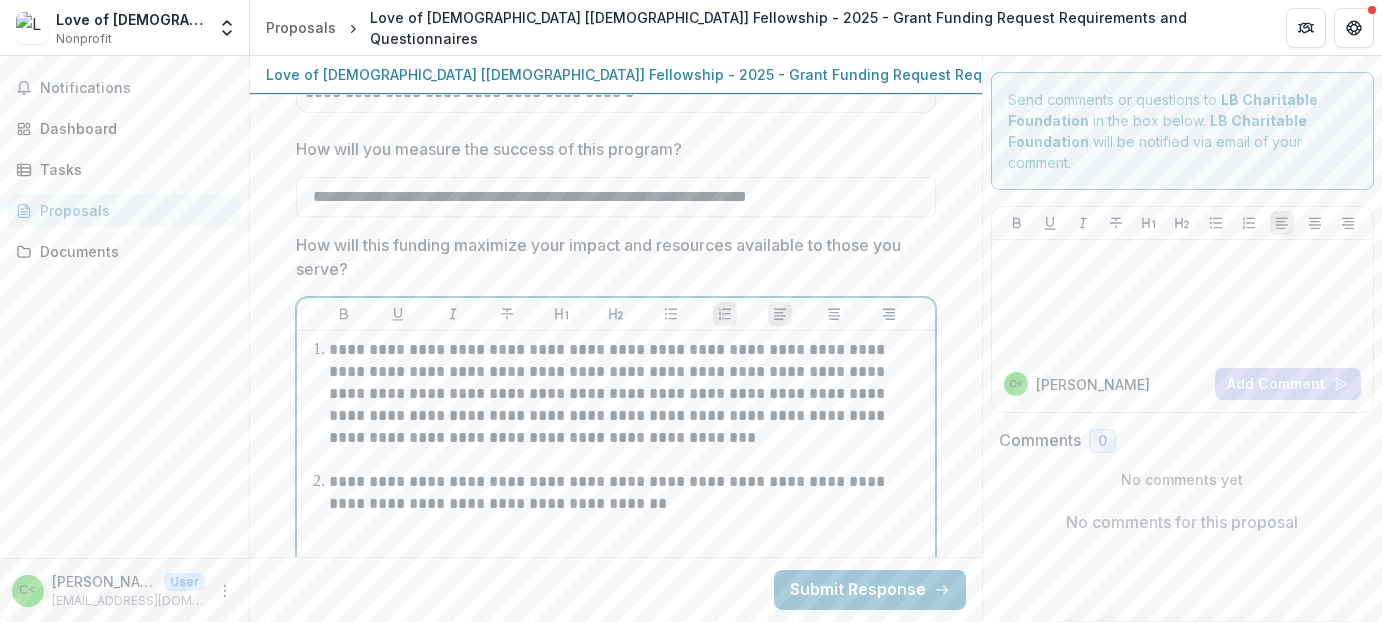 click on "**********" at bounding box center (628, 493) 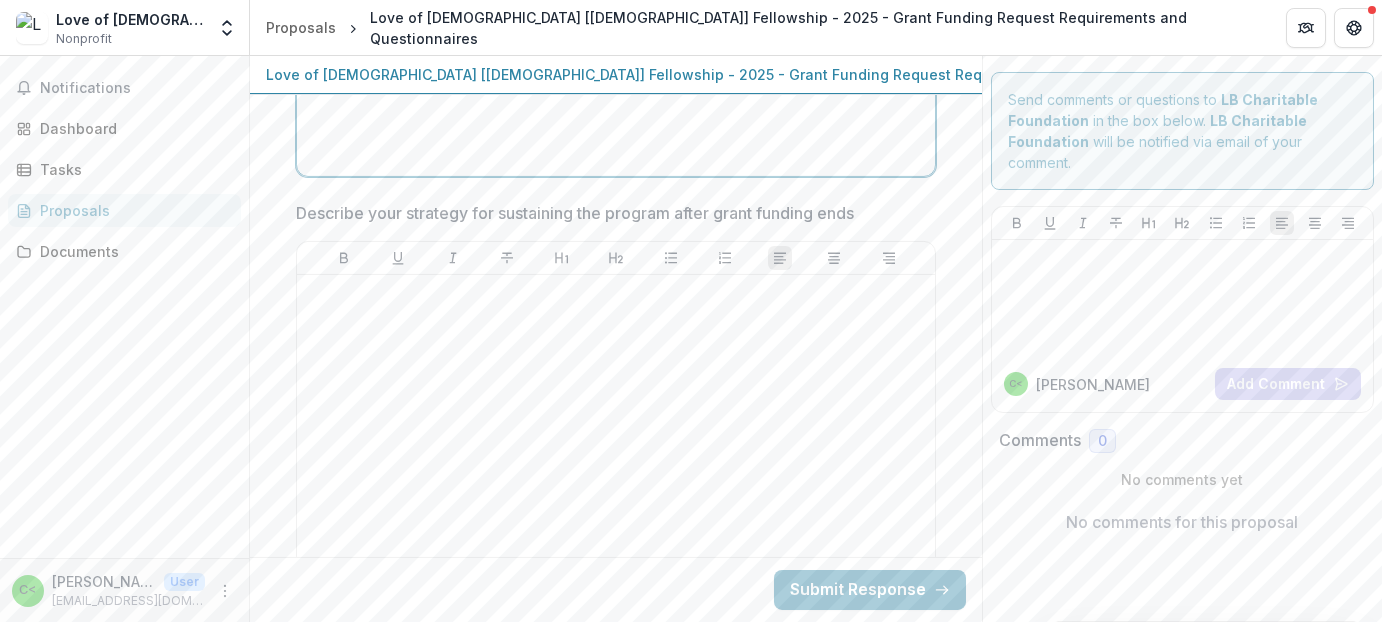 scroll, scrollTop: 6198, scrollLeft: 0, axis: vertical 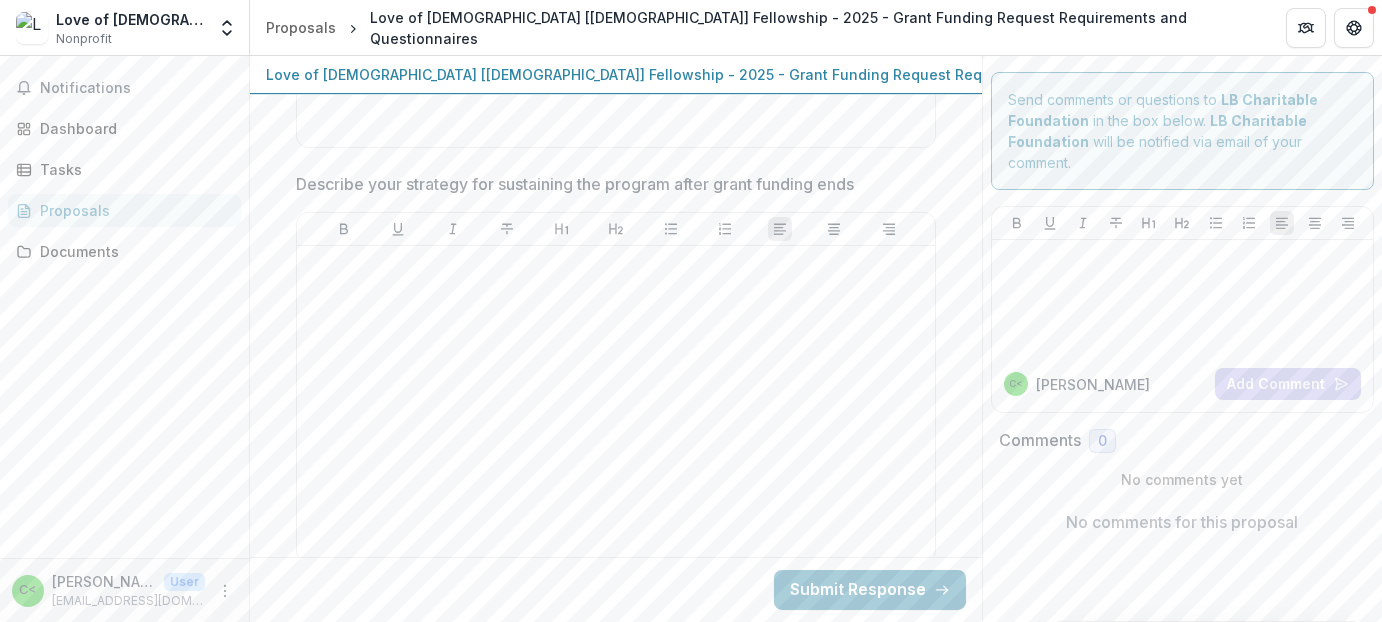 click at bounding box center [616, 229] 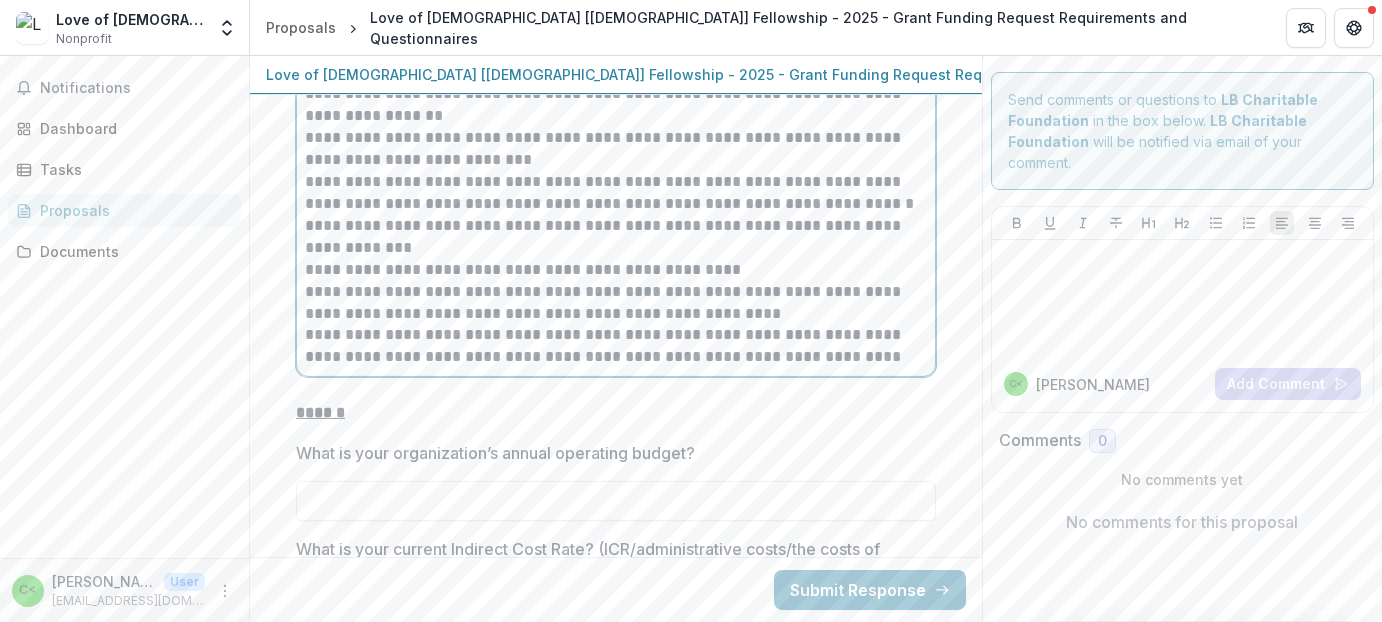 scroll, scrollTop: 6640, scrollLeft: 0, axis: vertical 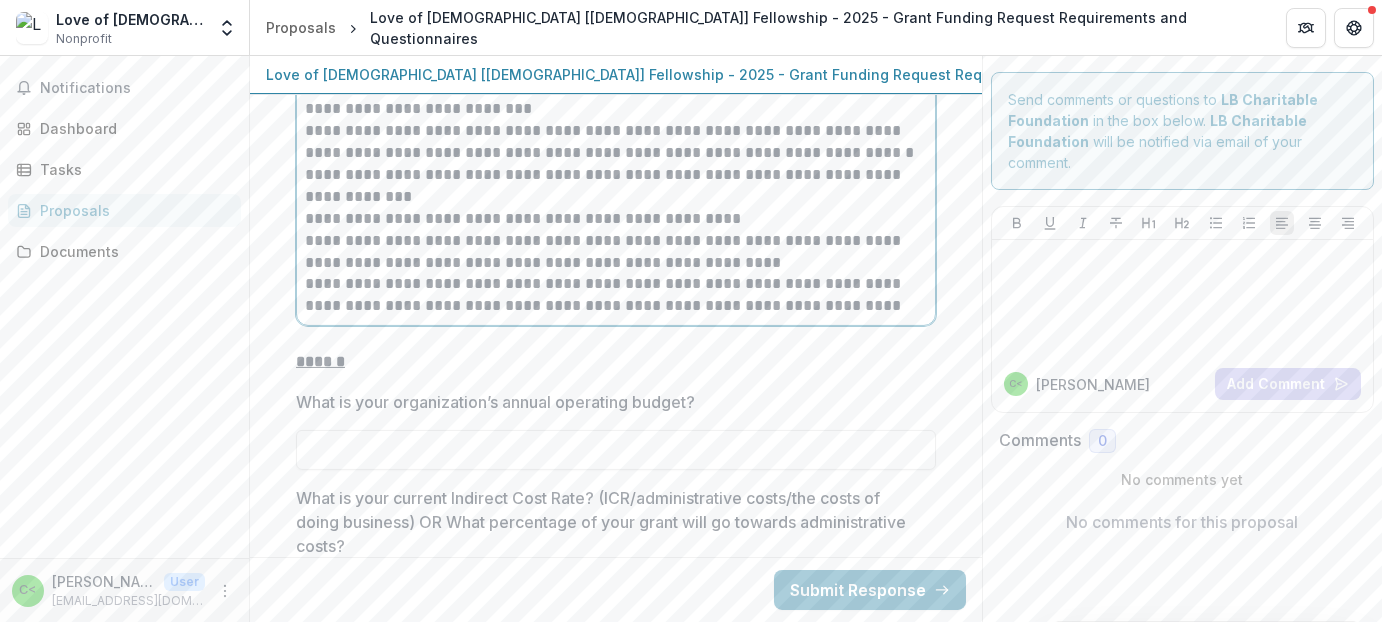 type 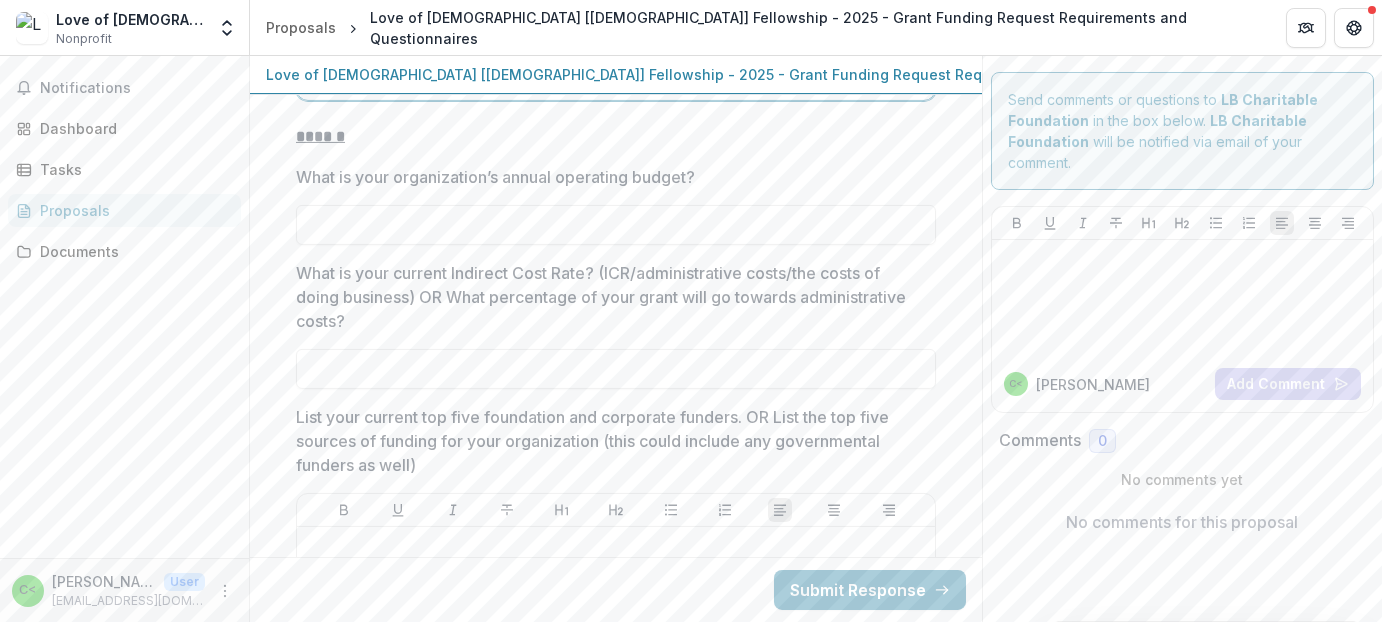 scroll, scrollTop: 6840, scrollLeft: 0, axis: vertical 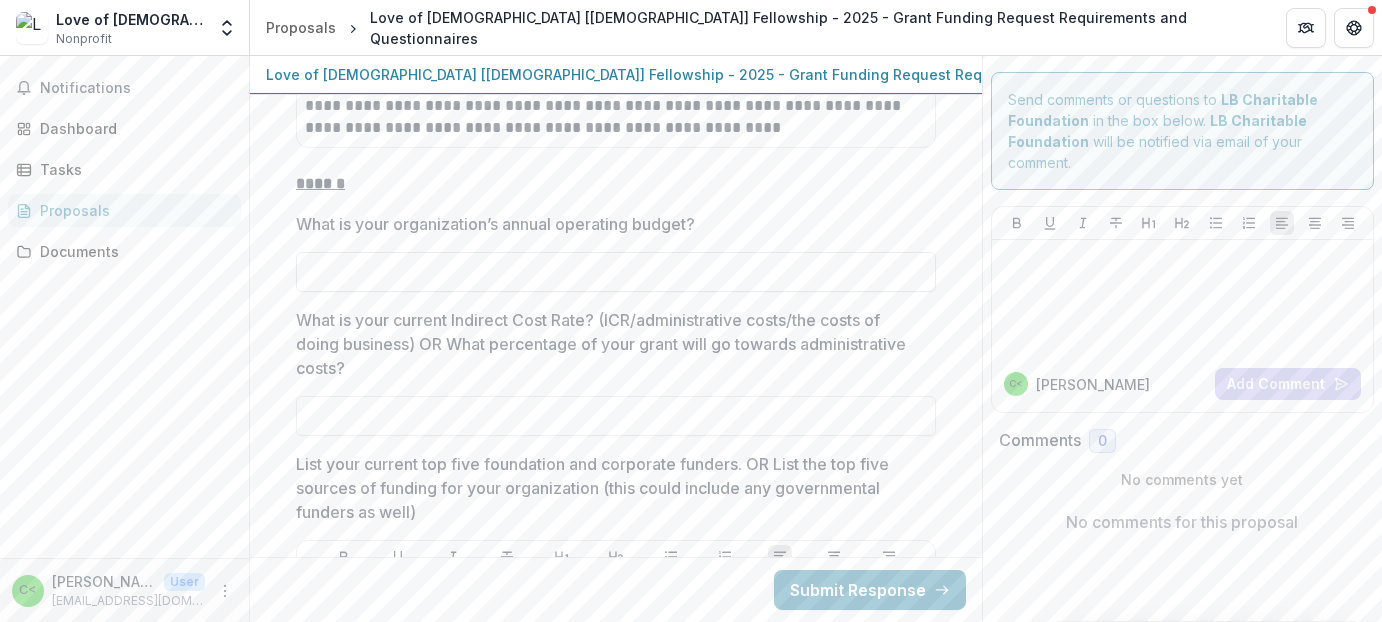 click on "What is your organization’s annual operating budget?" at bounding box center (616, 272) 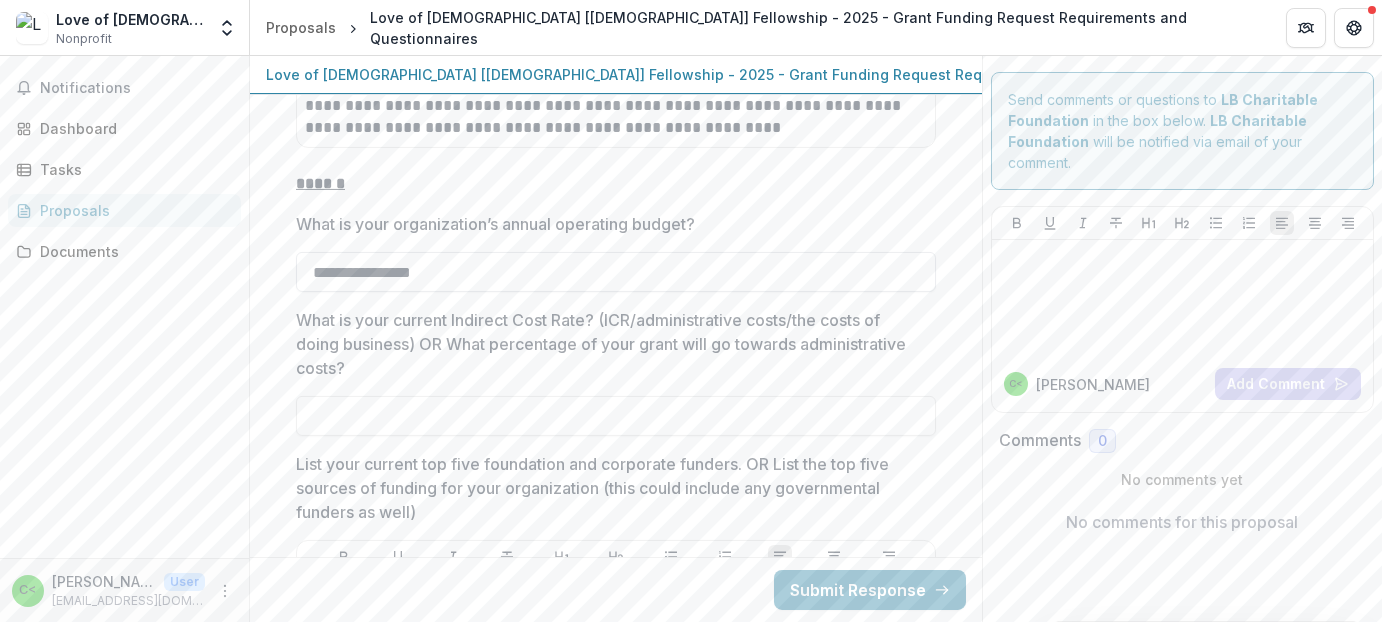 click on "**********" at bounding box center (616, 272) 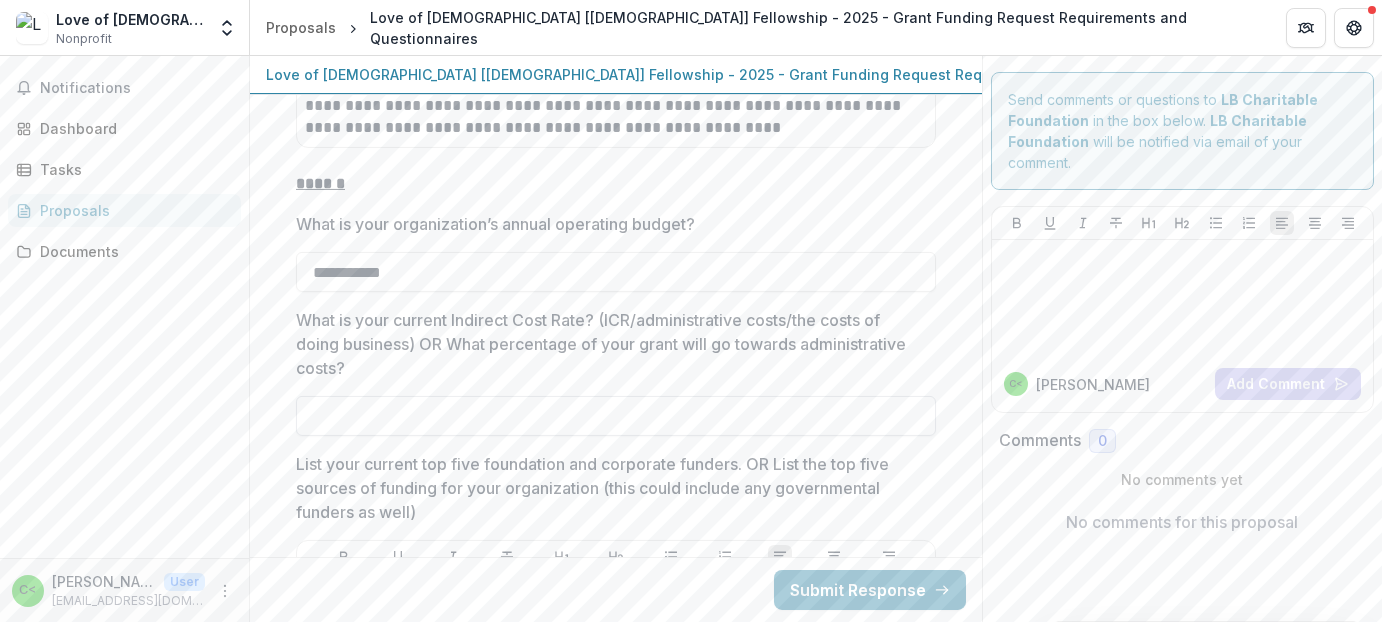 type on "********" 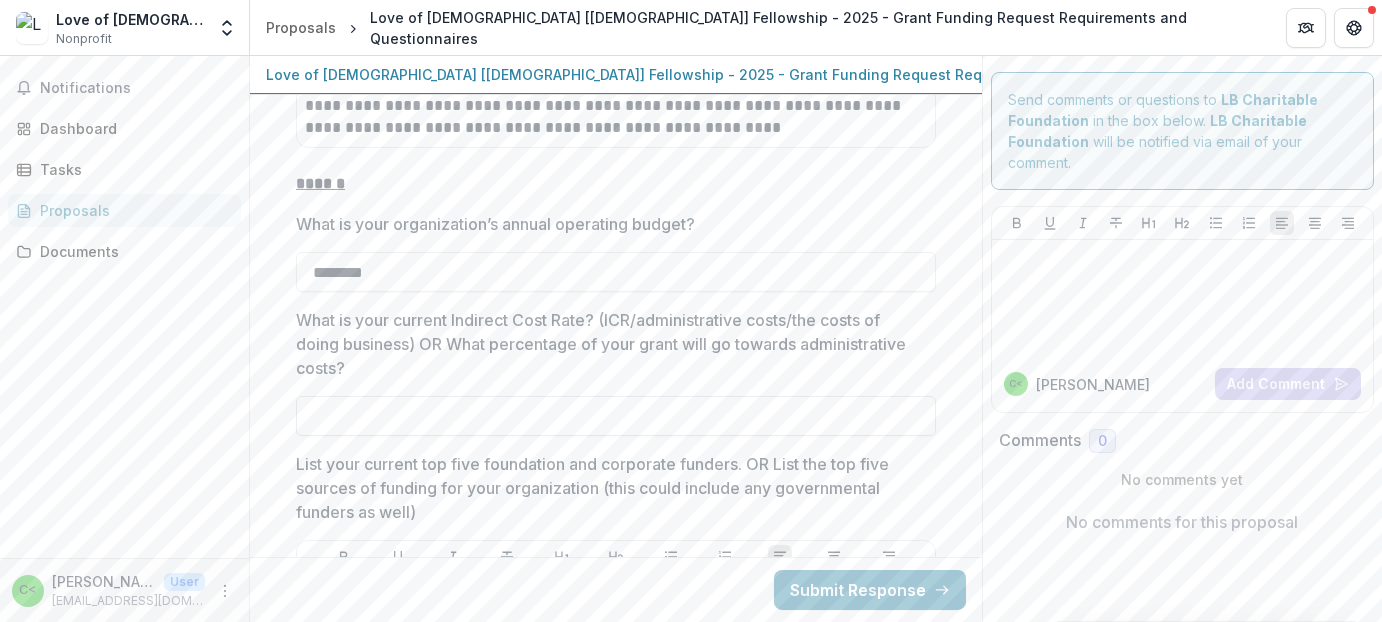 click on "What is your current Indirect Cost Rate? (ICR/administrative costs/the costs of doing business) OR What percentage of your grant will go towards administrative costs?" at bounding box center [616, 416] 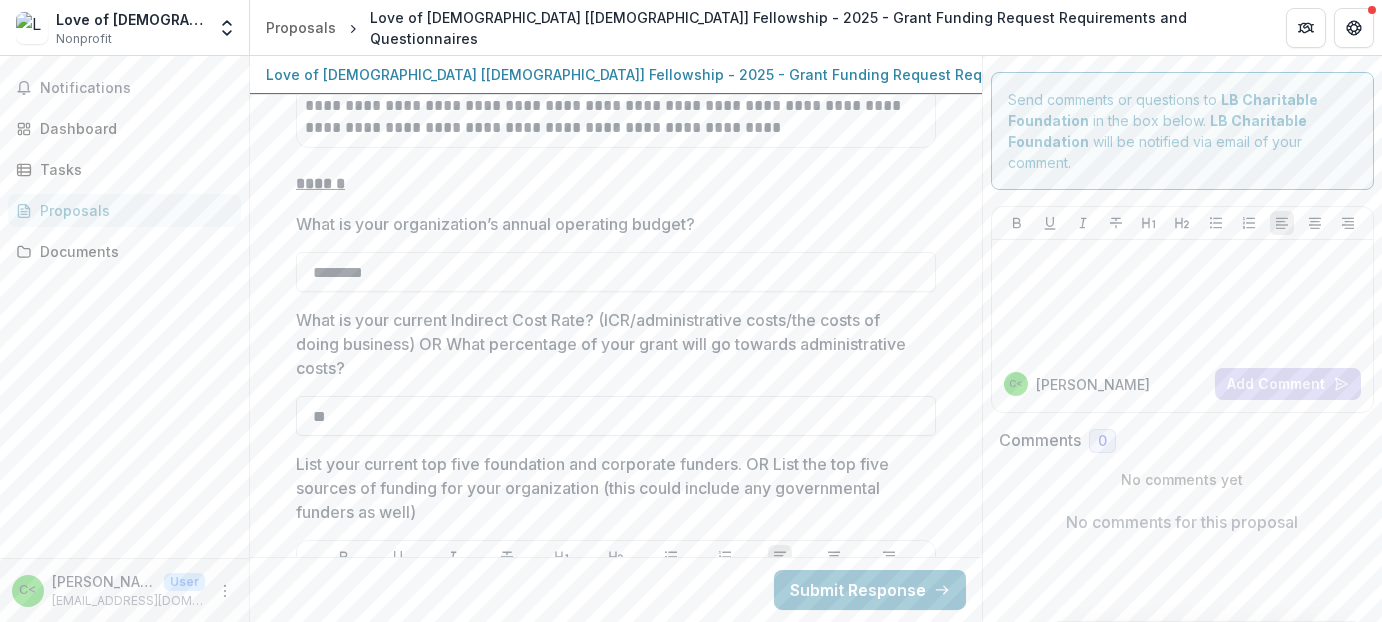 type on "*" 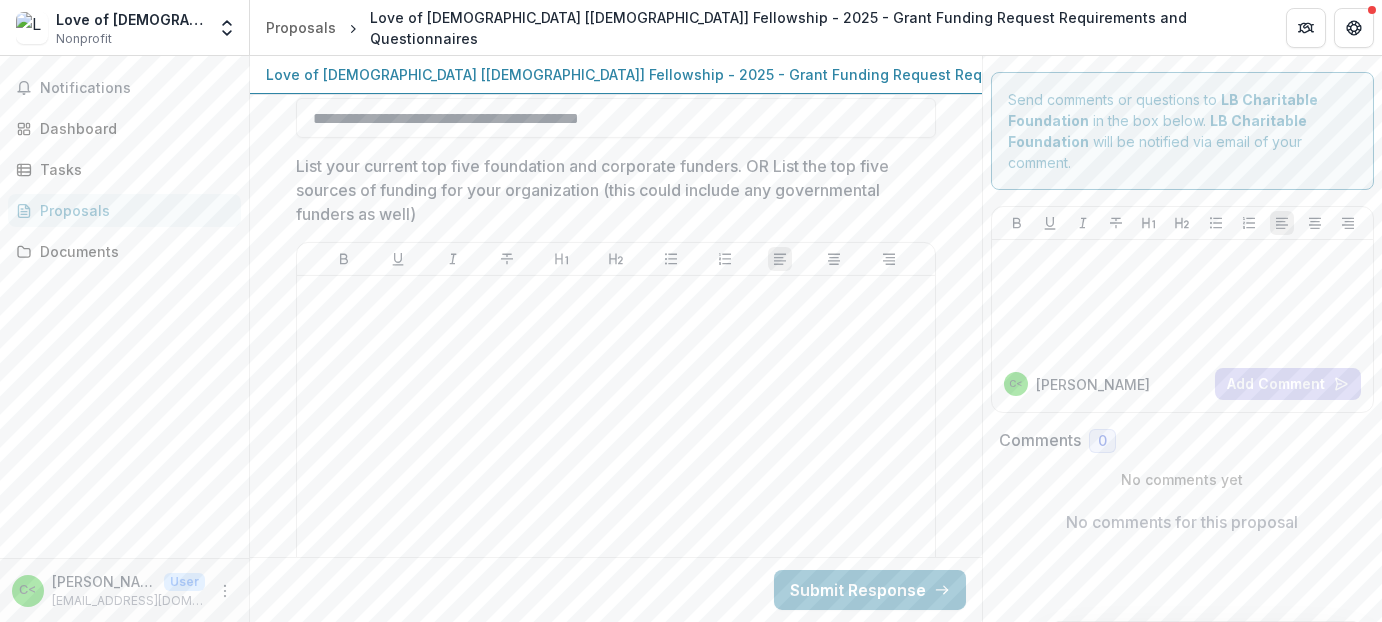 scroll, scrollTop: 7140, scrollLeft: 0, axis: vertical 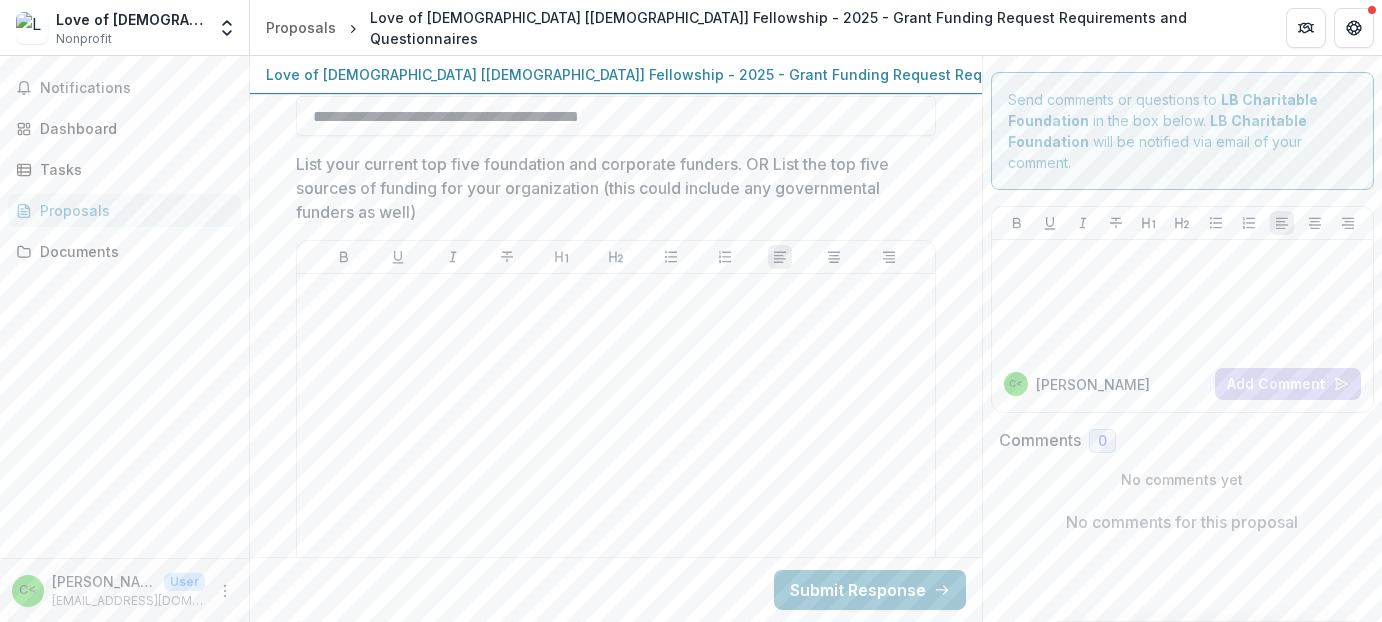 type on "**********" 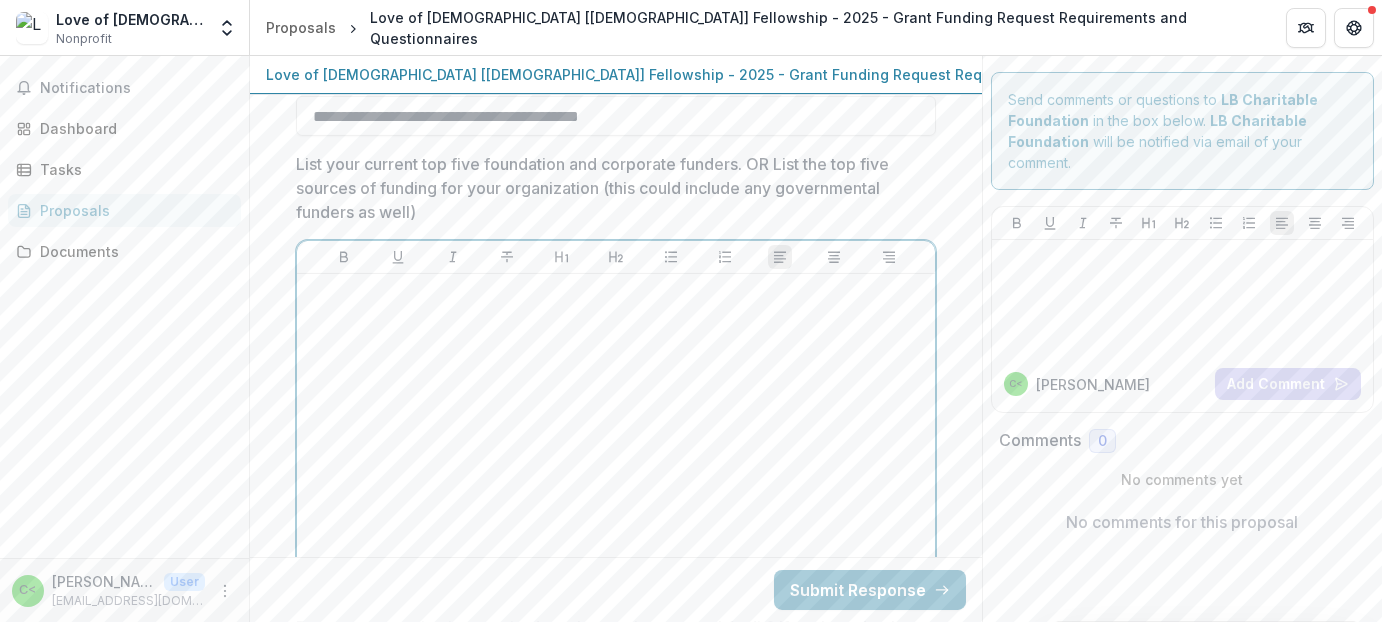 click at bounding box center [616, 293] 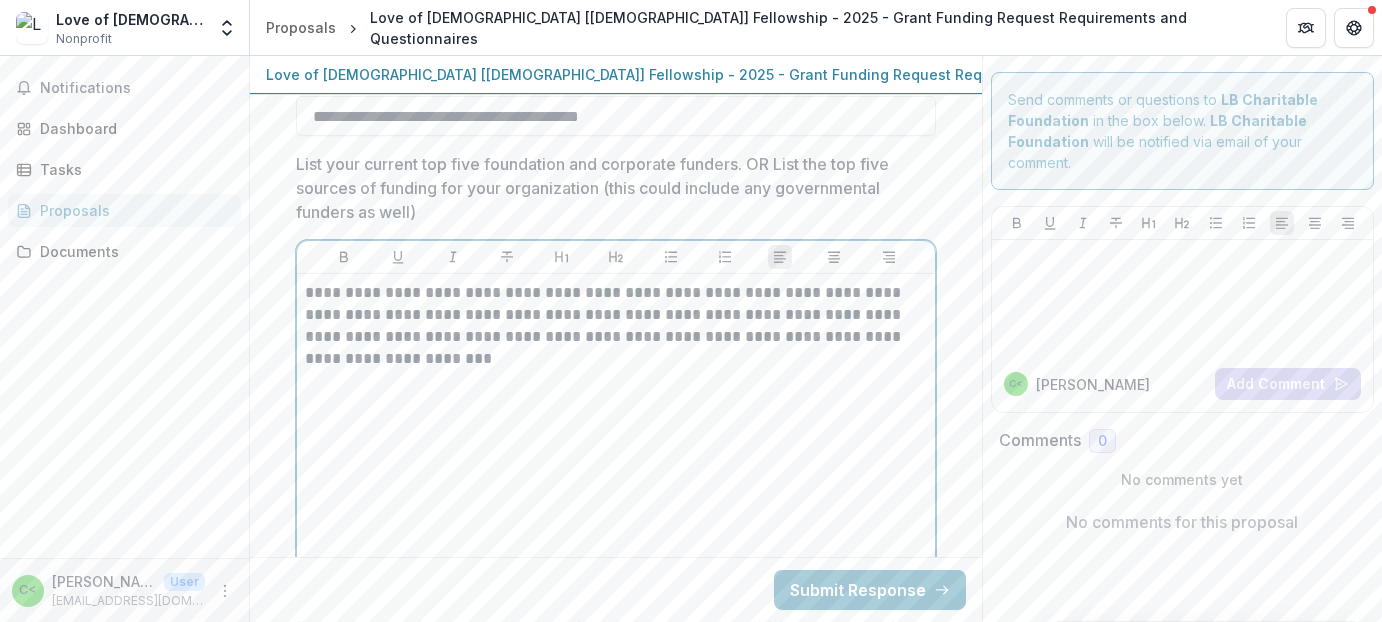 click on "**********" at bounding box center (616, 326) 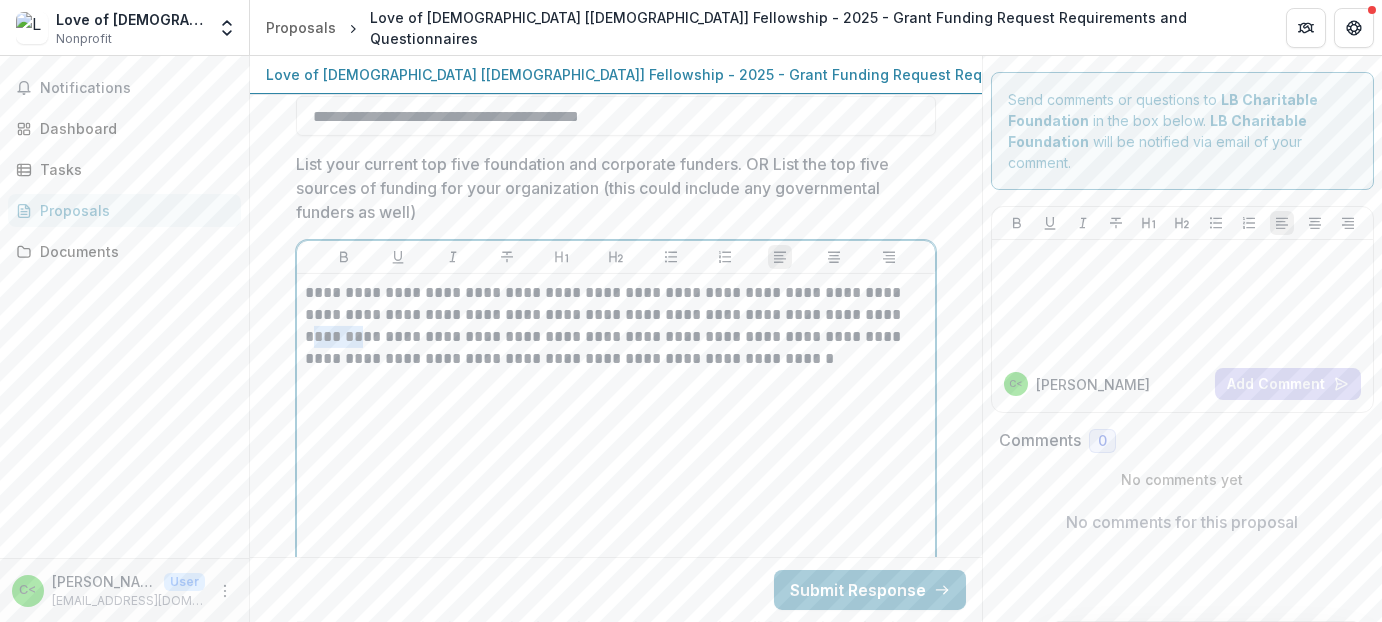 drag, startPoint x: 866, startPoint y: 318, endPoint x: 905, endPoint y: 319, distance: 39.012817 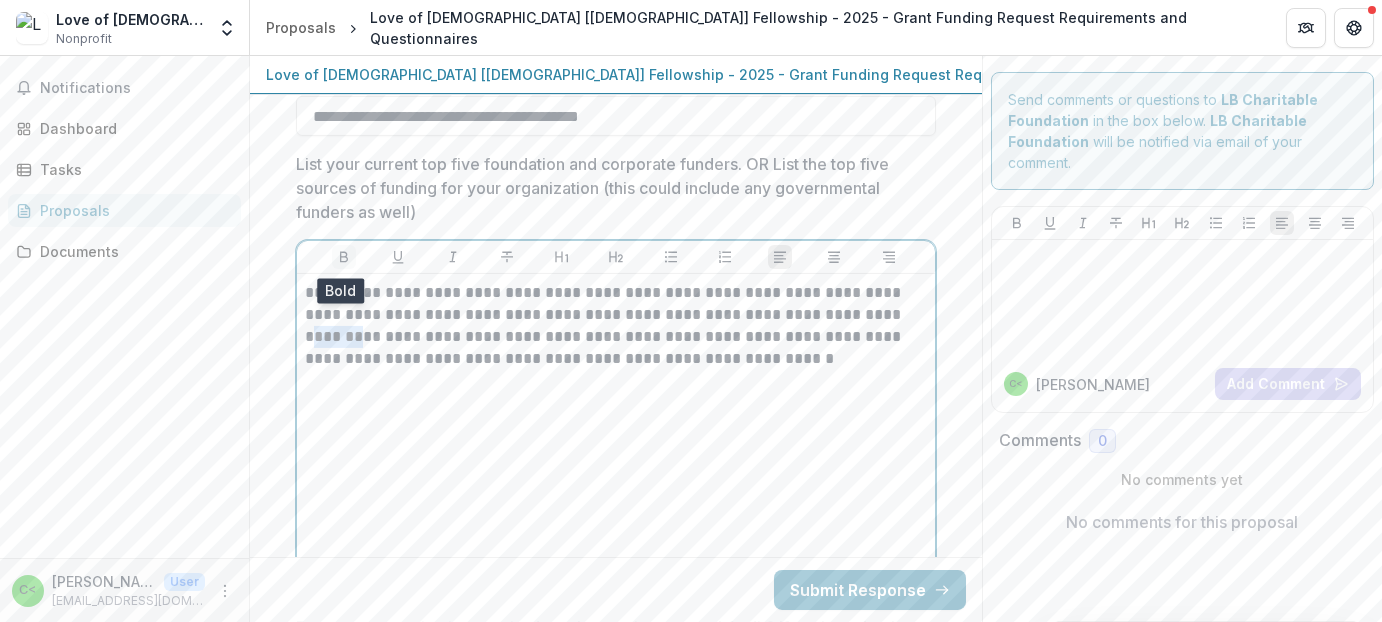 click 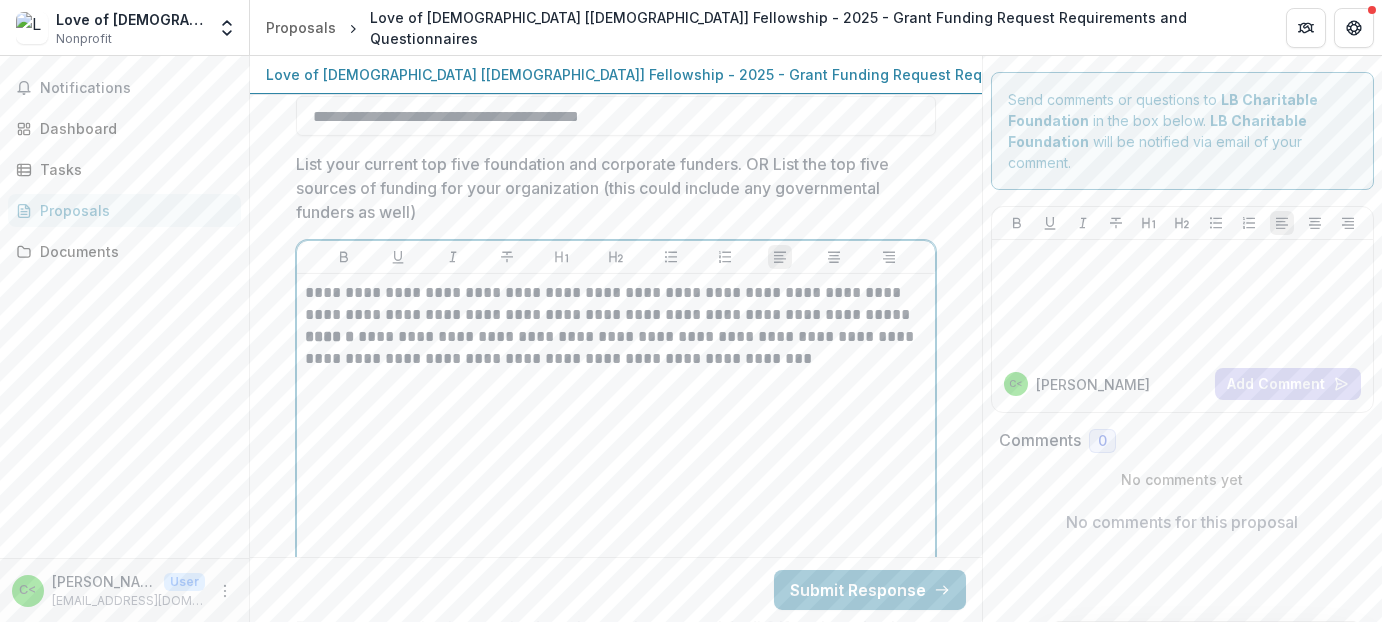 click on "**********" at bounding box center (616, 432) 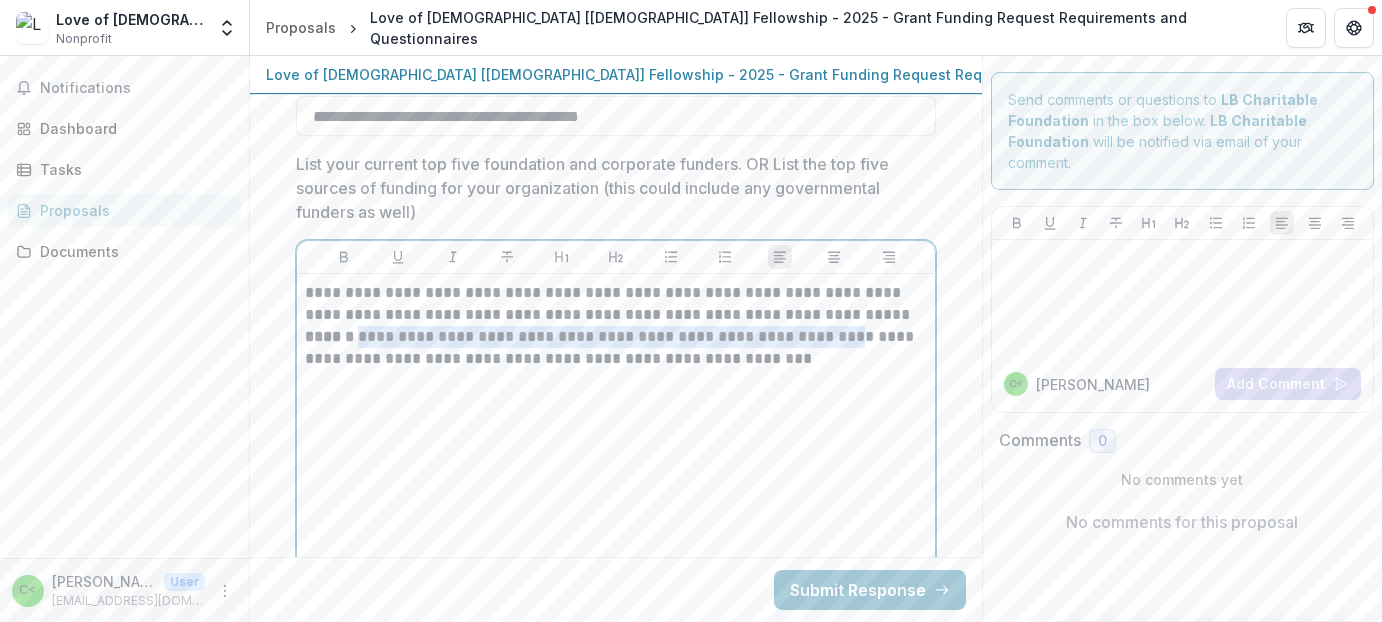 drag, startPoint x: 305, startPoint y: 343, endPoint x: 748, endPoint y: 341, distance: 443.00452 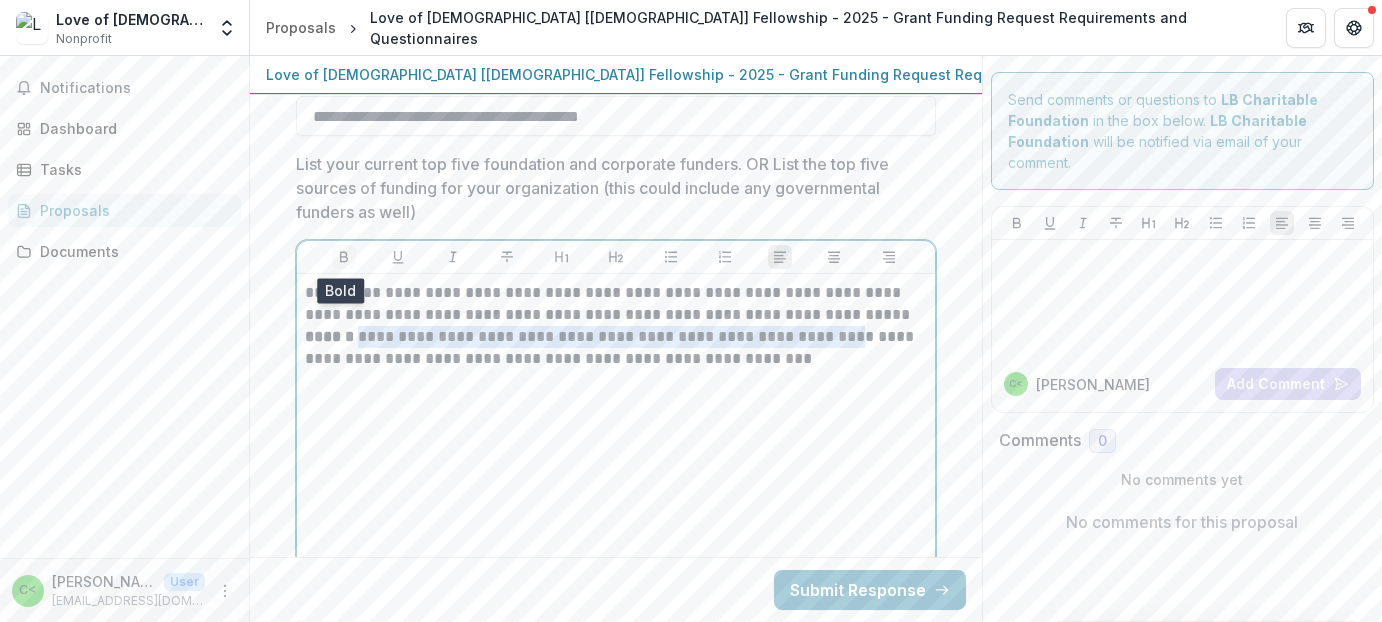 click 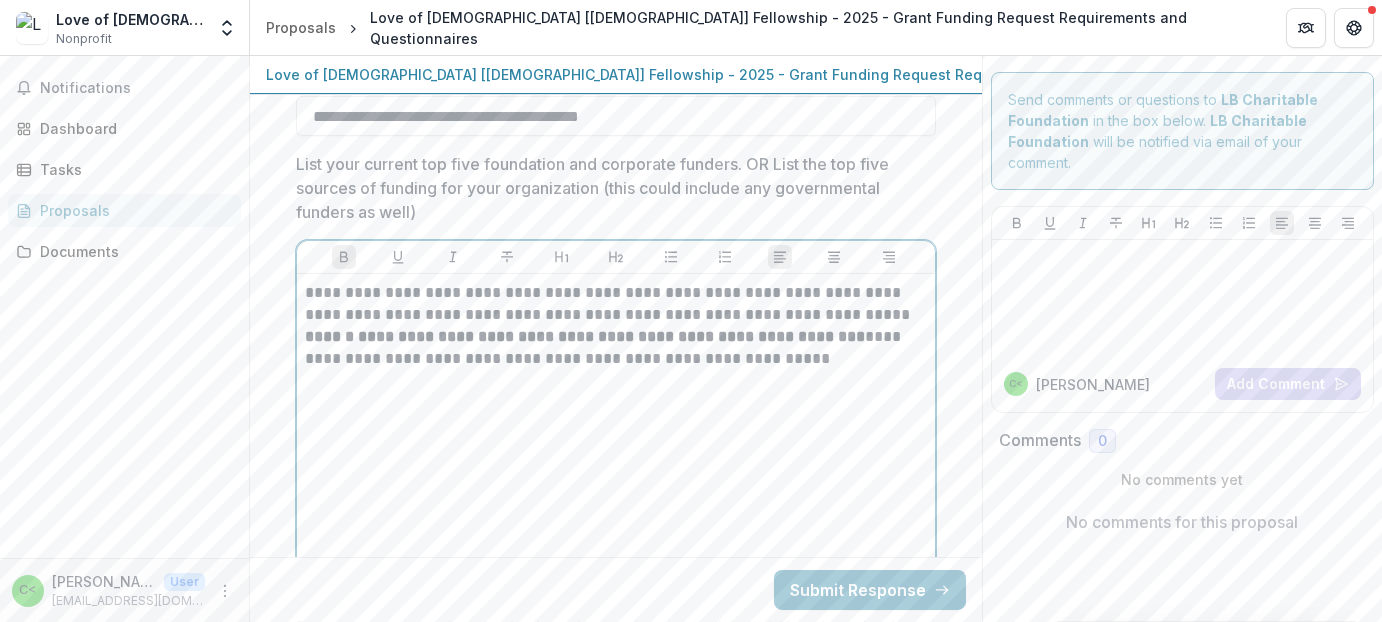 click on "**********" at bounding box center (616, 432) 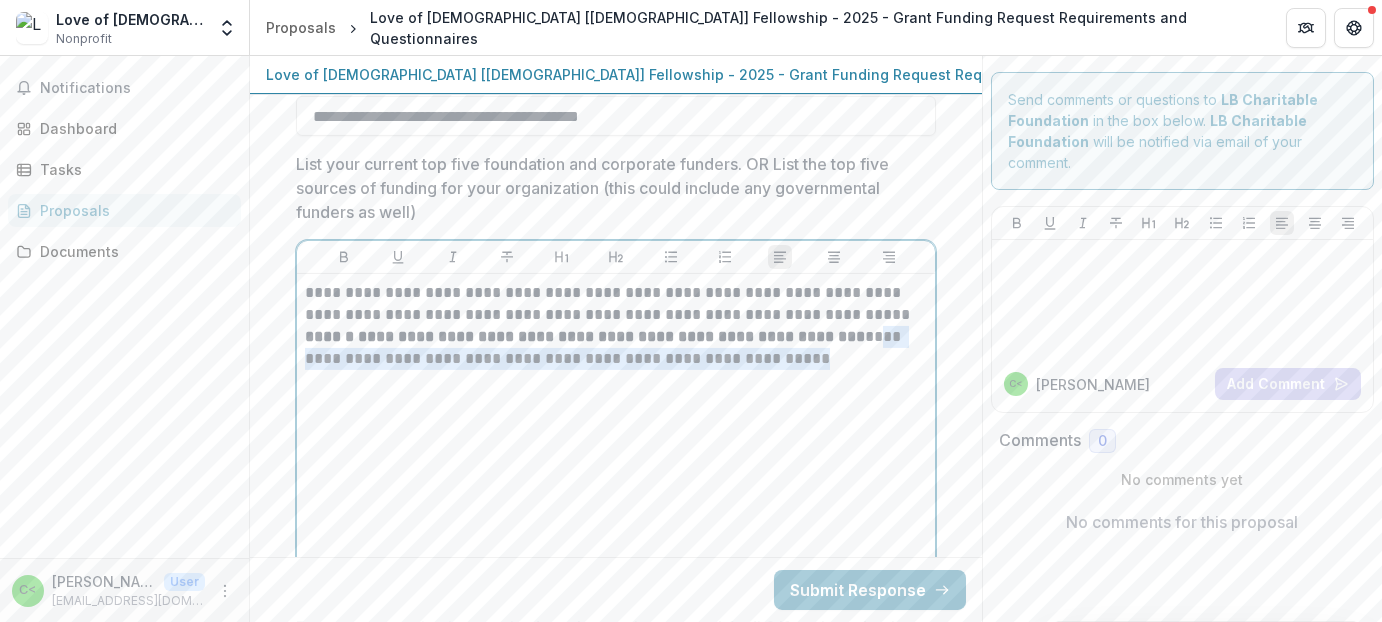 drag, startPoint x: 774, startPoint y: 340, endPoint x: 830, endPoint y: 366, distance: 61.741398 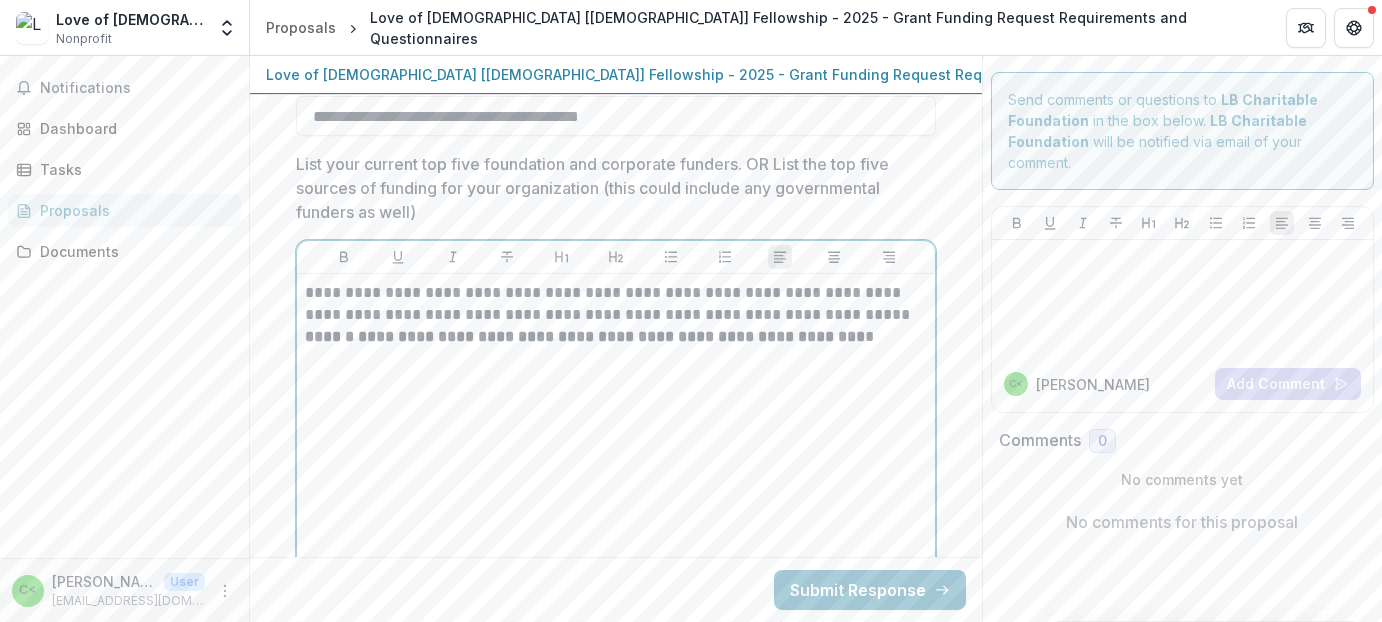 click on "******" at bounding box center (329, 336) 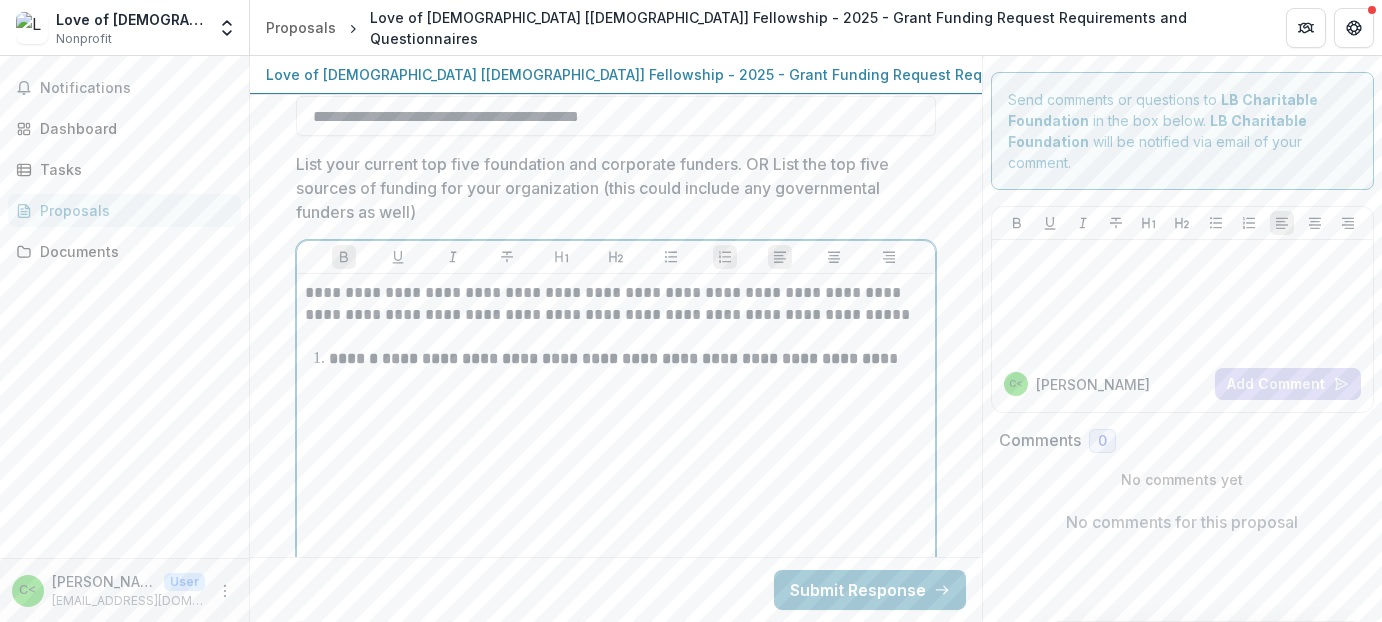 click on "******" at bounding box center [353, 358] 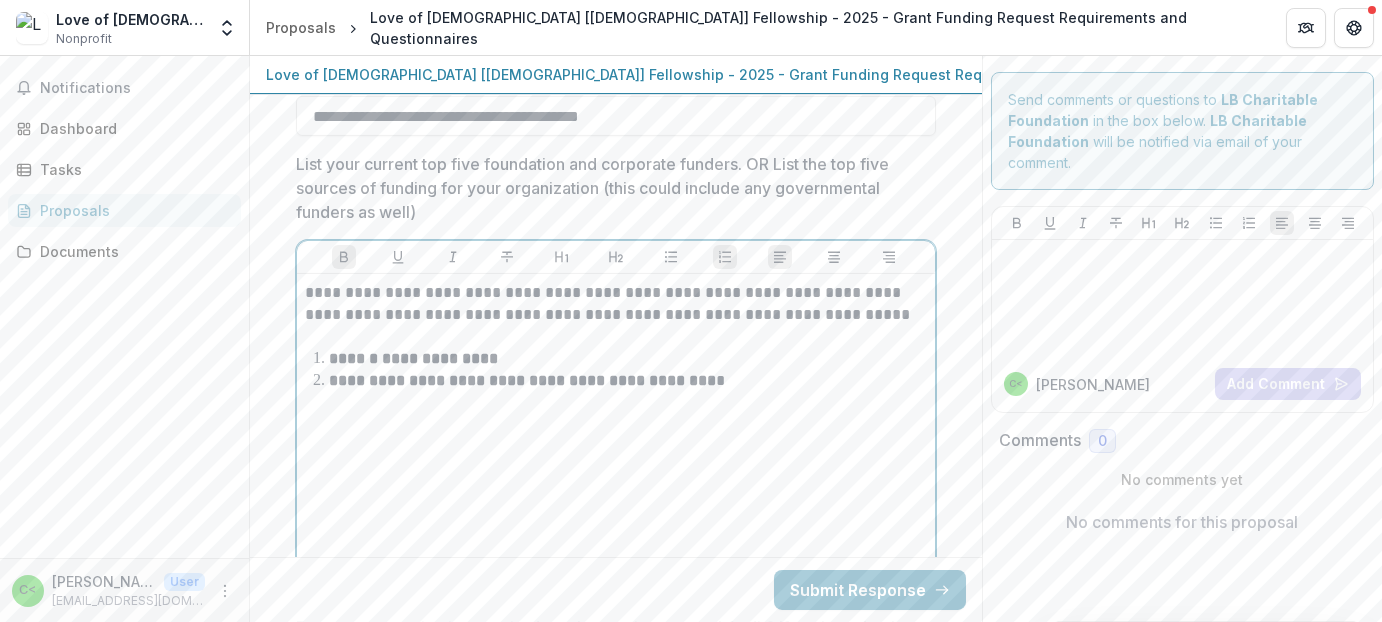 click on "**********" at bounding box center [522, 380] 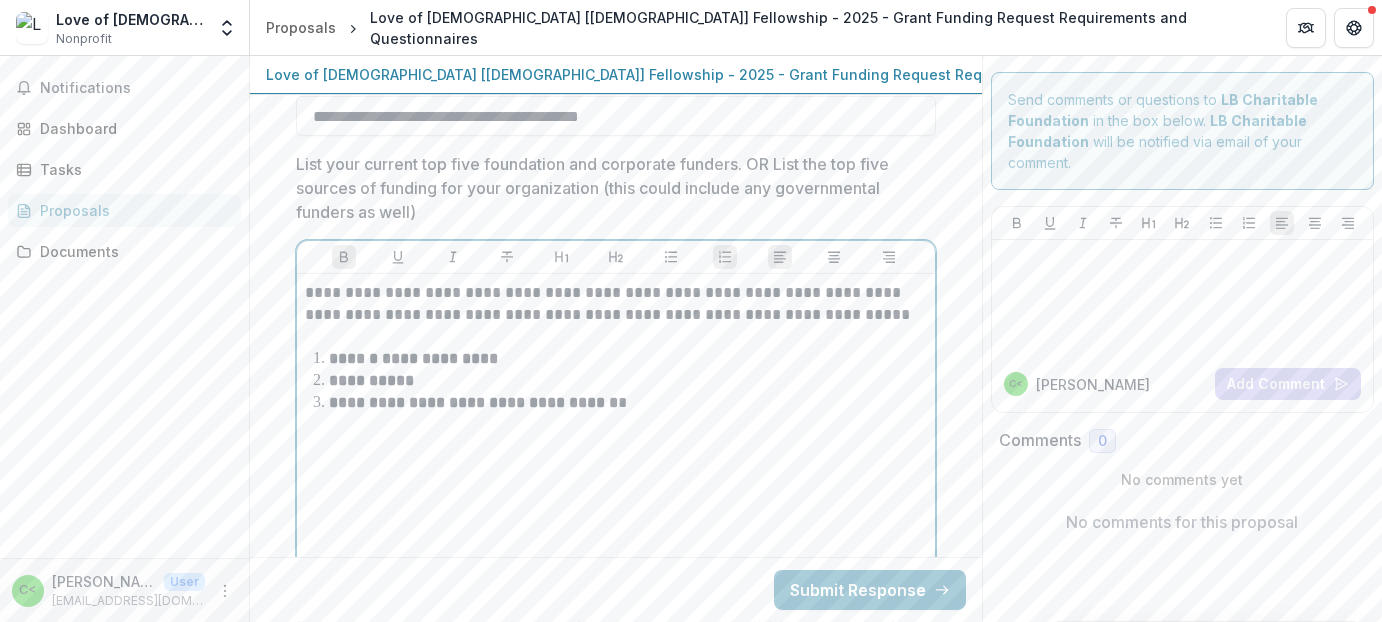 click on "**********" at bounding box center [473, 402] 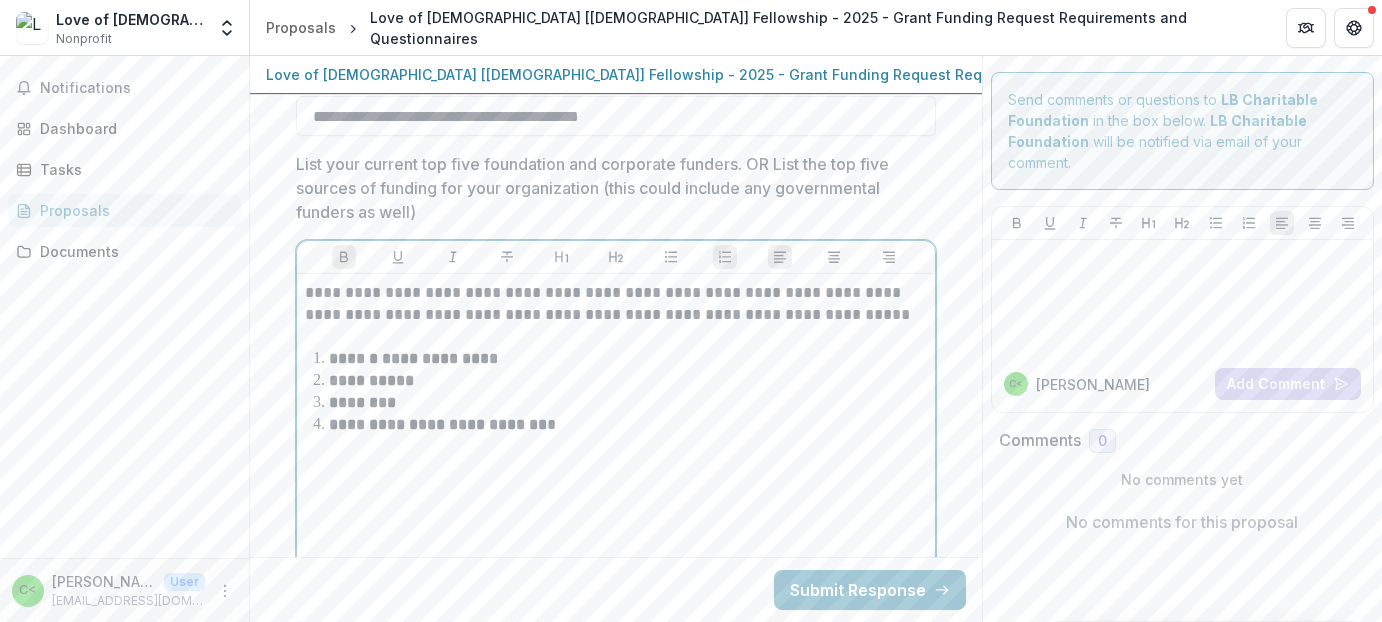 click on "**********" at bounding box center [438, 424] 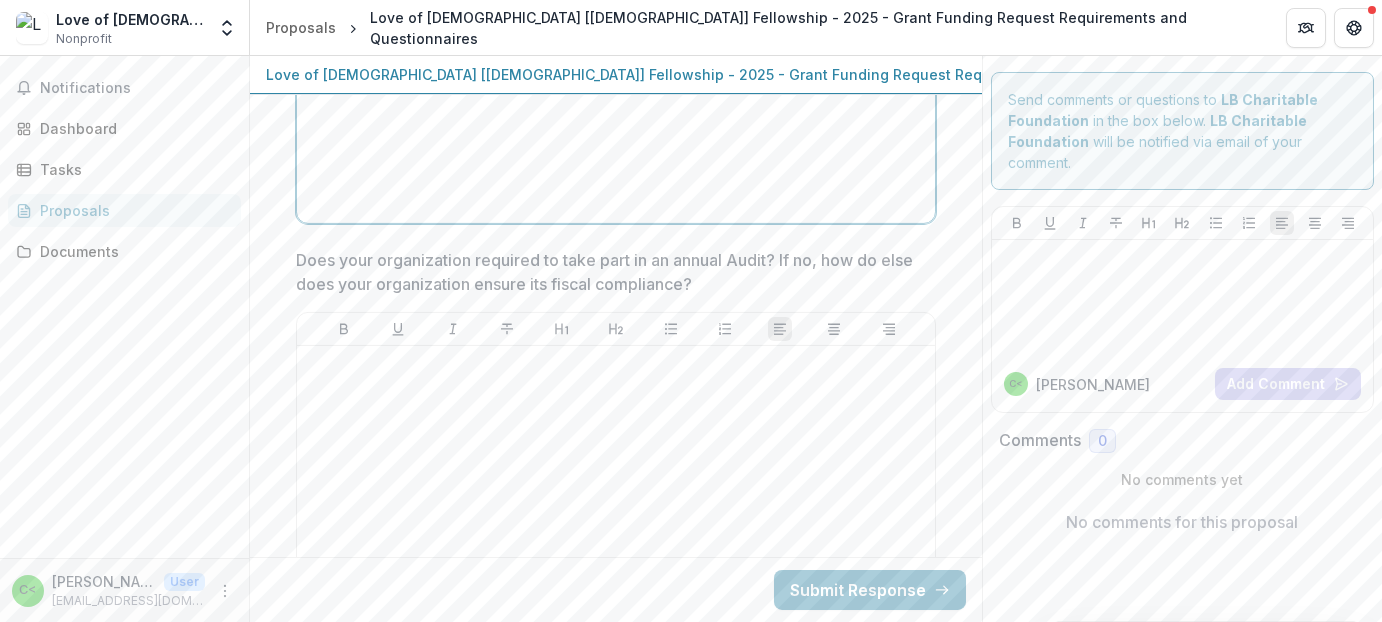 scroll, scrollTop: 7540, scrollLeft: 0, axis: vertical 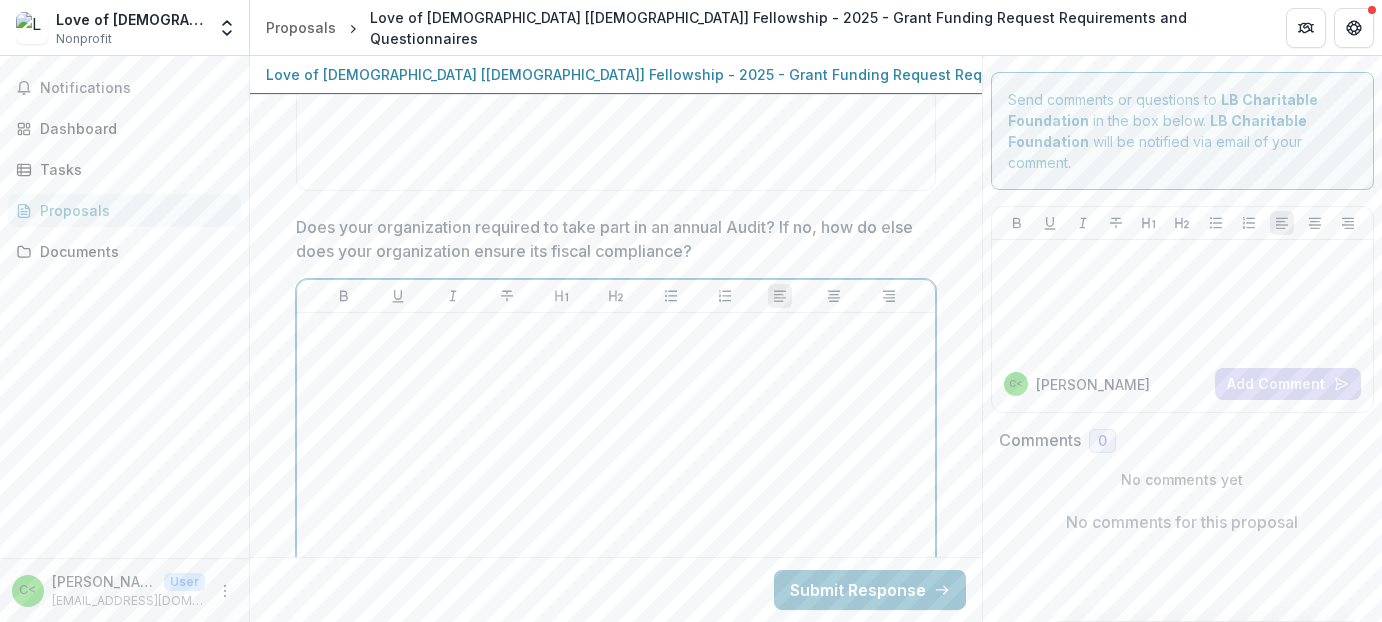 click at bounding box center (616, 332) 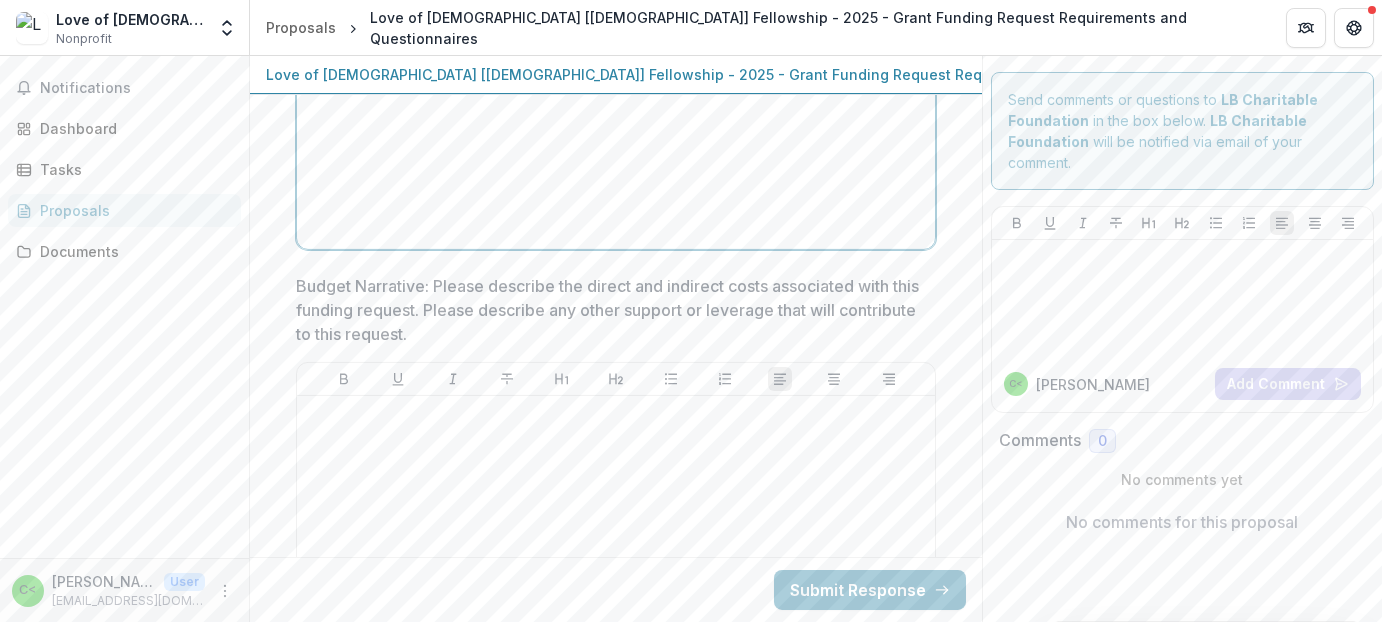 scroll, scrollTop: 7940, scrollLeft: 0, axis: vertical 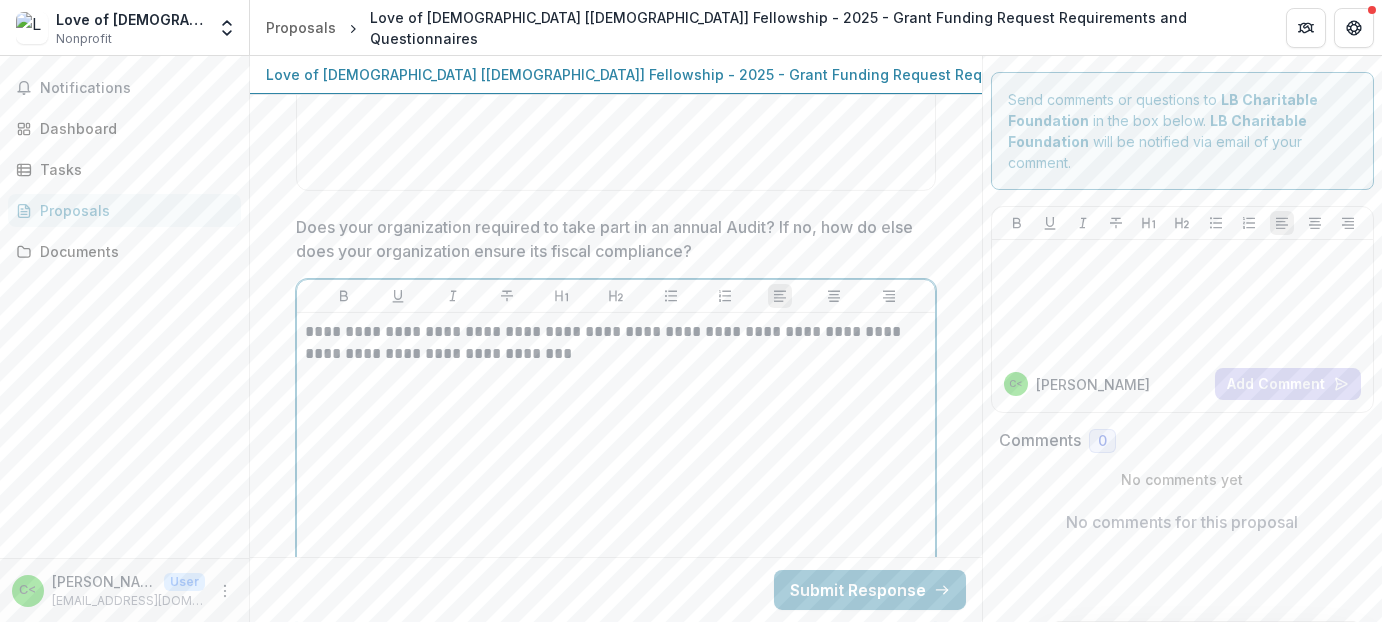 type 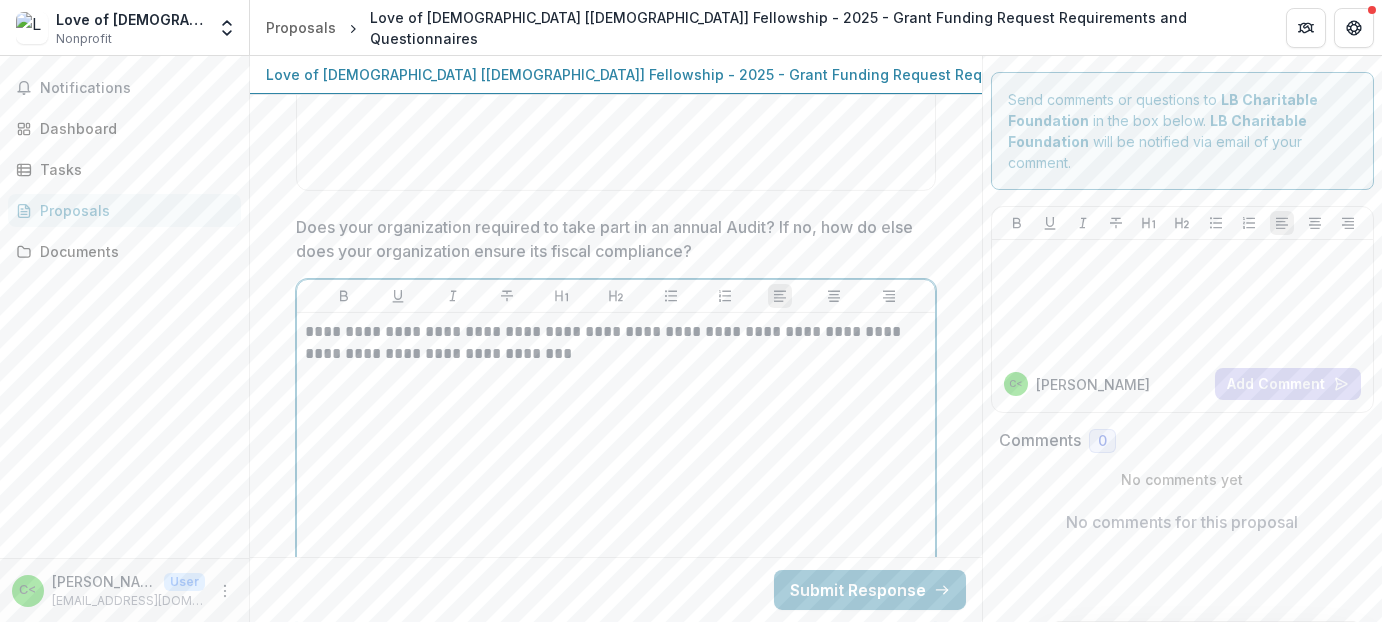 click on "**********" at bounding box center [616, 343] 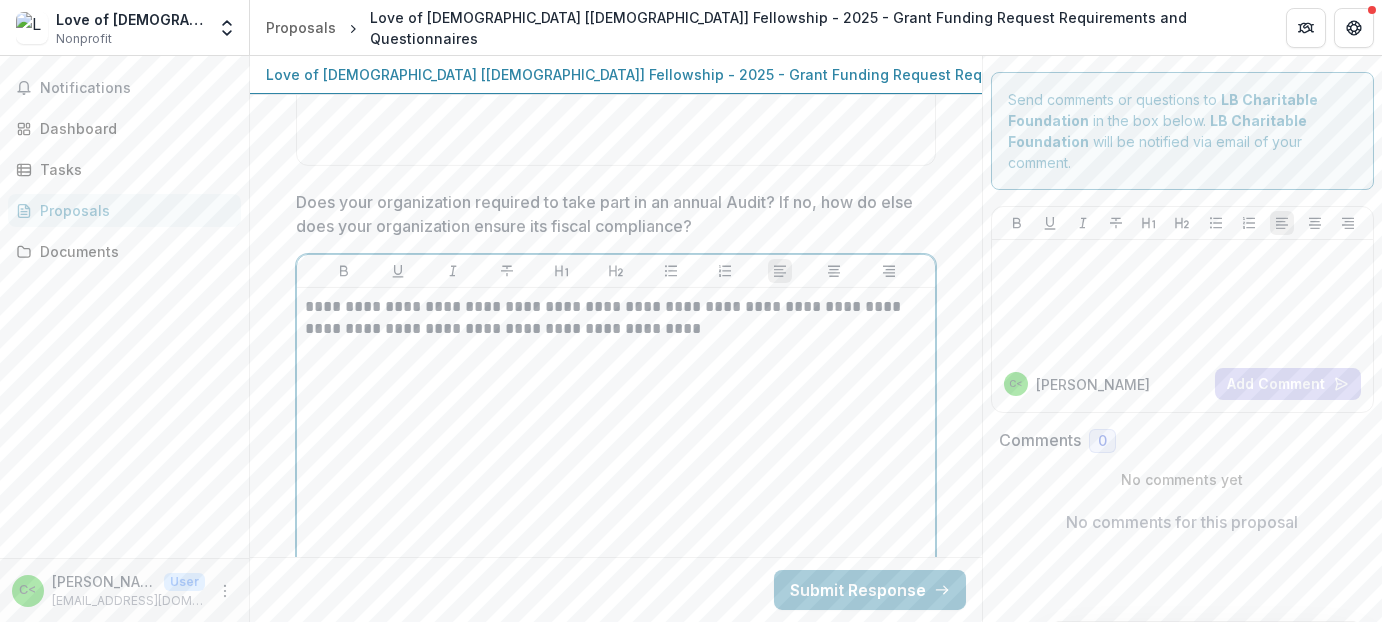 scroll, scrollTop: 7940, scrollLeft: 0, axis: vertical 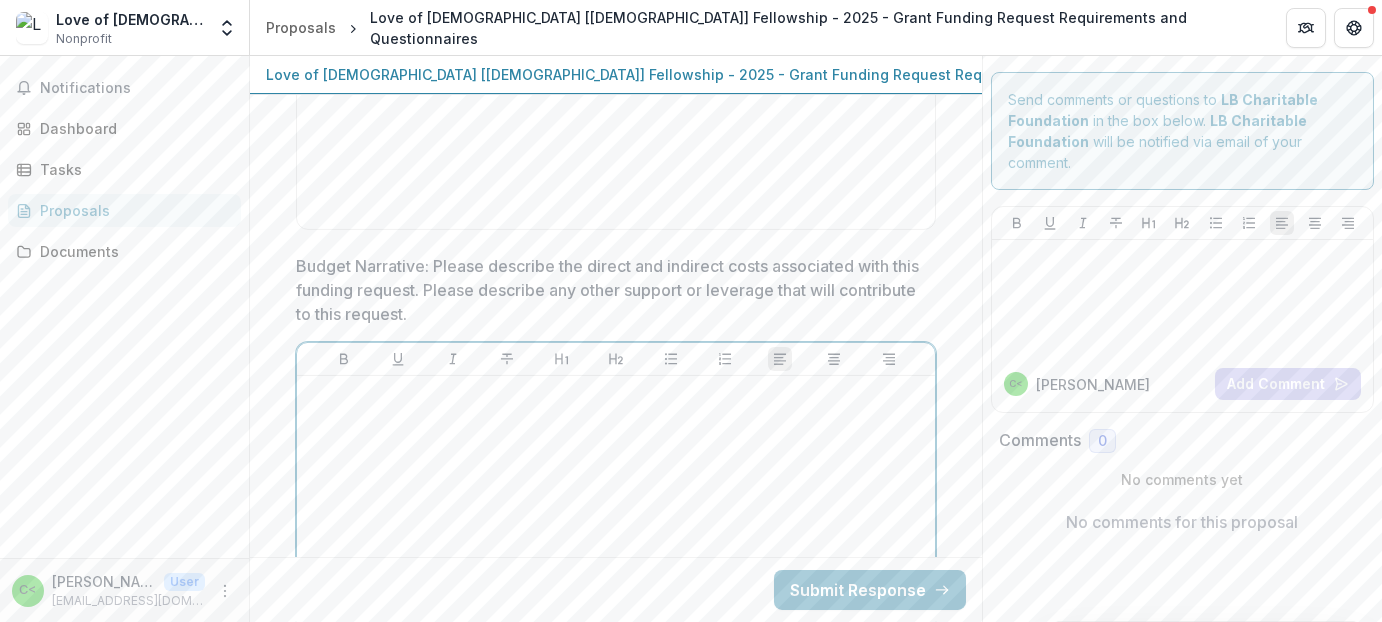click at bounding box center (616, 395) 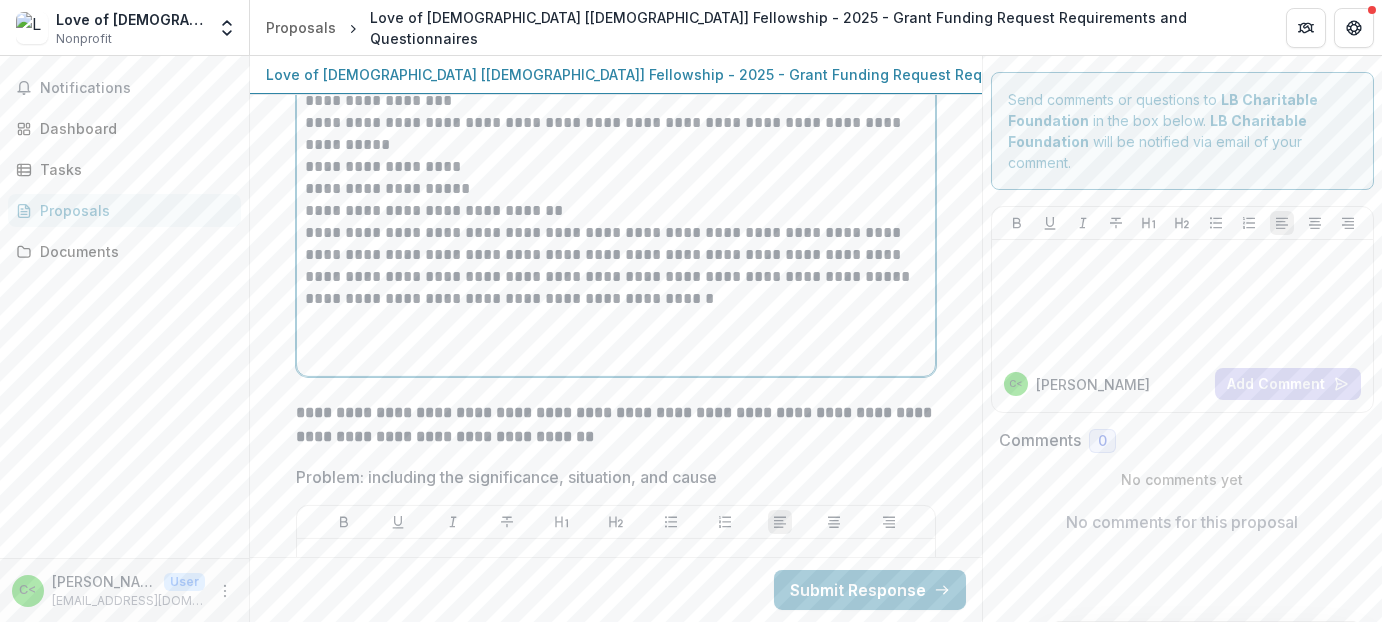 scroll, scrollTop: 8246, scrollLeft: 0, axis: vertical 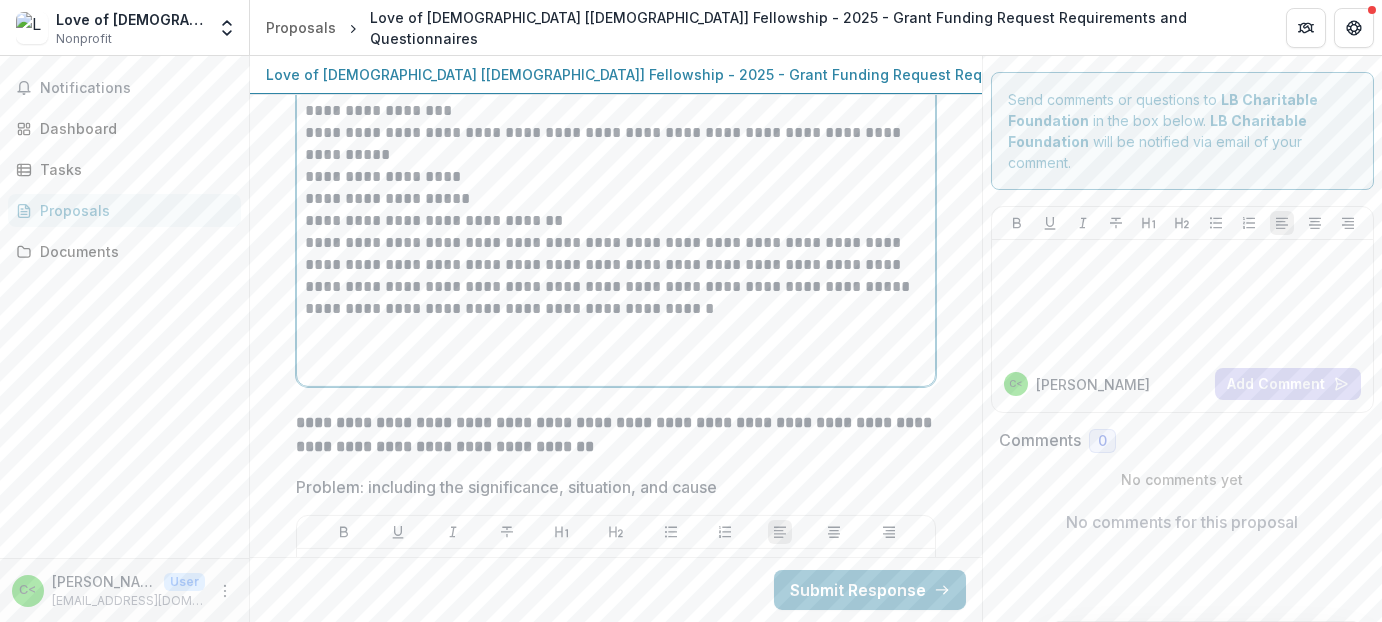 click on "**********" at bounding box center (616, 265) 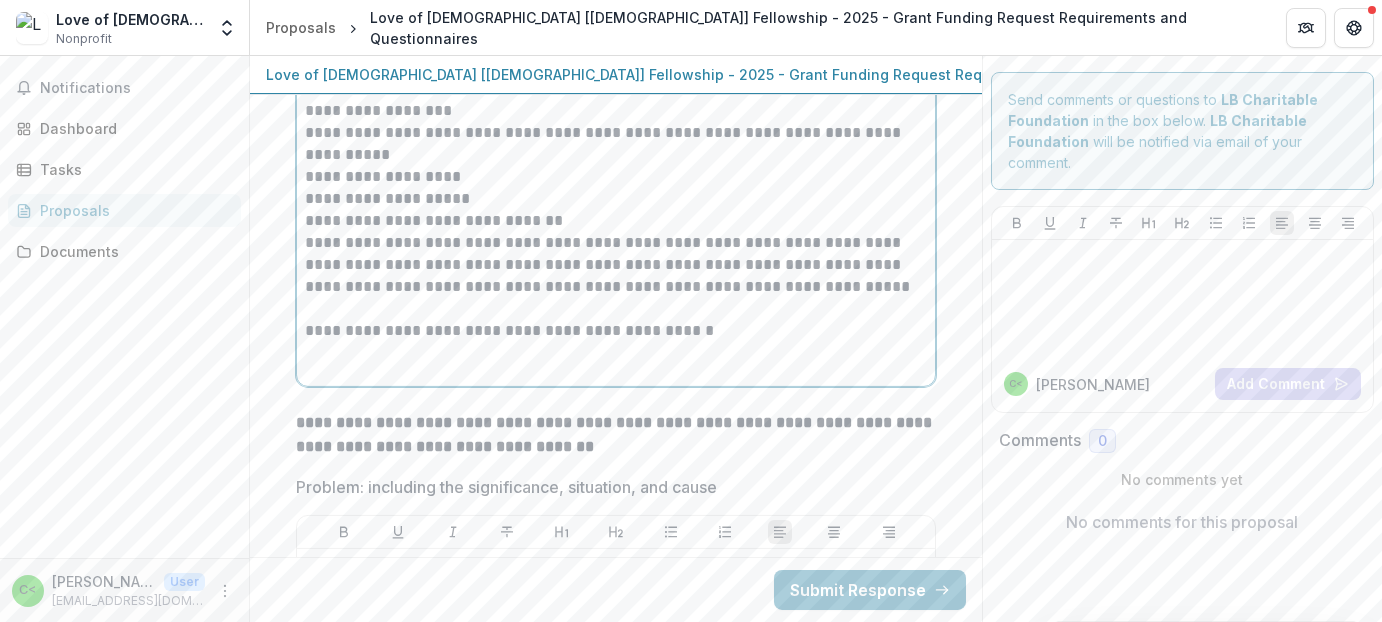 click on "**********" at bounding box center [616, 331] 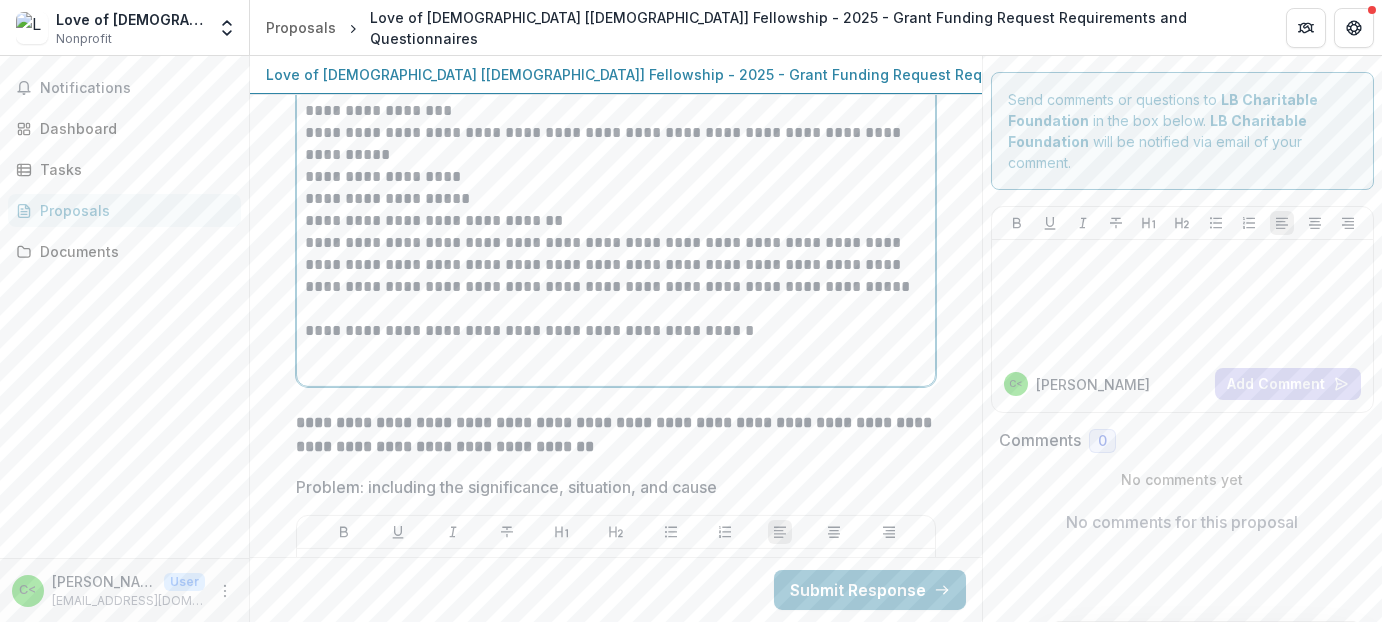 scroll, scrollTop: 8446, scrollLeft: 0, axis: vertical 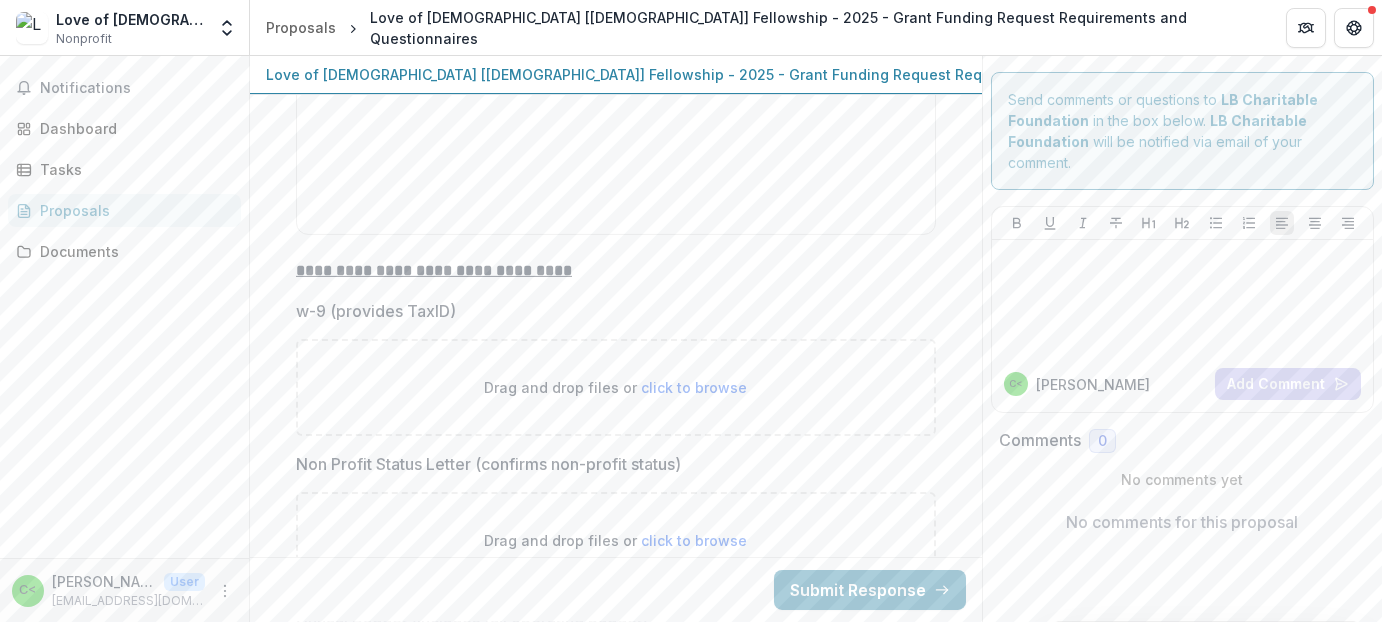 click on "Drag and drop files or   click to browse" at bounding box center [616, 540] 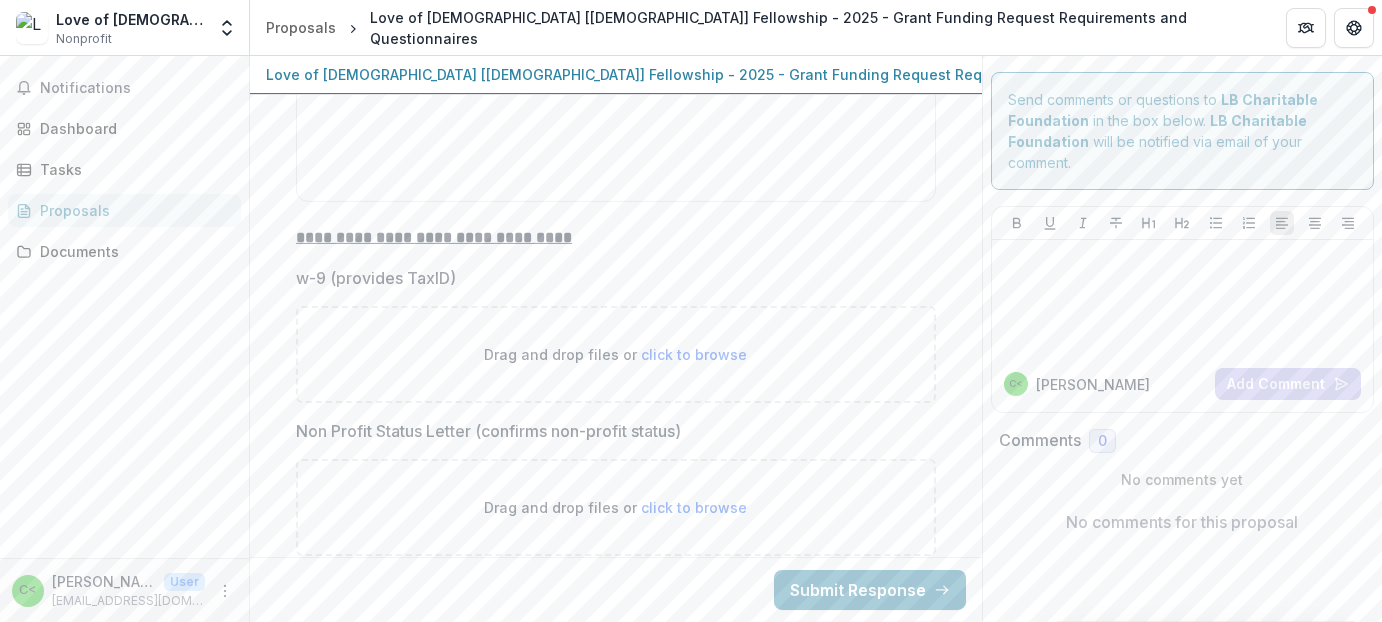 scroll, scrollTop: 10122, scrollLeft: 0, axis: vertical 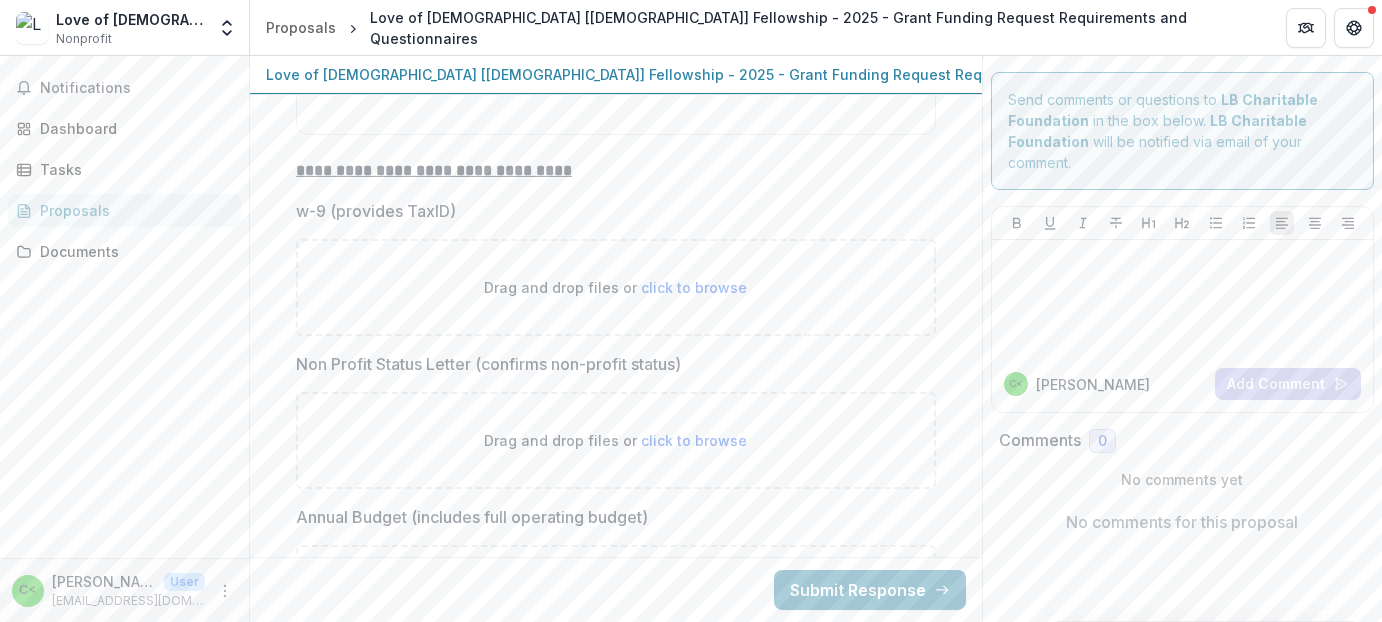 click on "click to browse" at bounding box center [695, 287] 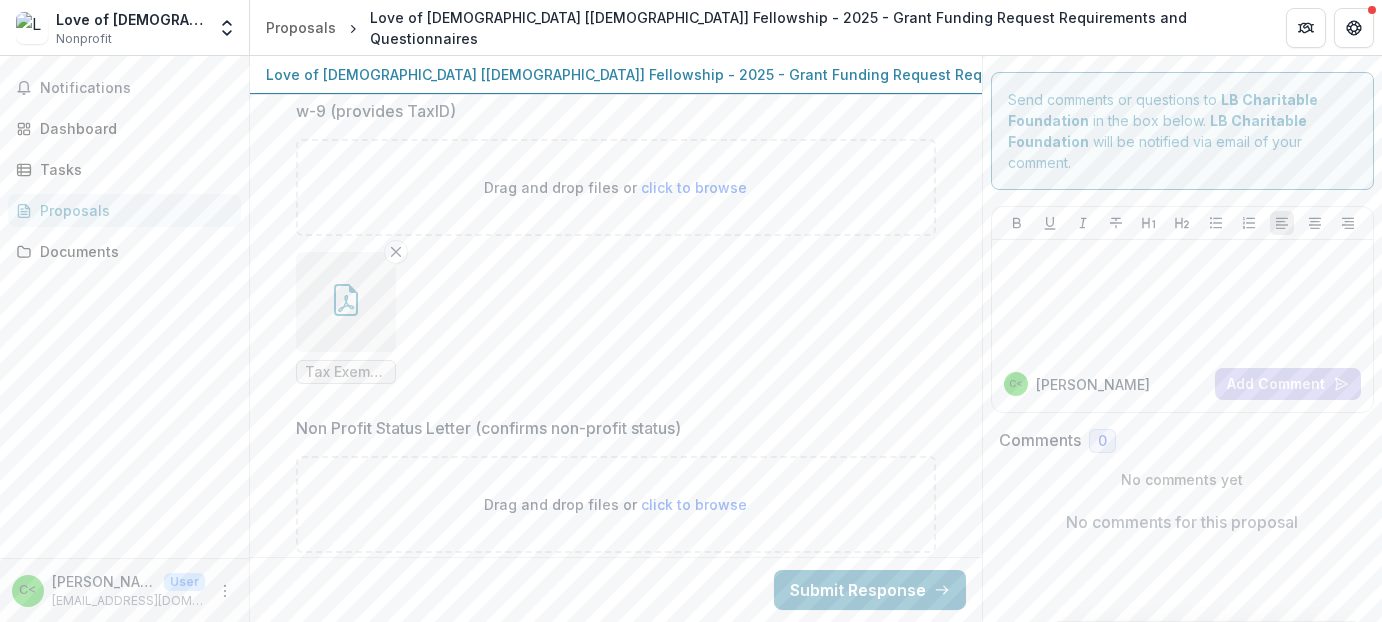 scroll, scrollTop: 10422, scrollLeft: 0, axis: vertical 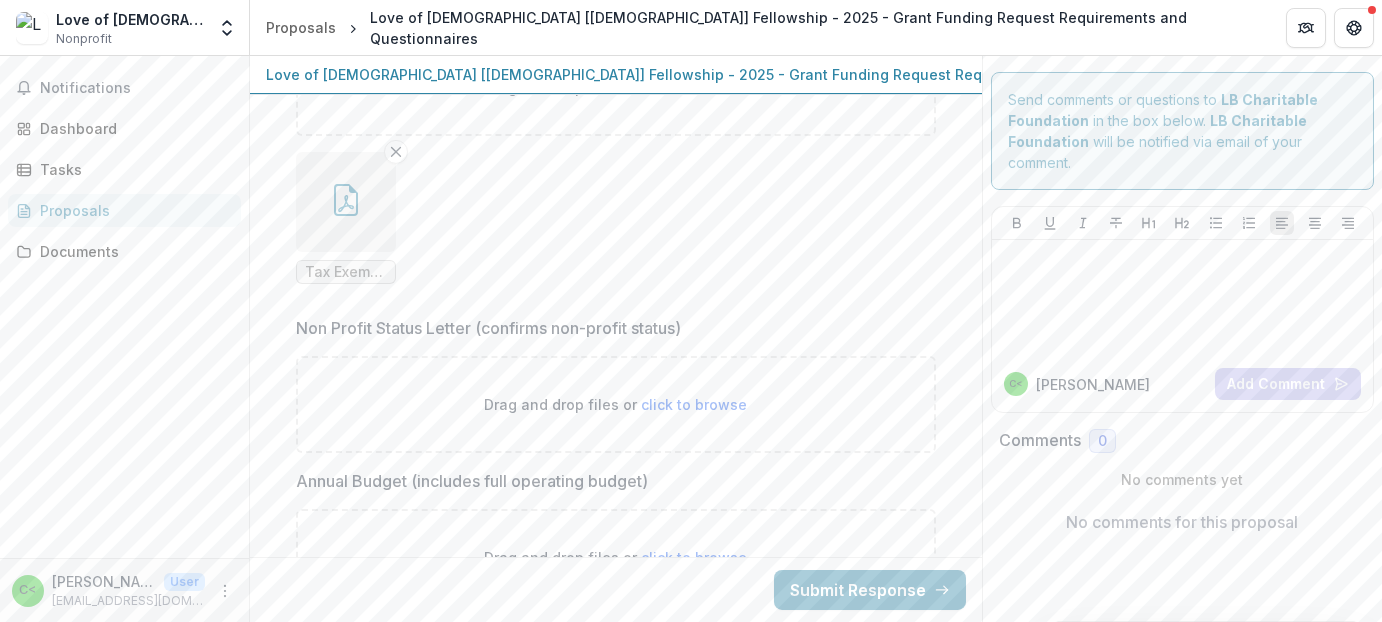 click on "click to browse" at bounding box center [695, 404] 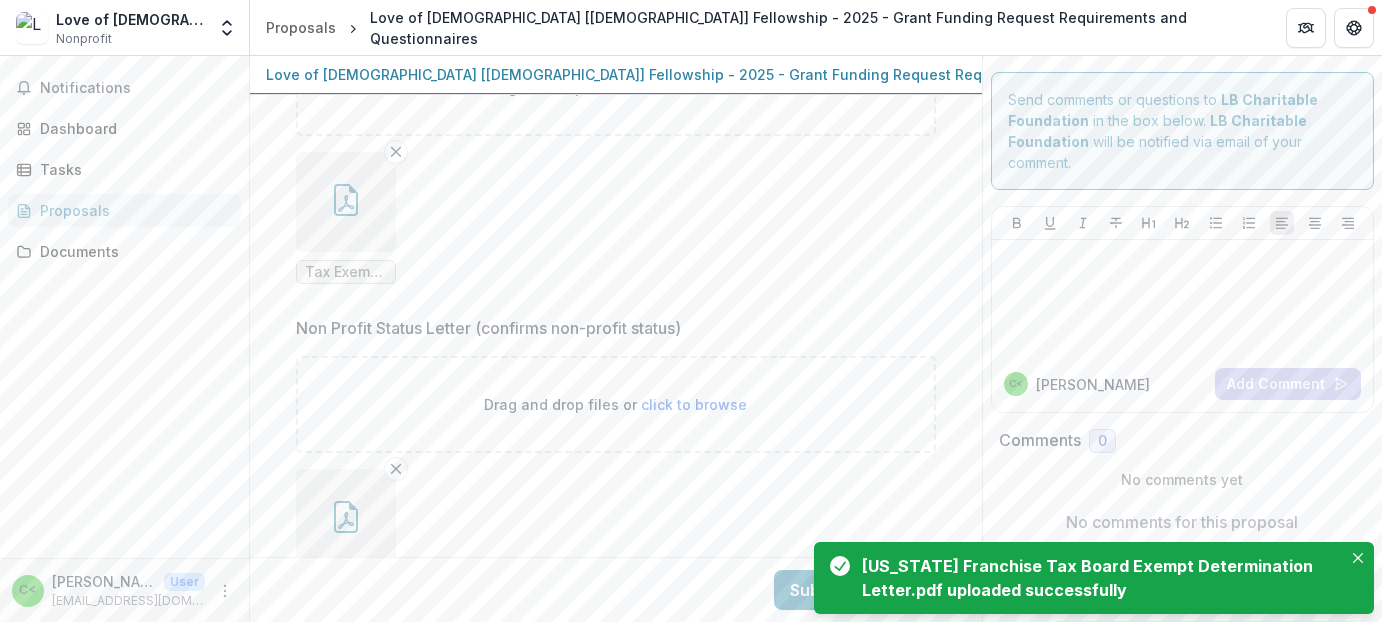 click on "click to browse" at bounding box center (695, 404) 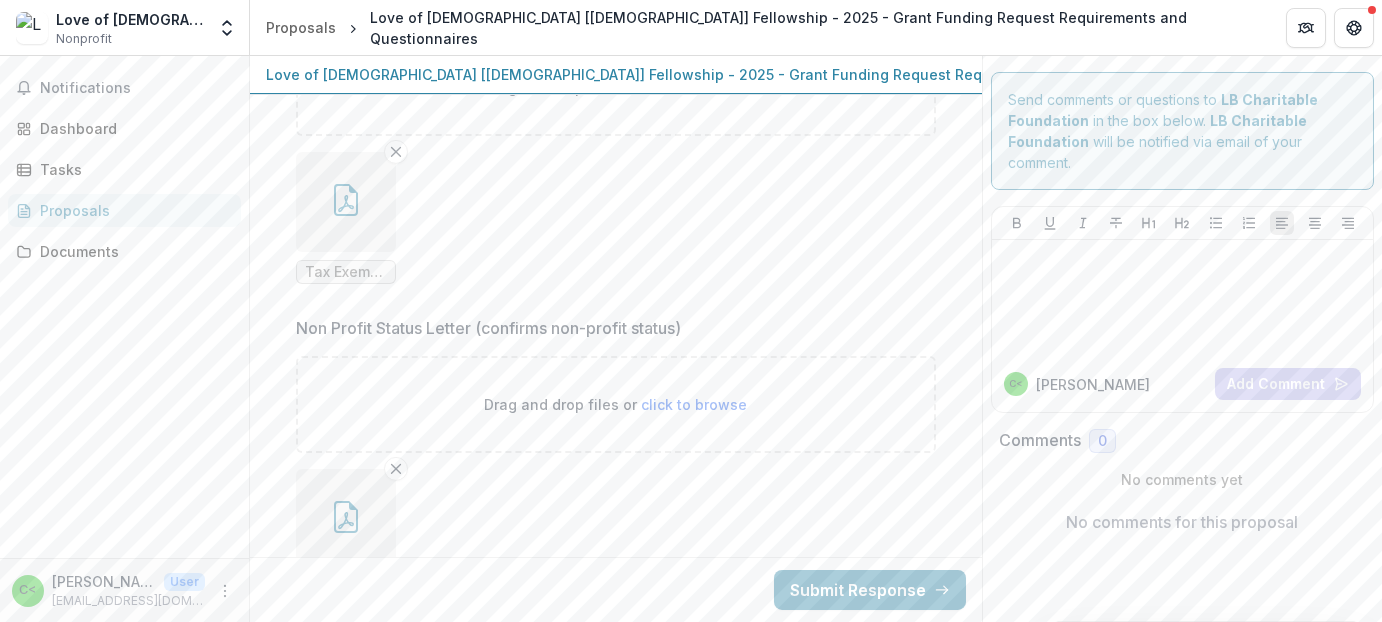 type on "**********" 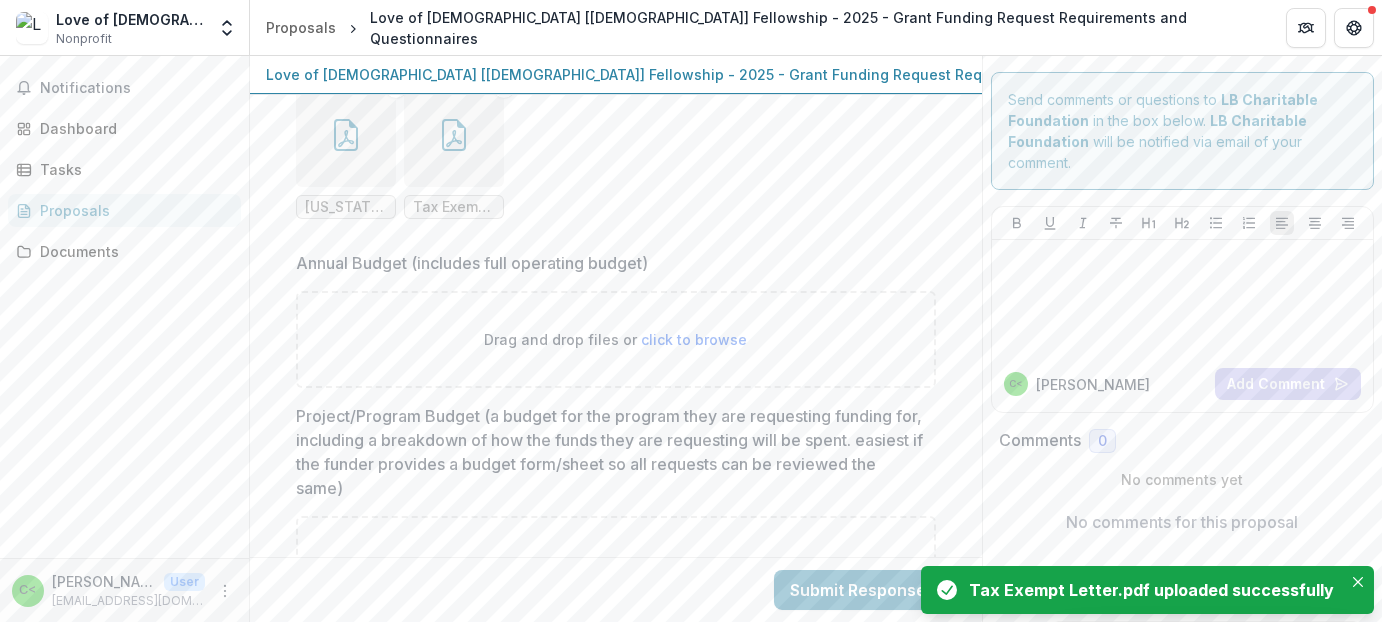 scroll, scrollTop: 10822, scrollLeft: 0, axis: vertical 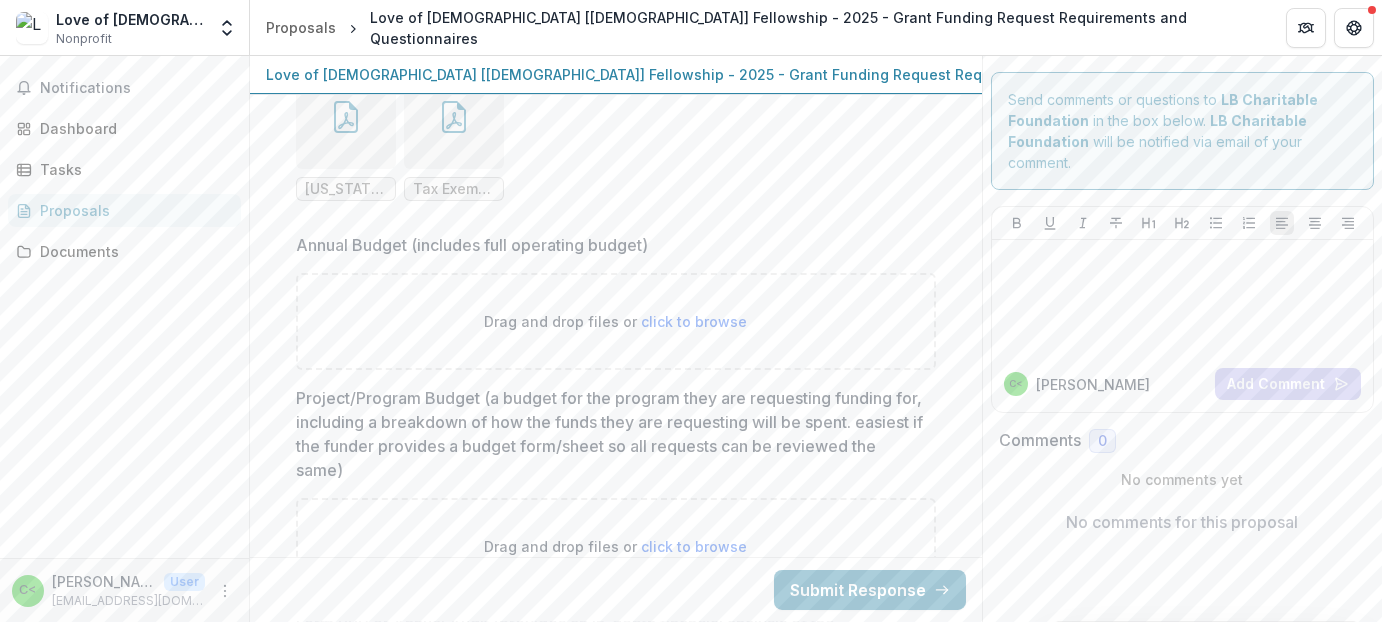 click on "click to browse" at bounding box center [695, 321] 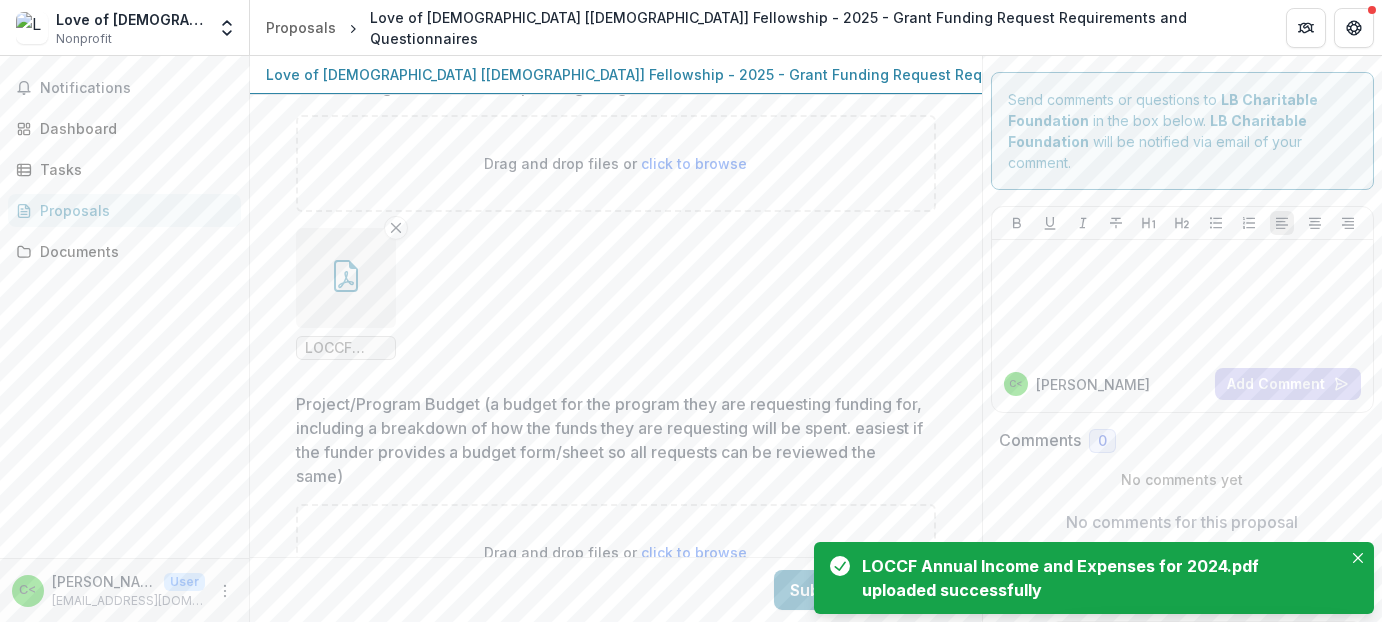 scroll, scrollTop: 11122, scrollLeft: 0, axis: vertical 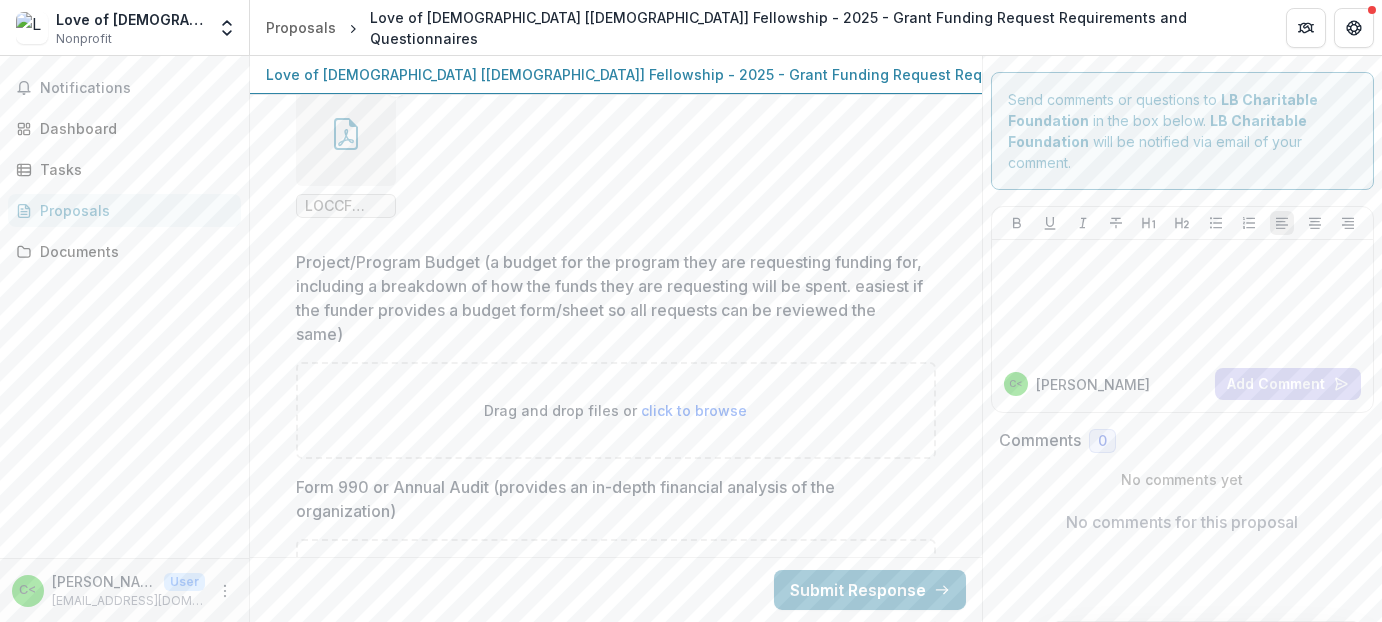 click on "click to browse" at bounding box center [695, 410] 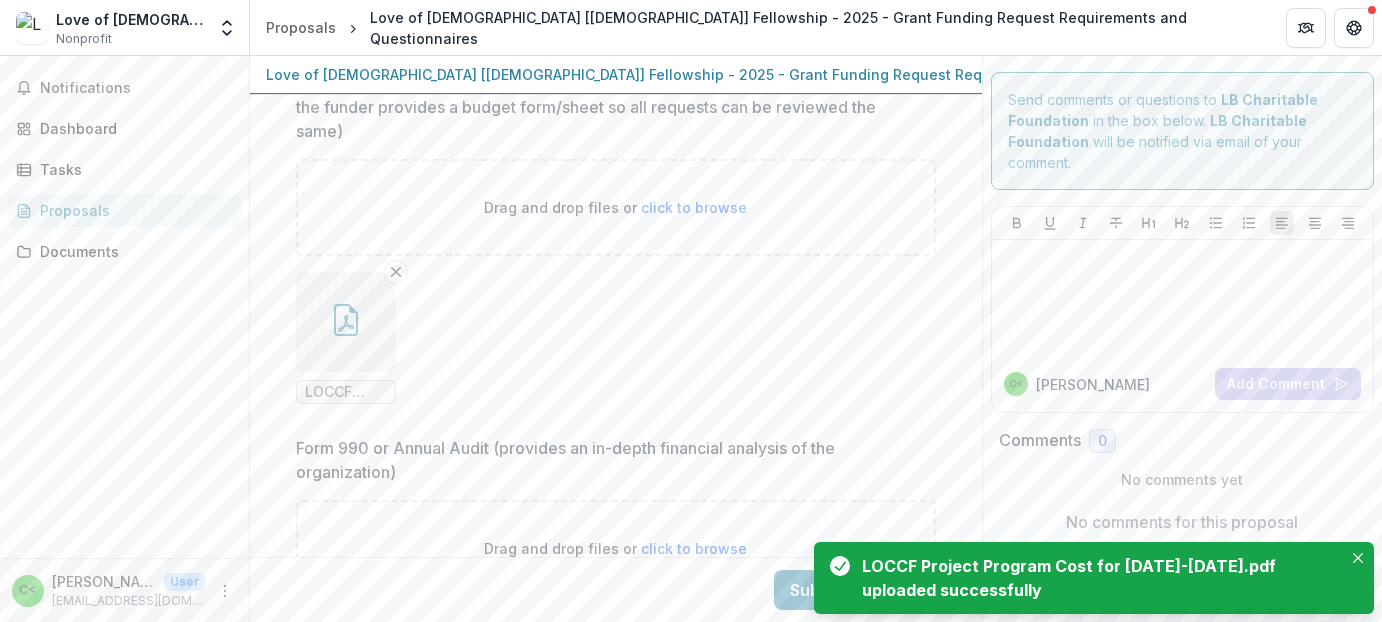 scroll, scrollTop: 11278, scrollLeft: 0, axis: vertical 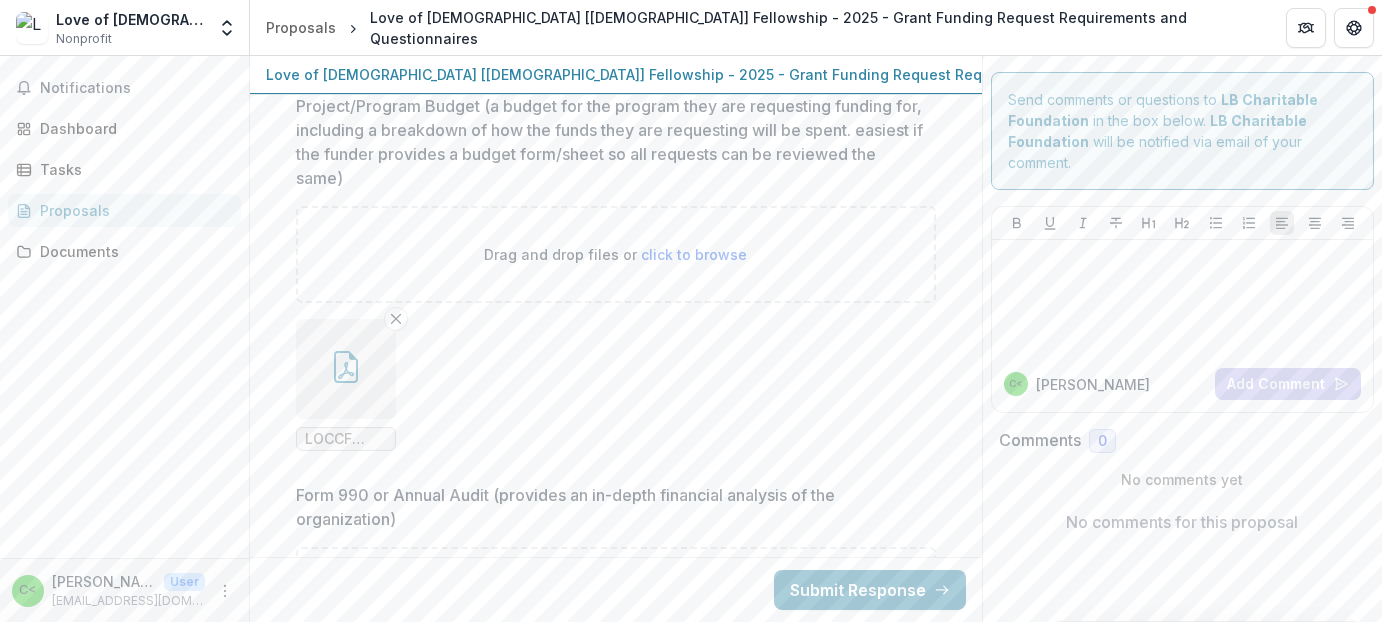 click on "click to browse" at bounding box center [695, 254] 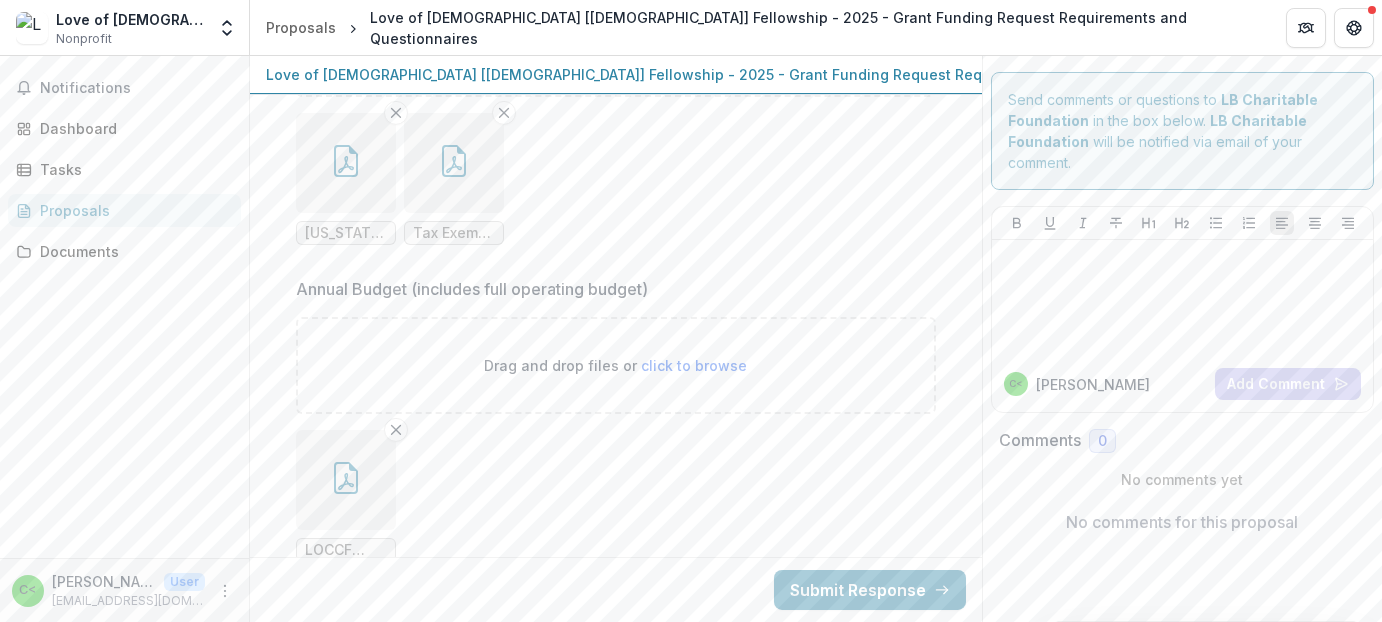 scroll, scrollTop: 10878, scrollLeft: 0, axis: vertical 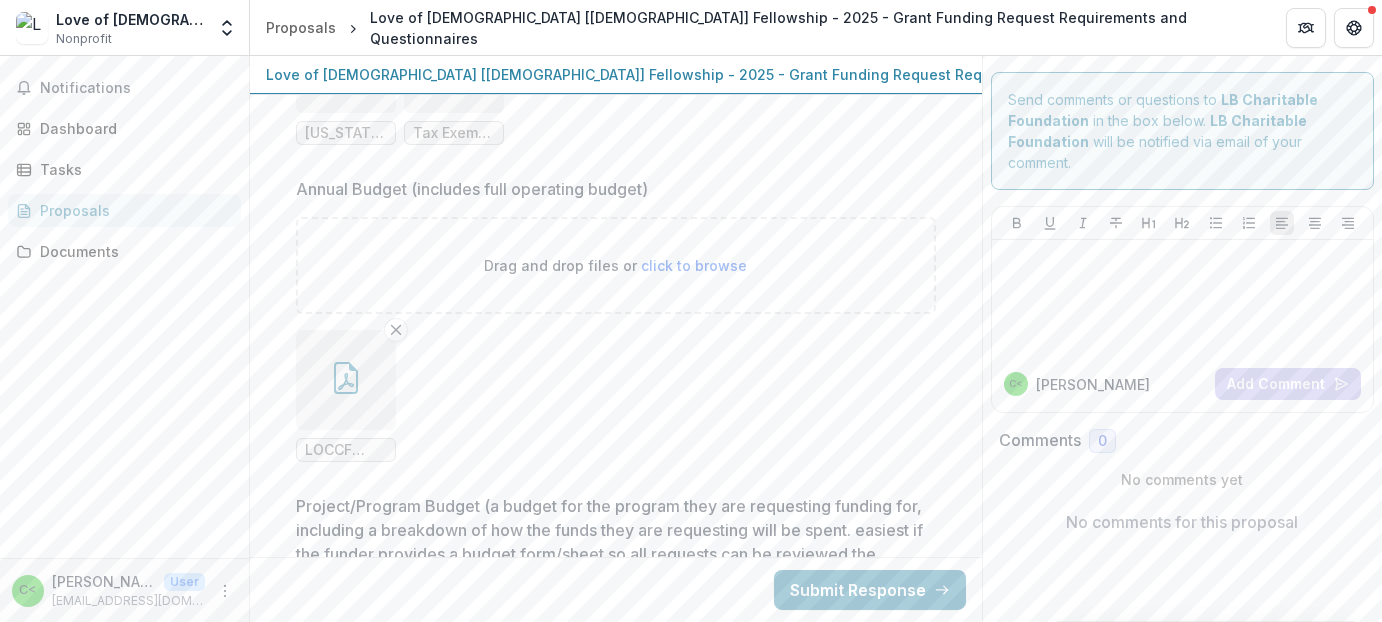 click on "click to browse" at bounding box center [695, 265] 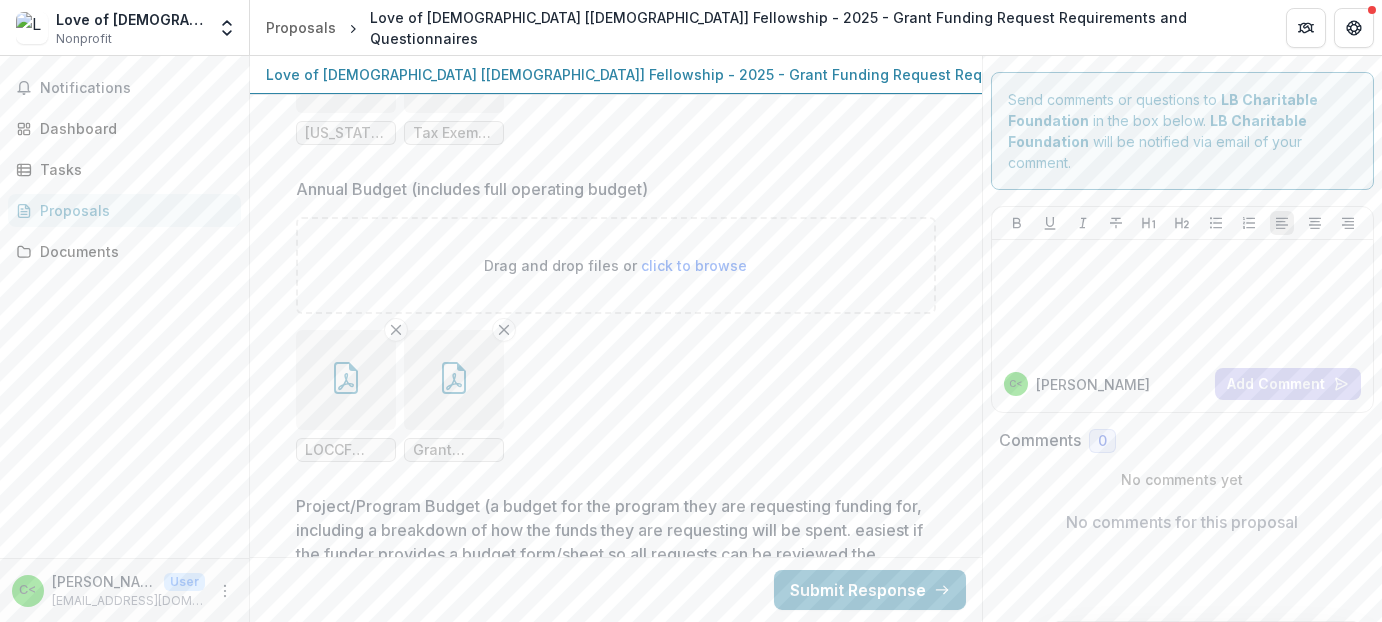click on "click to browse" at bounding box center (695, 265) 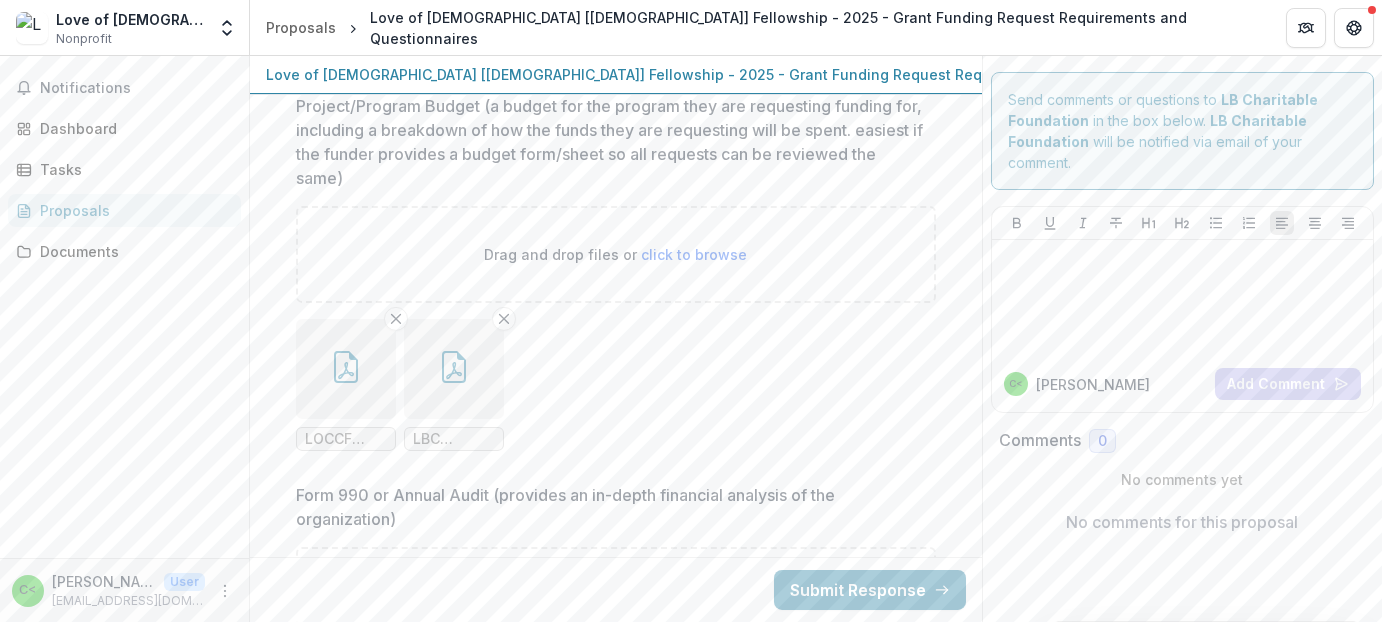 scroll, scrollTop: 11377, scrollLeft: 0, axis: vertical 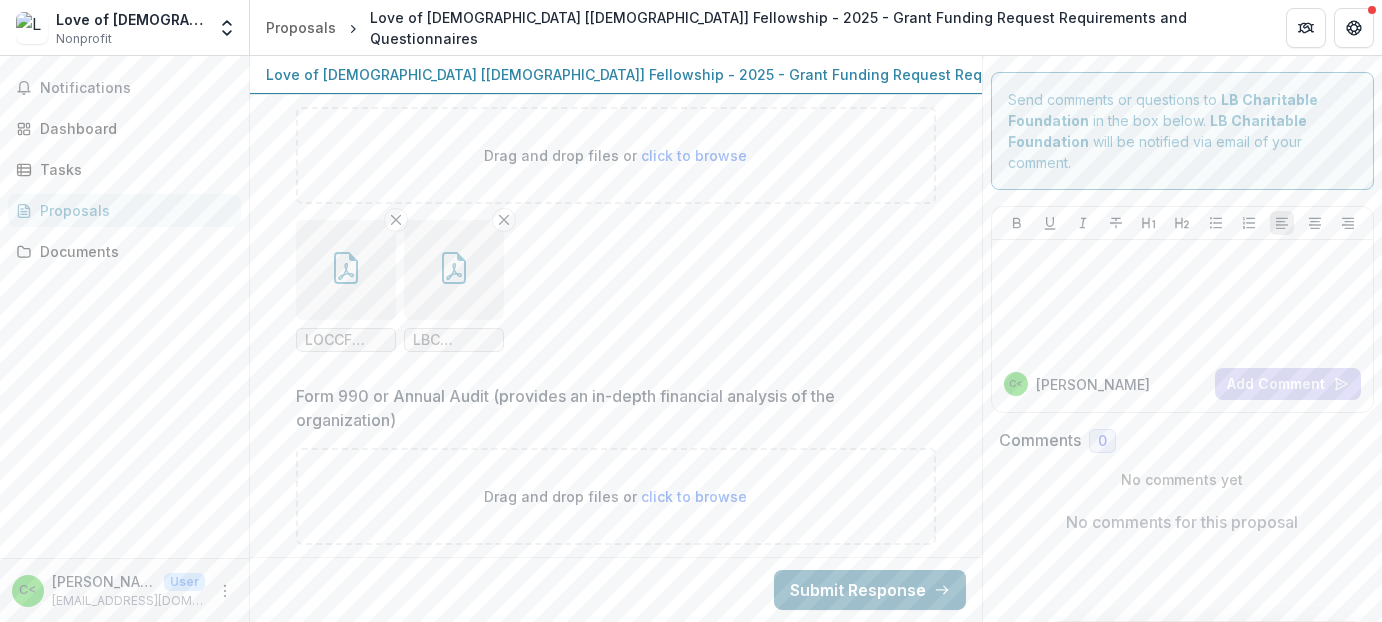 click on "Submit Response" at bounding box center [870, 590] 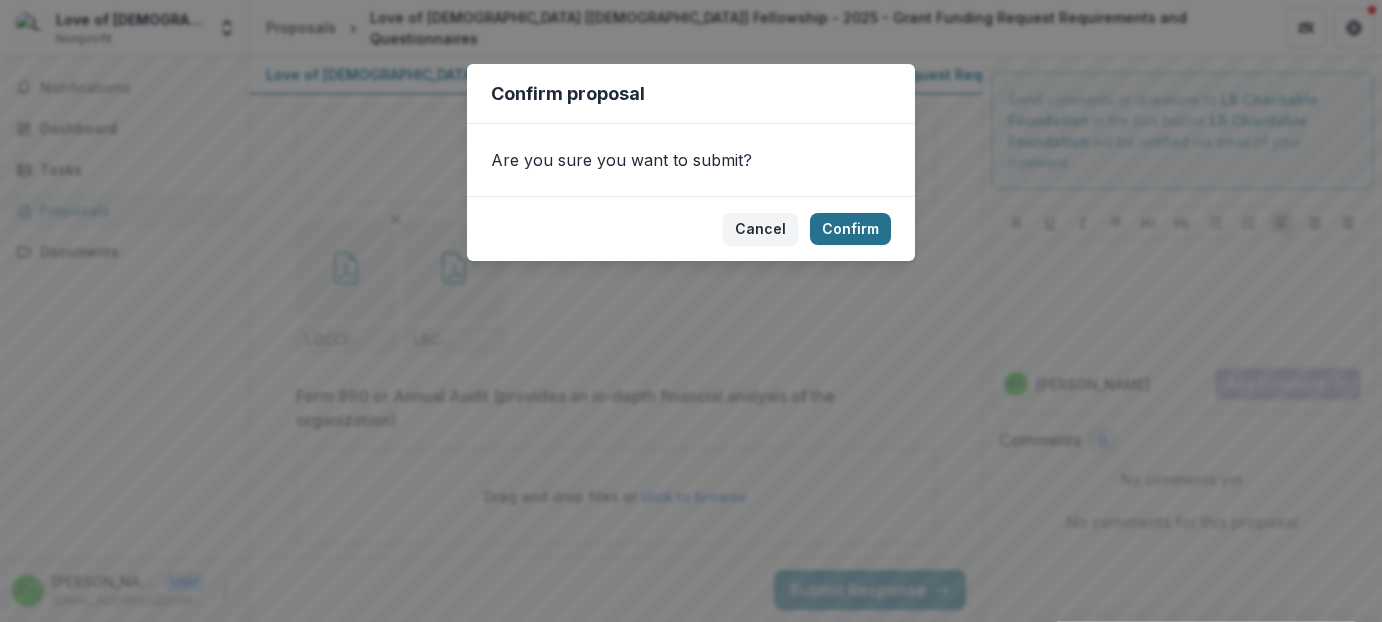 click on "Confirm" at bounding box center (850, 229) 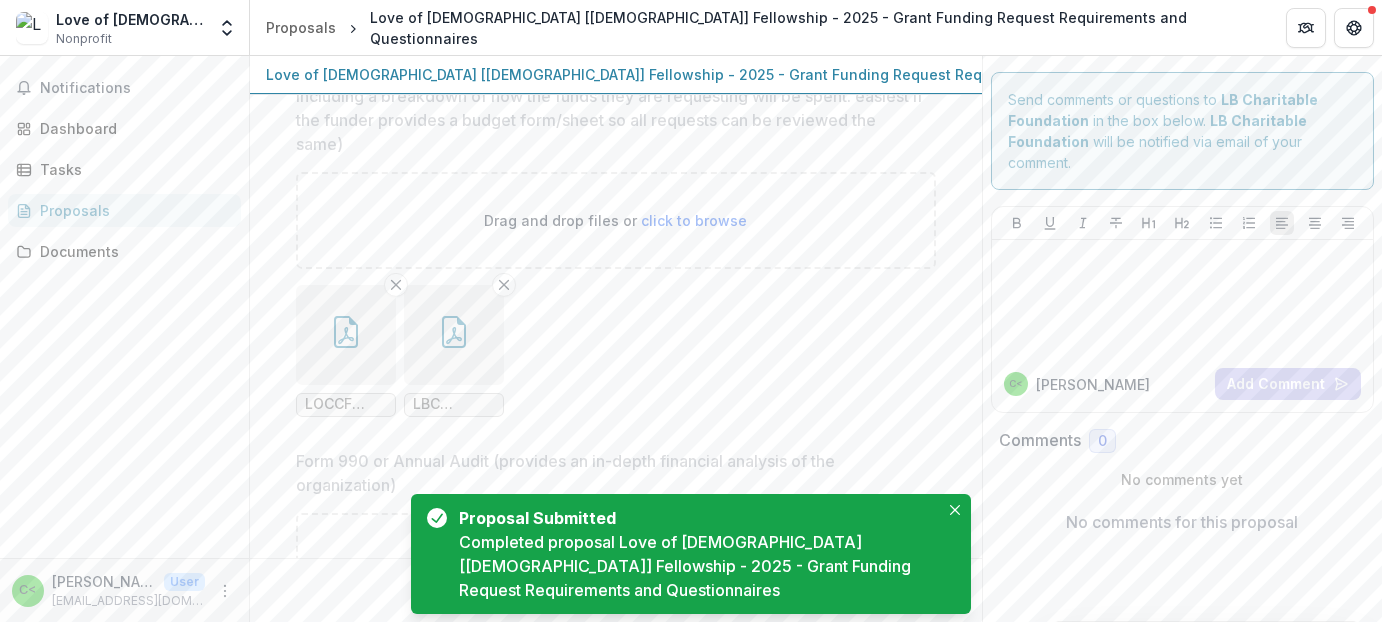 scroll, scrollTop: 11441, scrollLeft: 0, axis: vertical 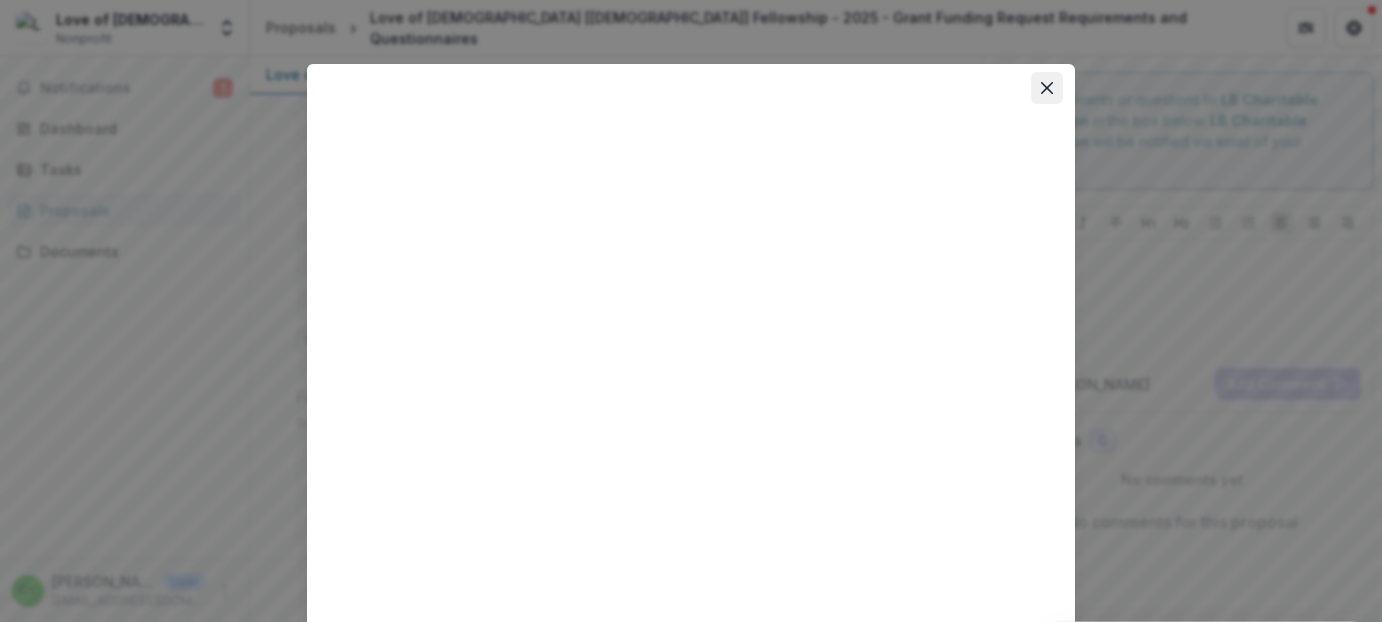 click 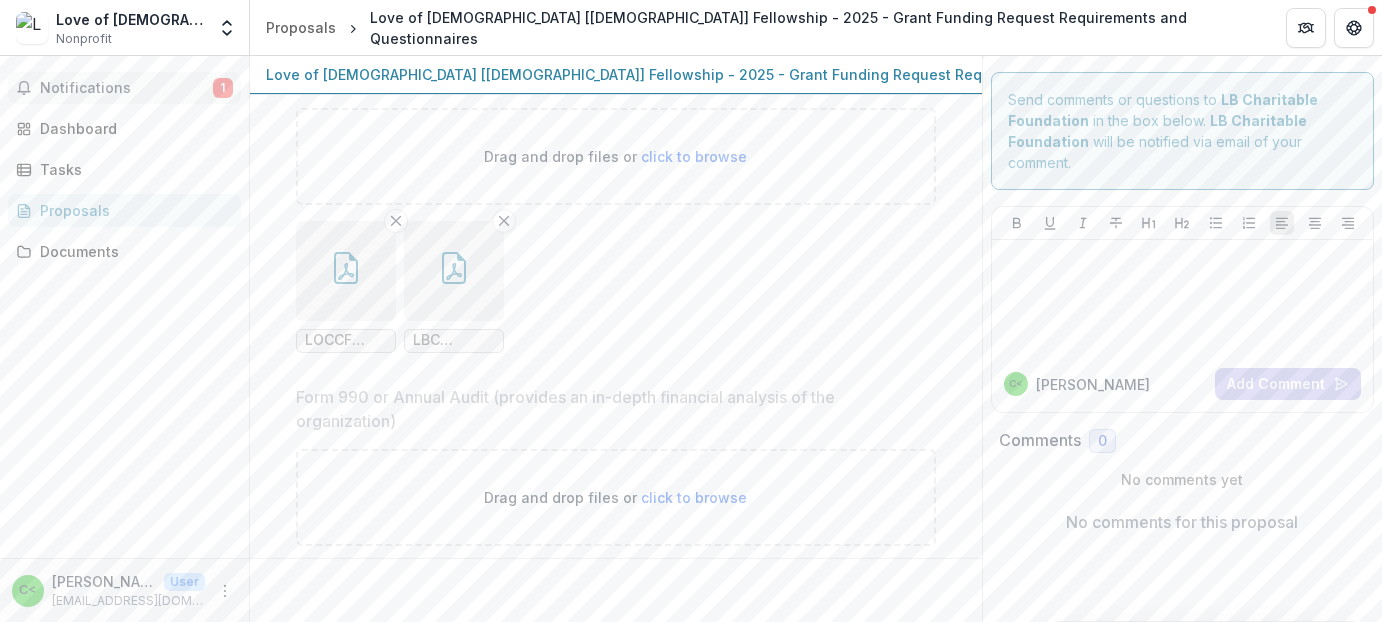 click on "Notifications" at bounding box center (126, 88) 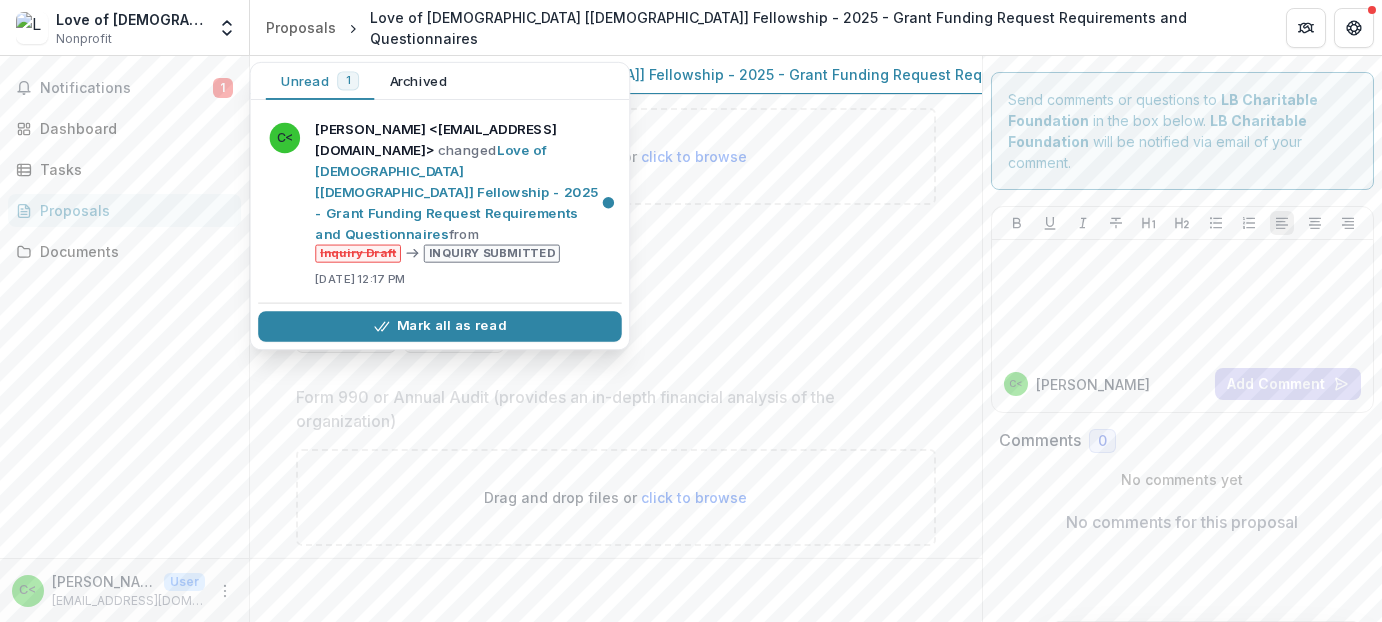 click on "LOCCF Project Program Cost for 2025-2026.pdf LBC Foundation 2023 Grant Award Expenses Breakdown.pdf" at bounding box center [616, 287] 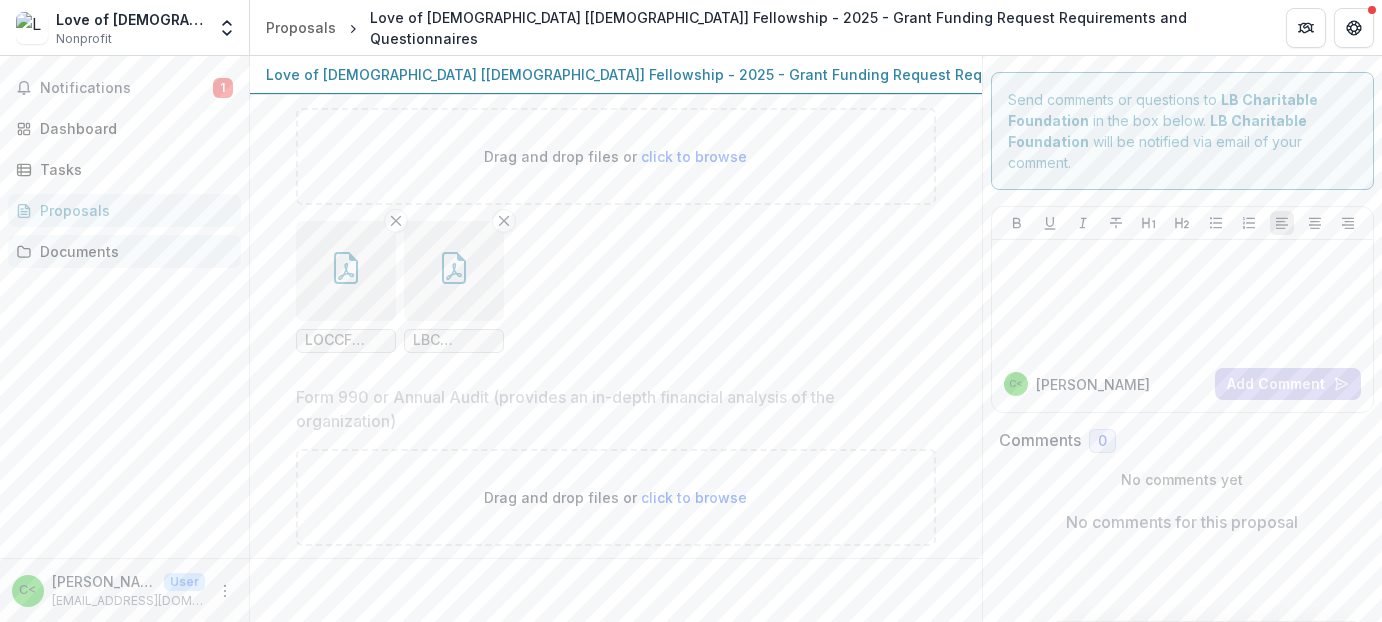 click on "Documents" at bounding box center [132, 251] 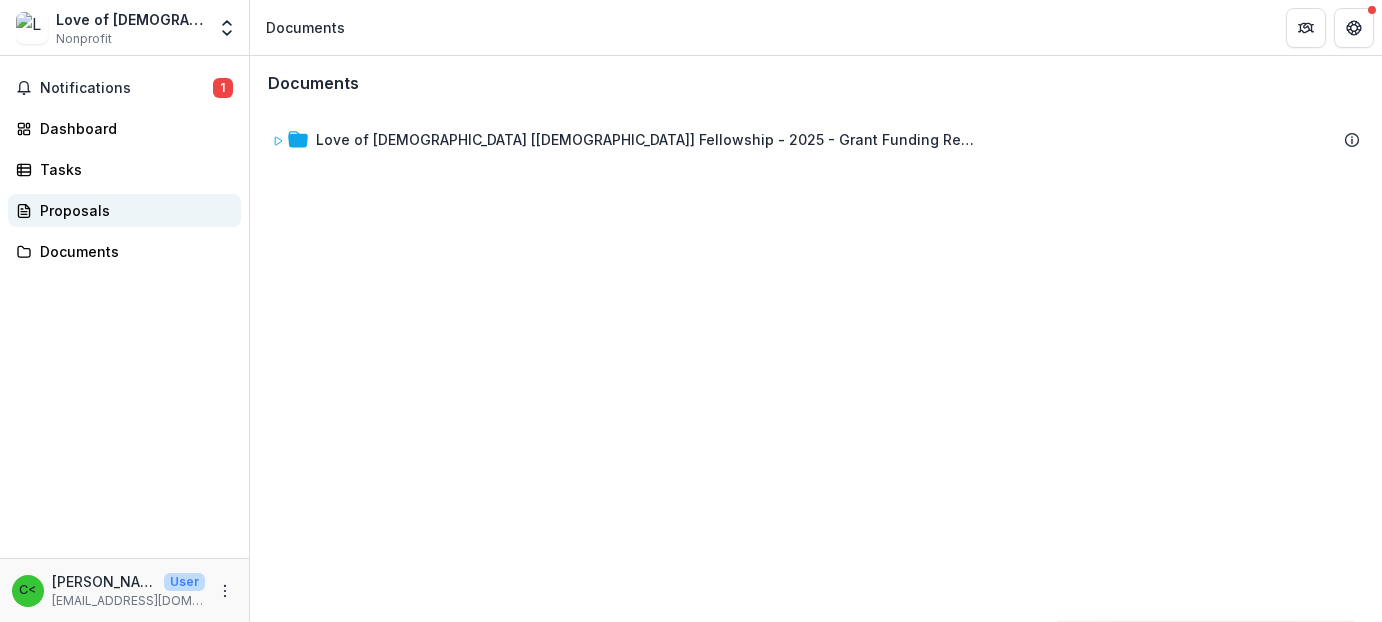 click on "Proposals" at bounding box center (132, 210) 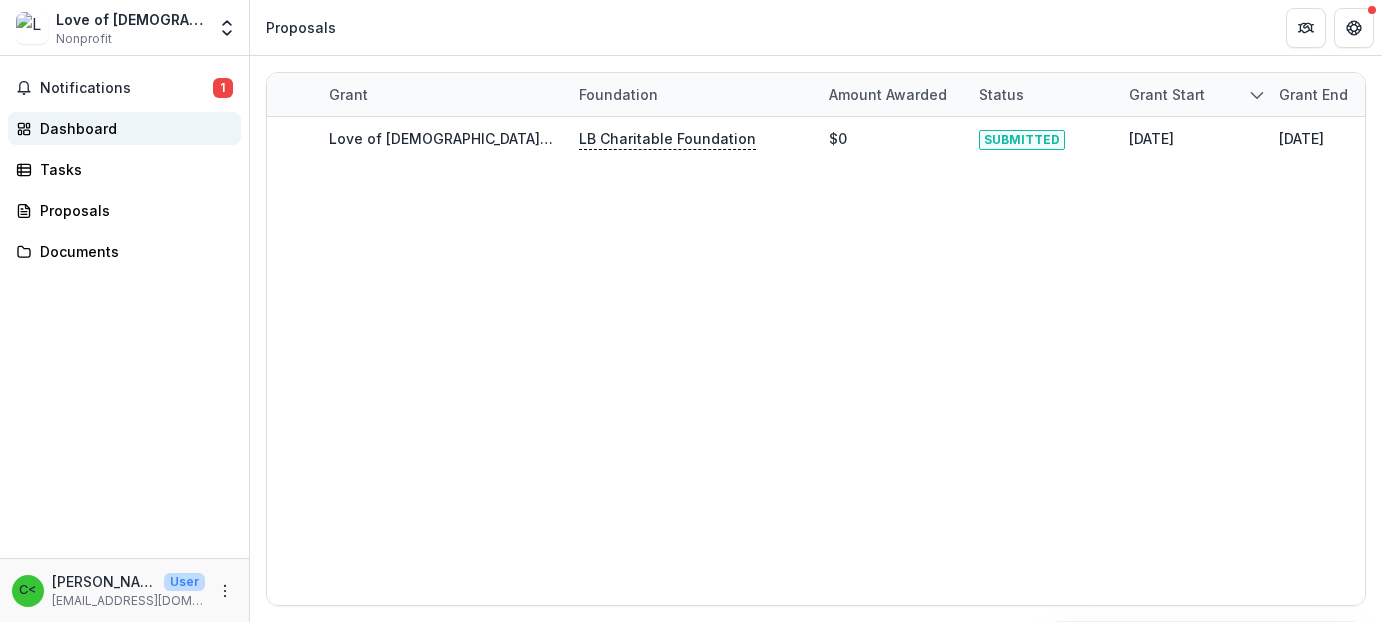 click on "Dashboard" at bounding box center [132, 128] 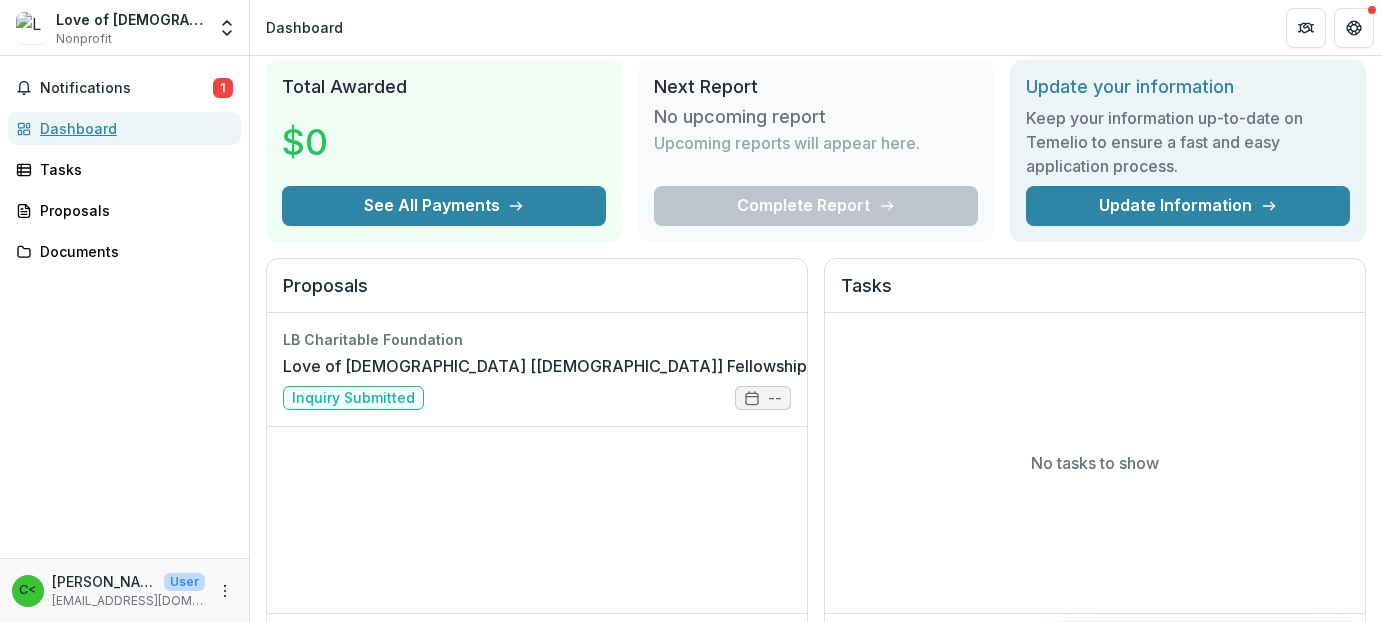 scroll, scrollTop: 0, scrollLeft: 0, axis: both 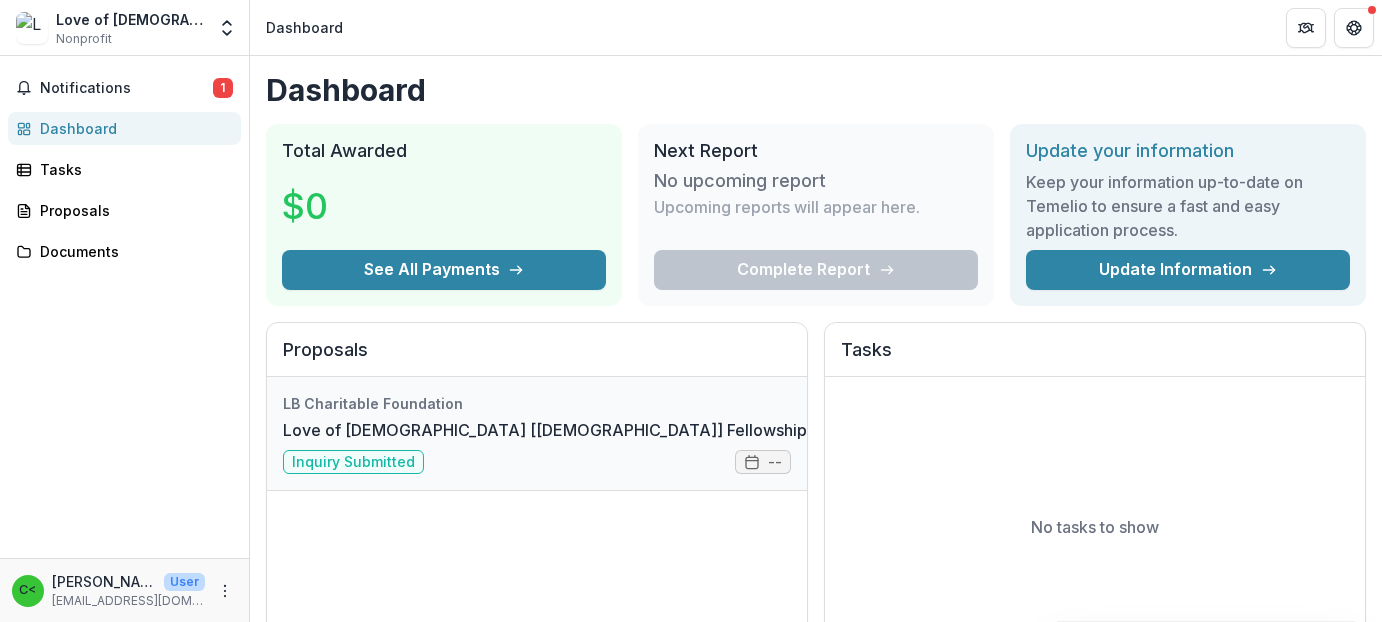 click on "Love of [DEMOGRAPHIC_DATA] [[DEMOGRAPHIC_DATA]] Fellowship - 2025 - Grant Funding Request Requirements and Questionnaires" at bounding box center (795, 430) 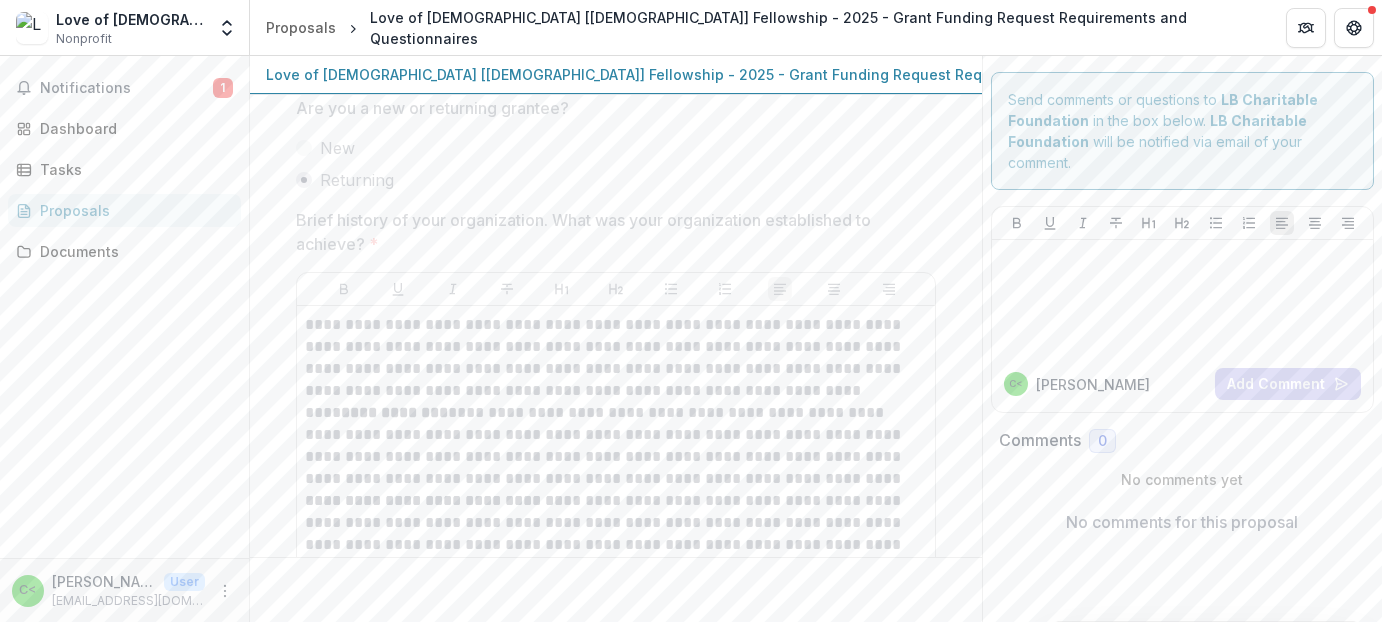 scroll, scrollTop: 0, scrollLeft: 0, axis: both 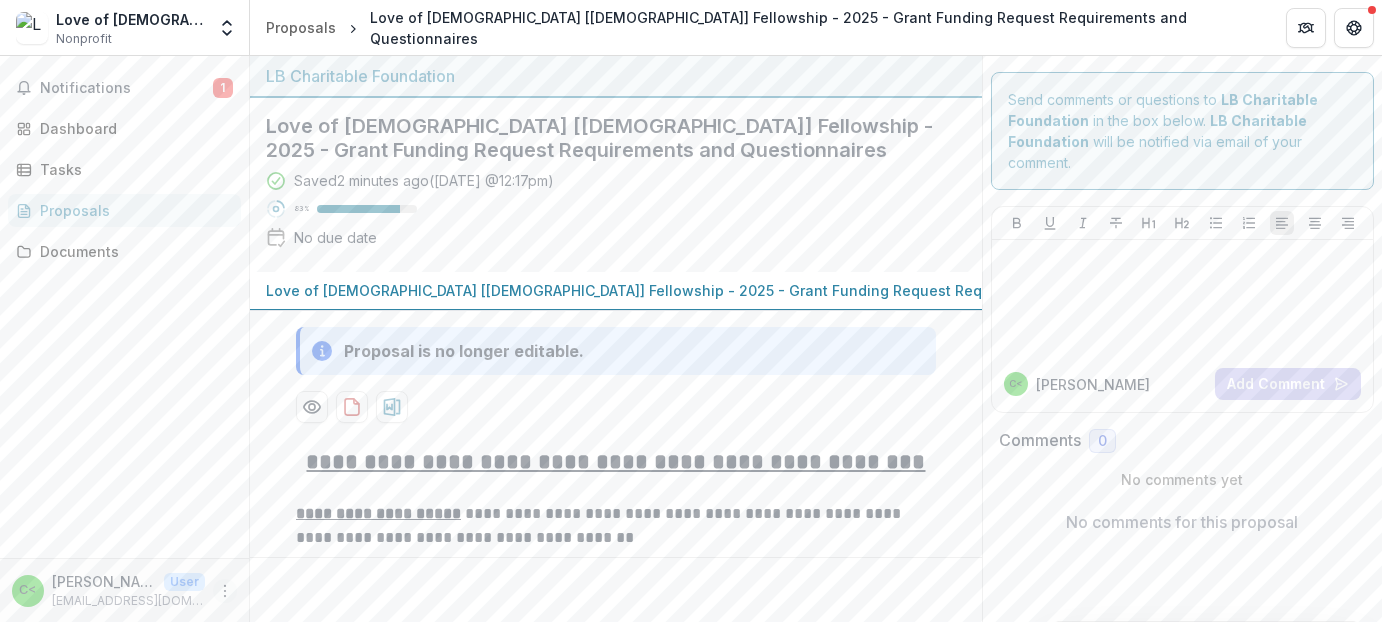 click 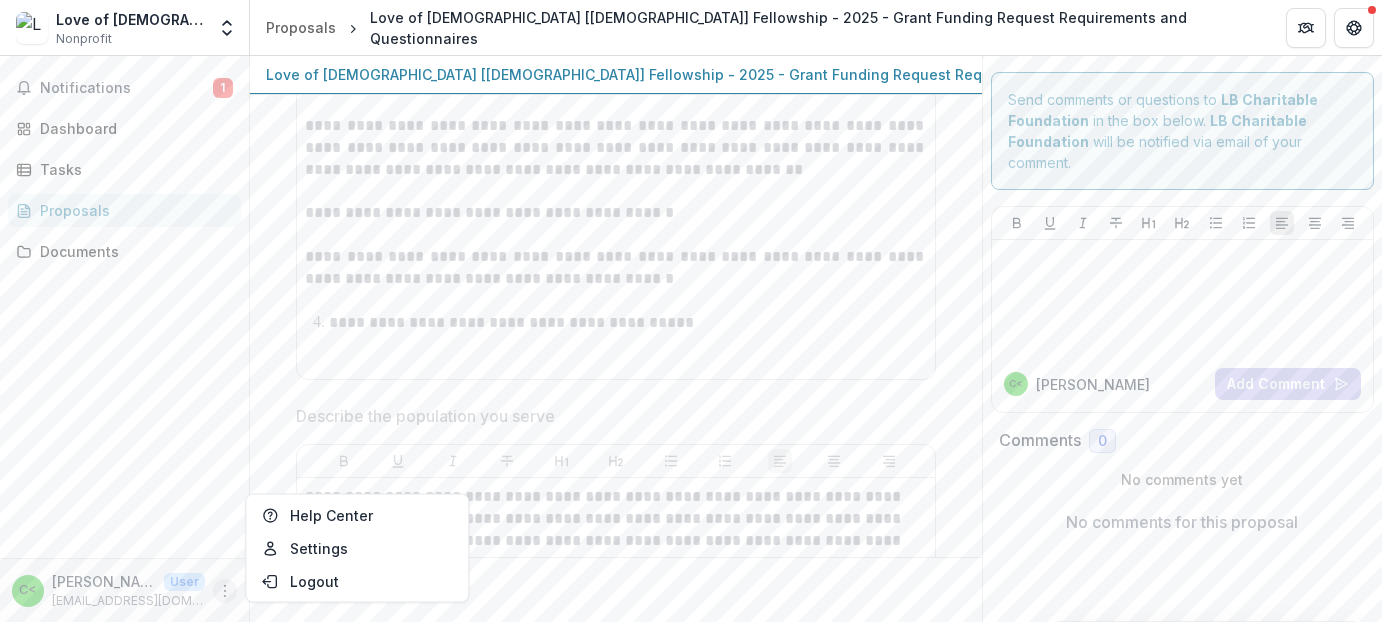 scroll, scrollTop: 1300, scrollLeft: 0, axis: vertical 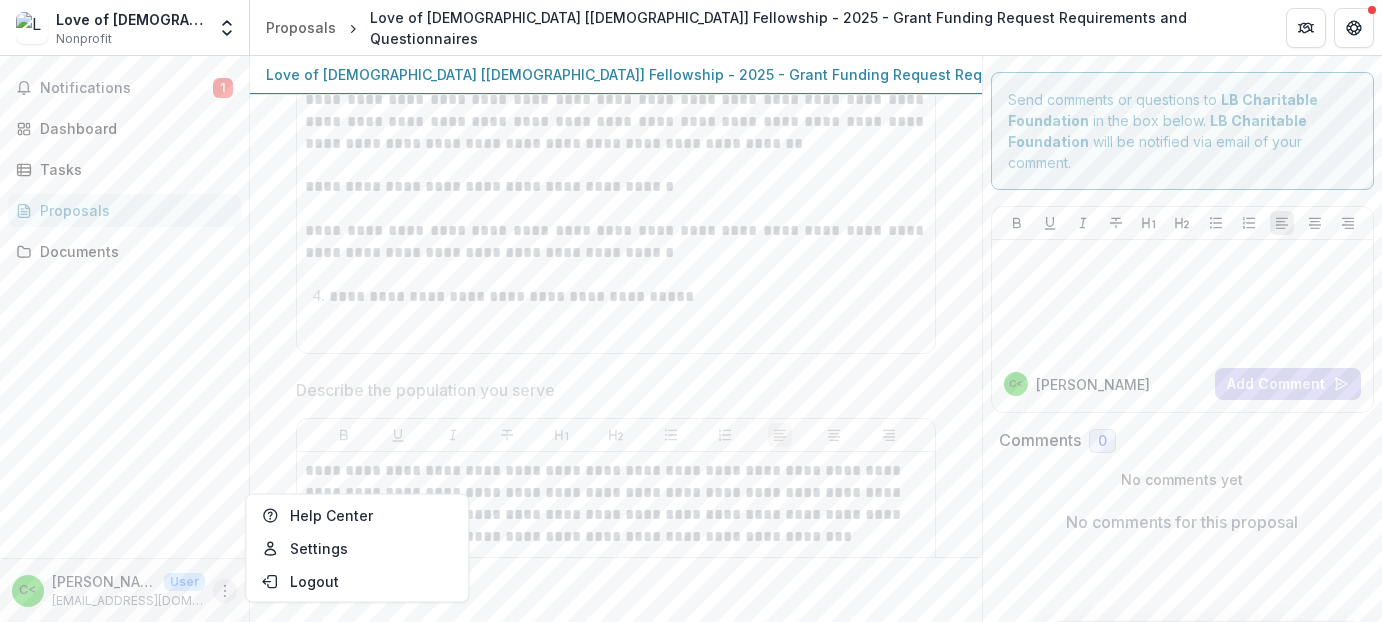 click on "**********" at bounding box center [616, 242] 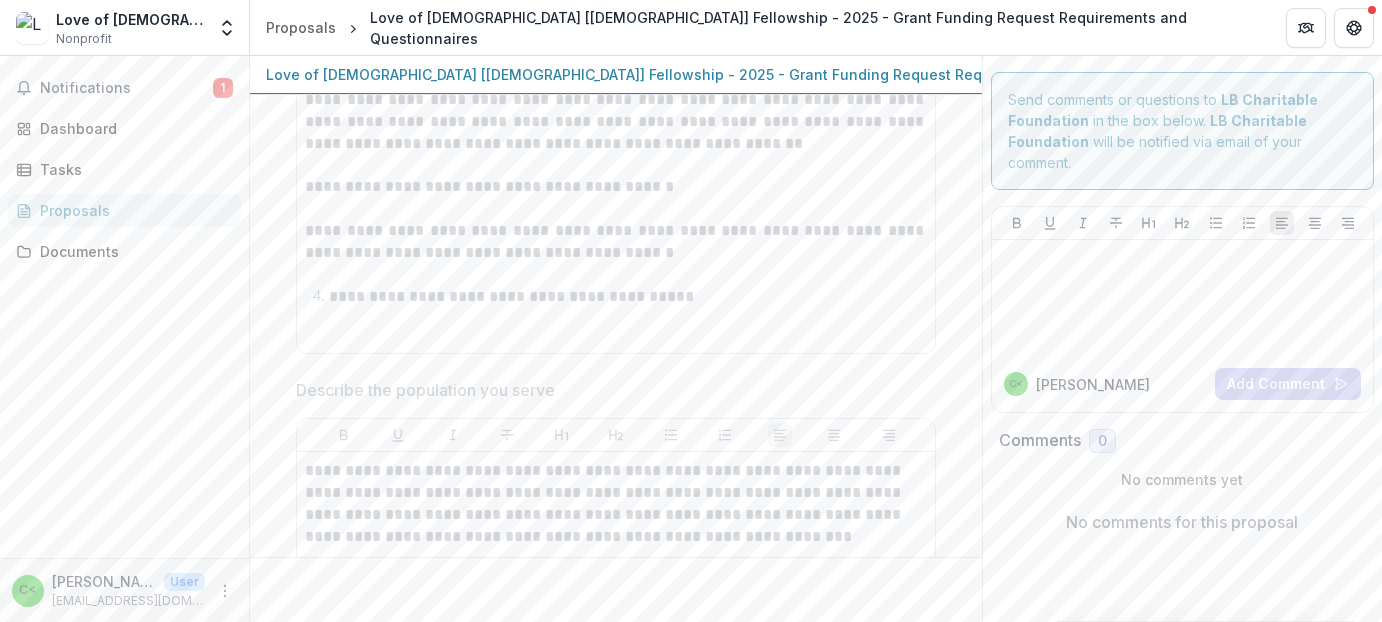 click at bounding box center (616, 275) 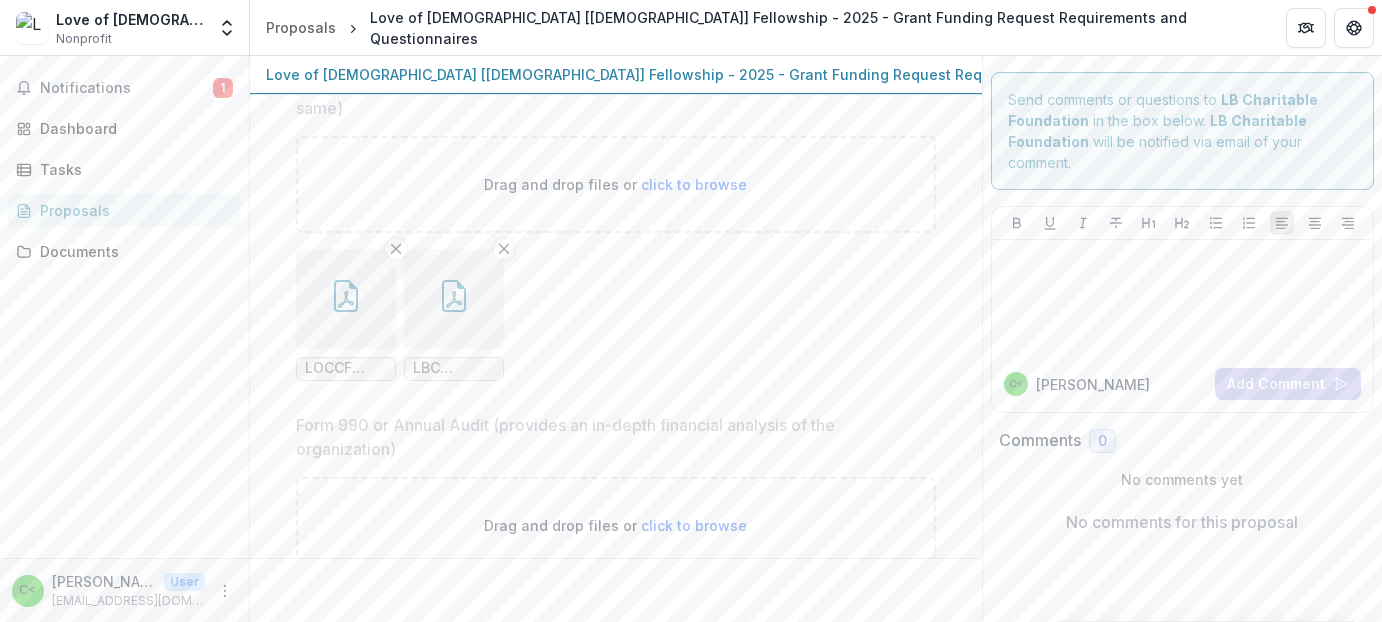 scroll, scrollTop: 11441, scrollLeft: 0, axis: vertical 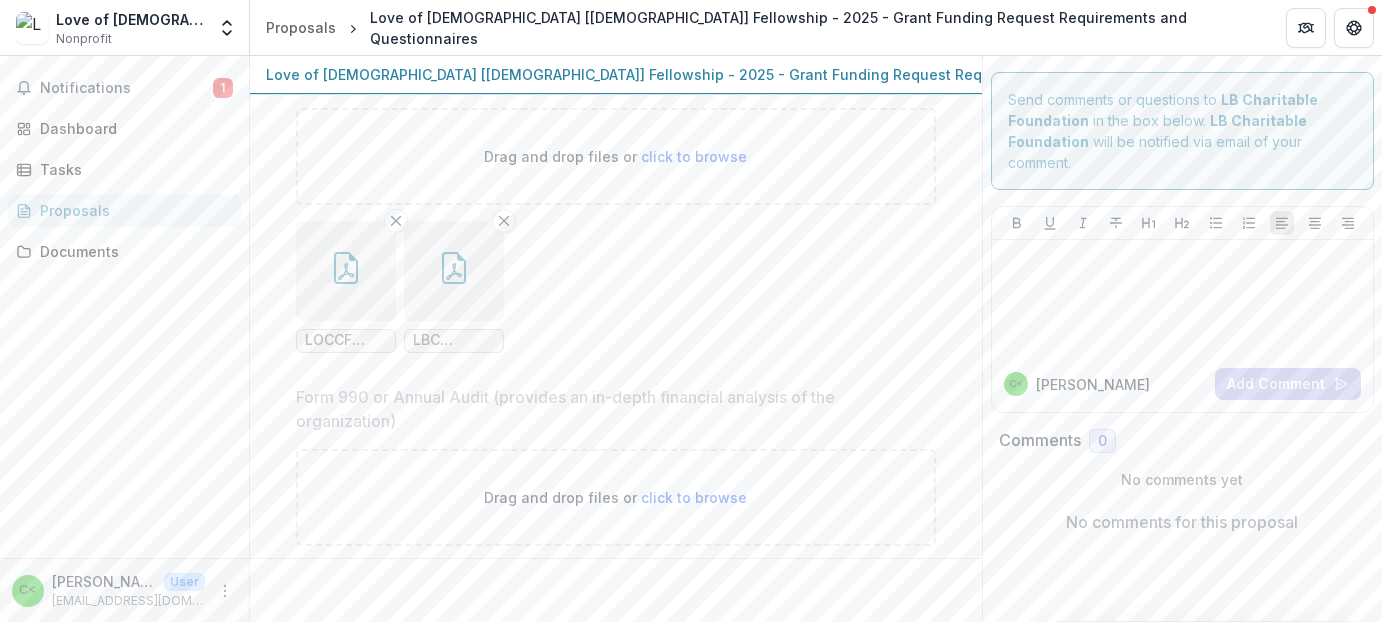 click on "Drag and drop files or   click to browse" at bounding box center (616, 497) 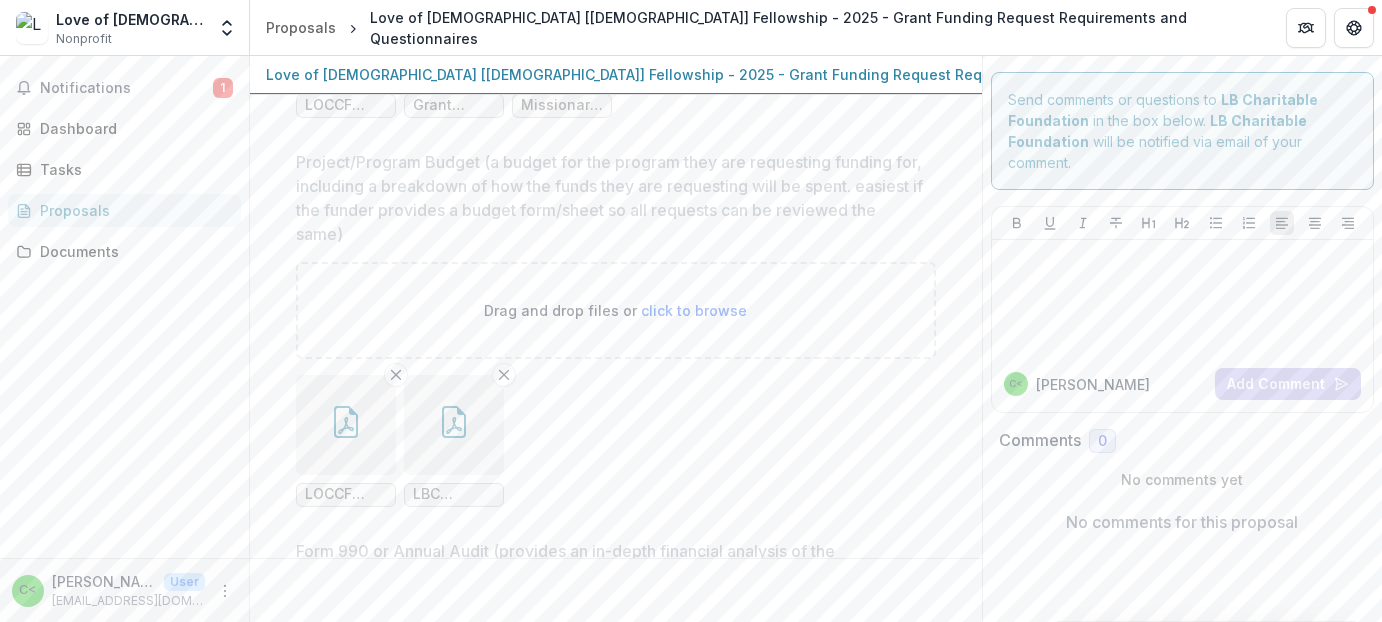 scroll, scrollTop: 11341, scrollLeft: 0, axis: vertical 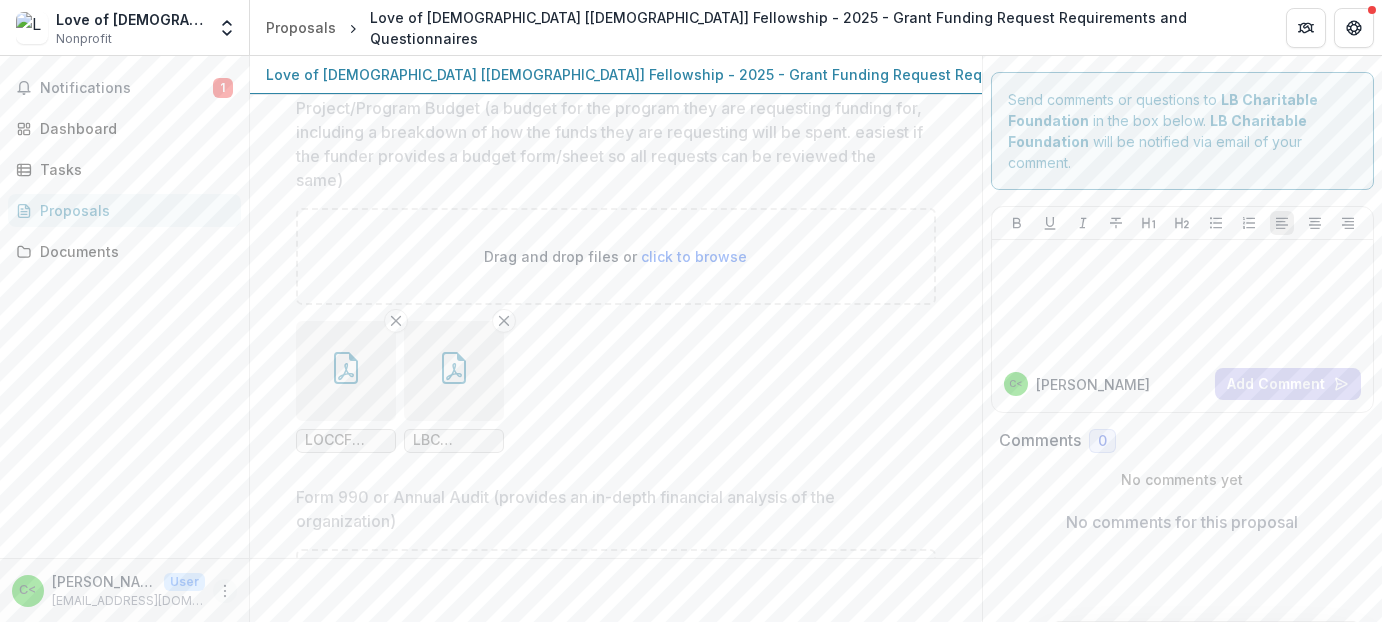 click 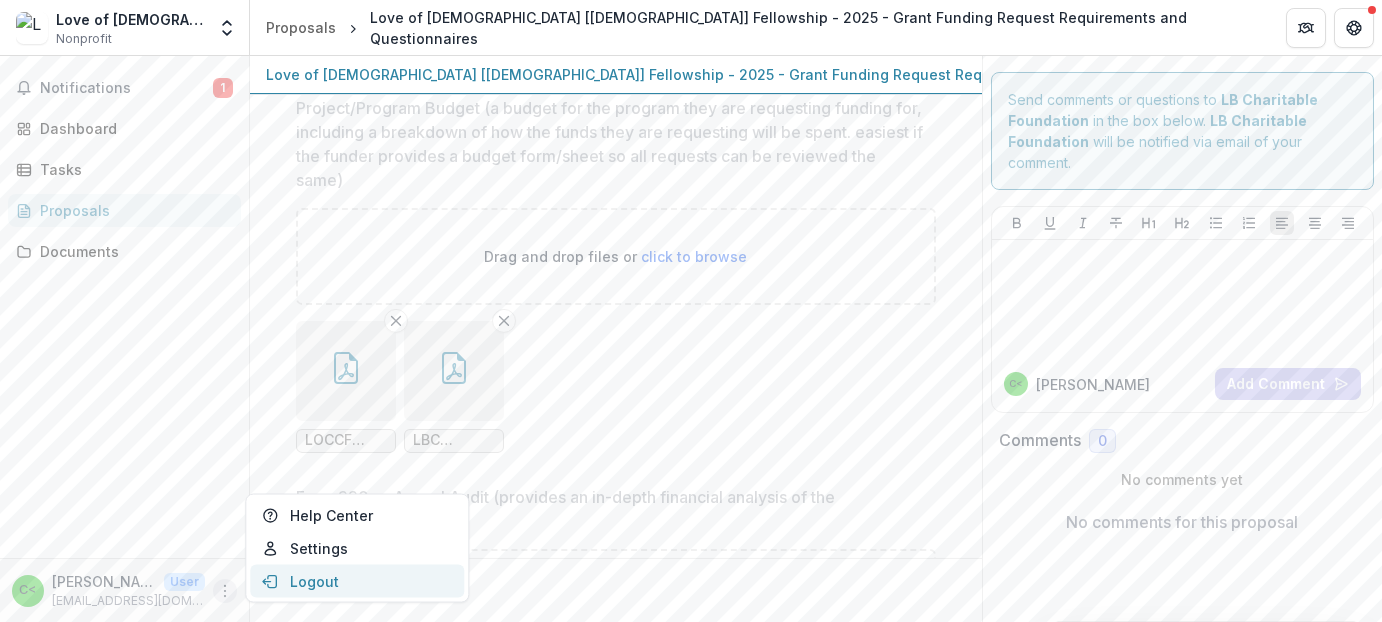 click on "Logout" at bounding box center (357, 581) 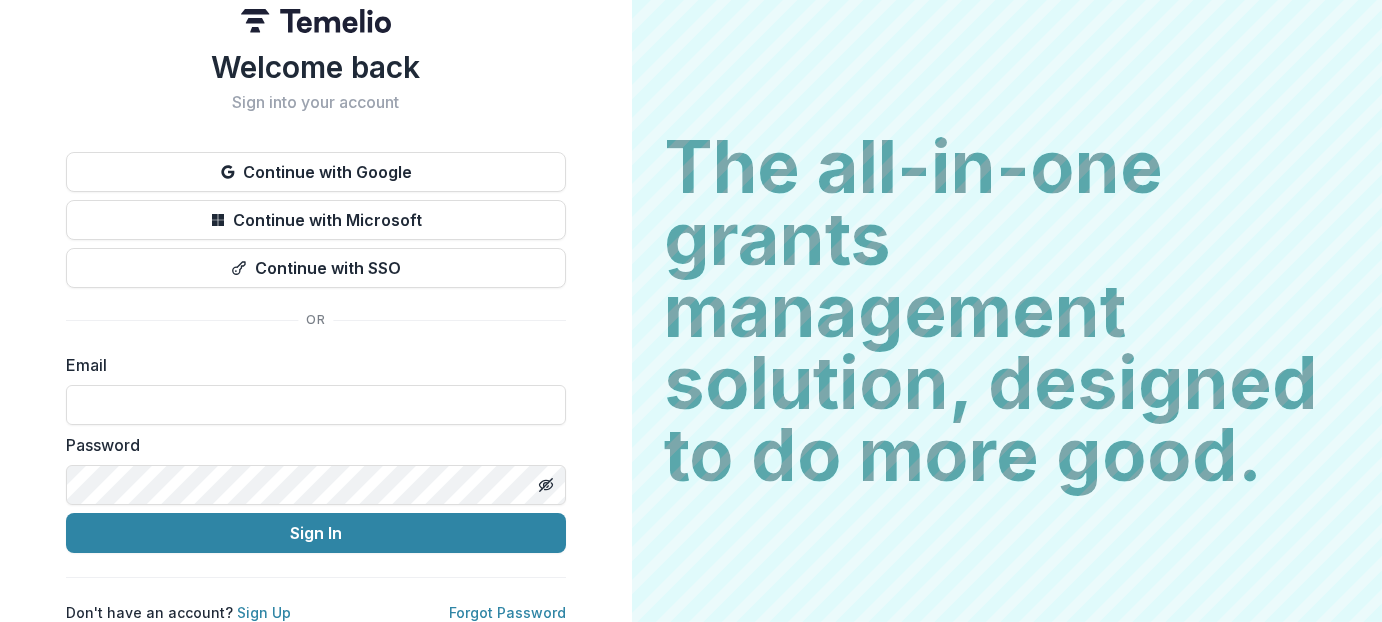 scroll, scrollTop: 0, scrollLeft: 0, axis: both 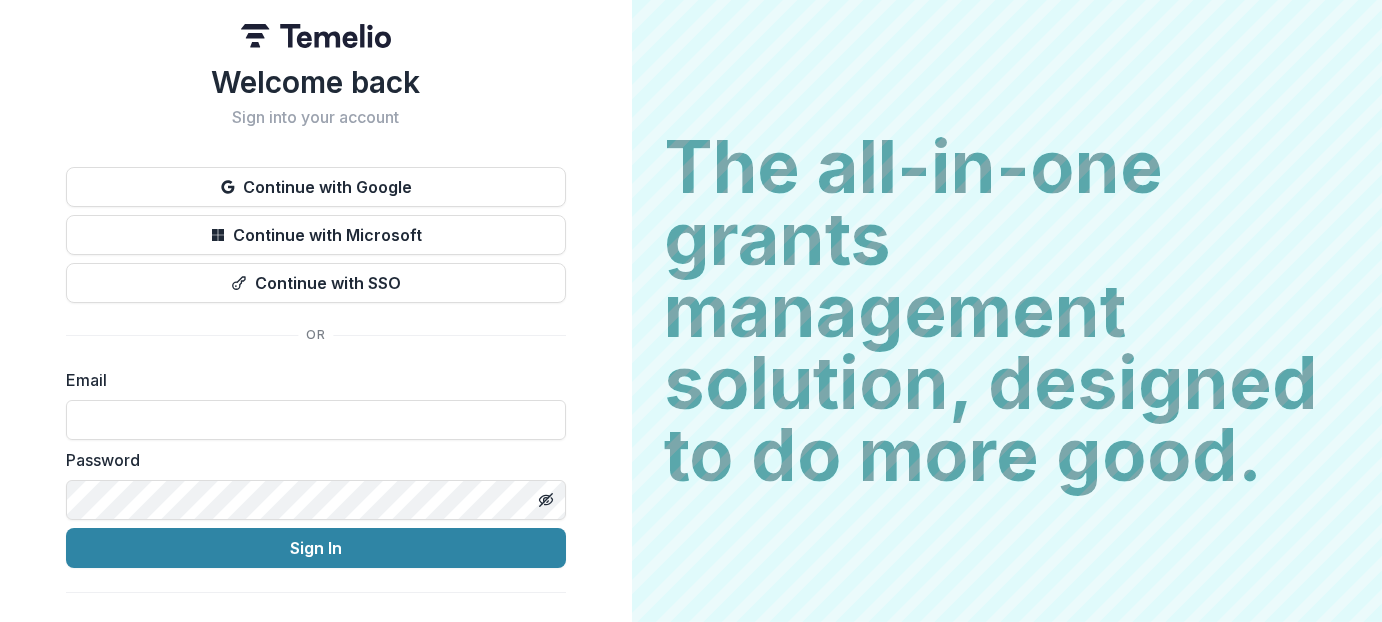 drag, startPoint x: 1153, startPoint y: 2, endPoint x: 1304, endPoint y: 161, distance: 219.27608 